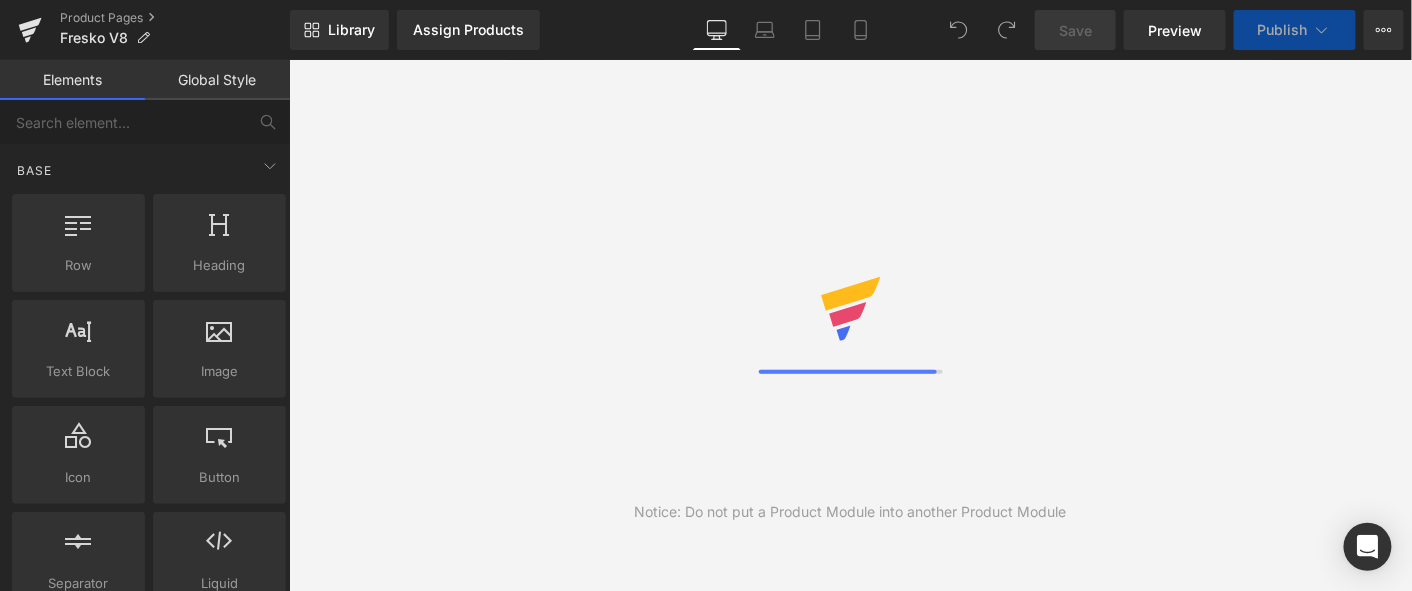 scroll, scrollTop: 0, scrollLeft: 0, axis: both 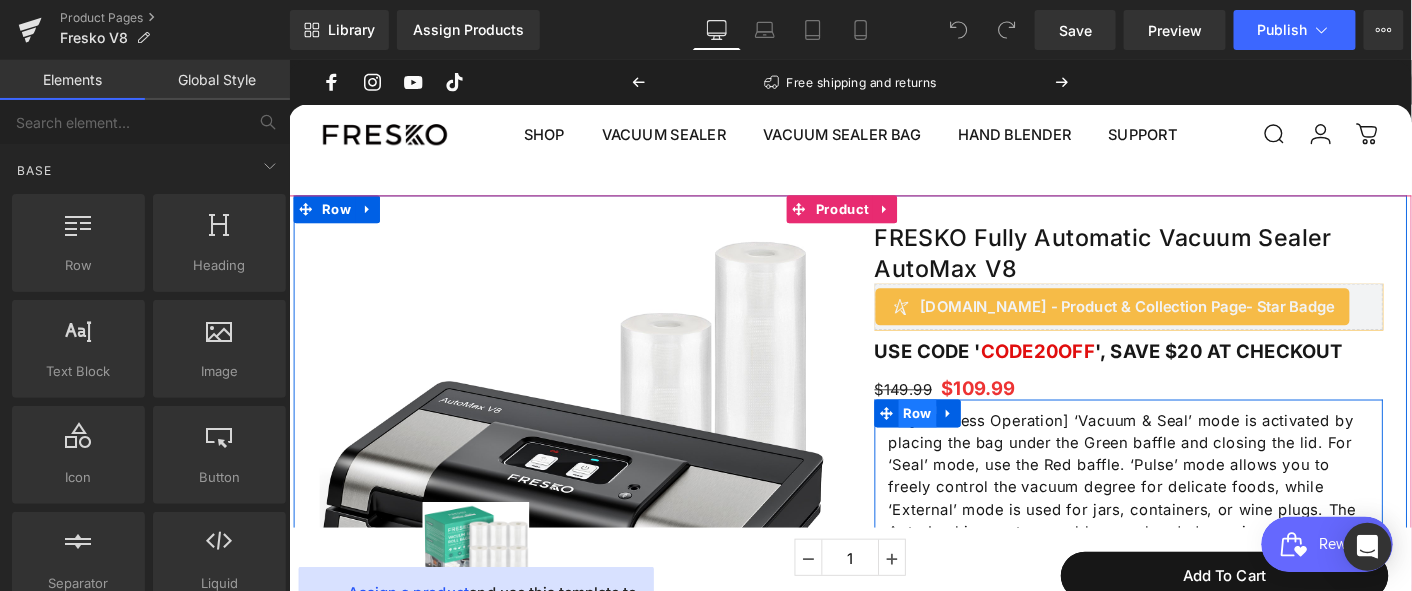 click on "Row" at bounding box center [965, 440] 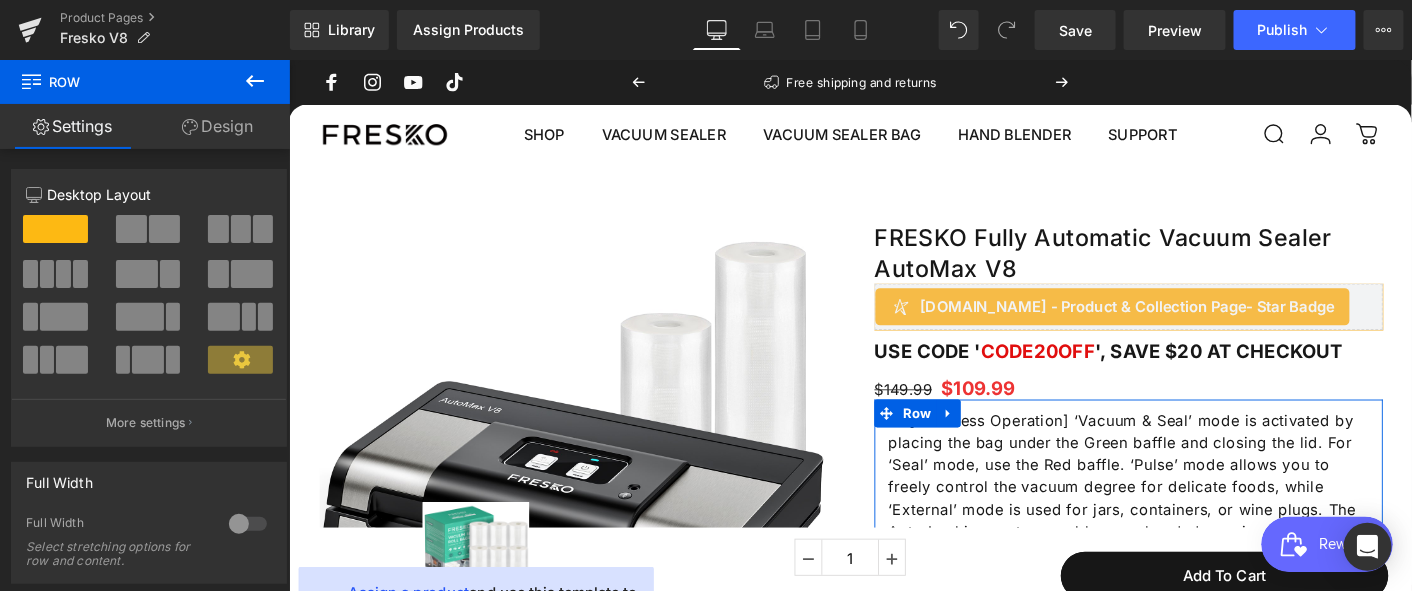 click on "Design" at bounding box center [217, 126] 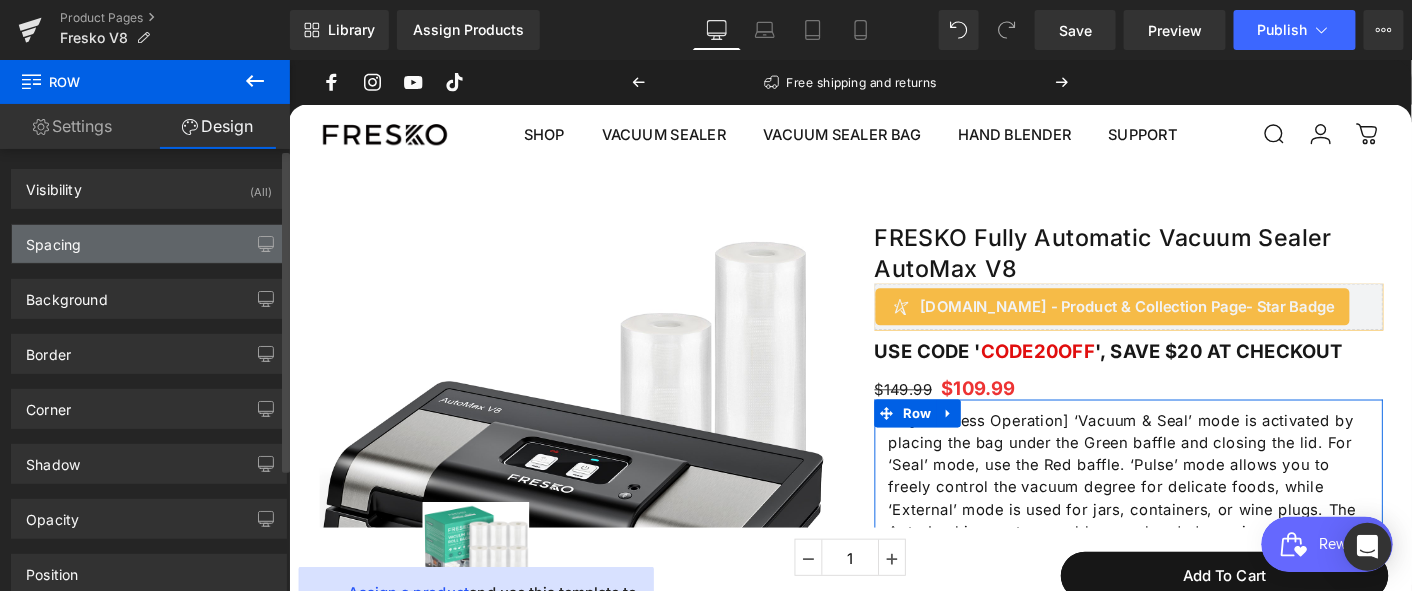 click on "Spacing" at bounding box center [149, 244] 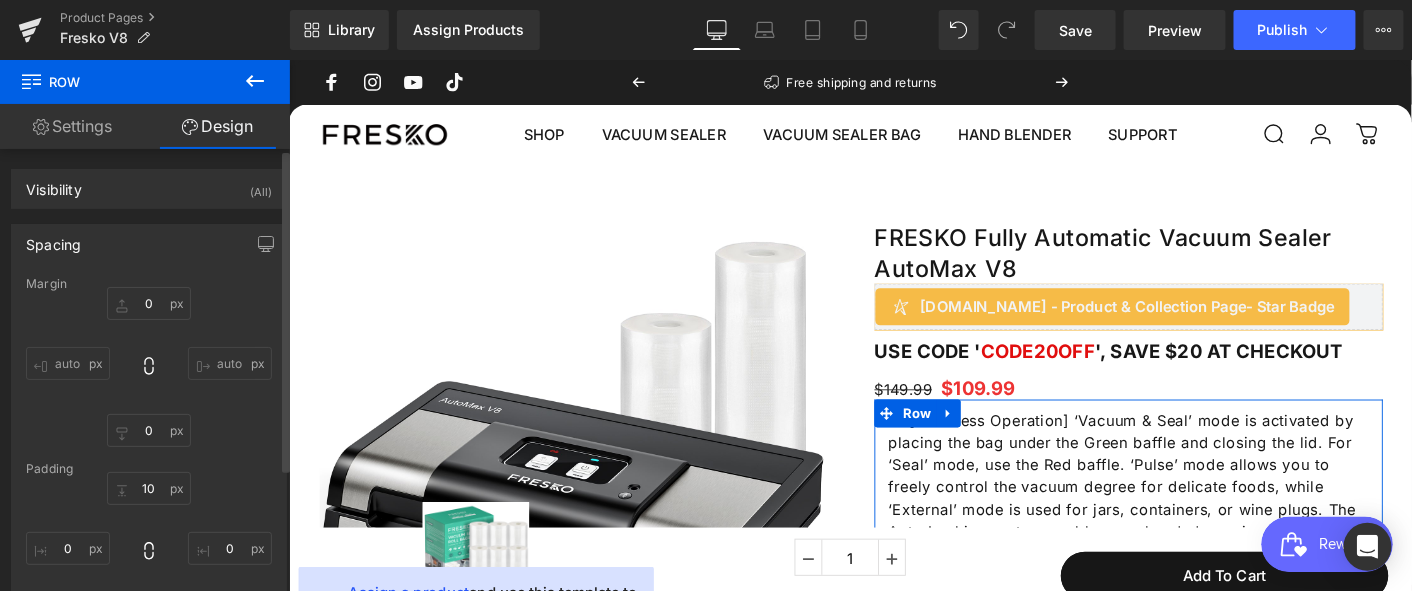 type on "0" 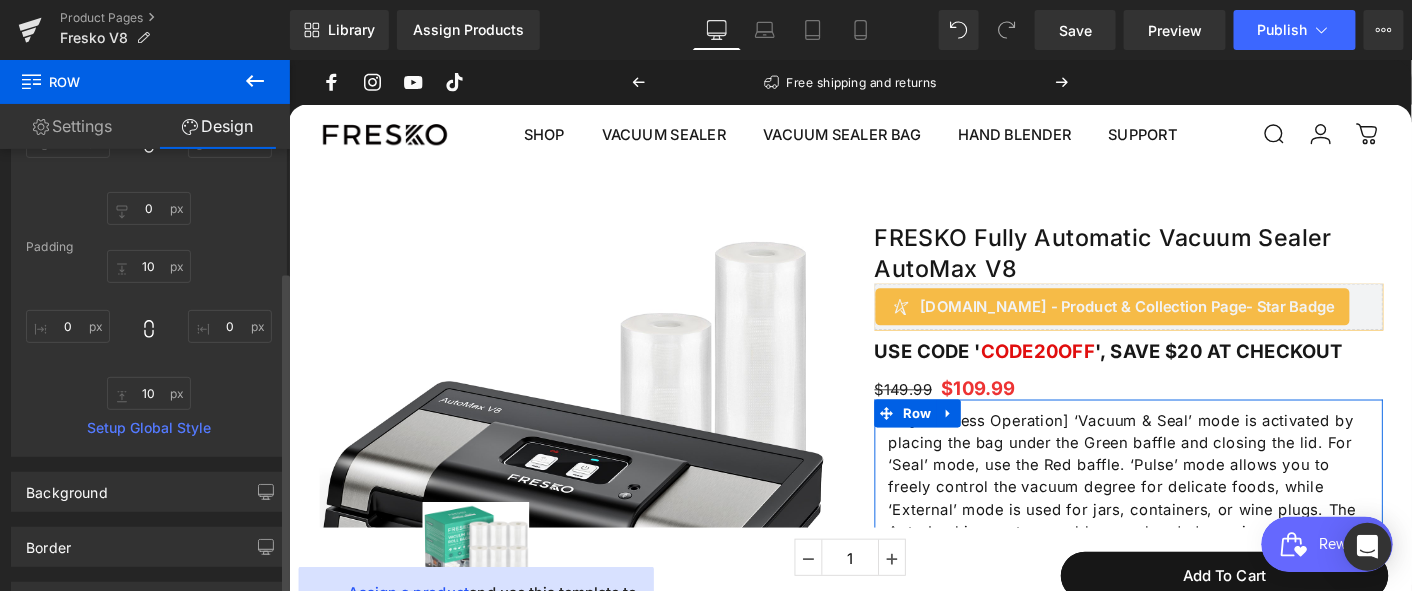 scroll, scrollTop: 0, scrollLeft: 0, axis: both 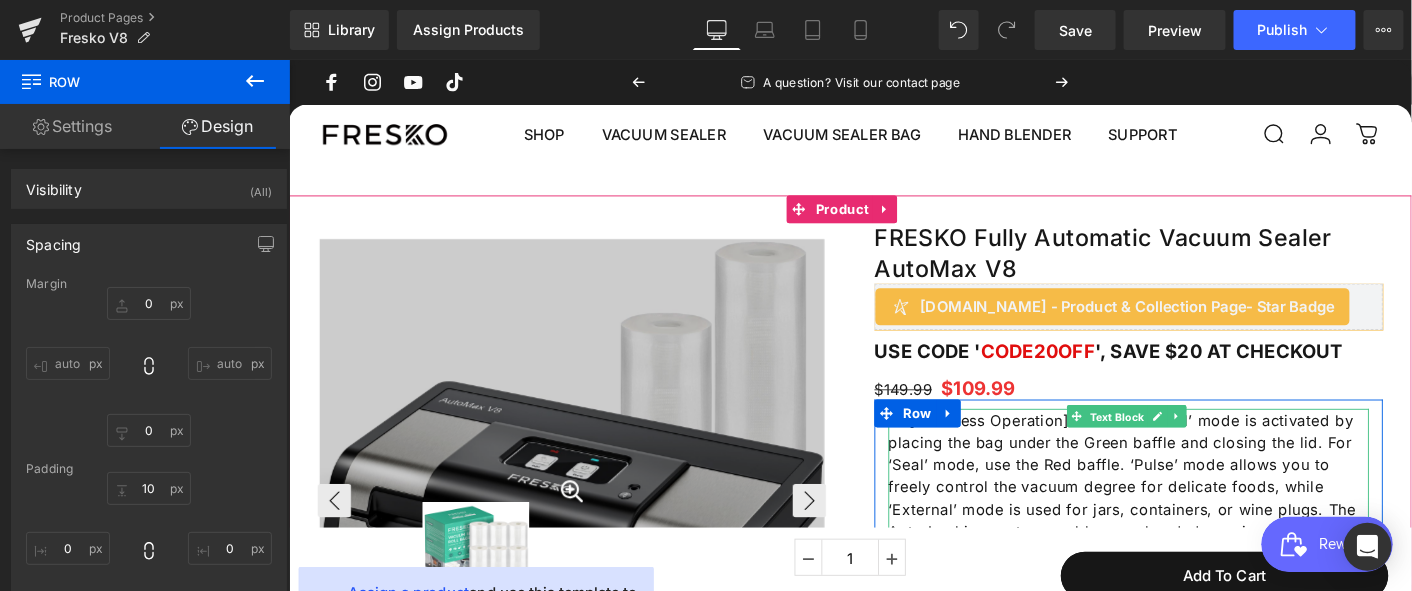 drag, startPoint x: 1147, startPoint y: 444, endPoint x: 856, endPoint y: 367, distance: 301.01495 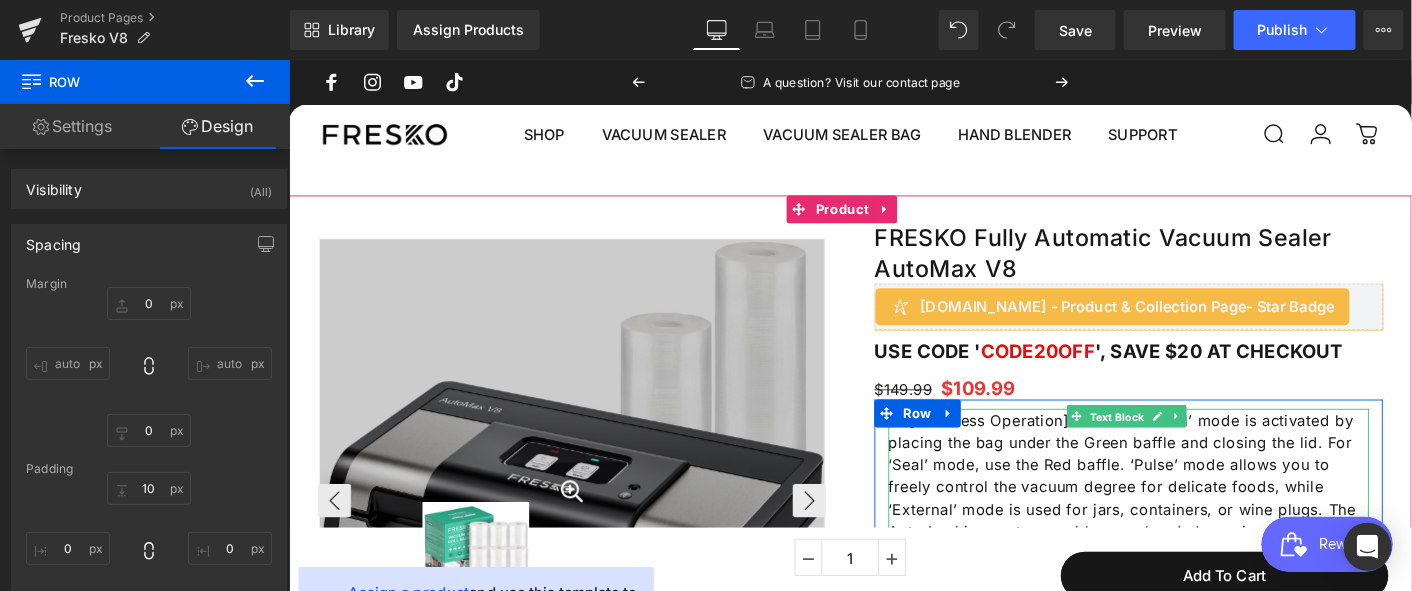 click on "Text Block" at bounding box center (1181, 444) 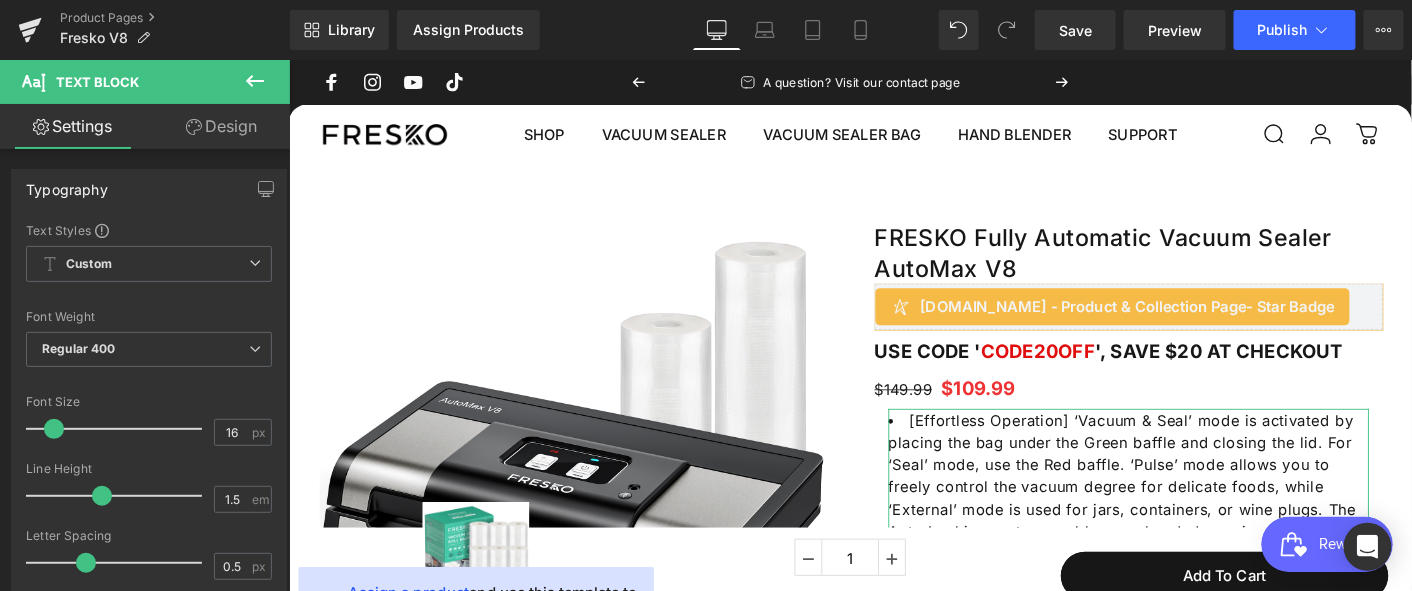 click on "Design" at bounding box center (221, 126) 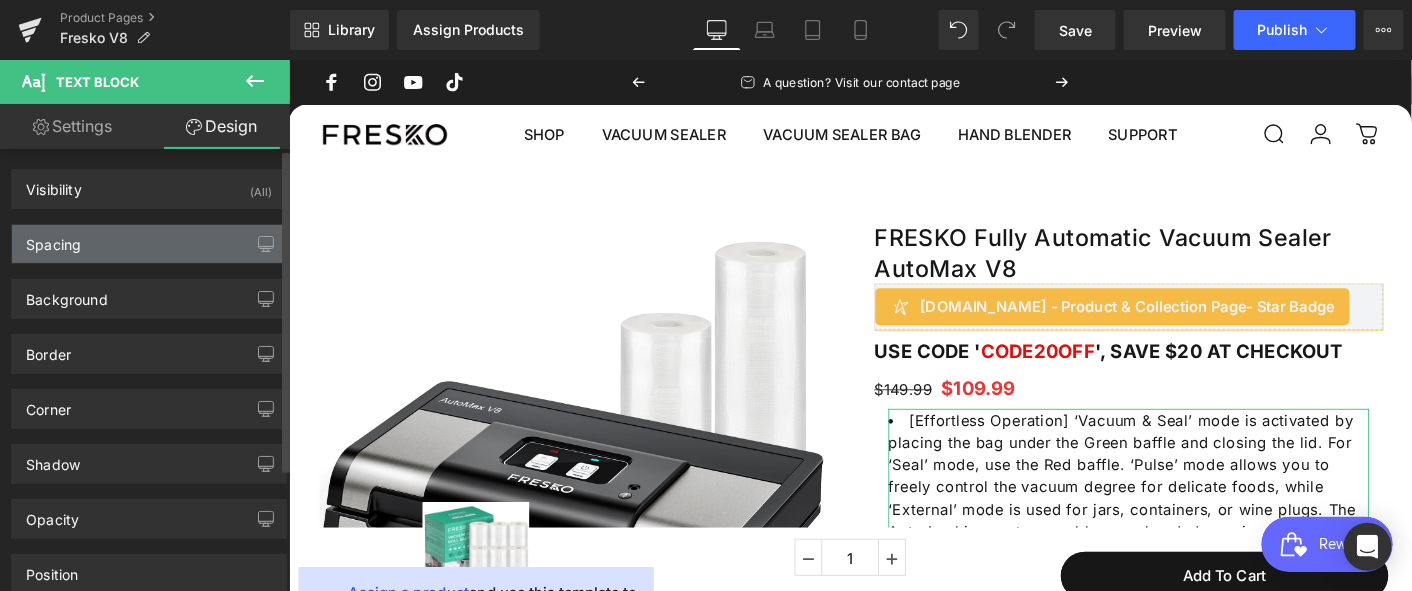 type on "0" 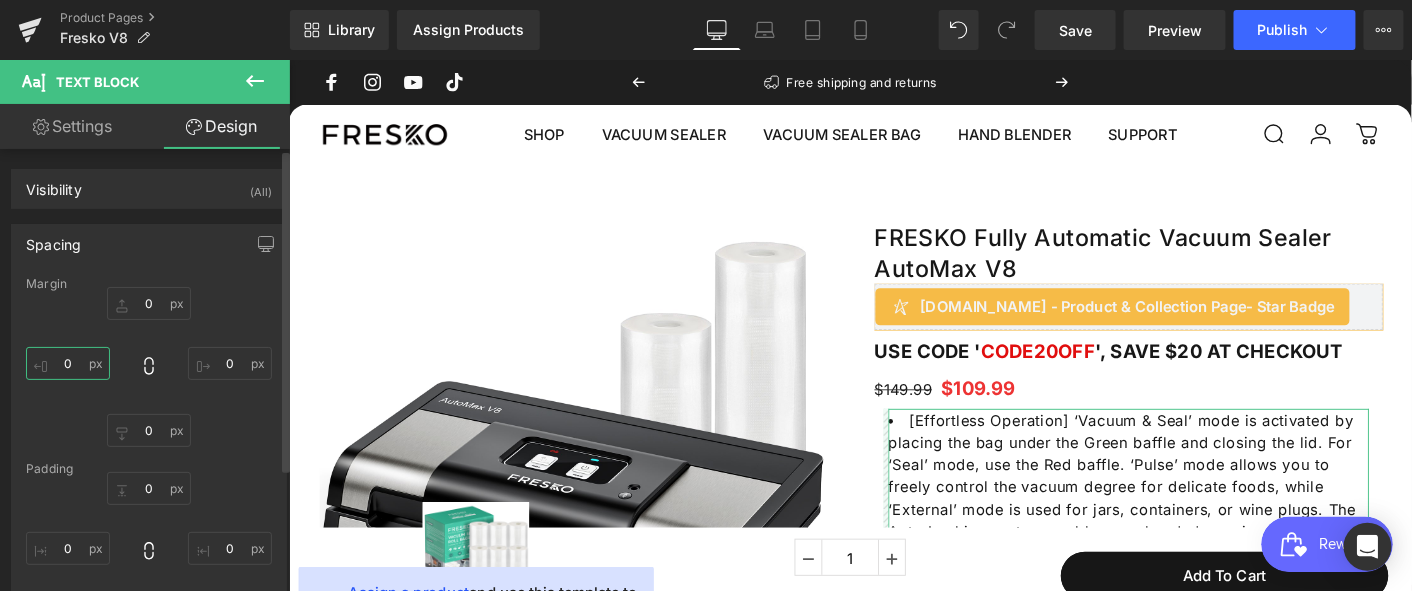 click on "0" at bounding box center [68, 363] 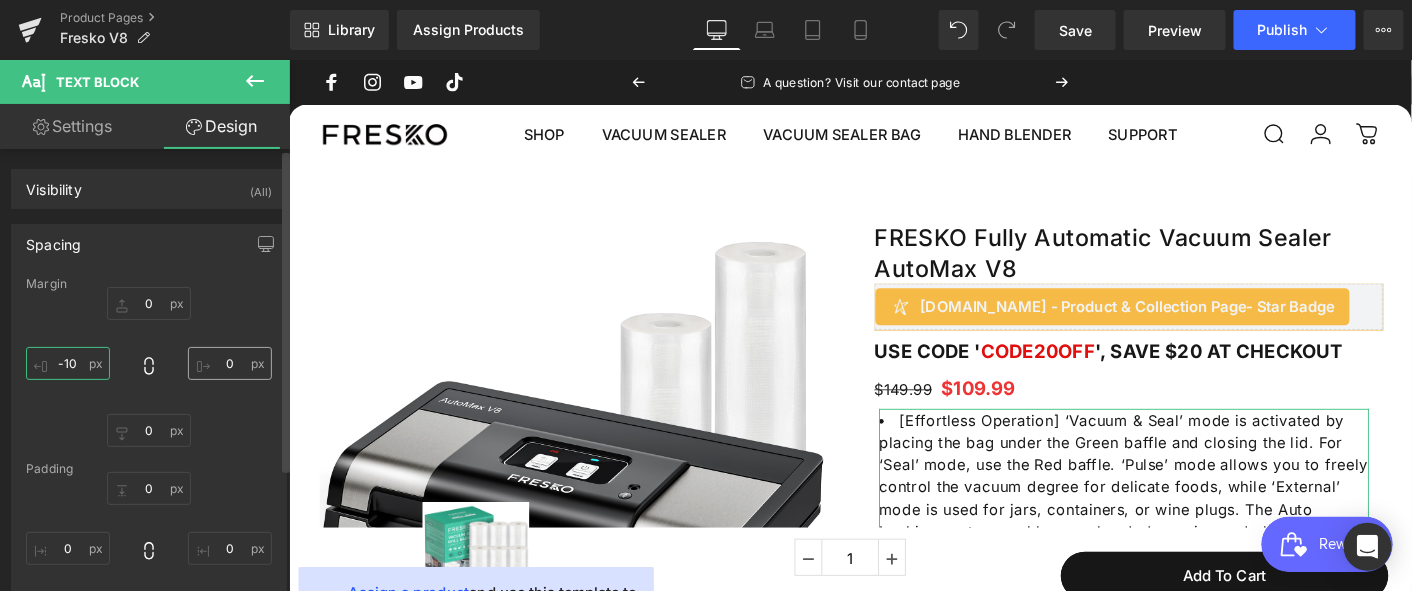type on "-10" 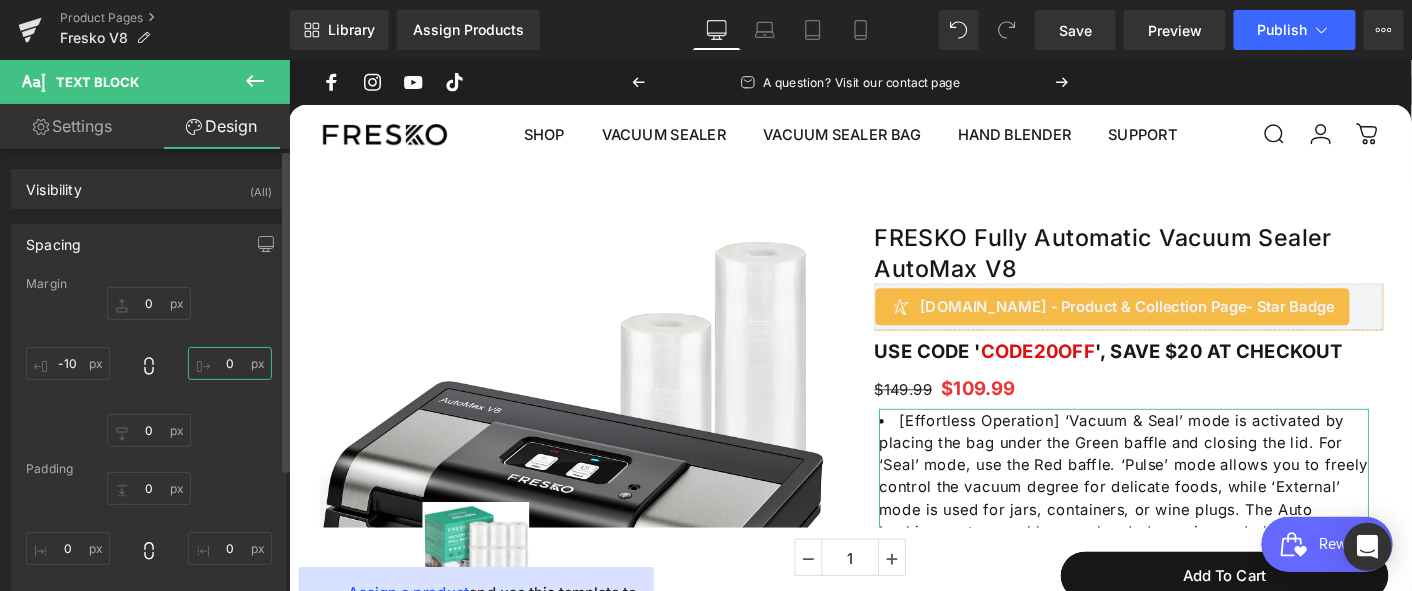 click on "0" at bounding box center [230, 363] 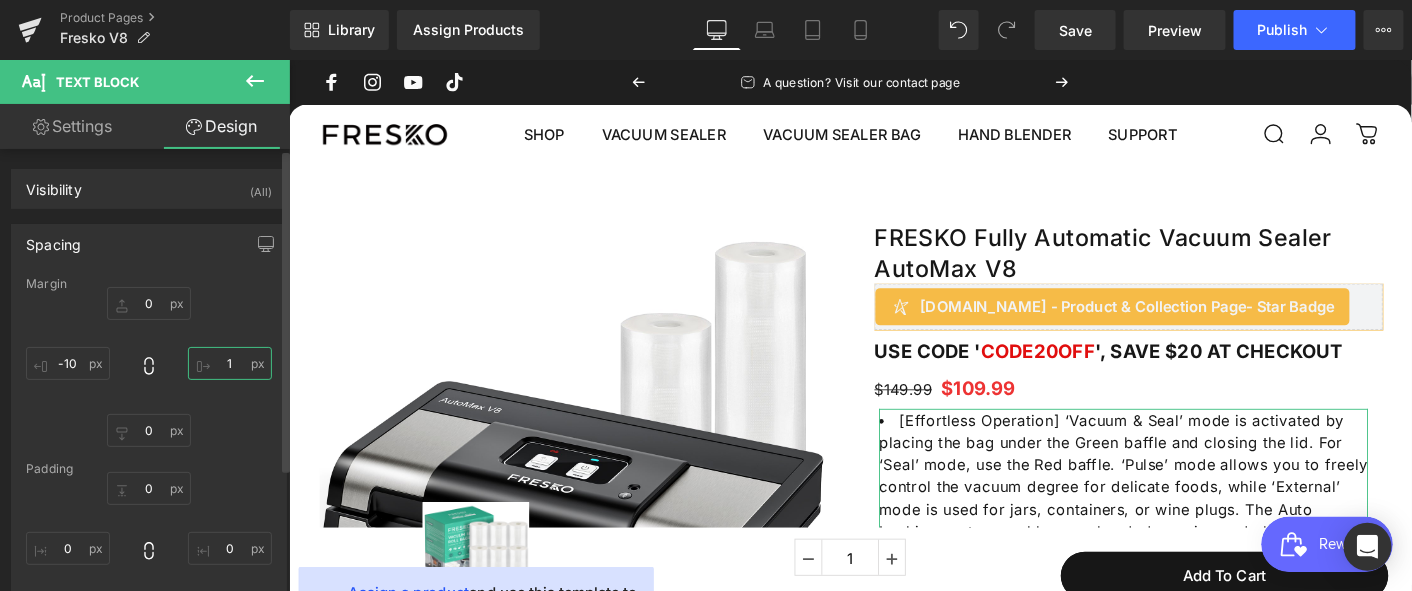 type on "10" 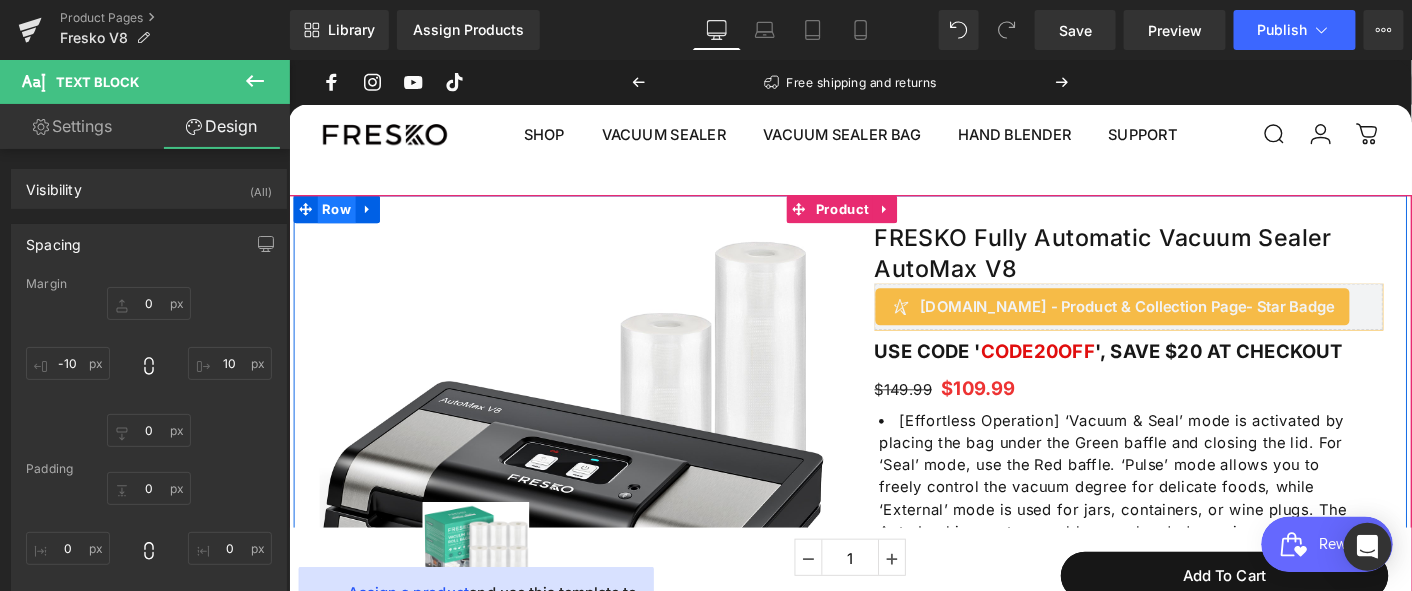 click on "Row" at bounding box center [339, 220] 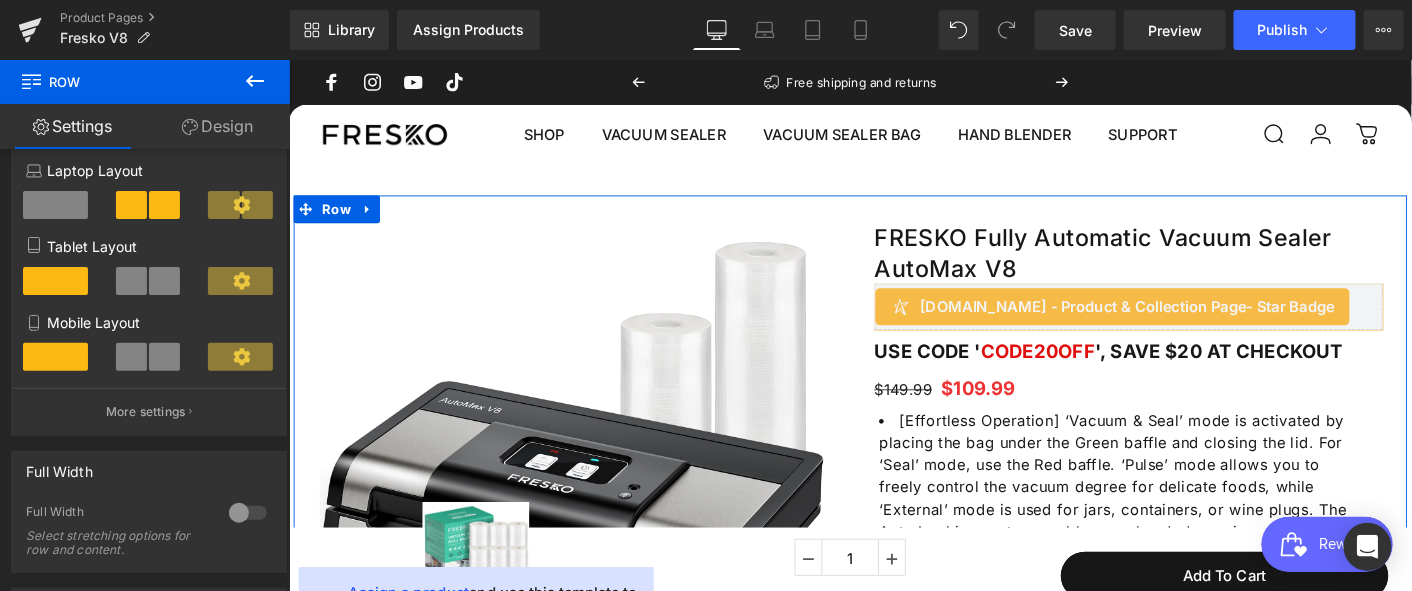 scroll, scrollTop: 444, scrollLeft: 0, axis: vertical 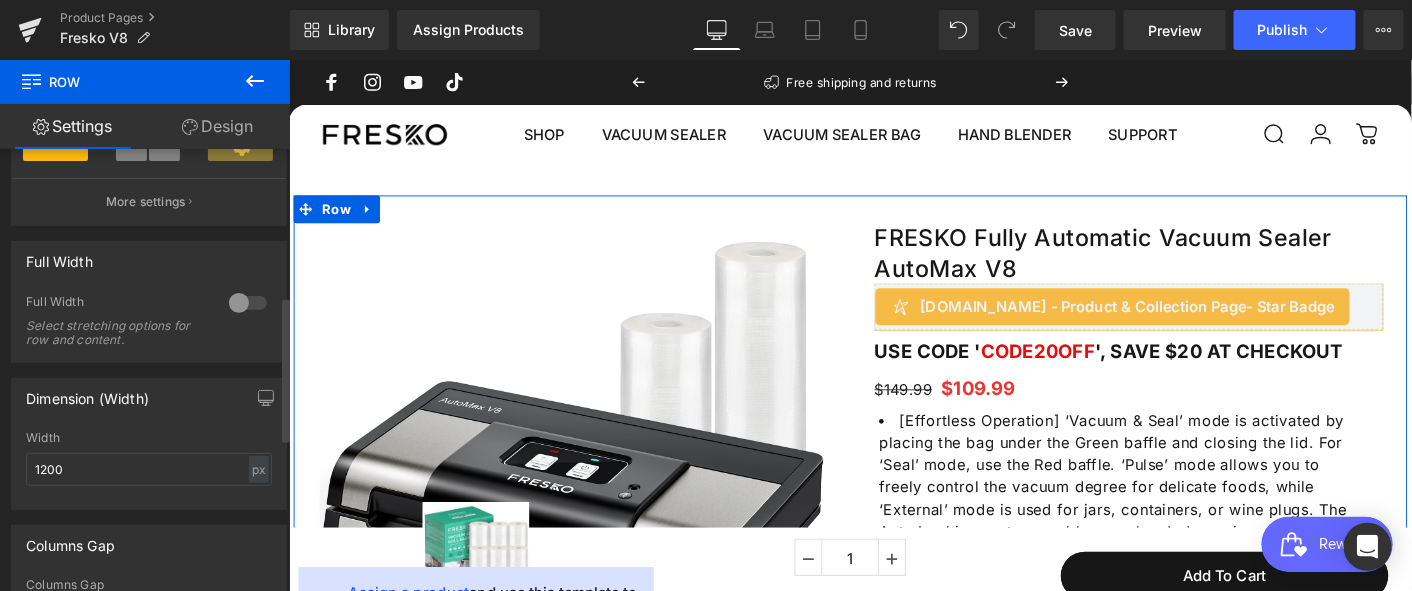 click at bounding box center [248, 303] 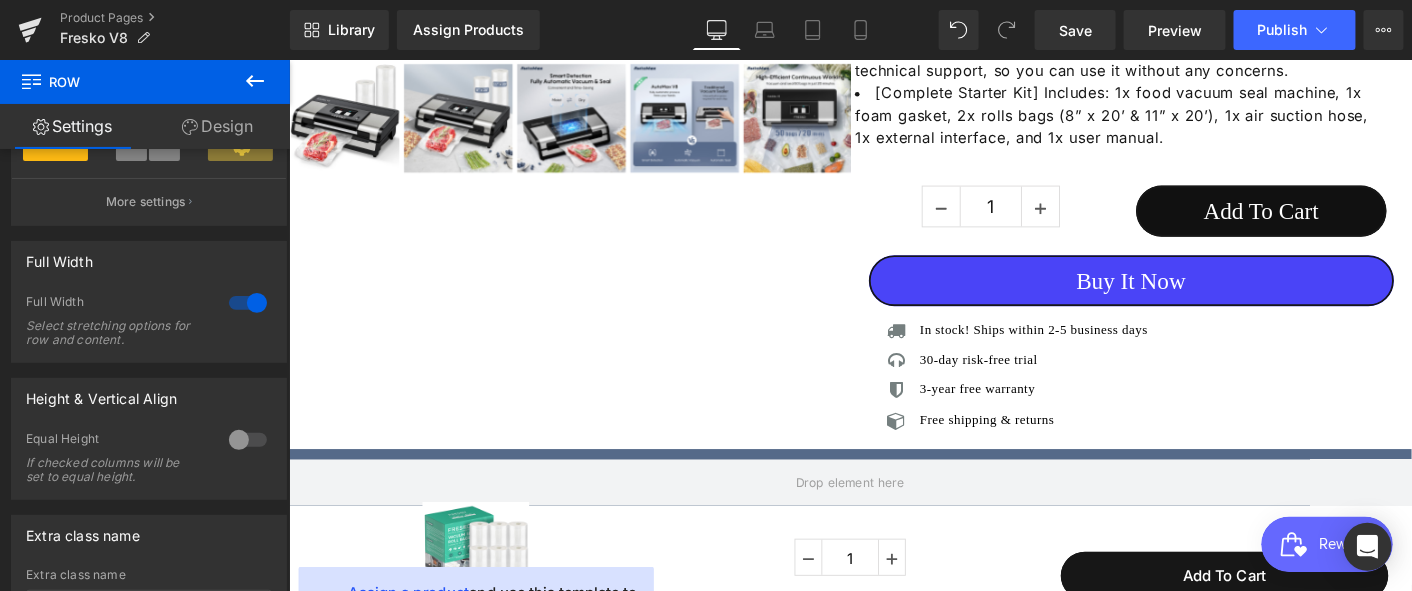 scroll, scrollTop: 1102, scrollLeft: 0, axis: vertical 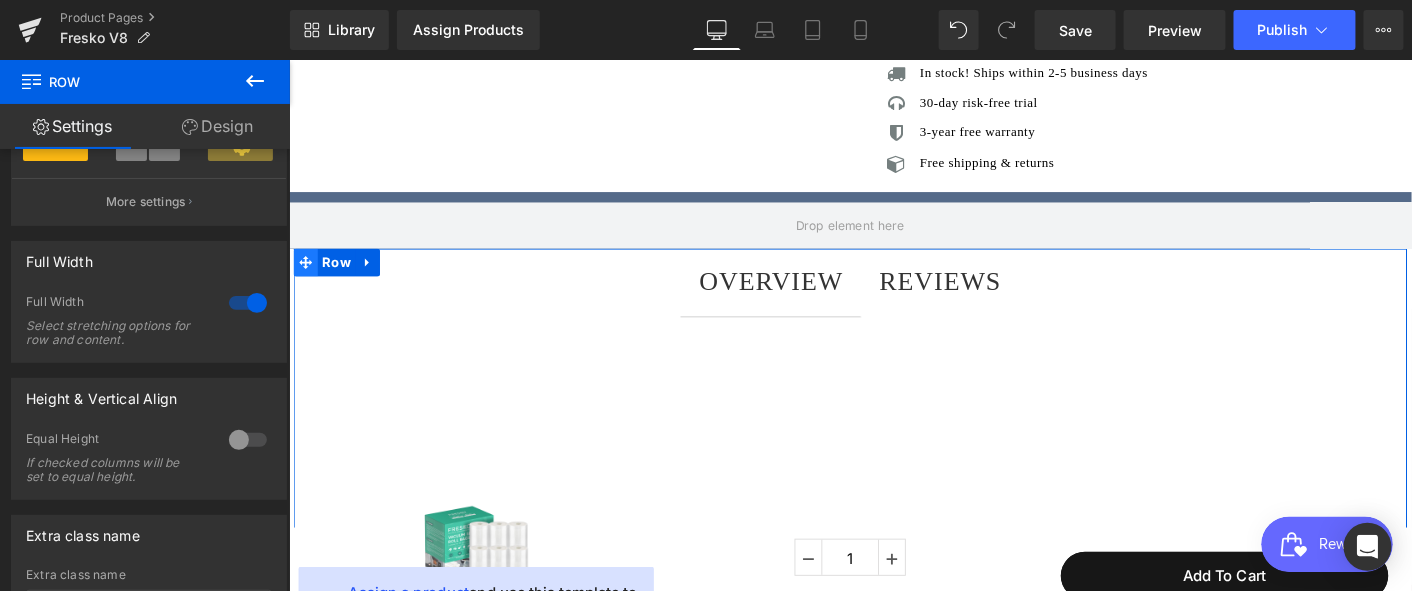 click at bounding box center (306, 277) 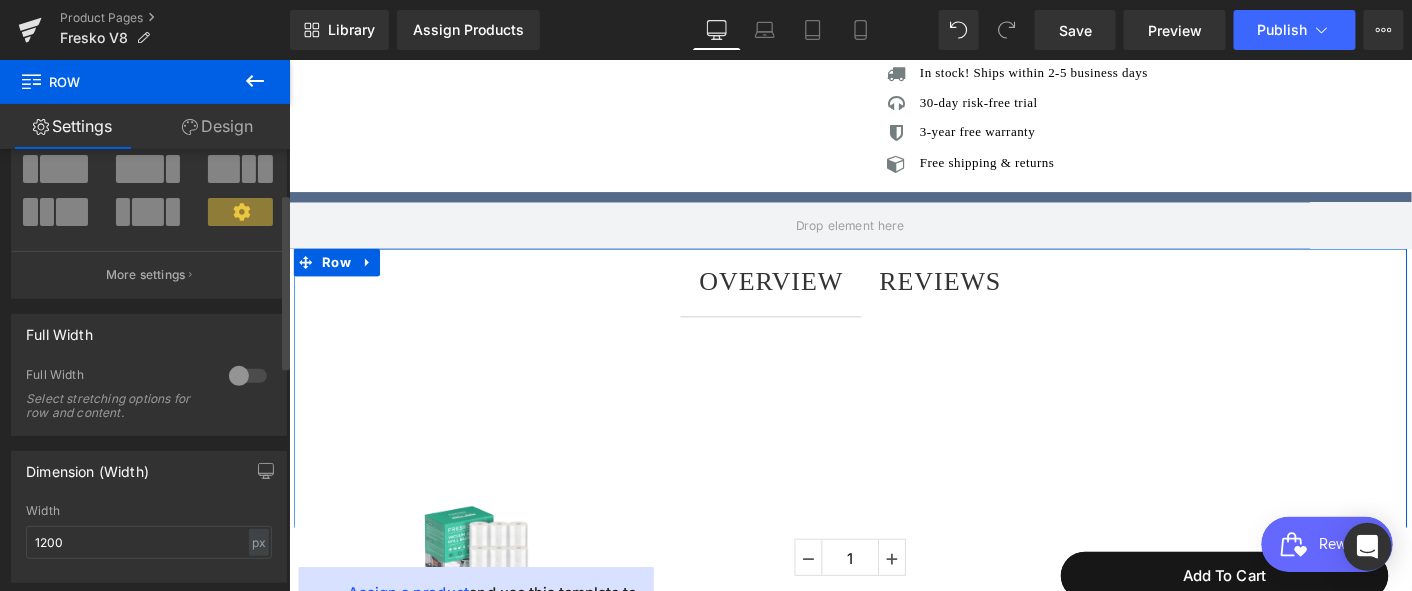 scroll, scrollTop: 111, scrollLeft: 0, axis: vertical 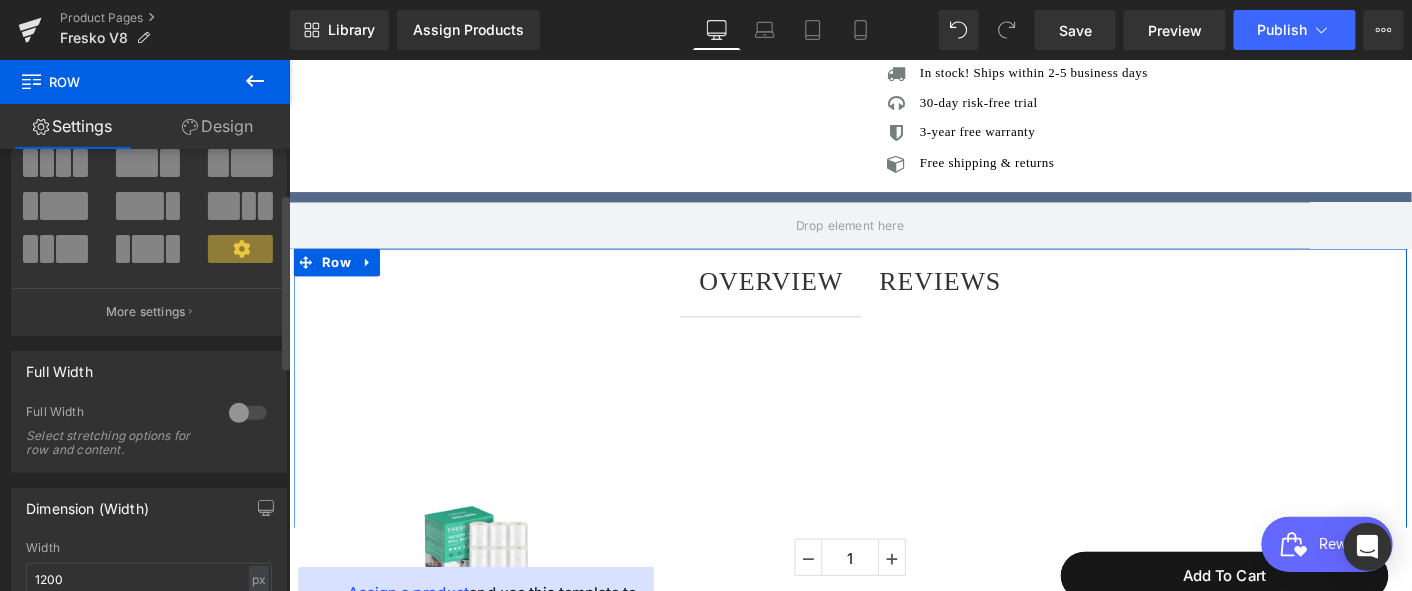 click at bounding box center [248, 413] 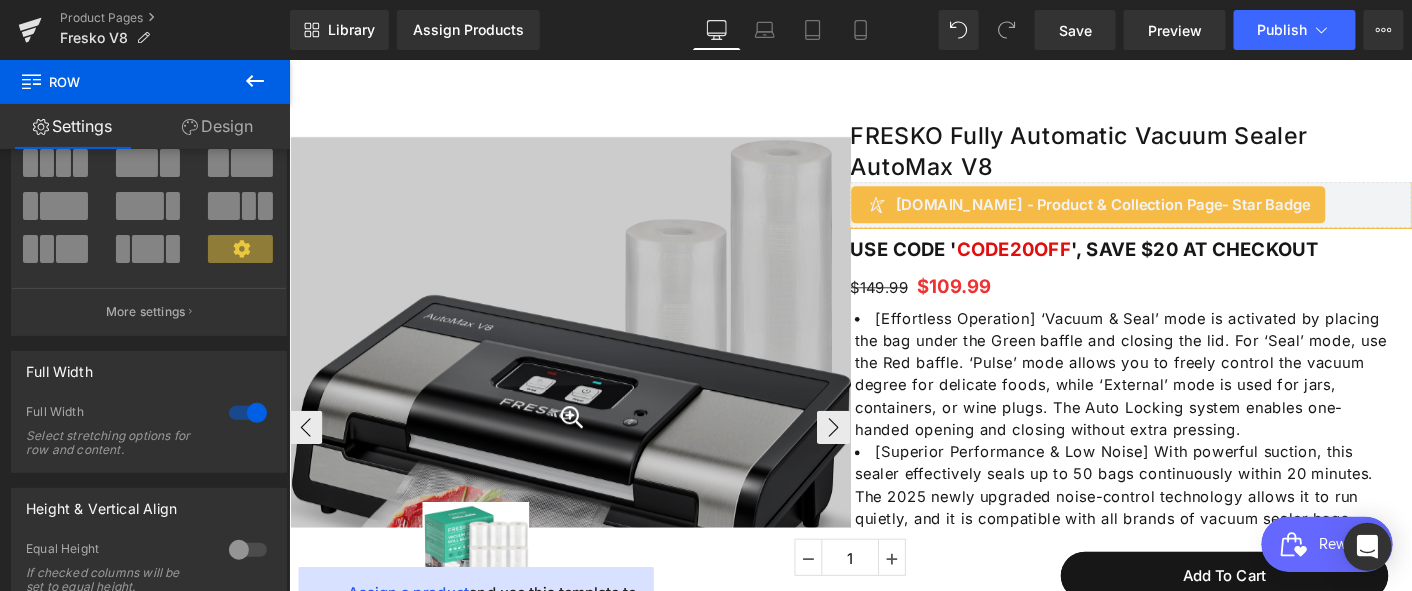 scroll, scrollTop: 111, scrollLeft: 0, axis: vertical 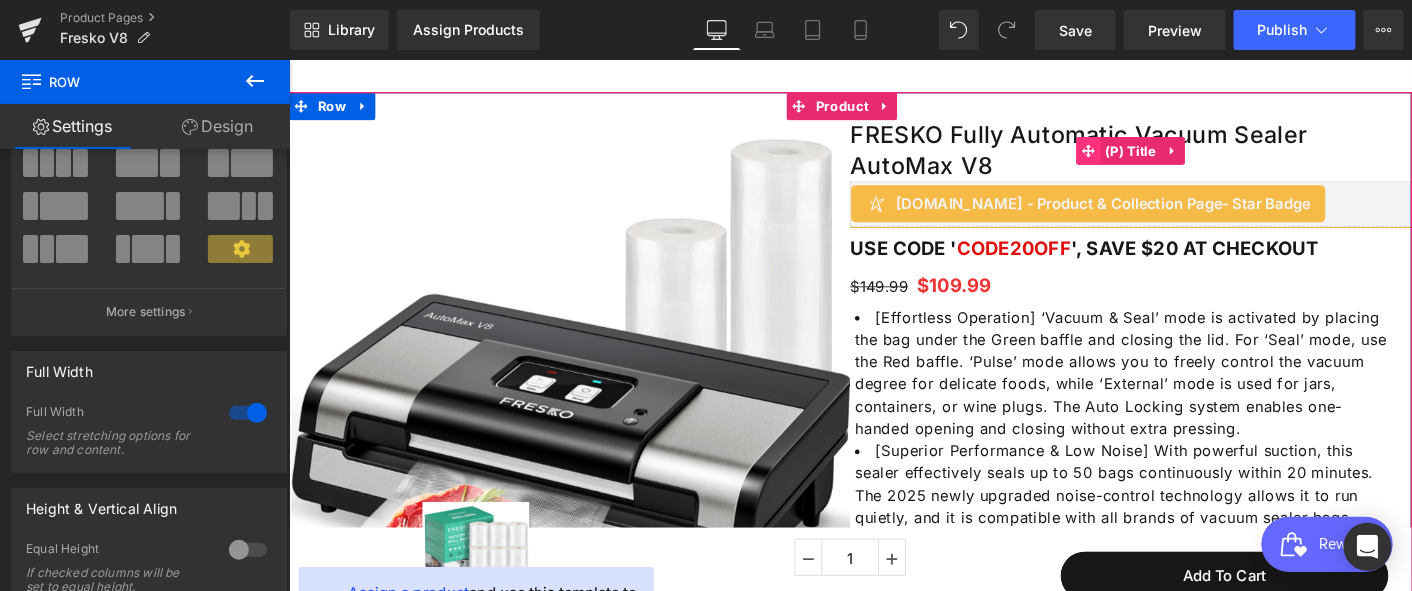 click 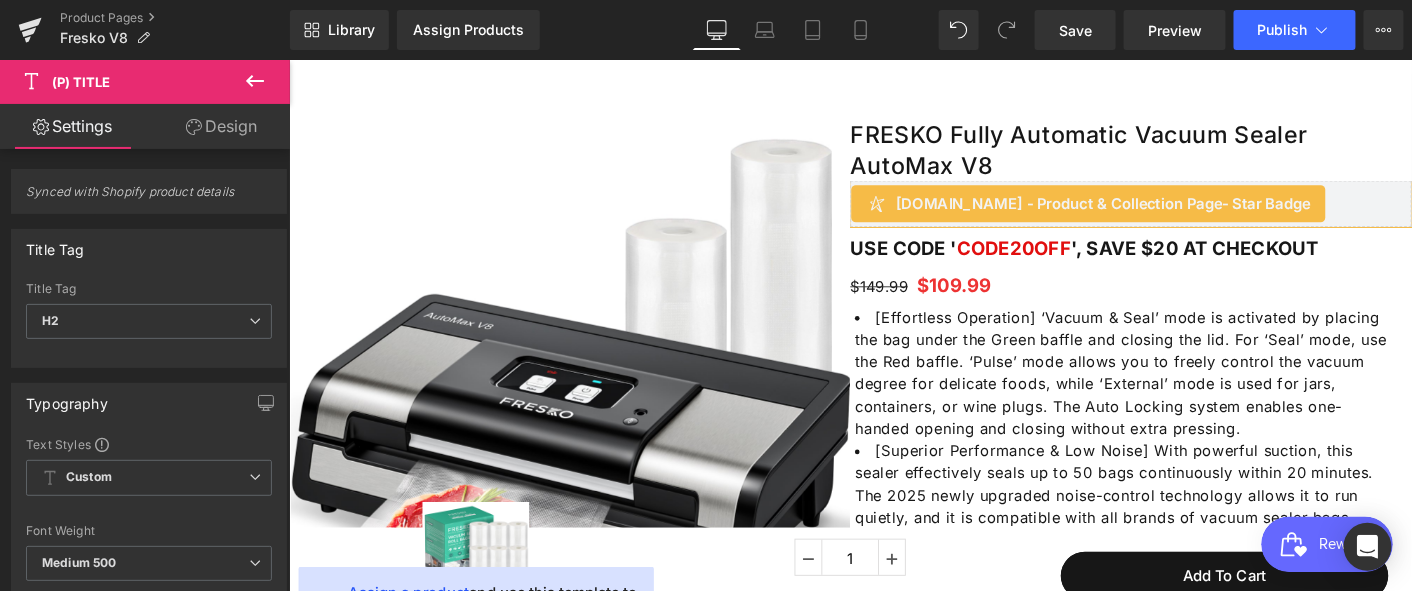 click on "Design" at bounding box center (221, 126) 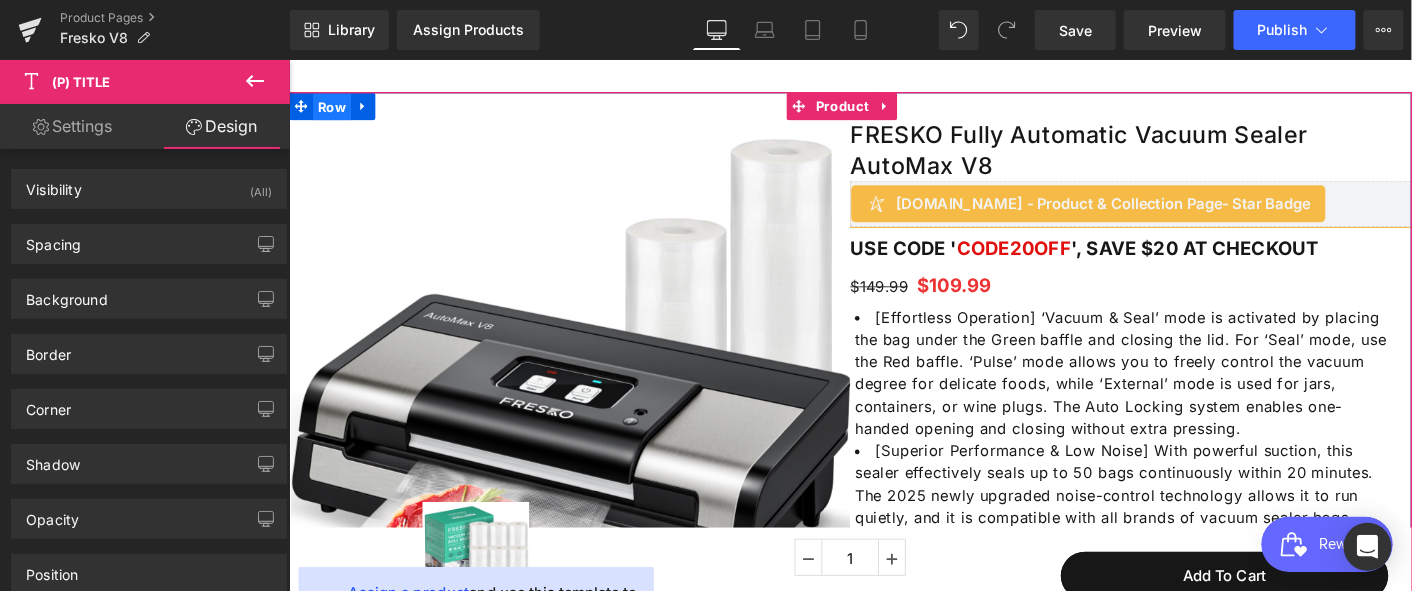 click on "Row" at bounding box center [334, 110] 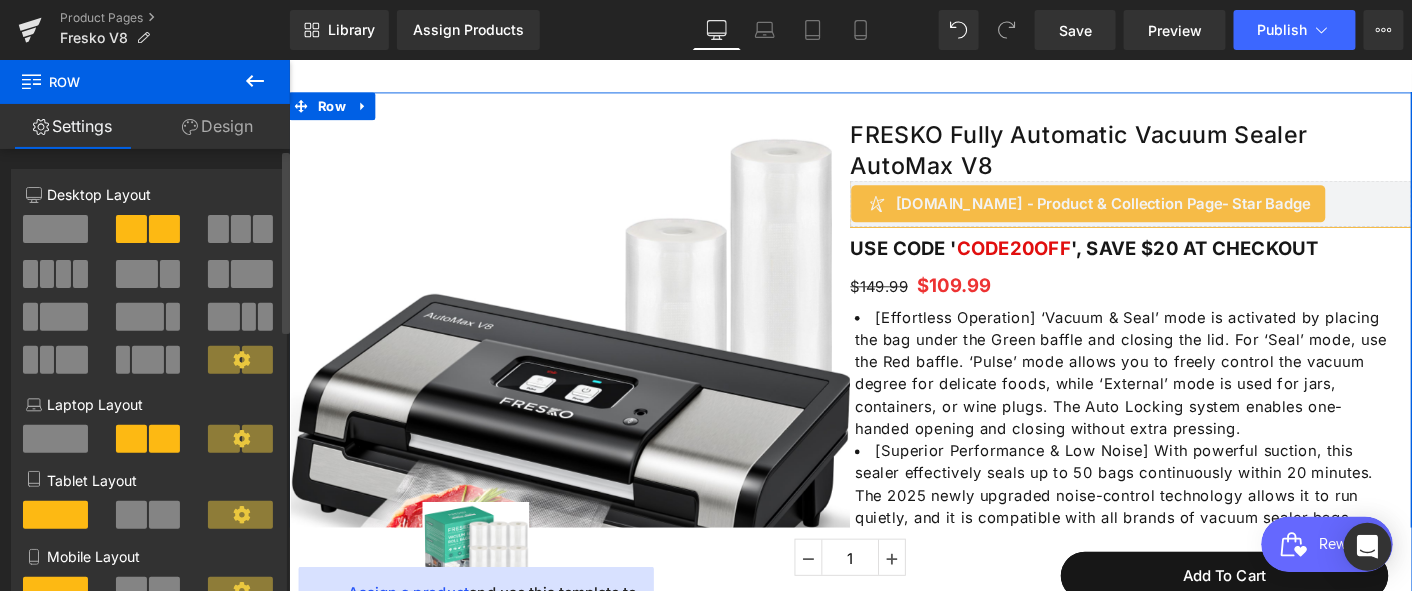 scroll, scrollTop: 0, scrollLeft: 0, axis: both 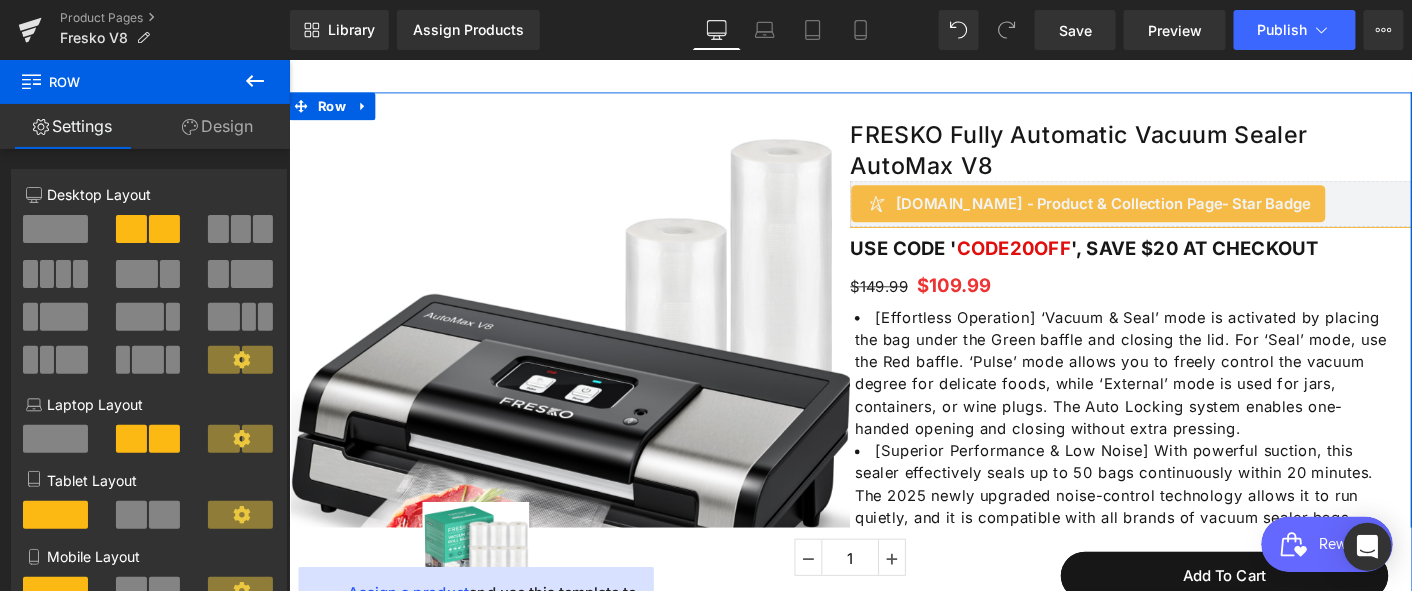 click on "Design" at bounding box center (217, 126) 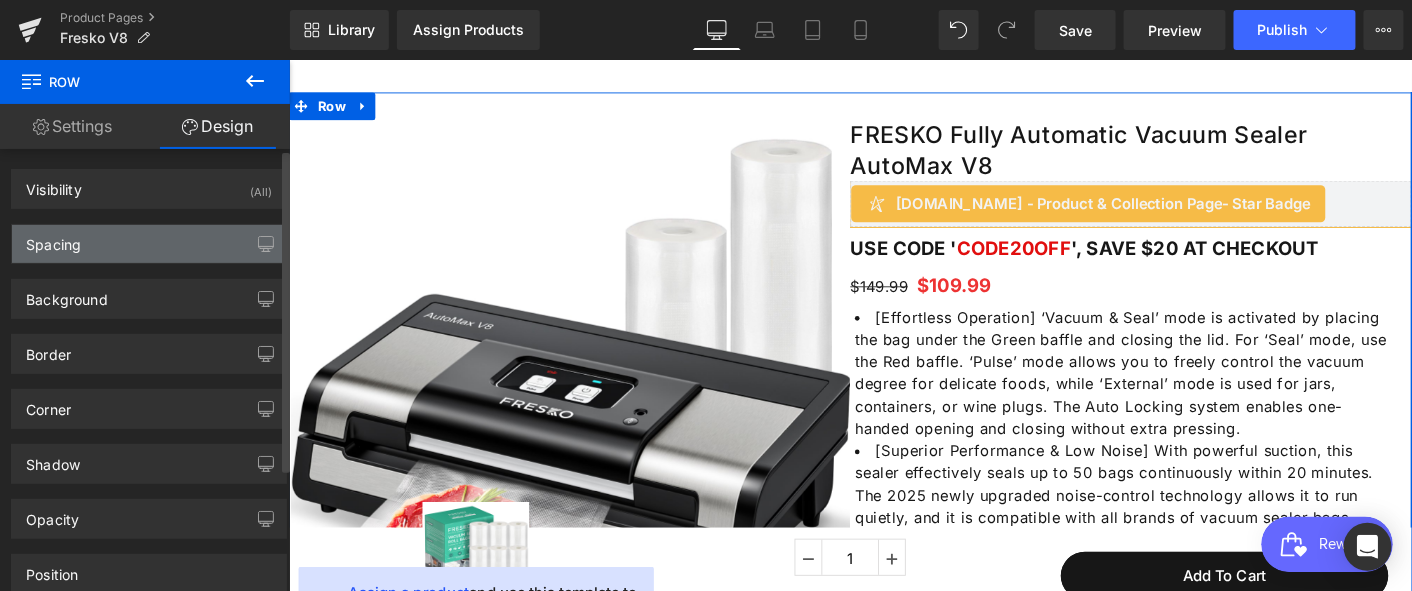 click on "Spacing" at bounding box center (149, 244) 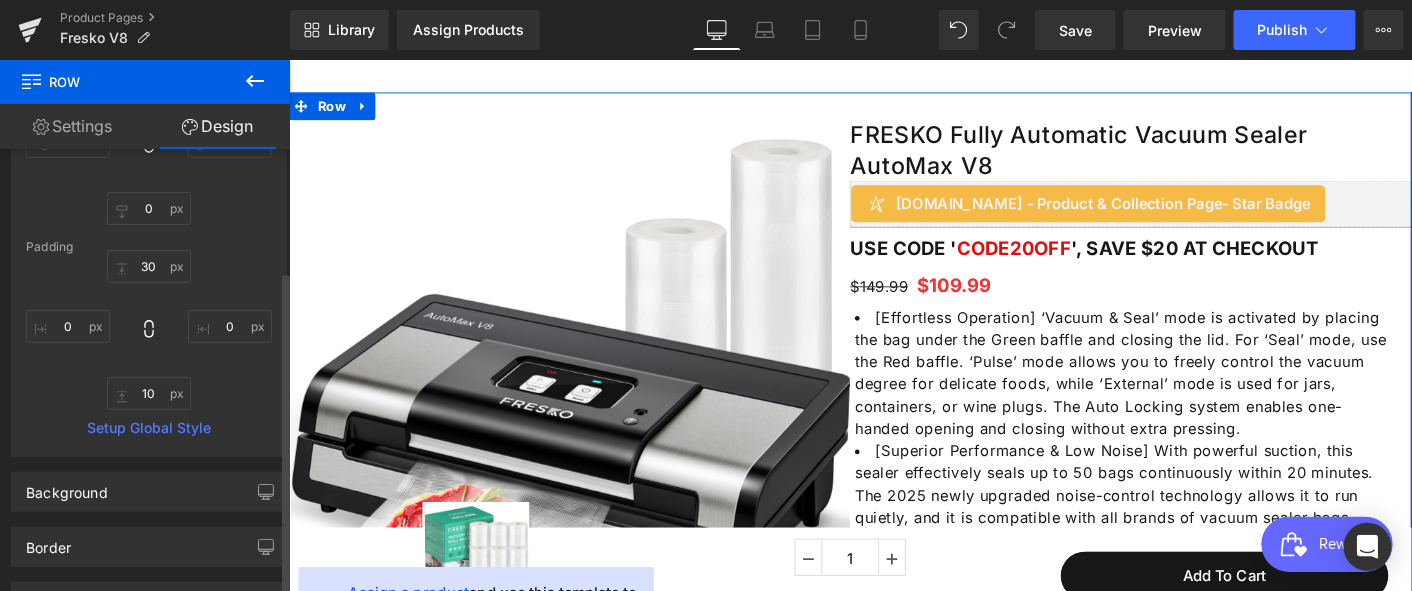 scroll, scrollTop: 0, scrollLeft: 0, axis: both 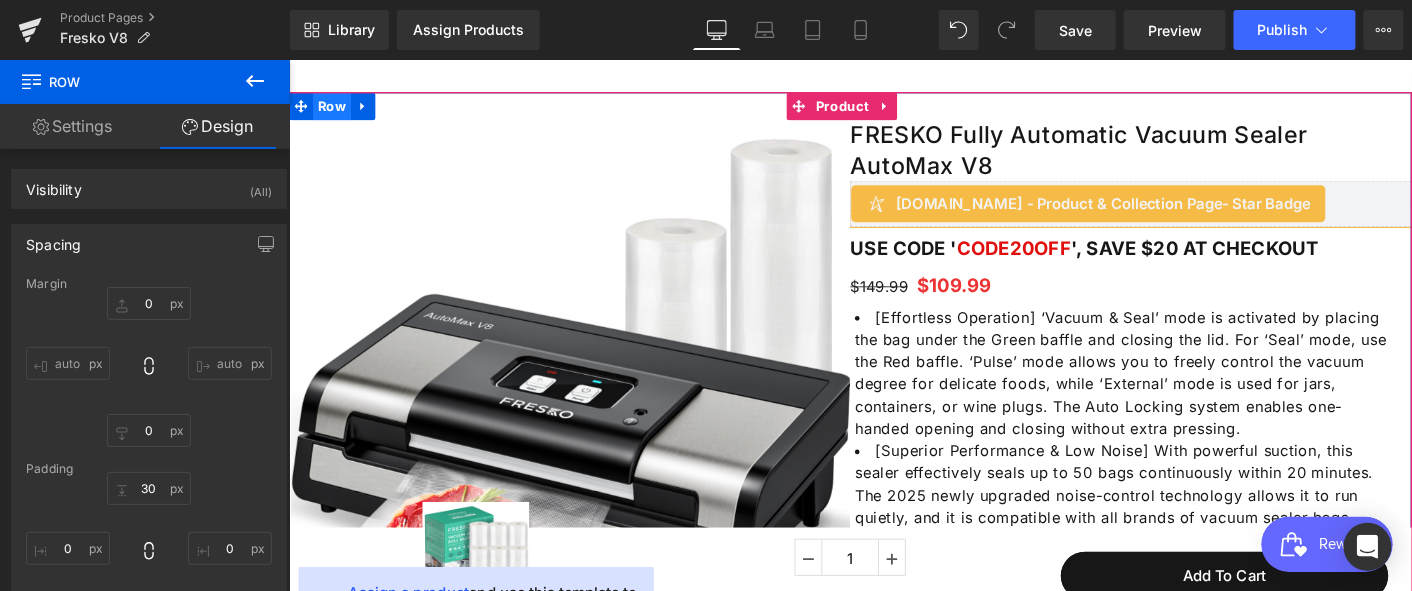 click on "Row" at bounding box center [334, 109] 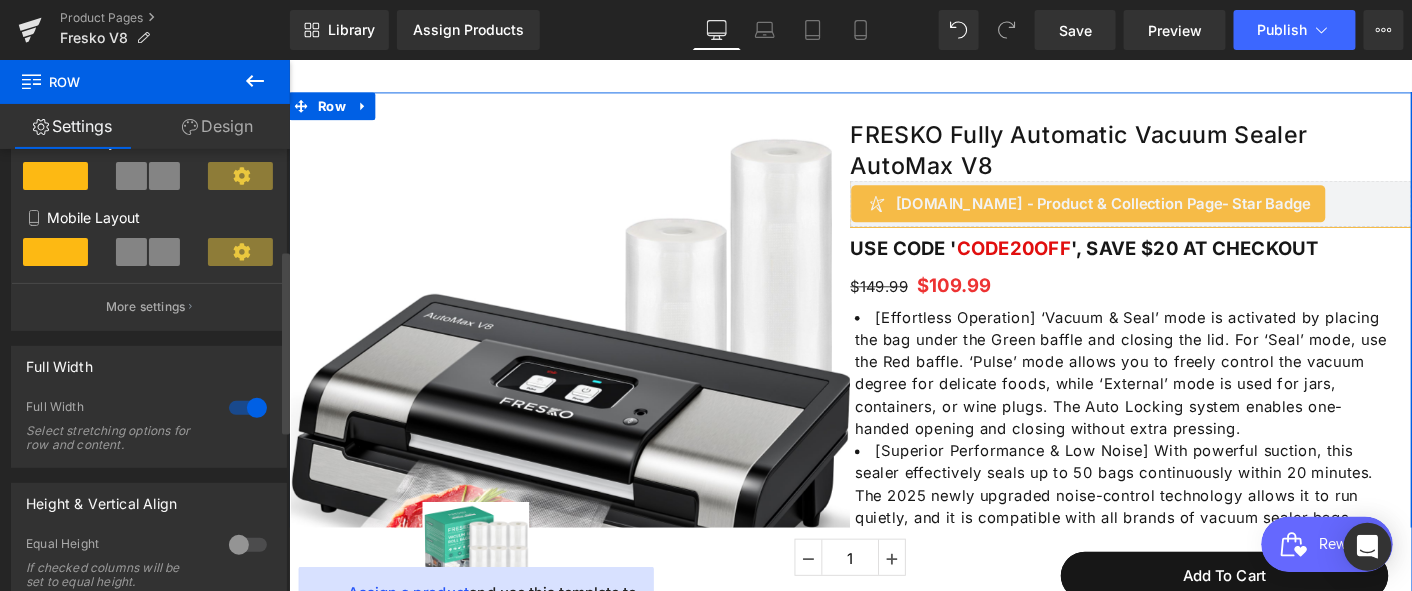 scroll, scrollTop: 555, scrollLeft: 0, axis: vertical 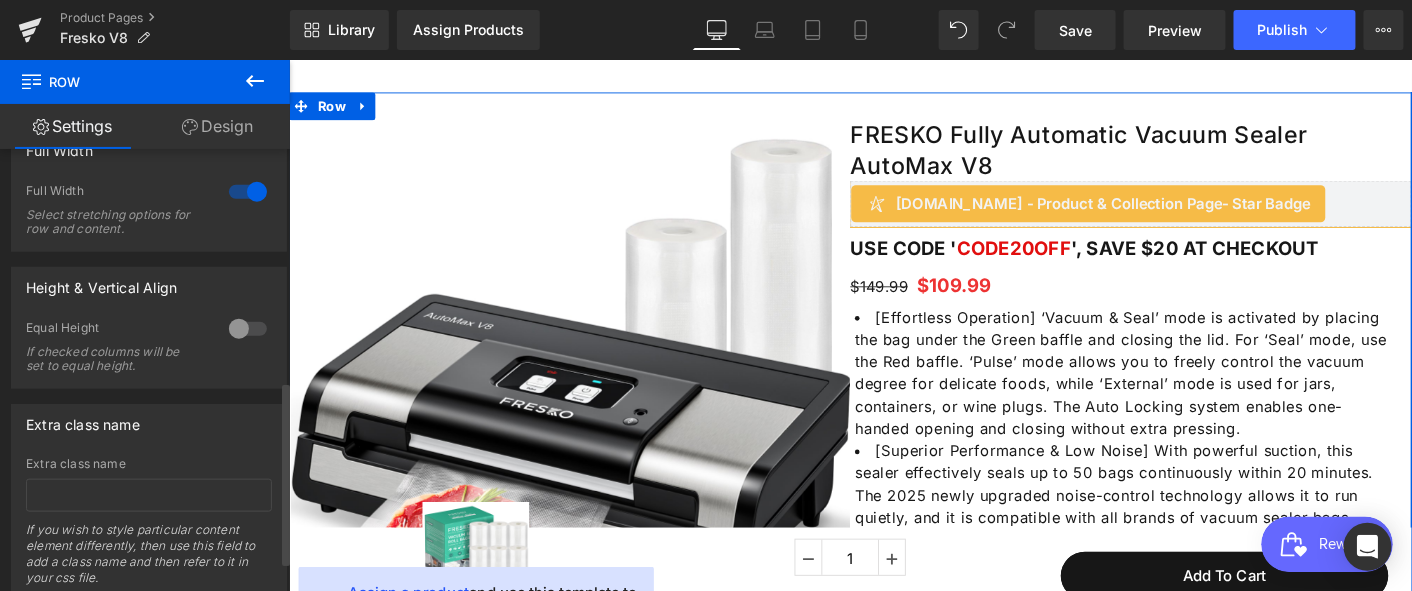 click at bounding box center [248, 329] 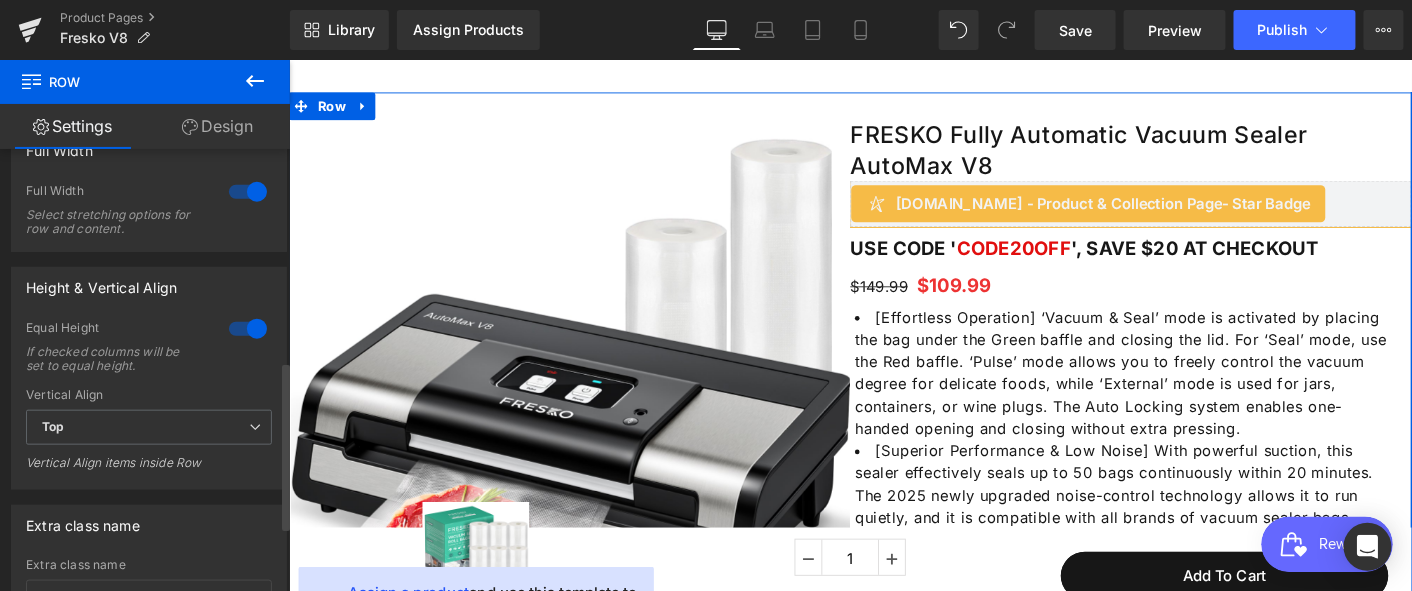 click at bounding box center (248, 329) 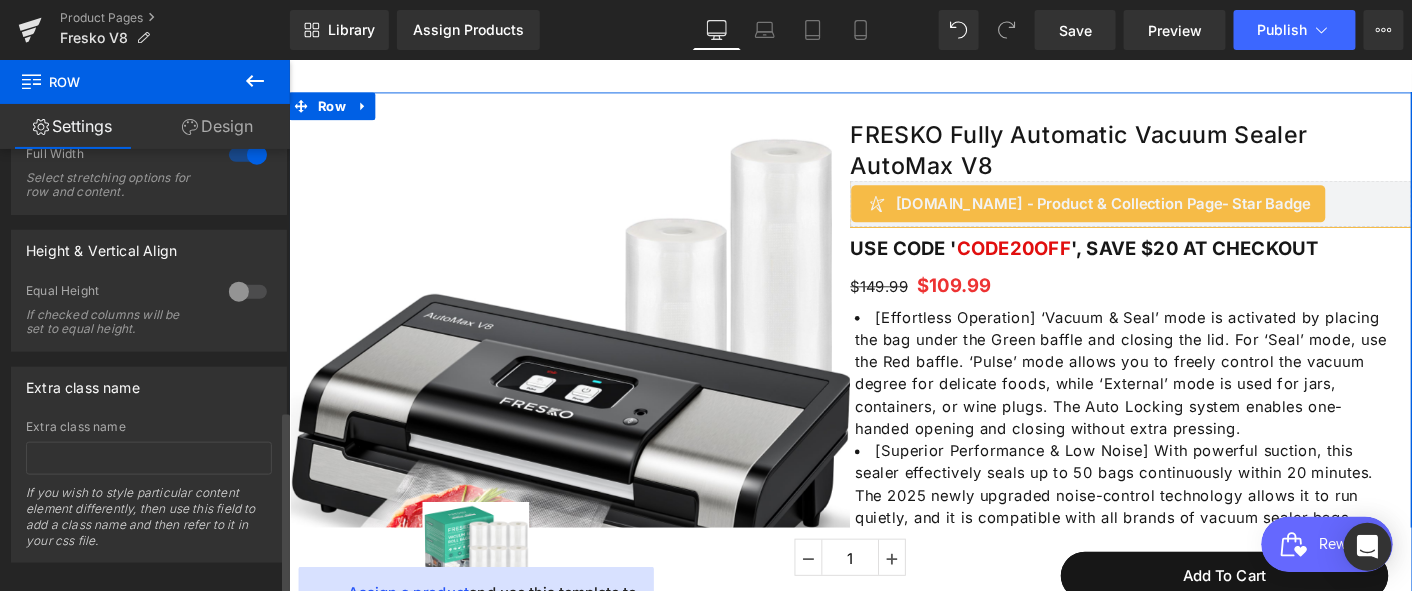 scroll, scrollTop: 625, scrollLeft: 0, axis: vertical 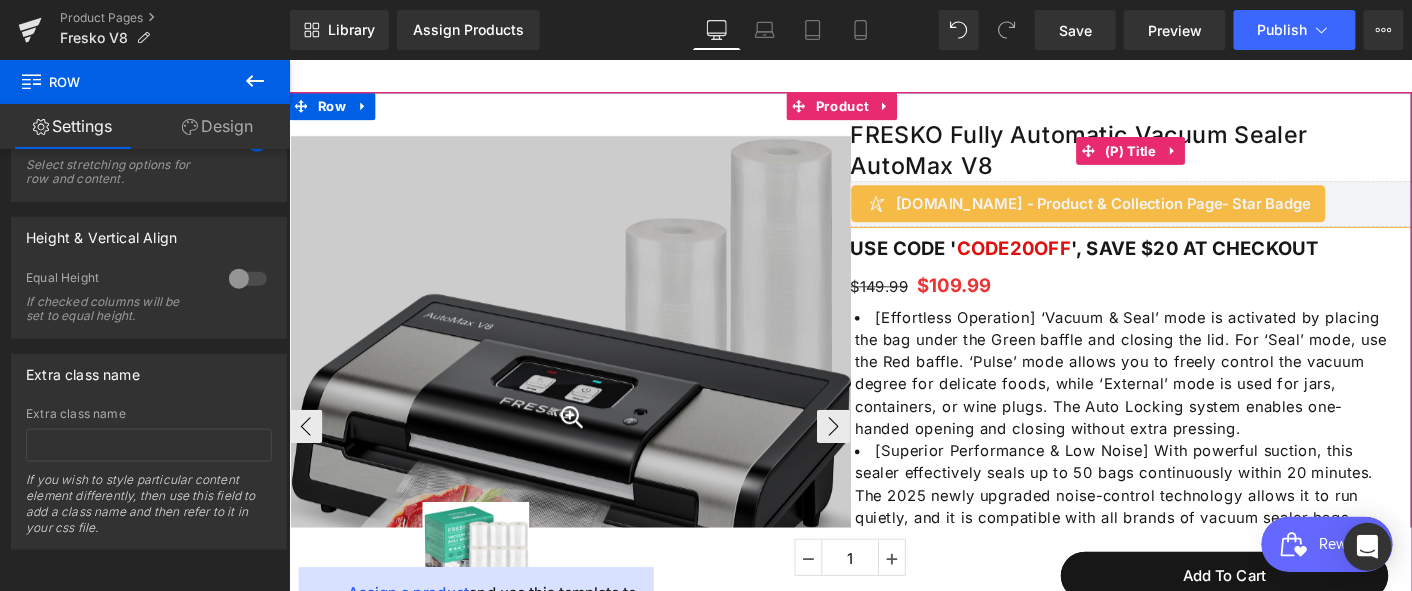 drag, startPoint x: 1132, startPoint y: 151, endPoint x: 390, endPoint y: 150, distance: 742.0007 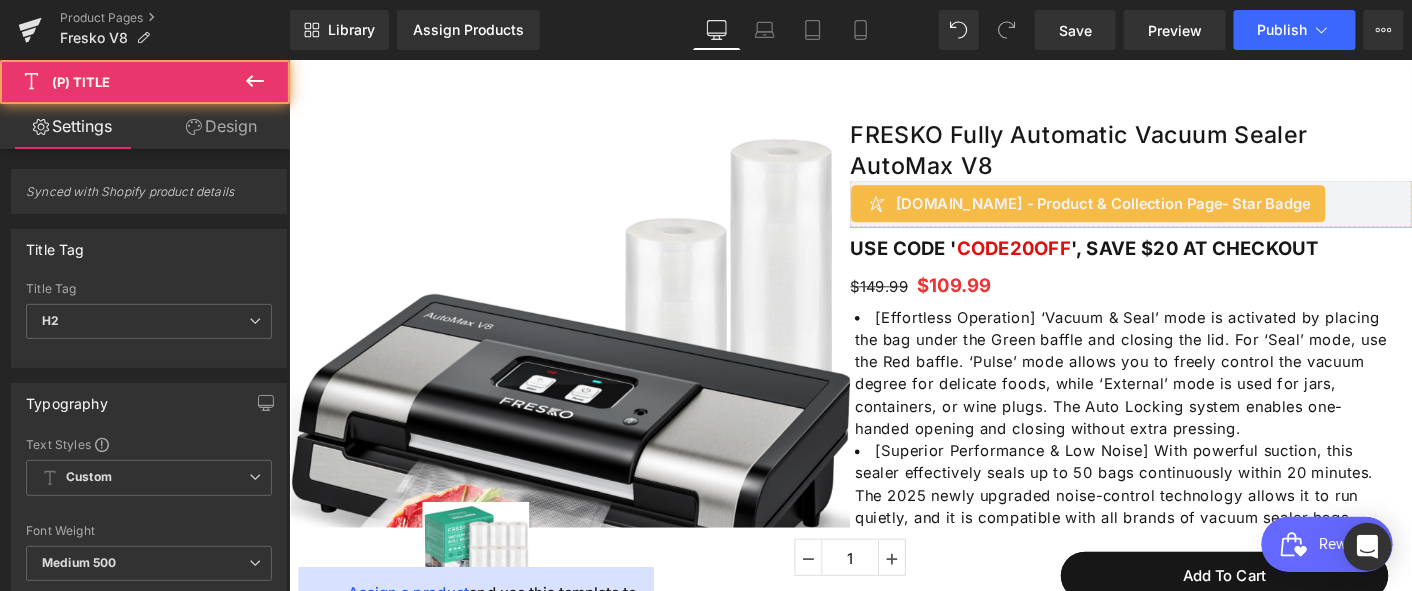 click on "Design" at bounding box center (221, 126) 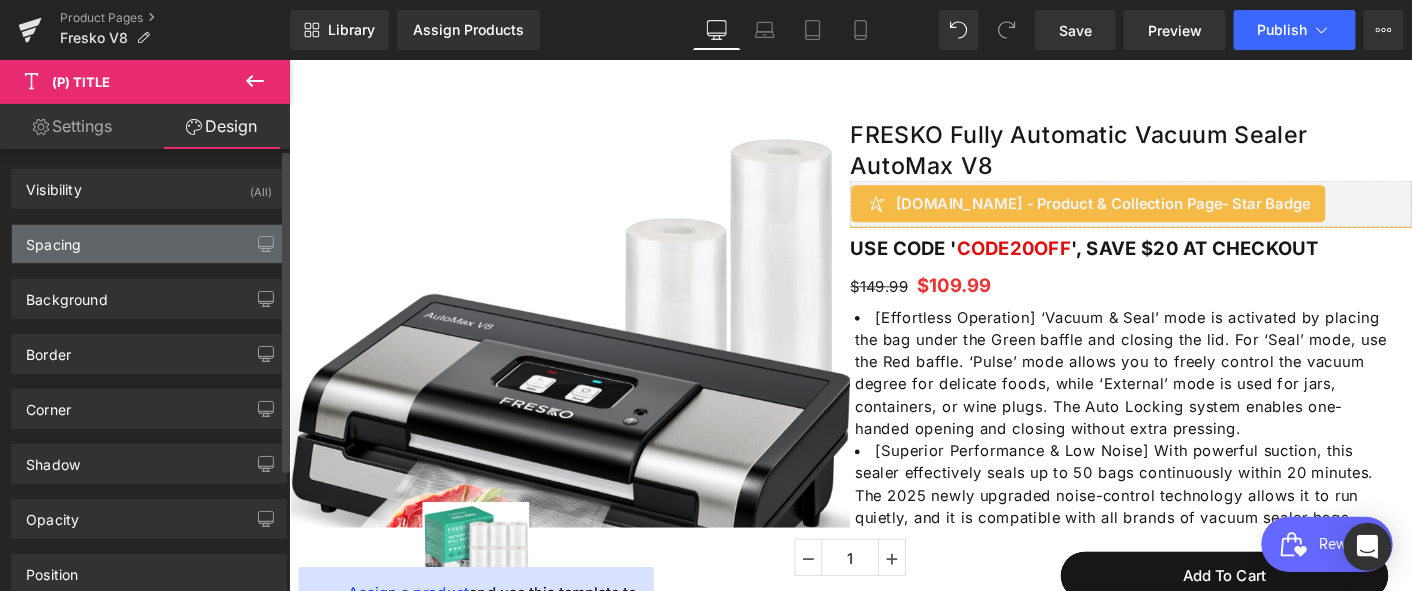 click on "Spacing" at bounding box center (149, 244) 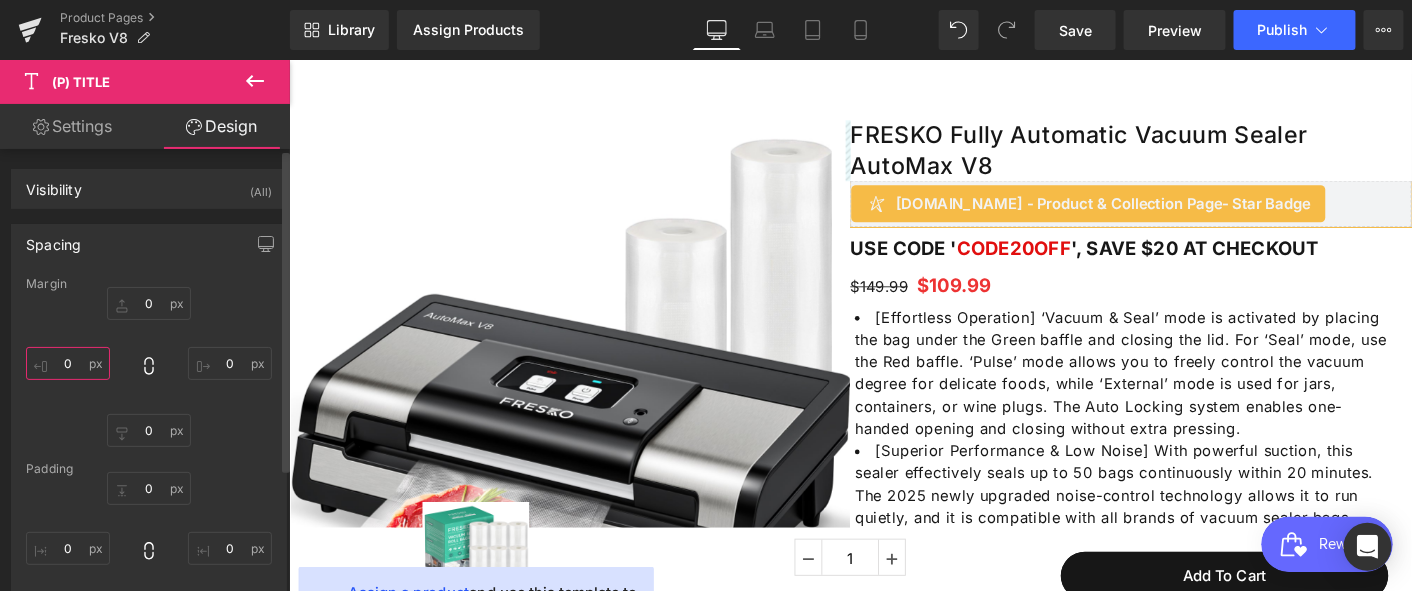 click on "0" at bounding box center (68, 363) 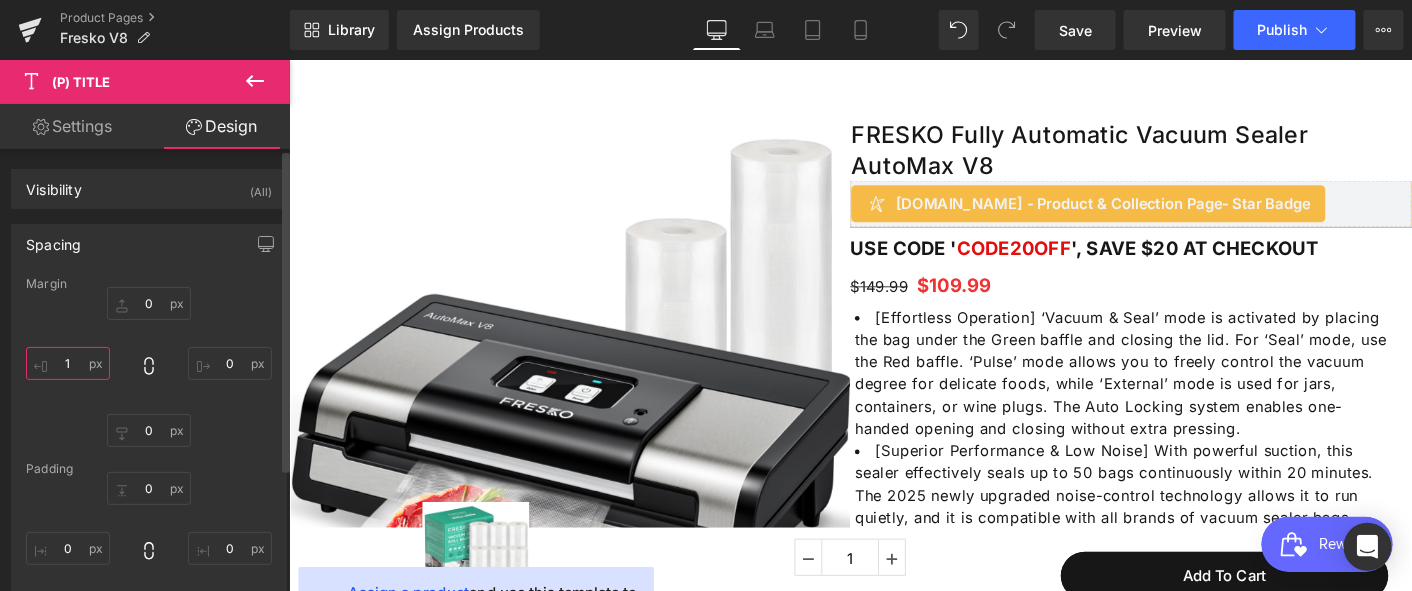 type on "15" 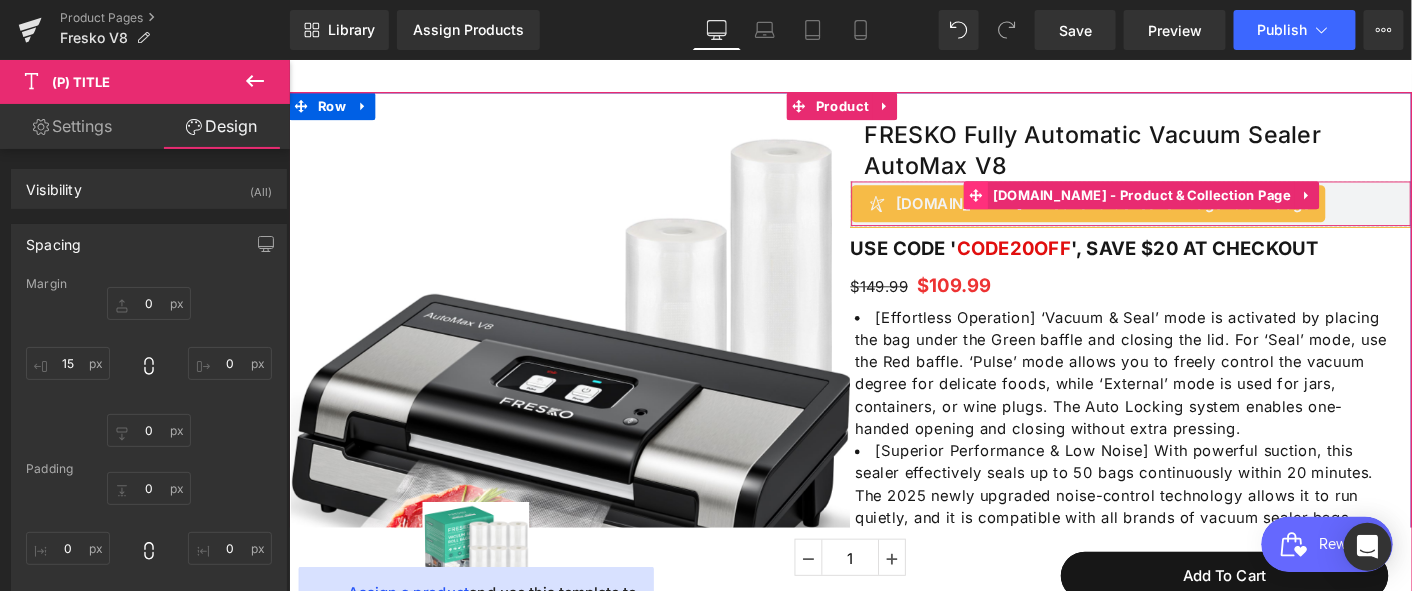 click at bounding box center (1028, 205) 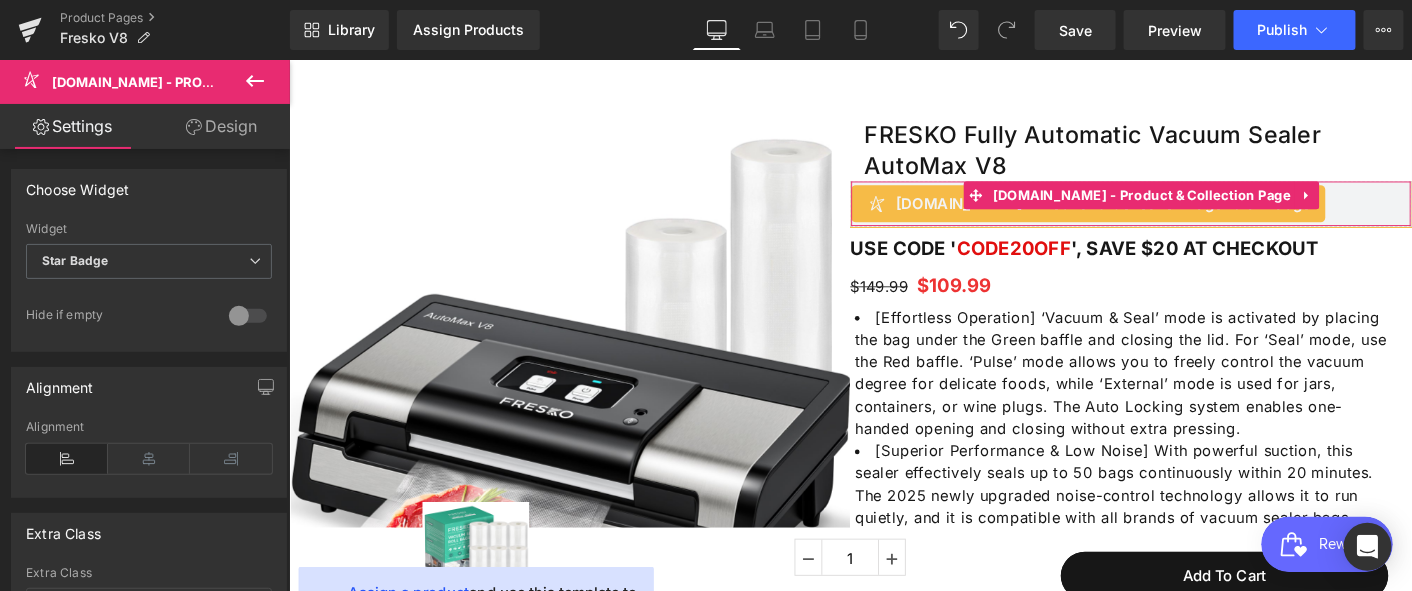 click on "Design" at bounding box center (221, 126) 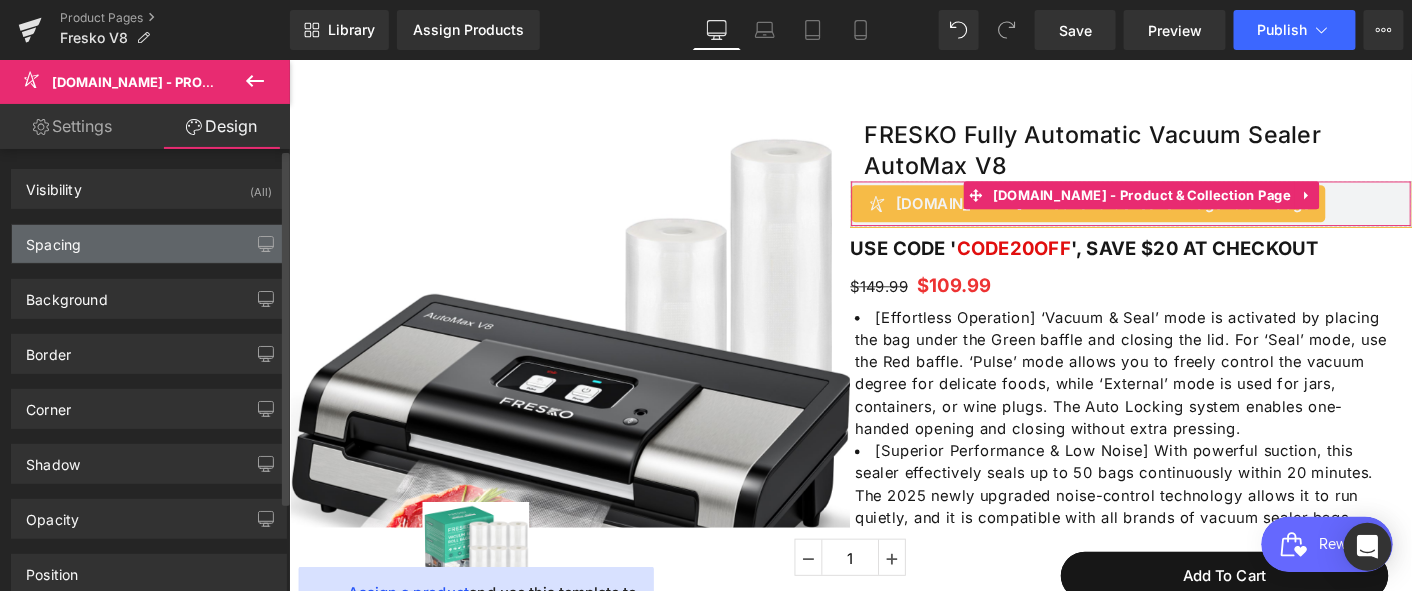 click on "Spacing" at bounding box center [149, 244] 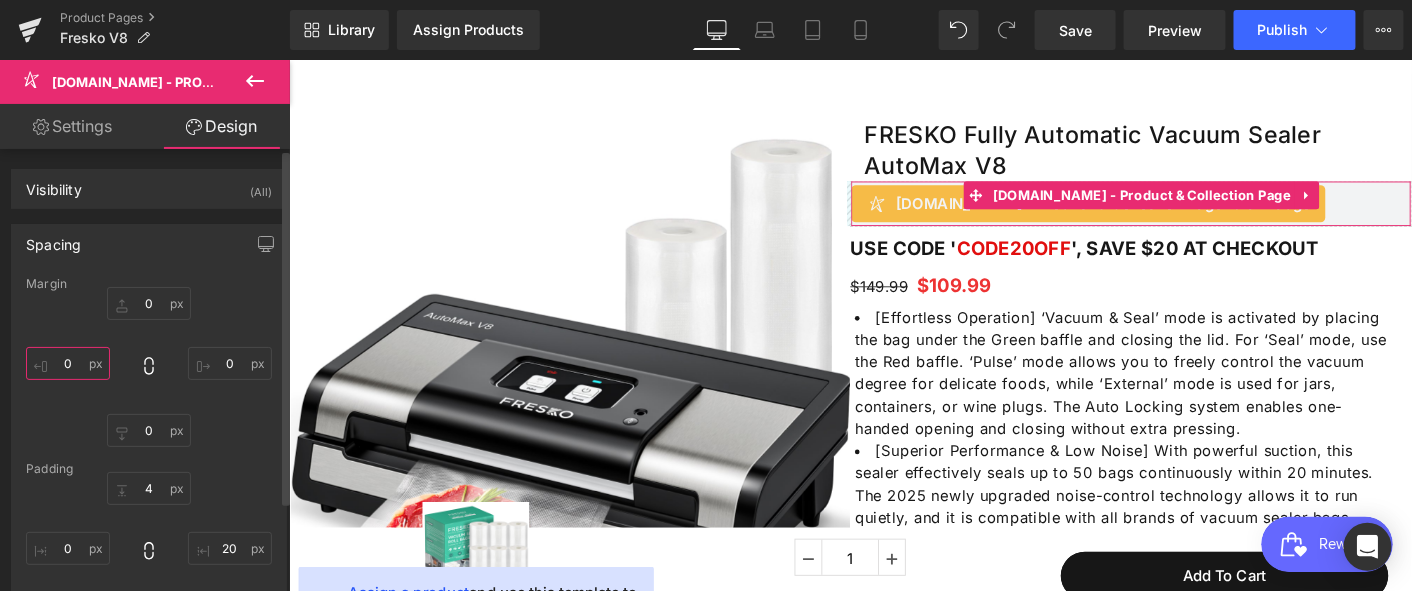click on "0" at bounding box center (68, 363) 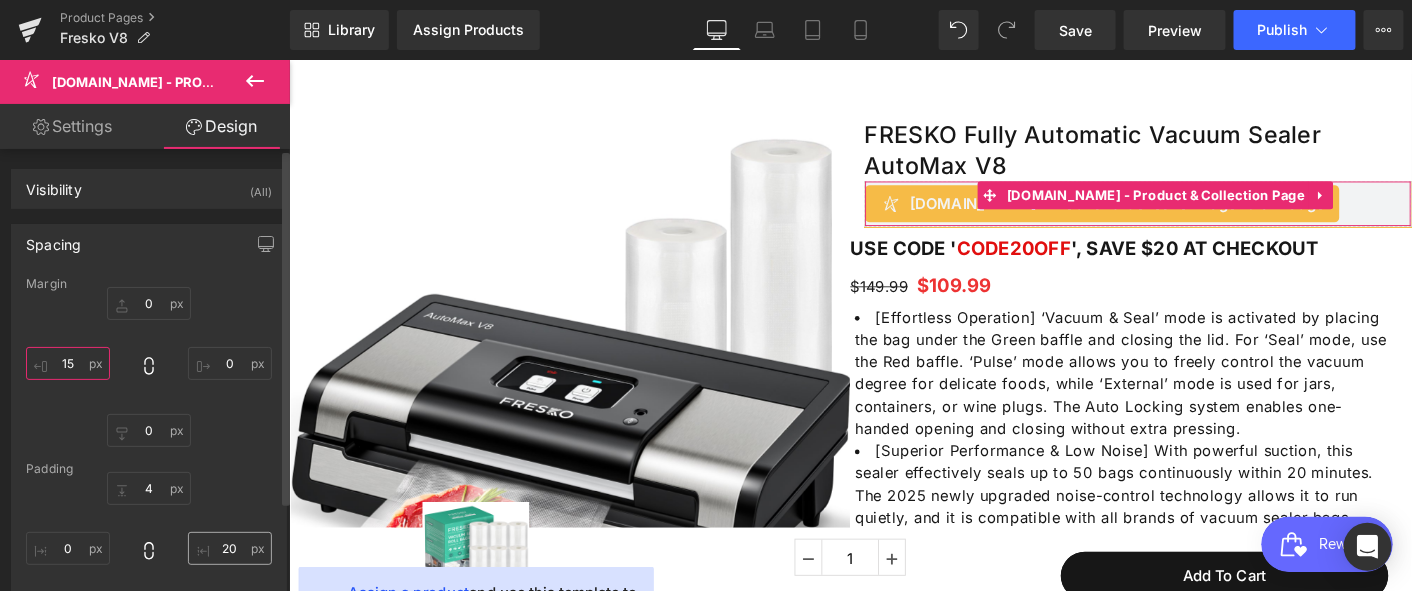 type on "15" 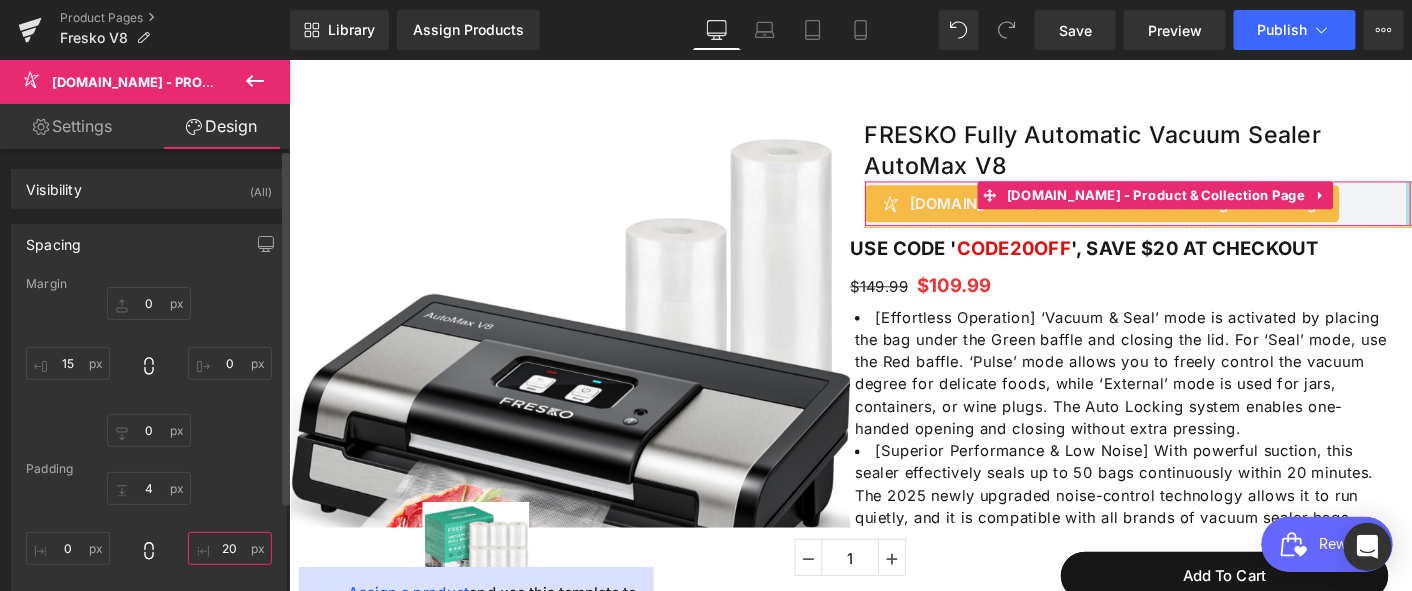 click on "20" at bounding box center [230, 548] 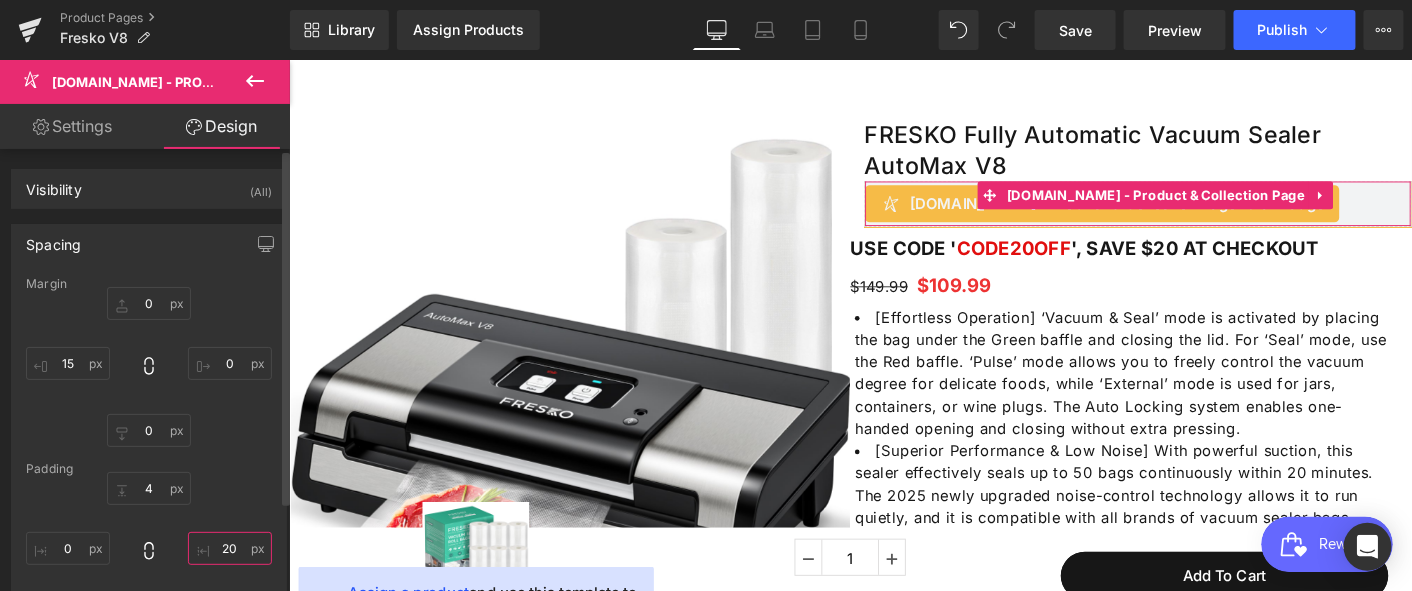 type 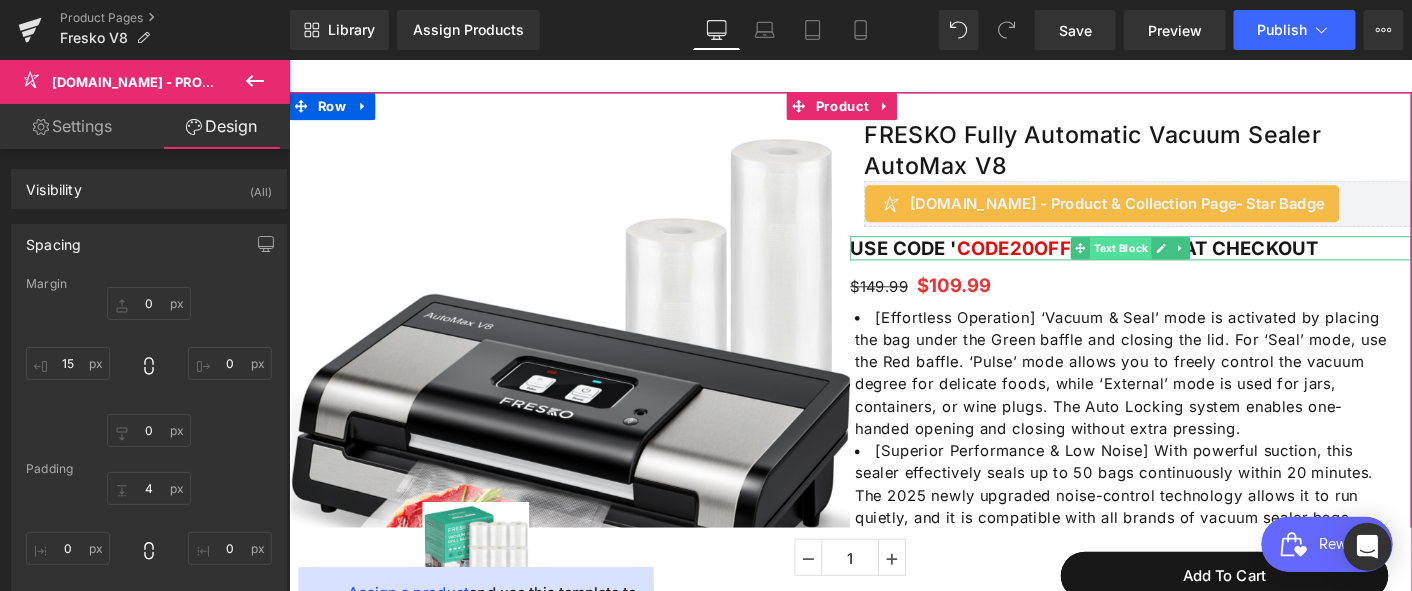 click on "Text Block" at bounding box center [1185, 262] 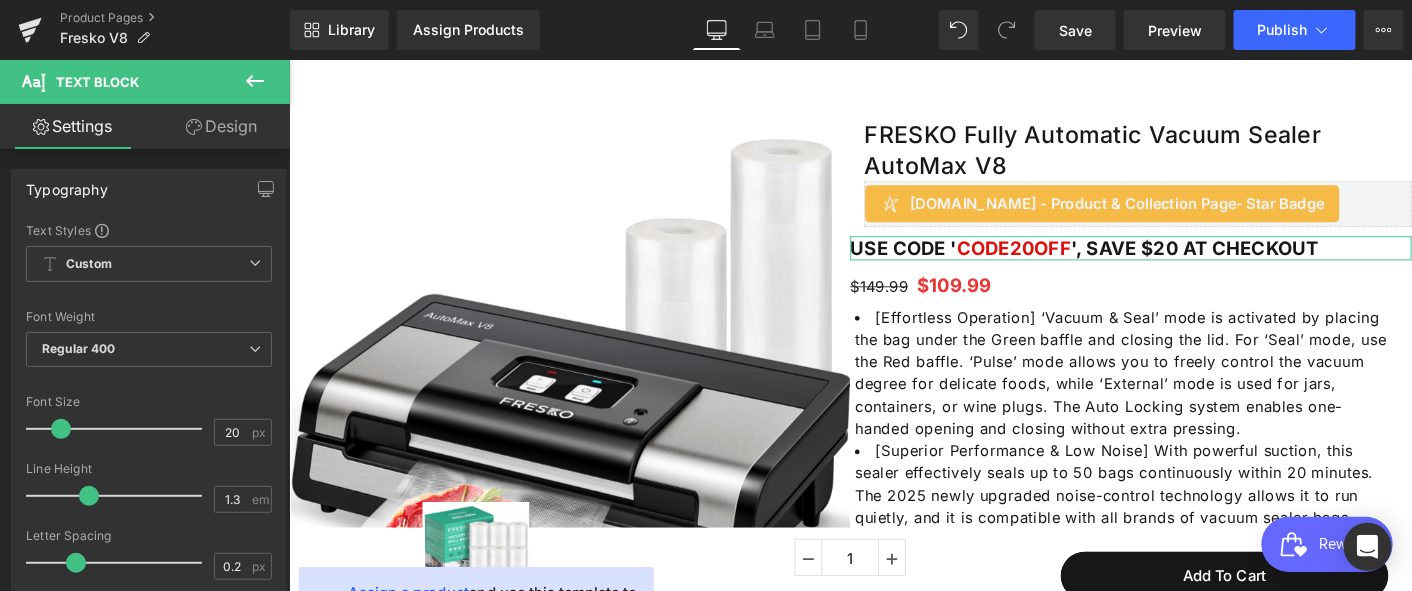 click on "Design" at bounding box center [221, 126] 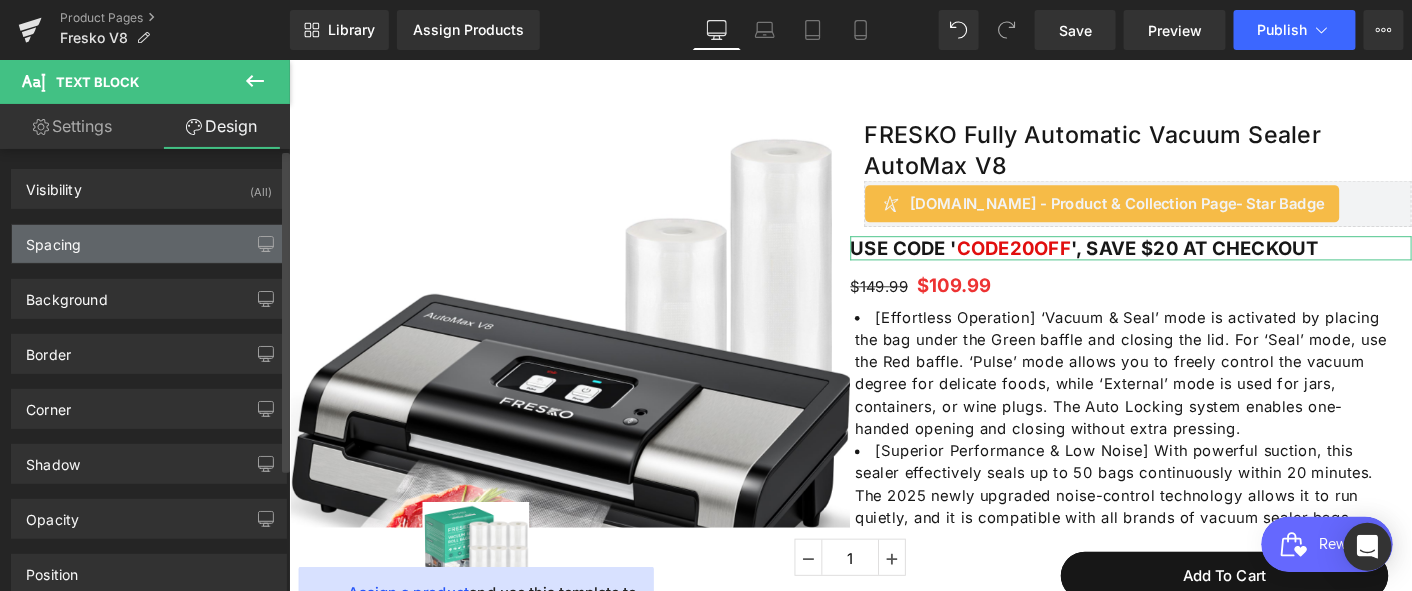 click on "Spacing" at bounding box center [149, 244] 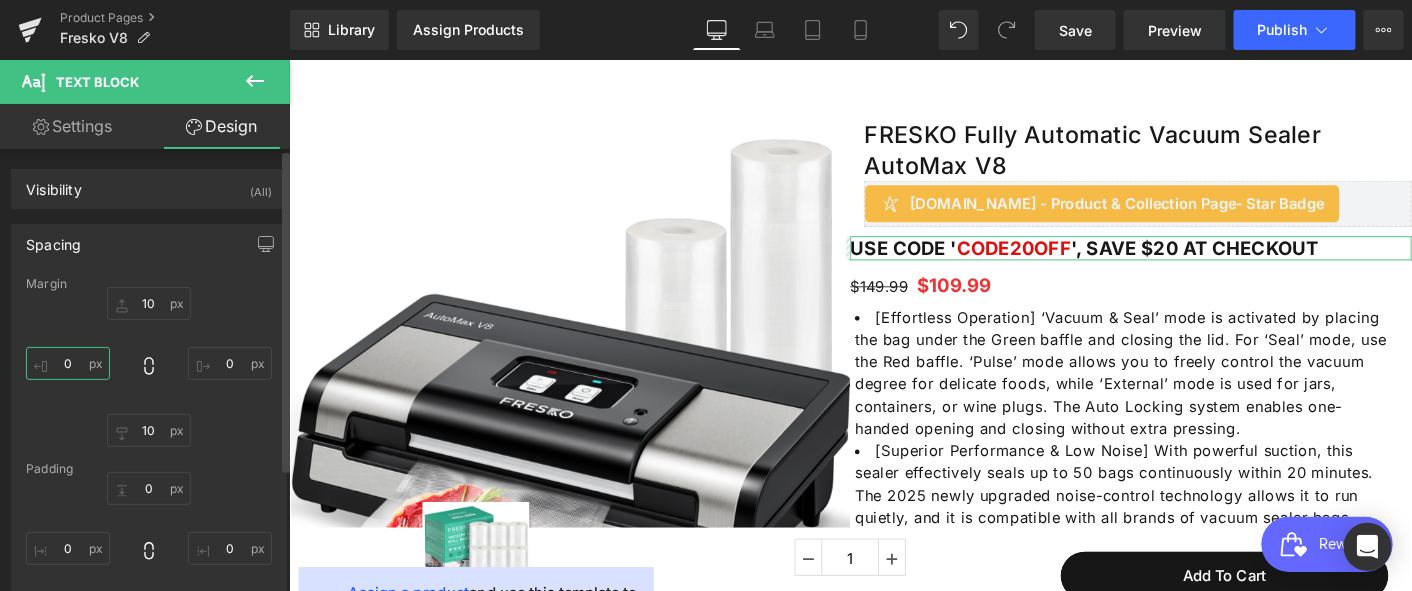 click on "0" at bounding box center [68, 363] 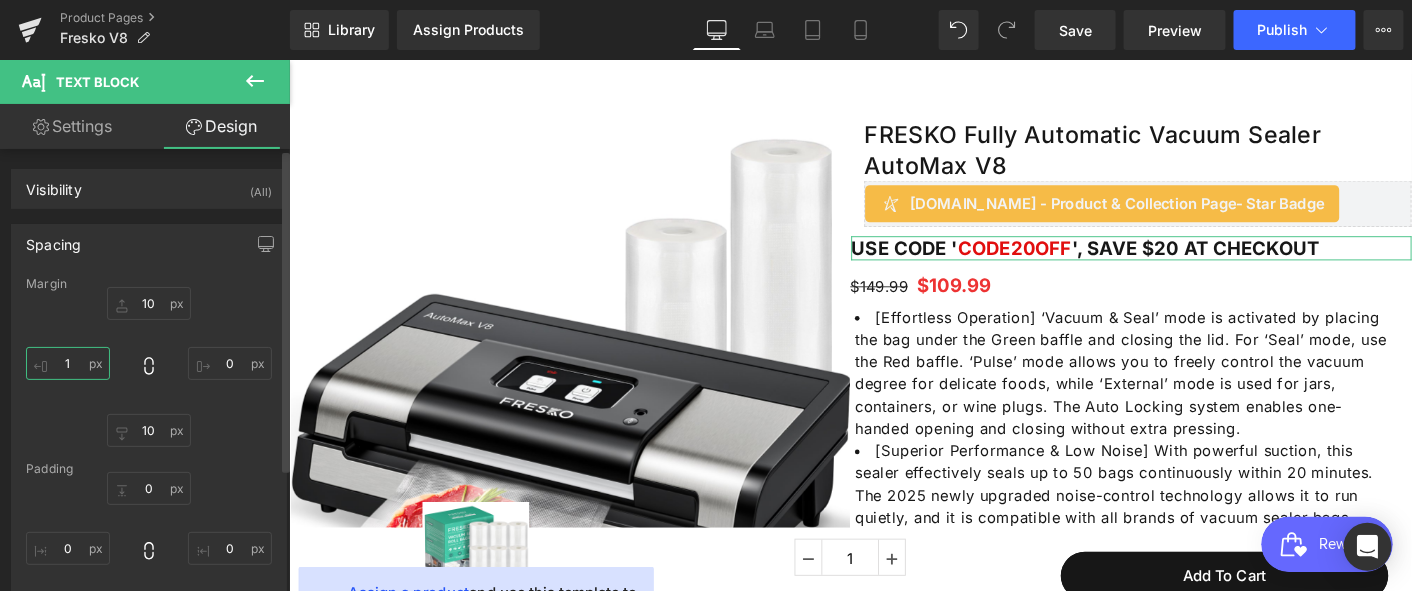 type on "15" 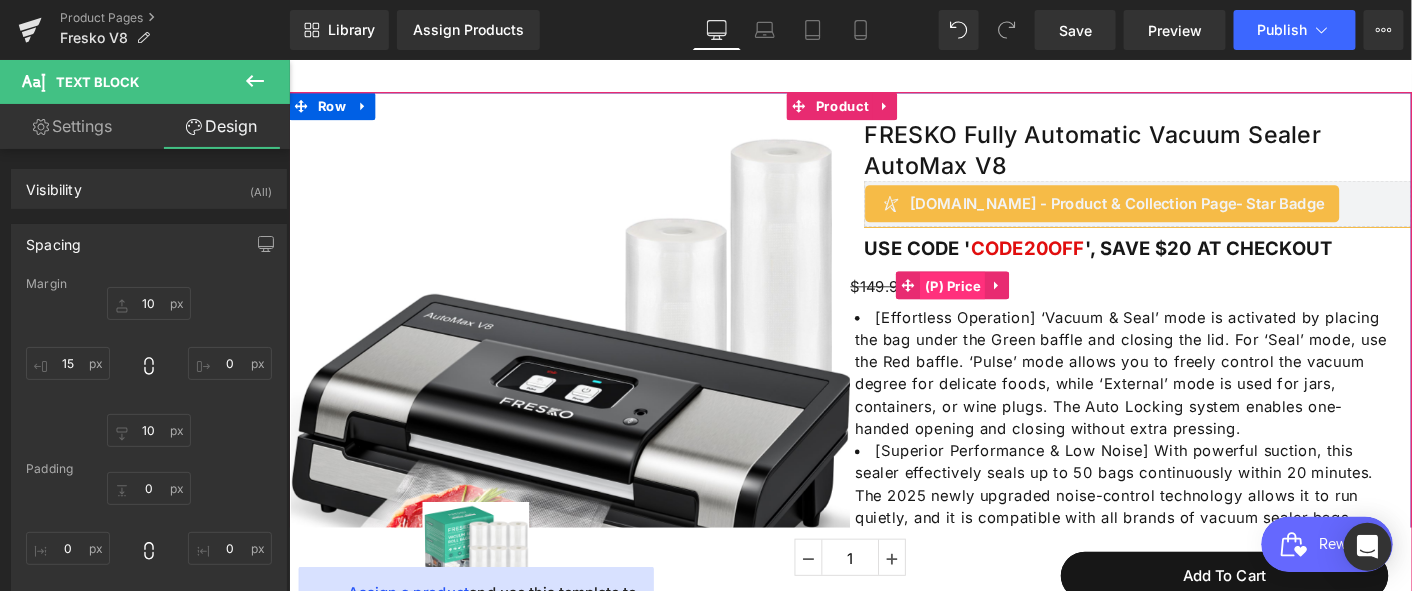 click on "(P) Price" at bounding box center (1004, 303) 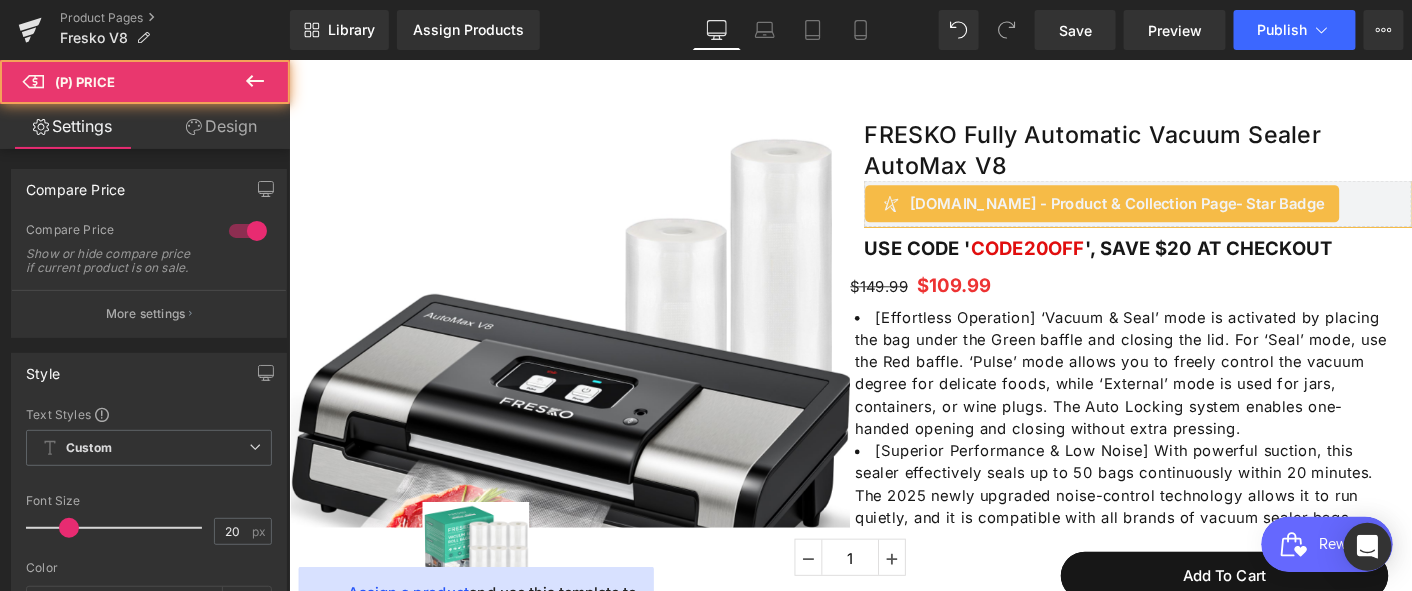 click on "Design" at bounding box center [221, 126] 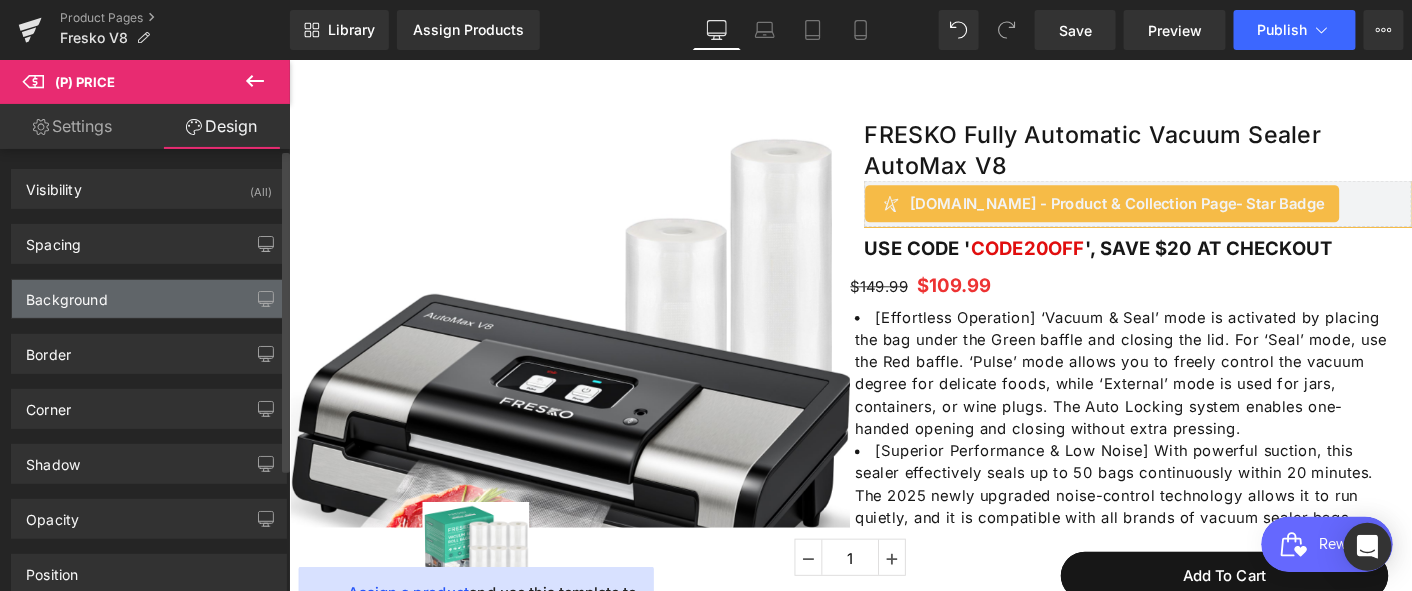 type on "5" 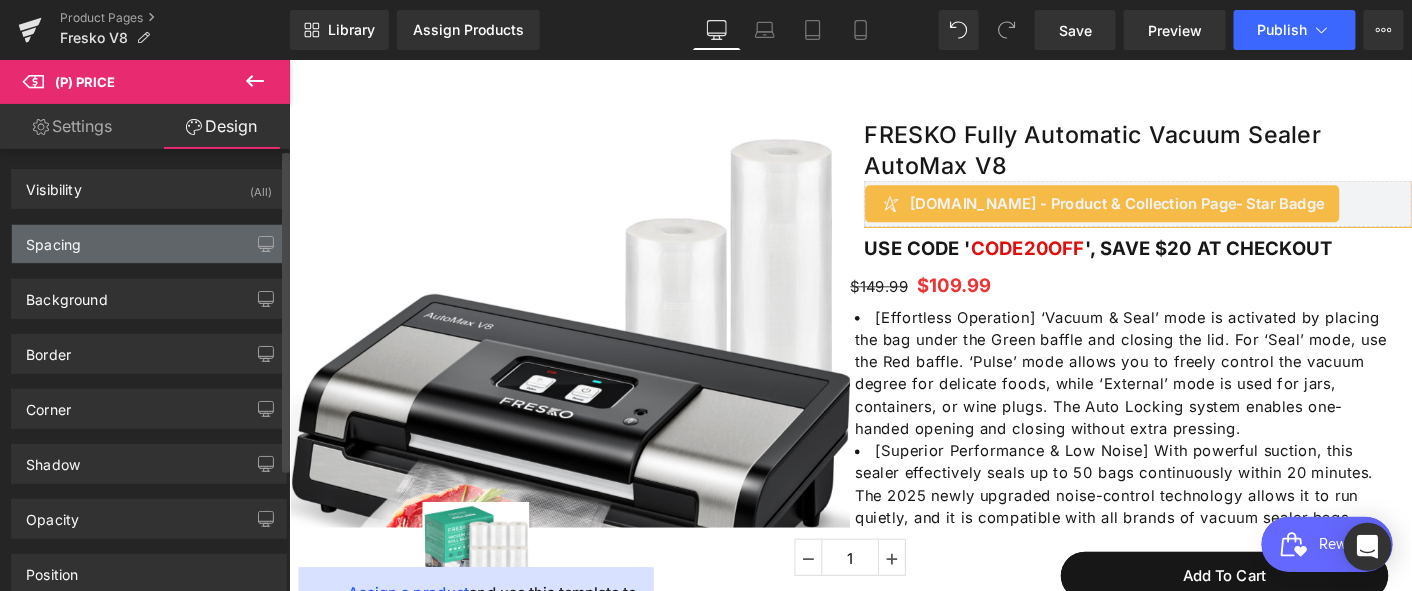click on "Spacing" at bounding box center [53, 239] 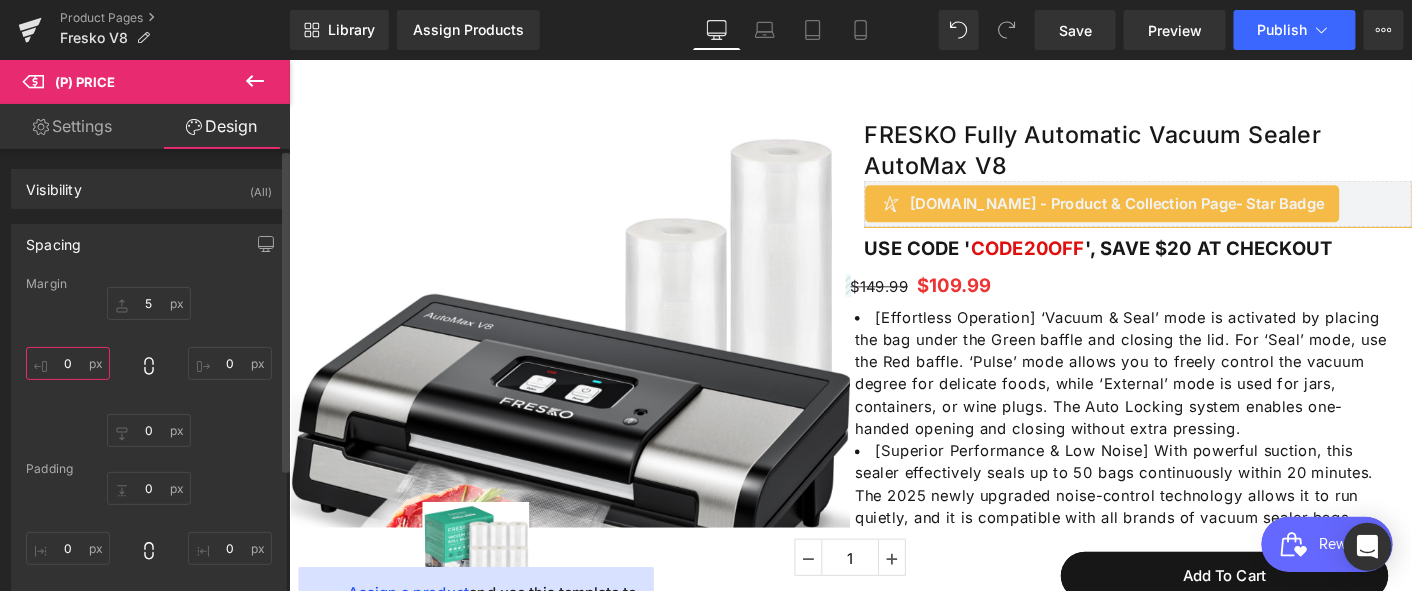 click on "0" at bounding box center (68, 363) 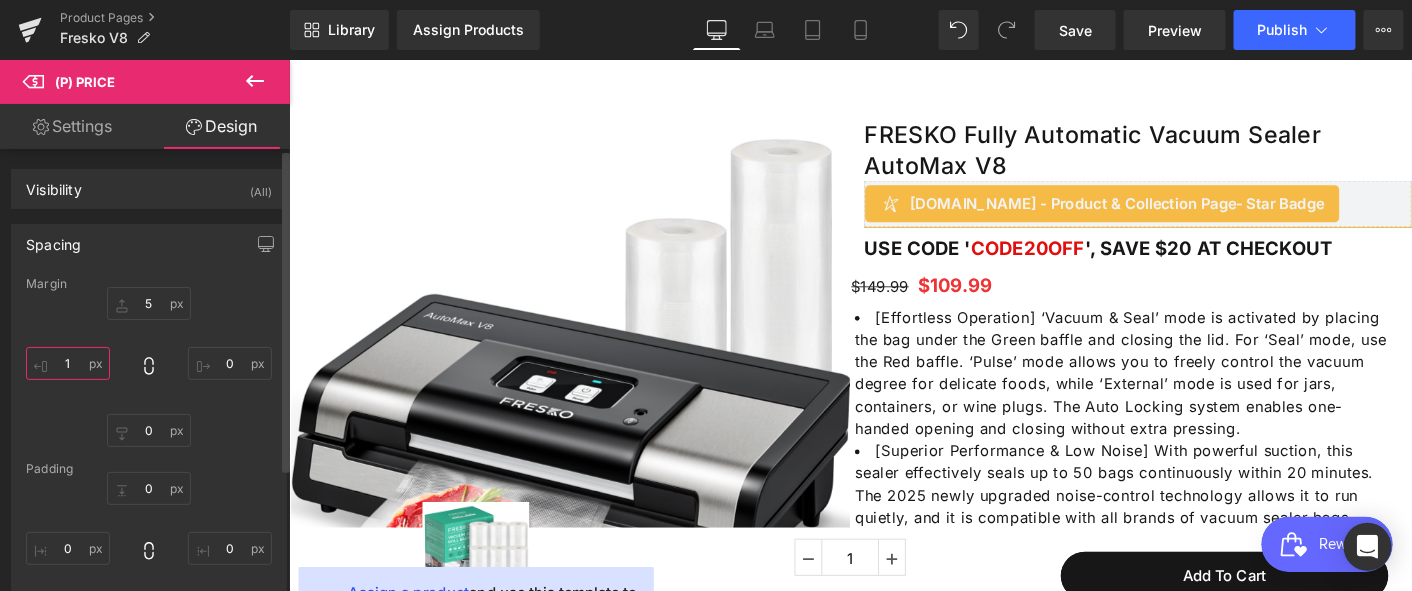 type on "15" 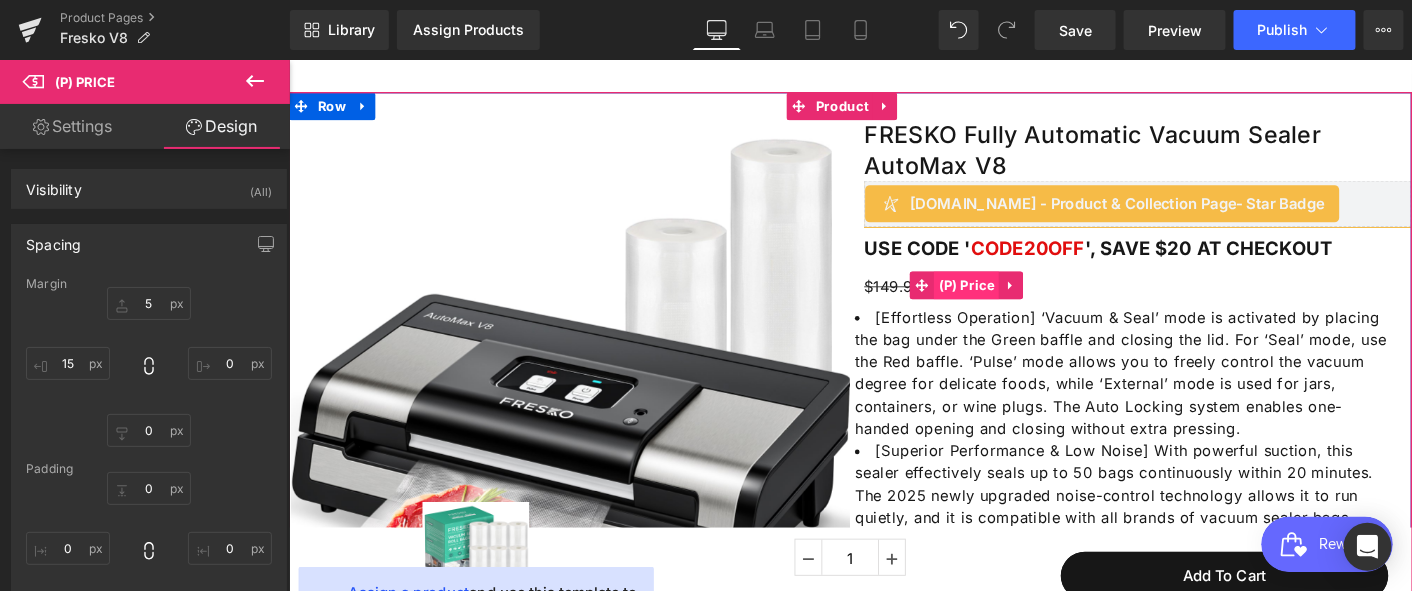 click on "(P) Price" at bounding box center [1019, 302] 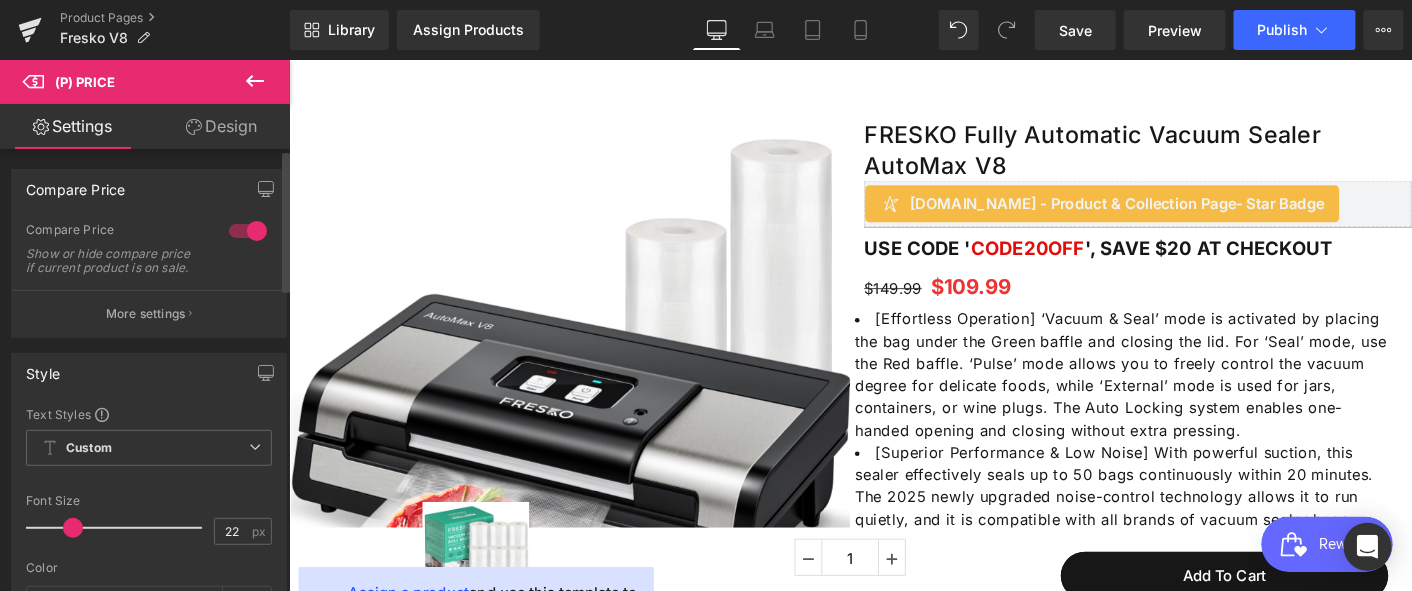 click at bounding box center [73, 528] 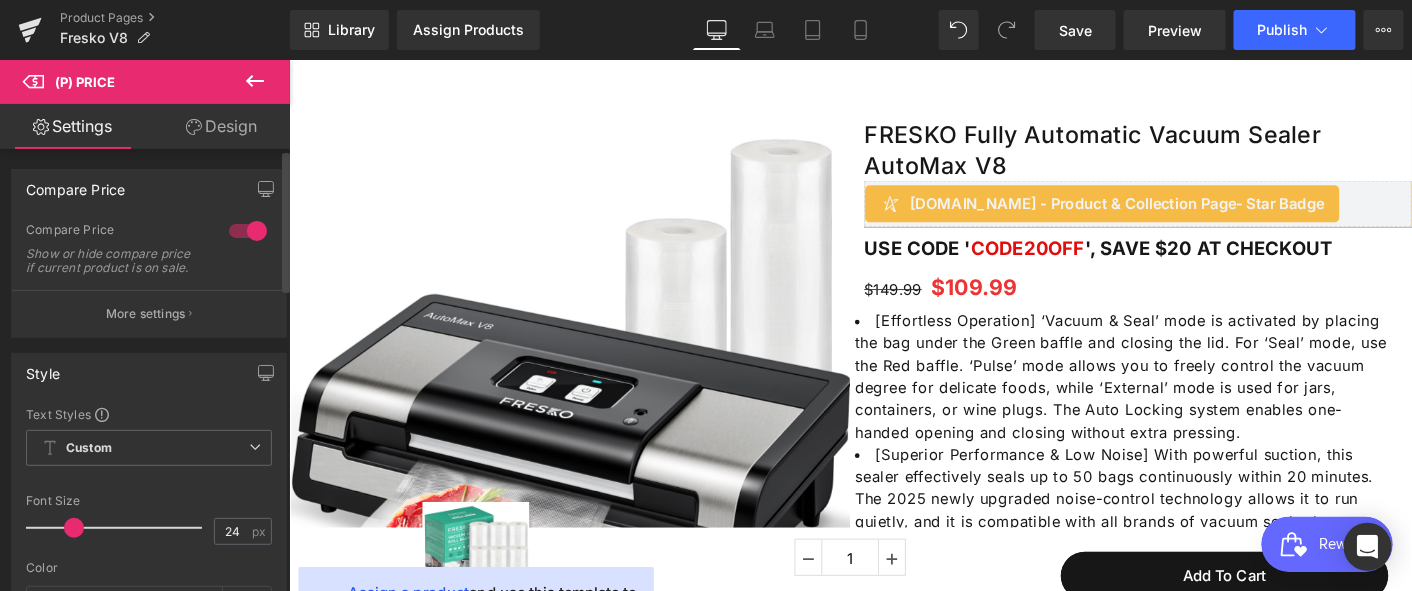 type on "25" 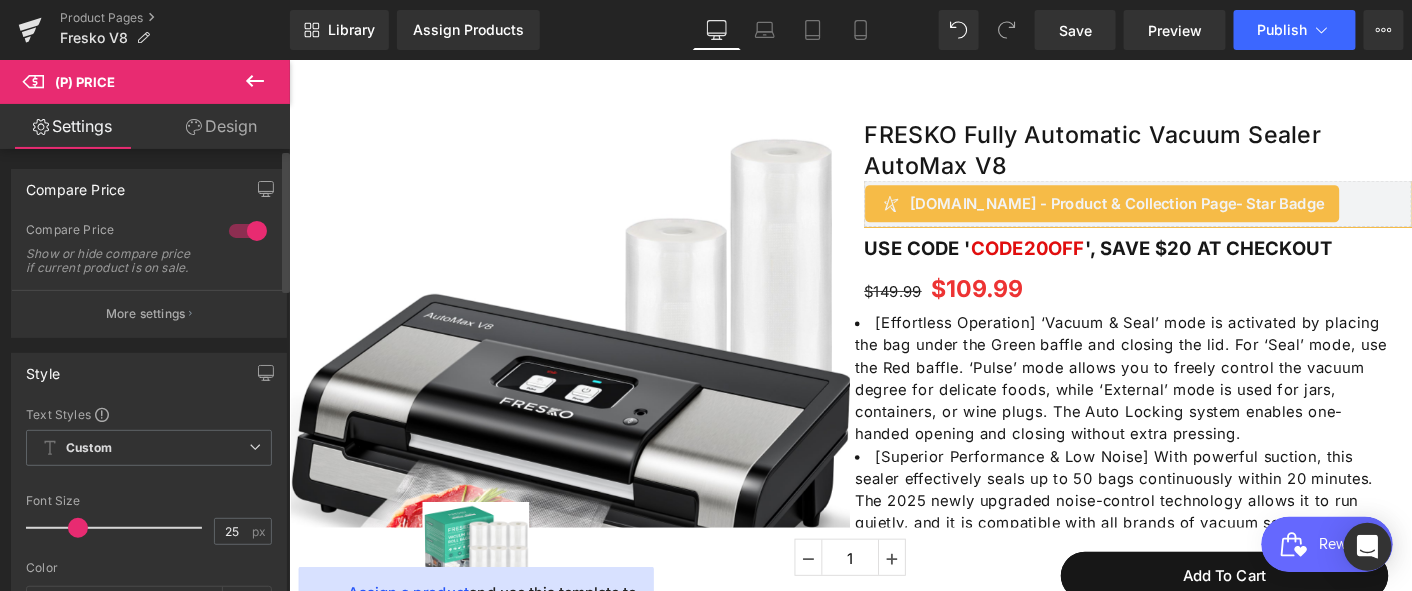 click at bounding box center (78, 528) 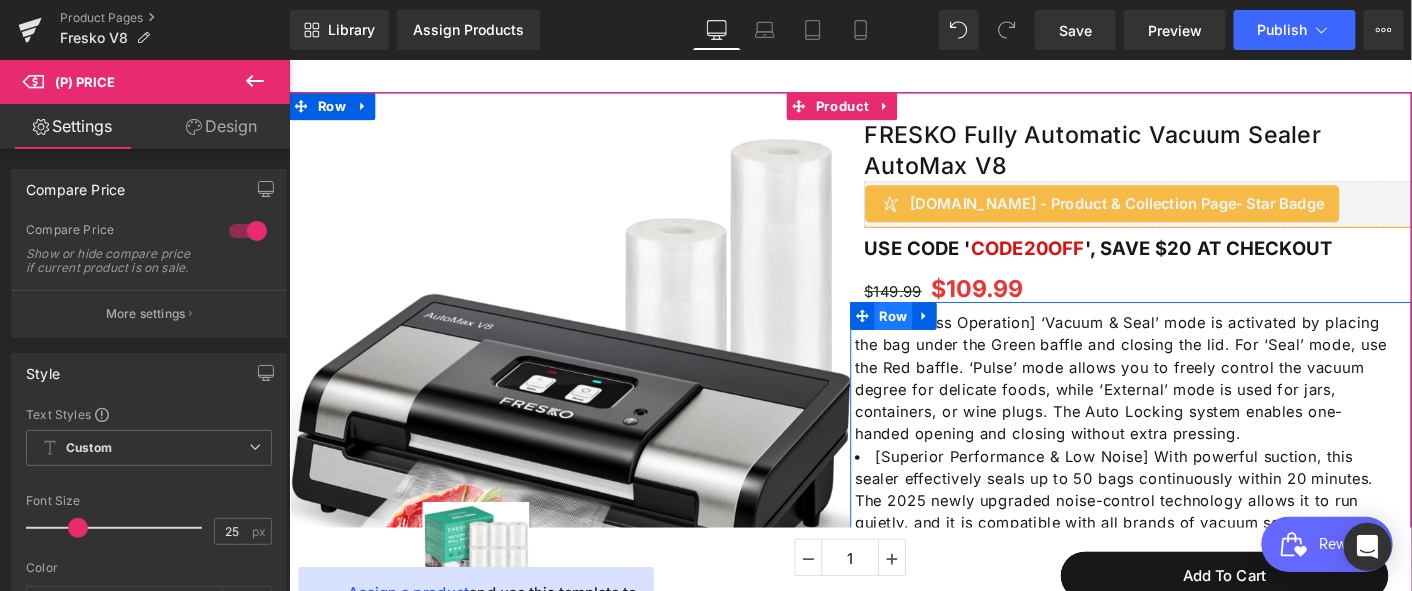 click on "Row" at bounding box center (939, 335) 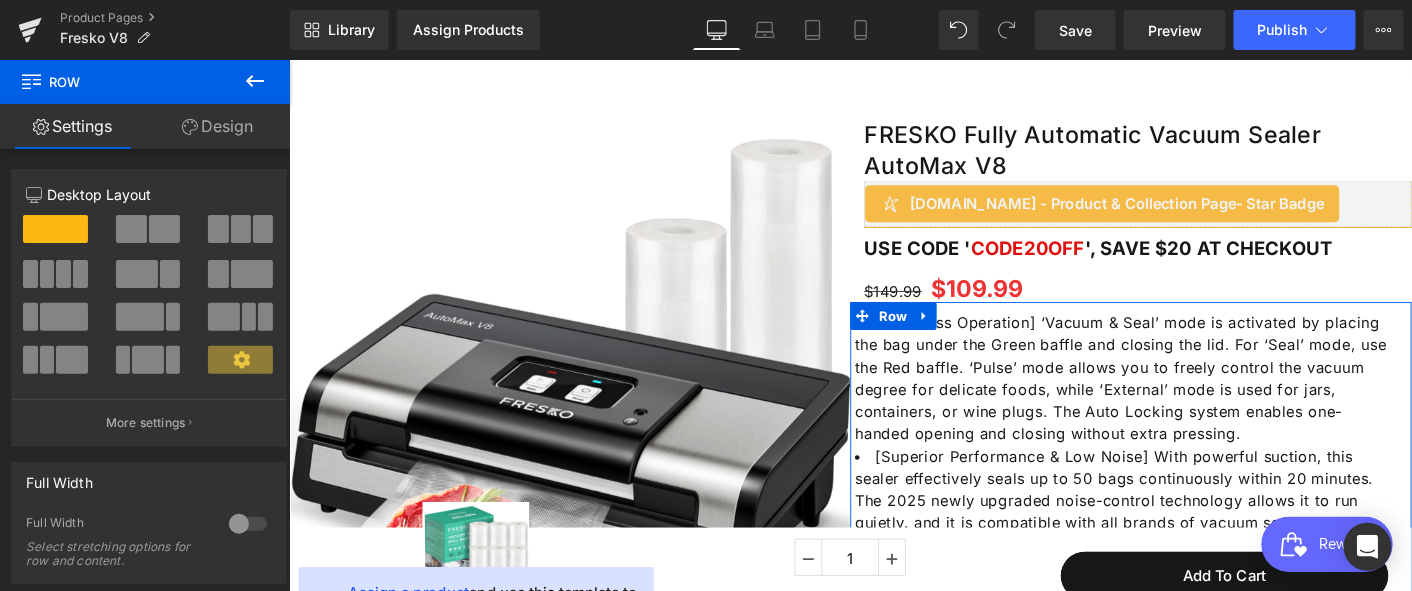 click on "Design" at bounding box center (217, 126) 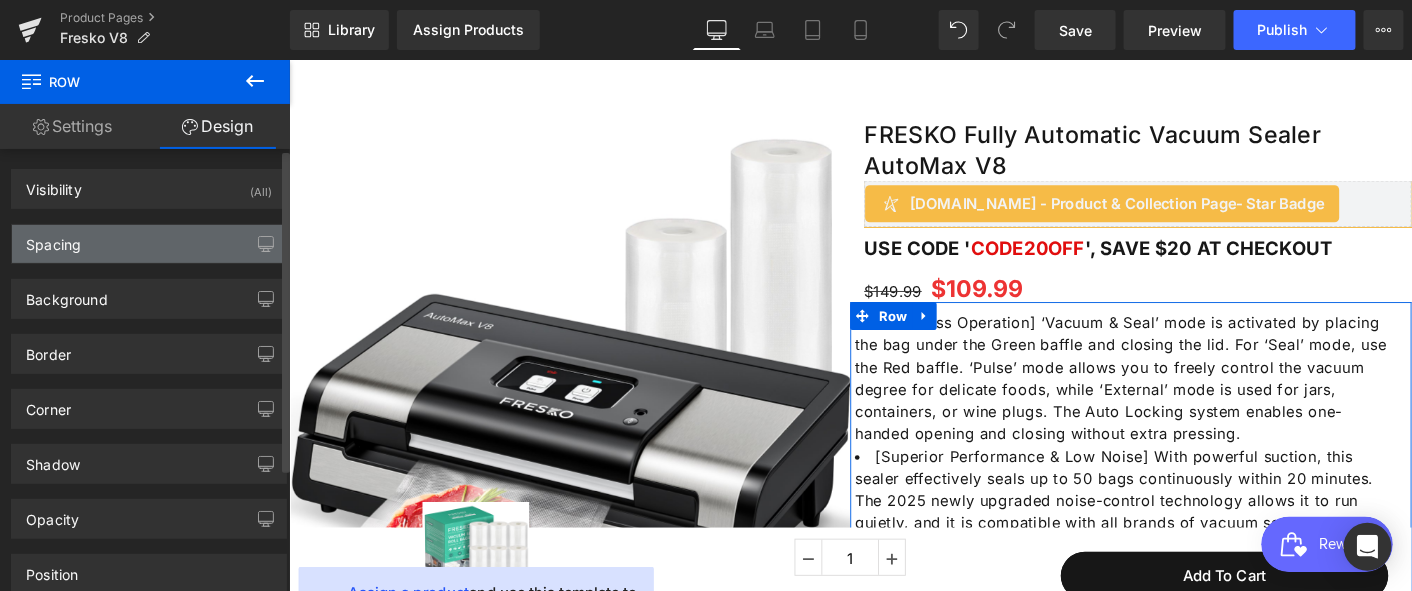click on "Spacing" at bounding box center [149, 244] 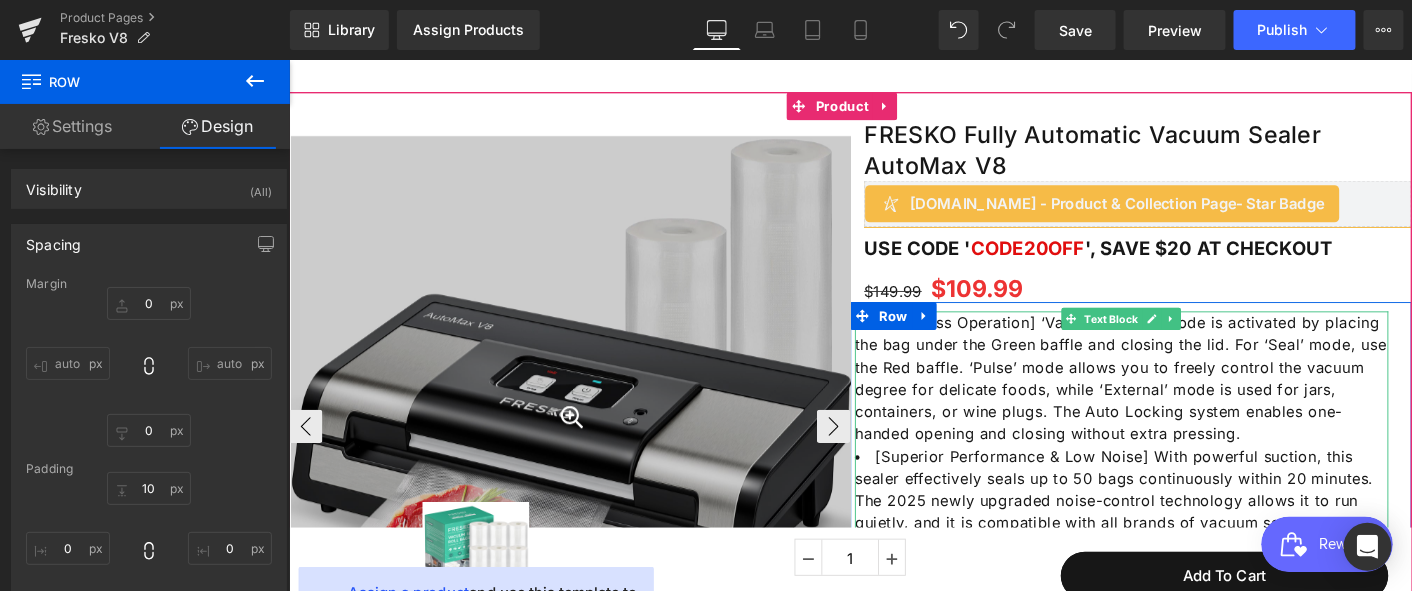 drag, startPoint x: 1126, startPoint y: 337, endPoint x: 541, endPoint y: 318, distance: 585.3085 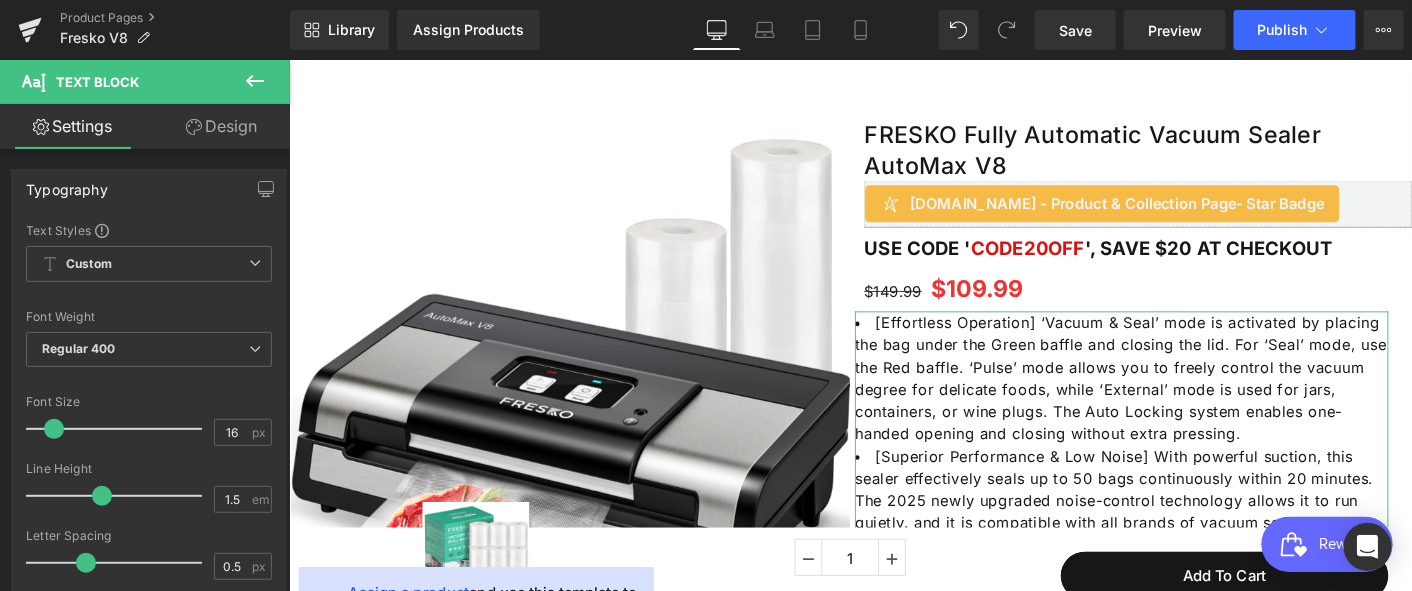 click on "Design" at bounding box center [221, 126] 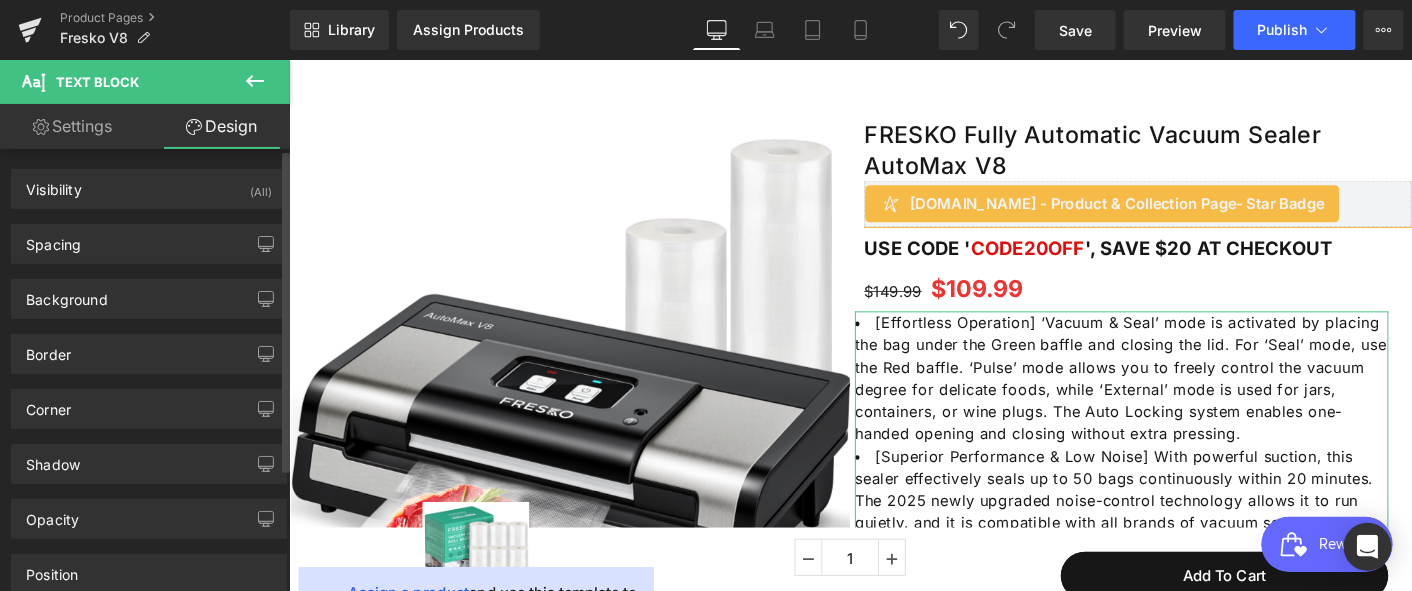 type on "0" 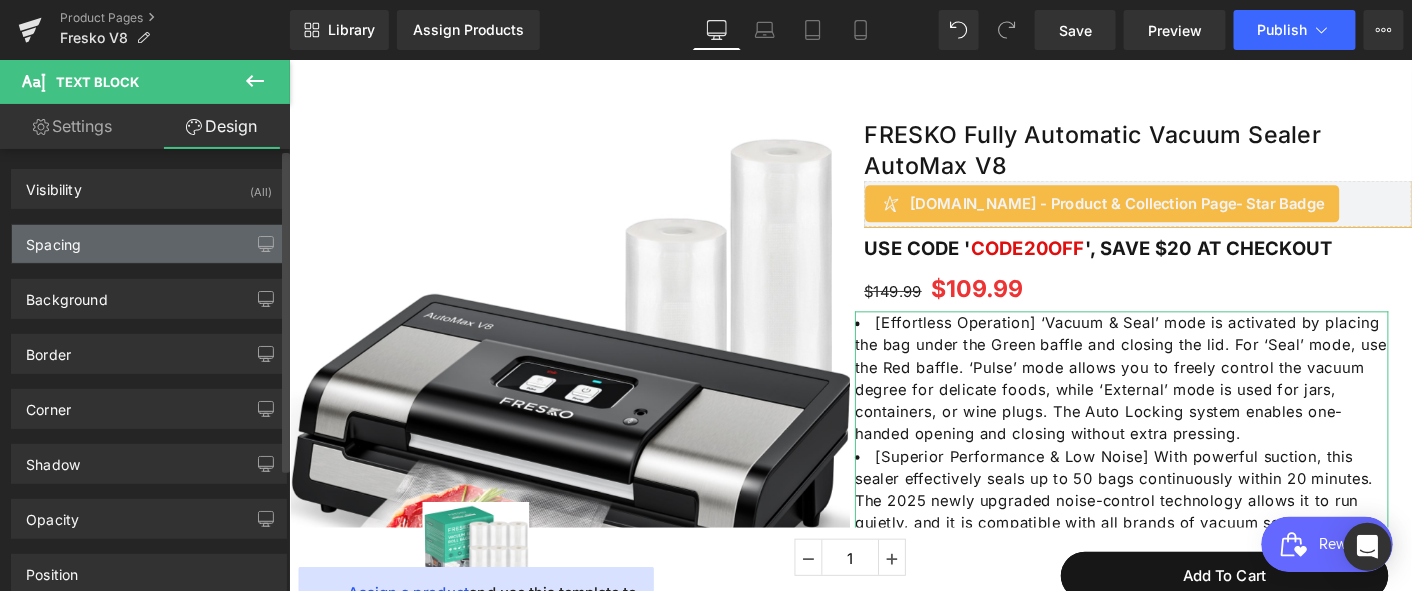 click on "Spacing" at bounding box center [149, 244] 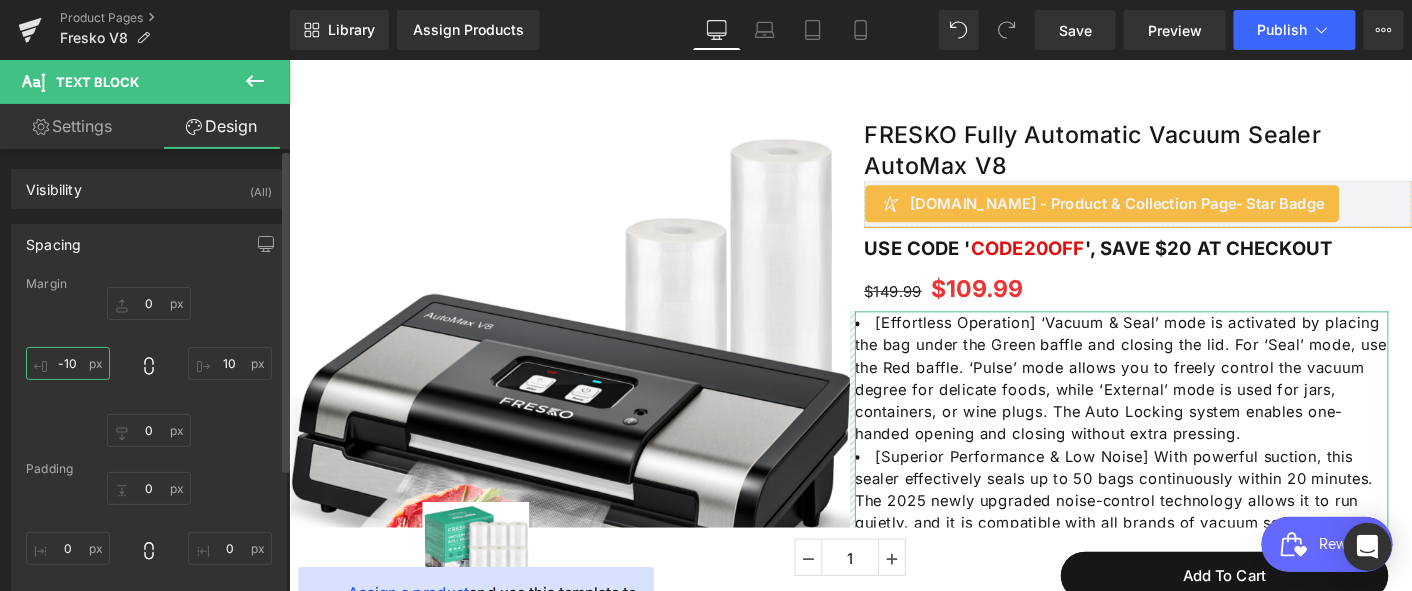 click on "-10" at bounding box center [68, 363] 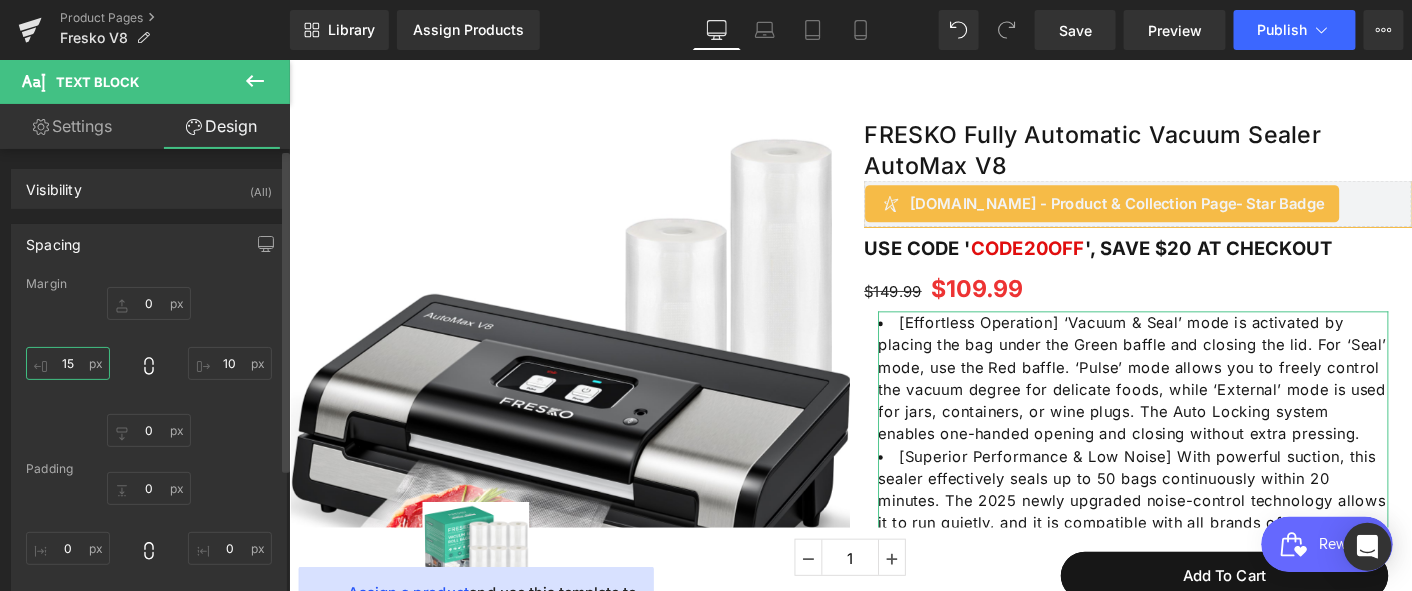 click on "15" at bounding box center [68, 363] 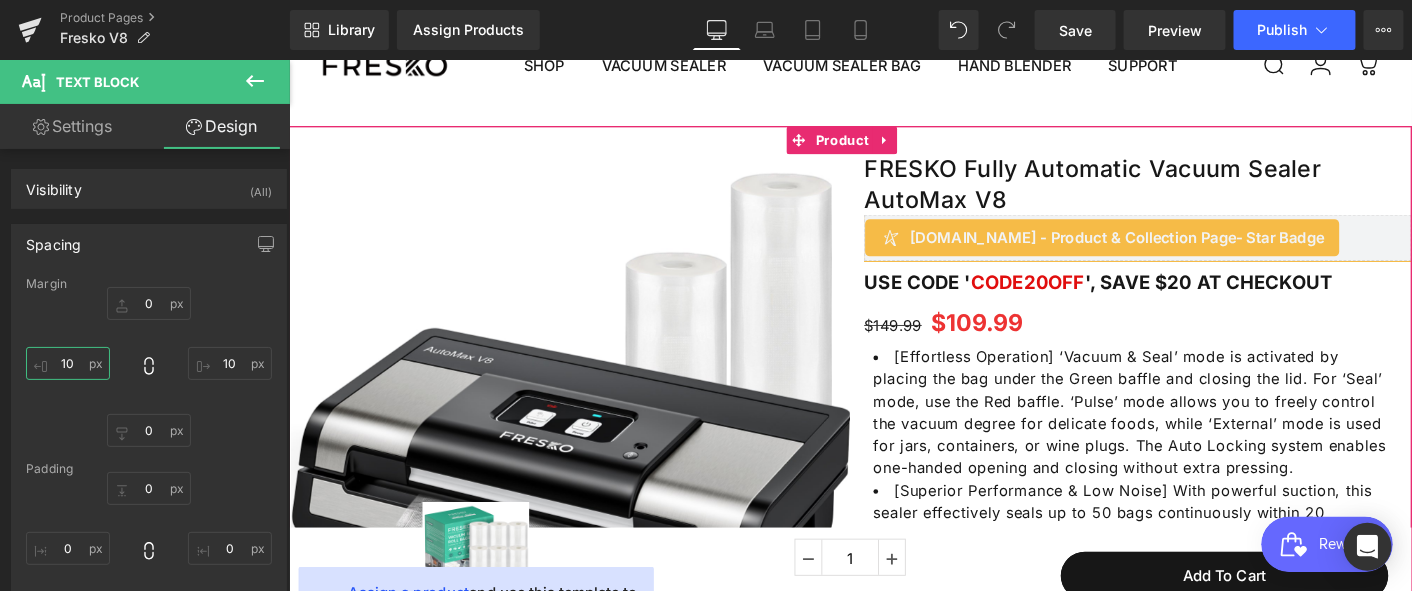 scroll, scrollTop: 0, scrollLeft: 0, axis: both 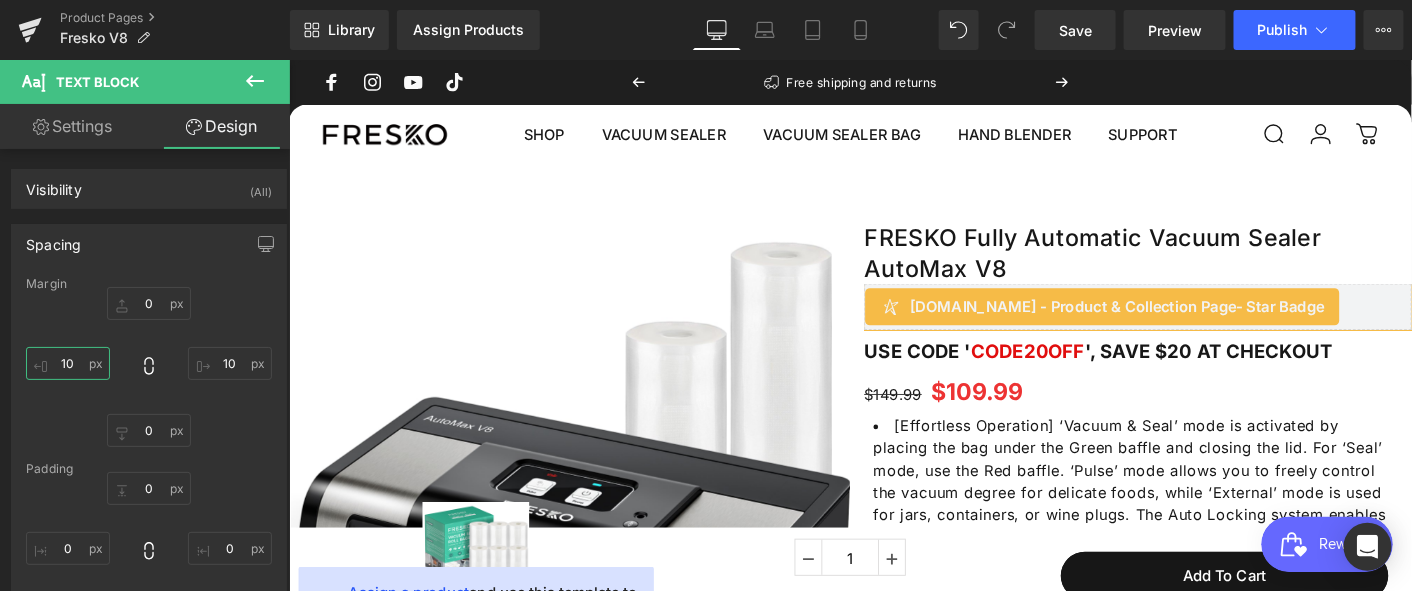 type on "10" 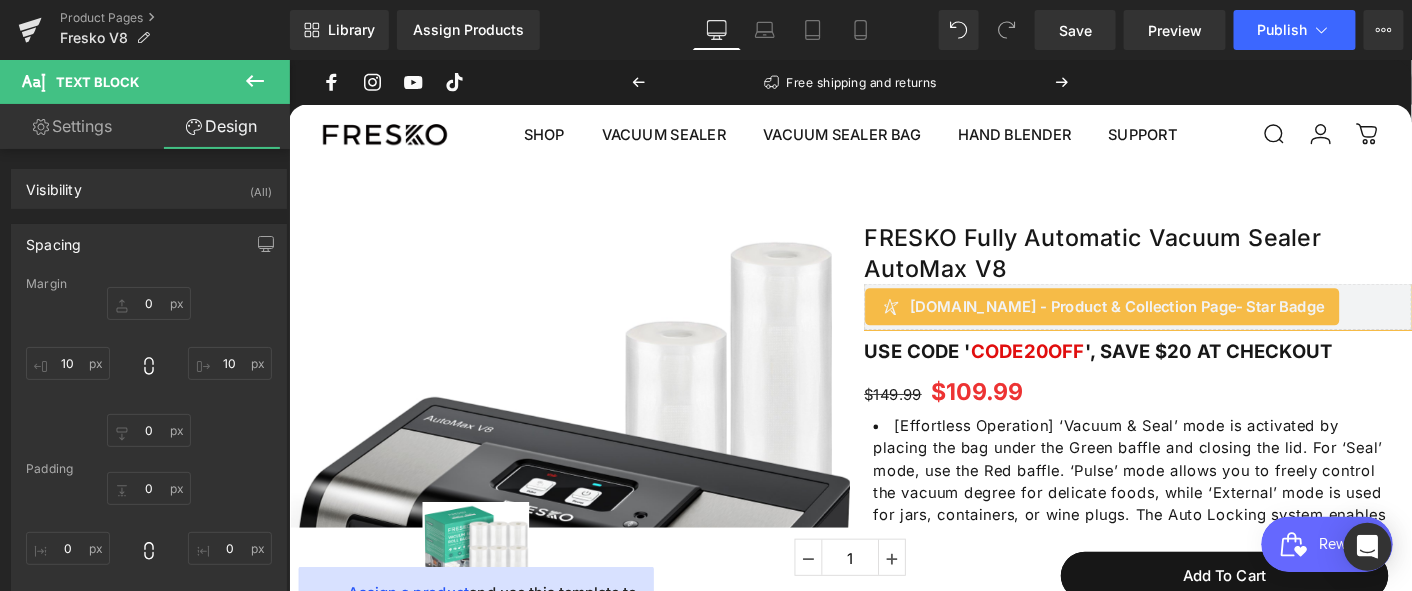 click 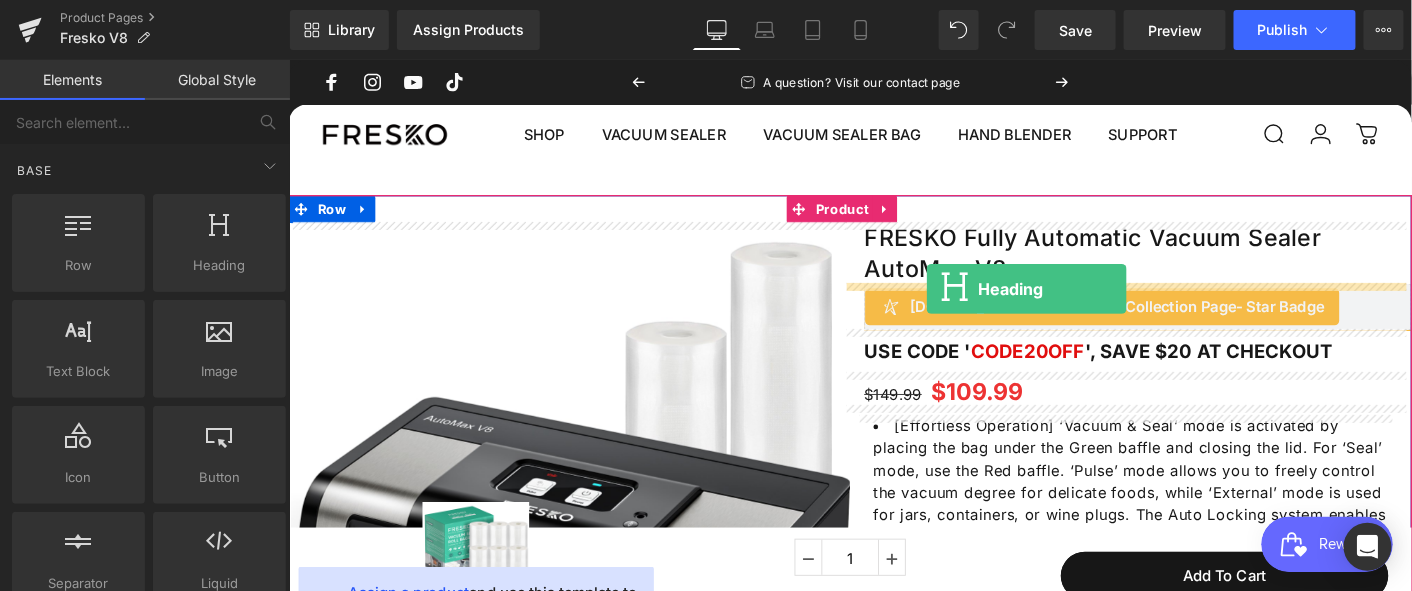 drag, startPoint x: 493, startPoint y: 306, endPoint x: 975, endPoint y: 306, distance: 482 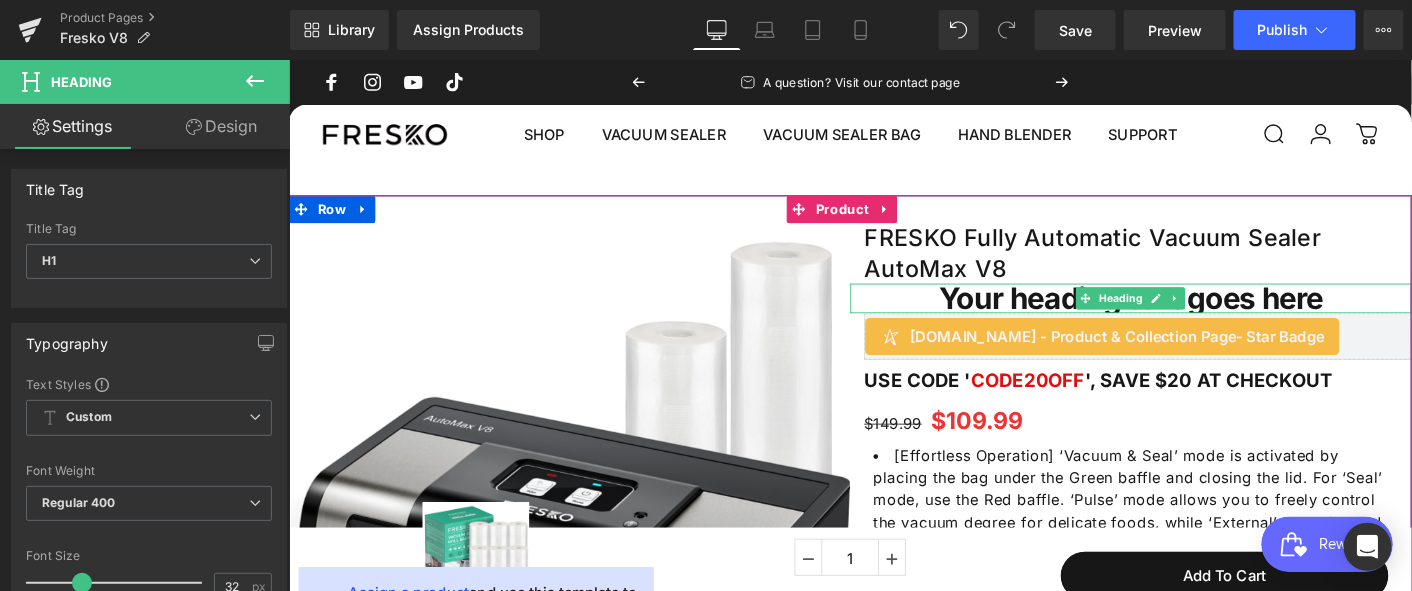 click on "Your heading text goes here" at bounding box center (1195, 316) 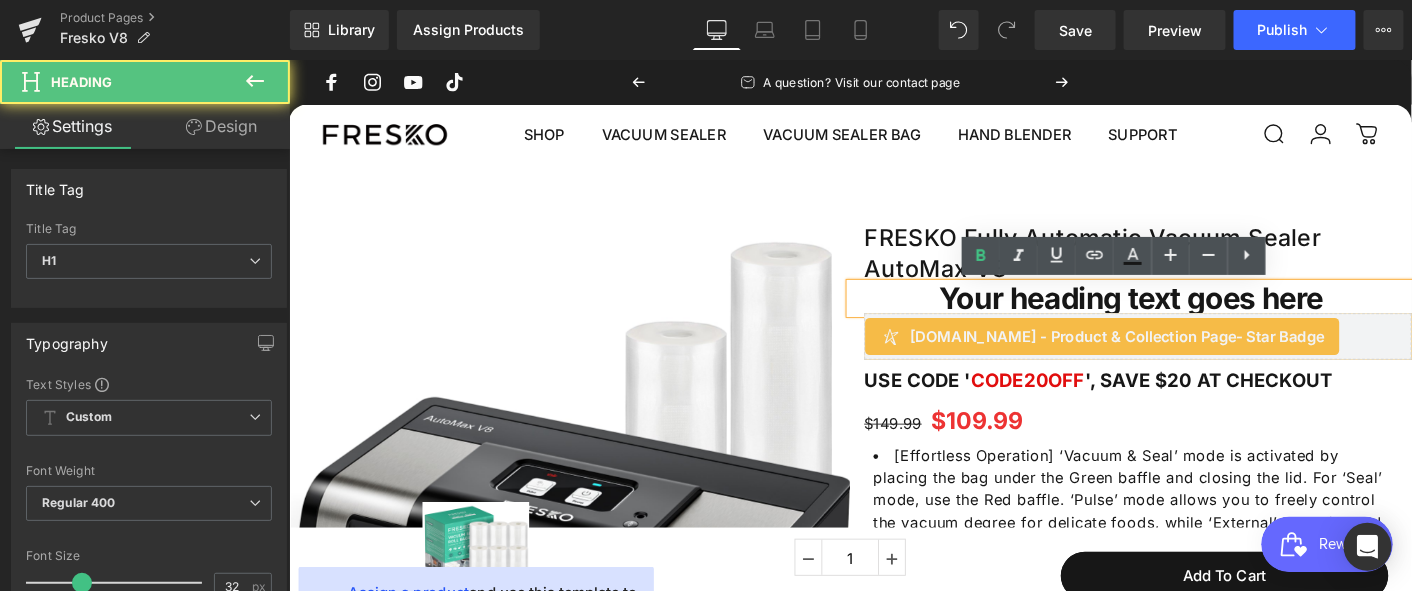 paste 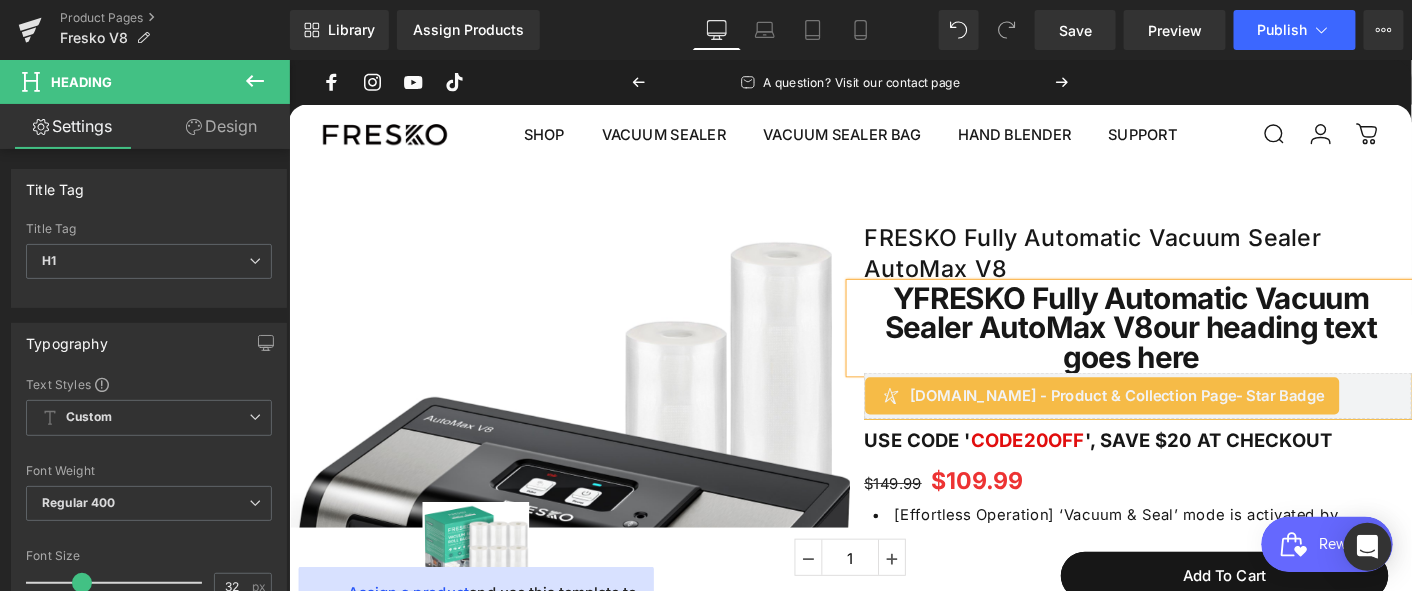 click on "YFRESKO Fully Automatic Vacuum Sealer AutoMax V8our heading text goes here" at bounding box center [1195, 348] 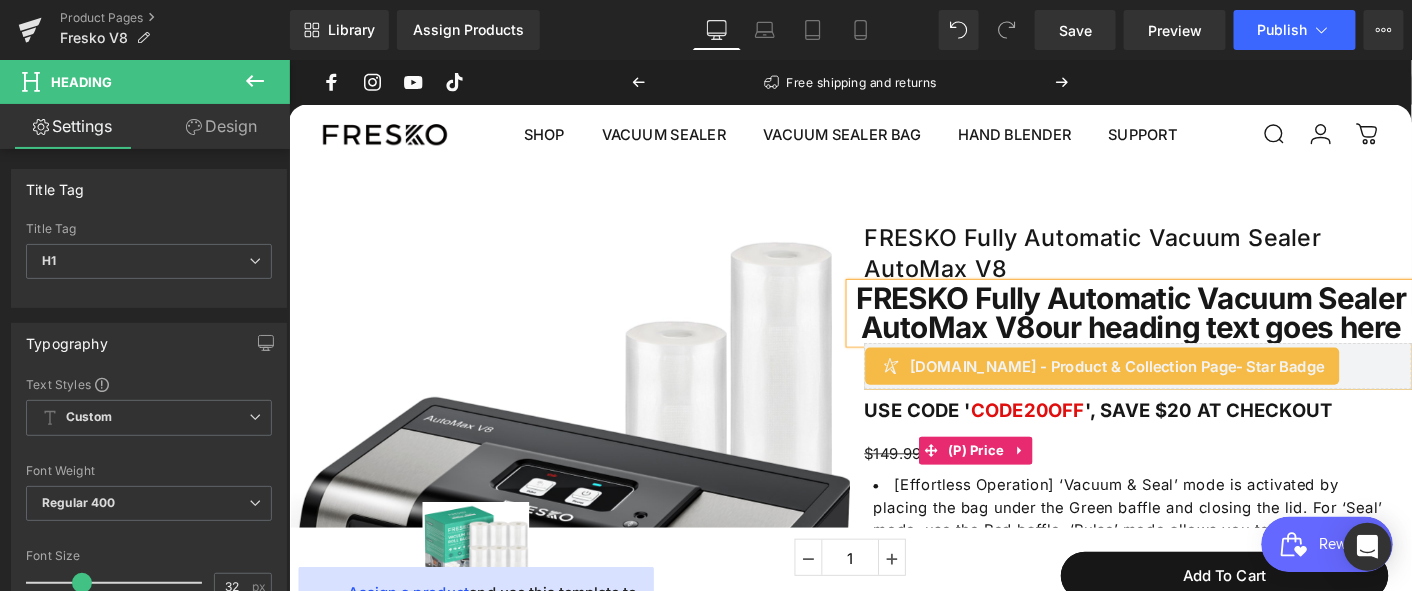 click on "$149.99
$109.99" at bounding box center [1203, 480] 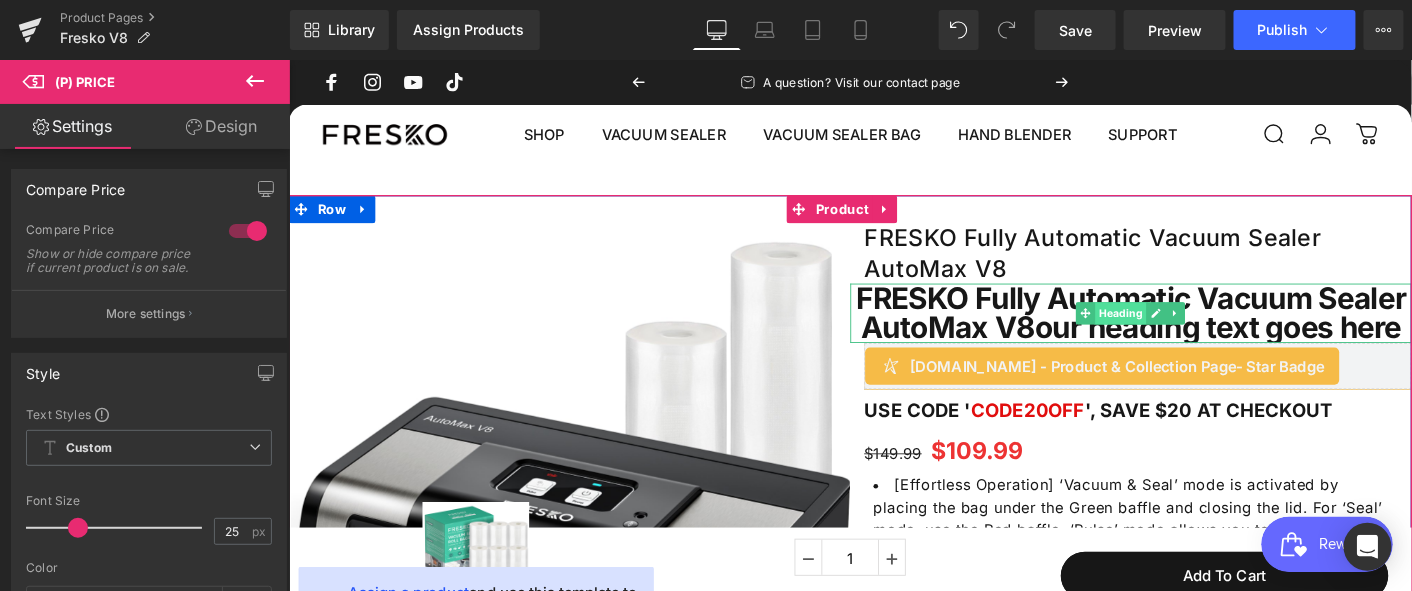 click on "Heading" at bounding box center [1184, 332] 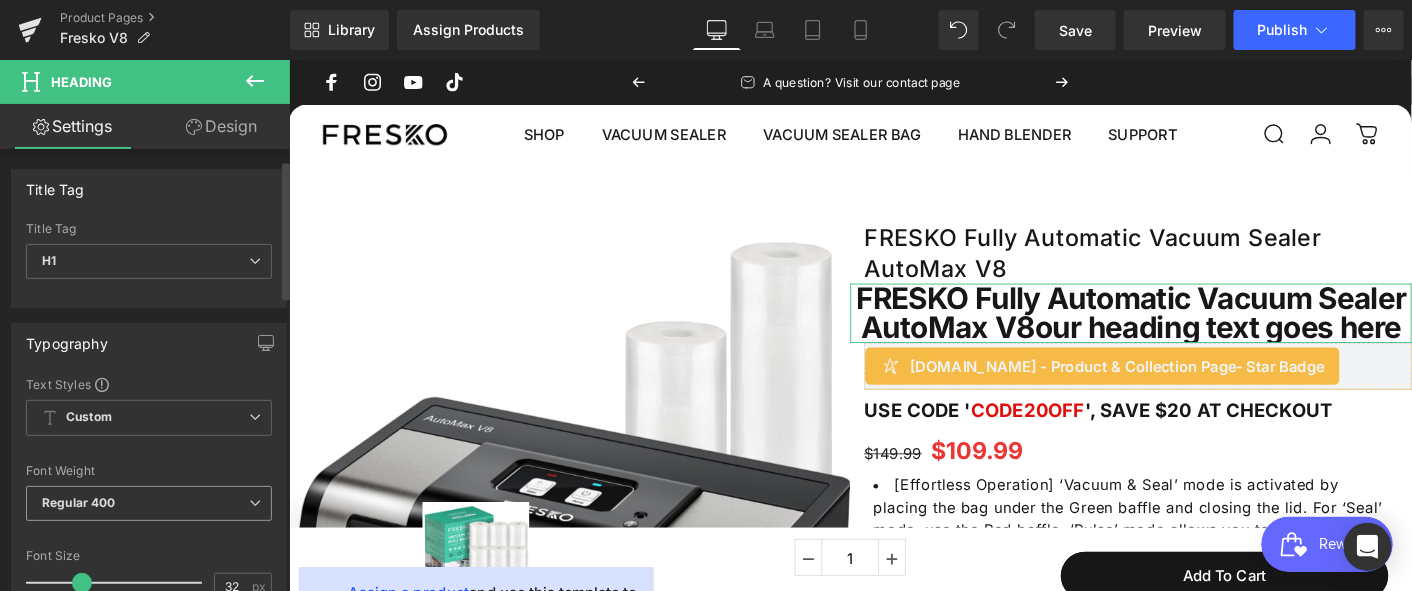 scroll, scrollTop: 222, scrollLeft: 0, axis: vertical 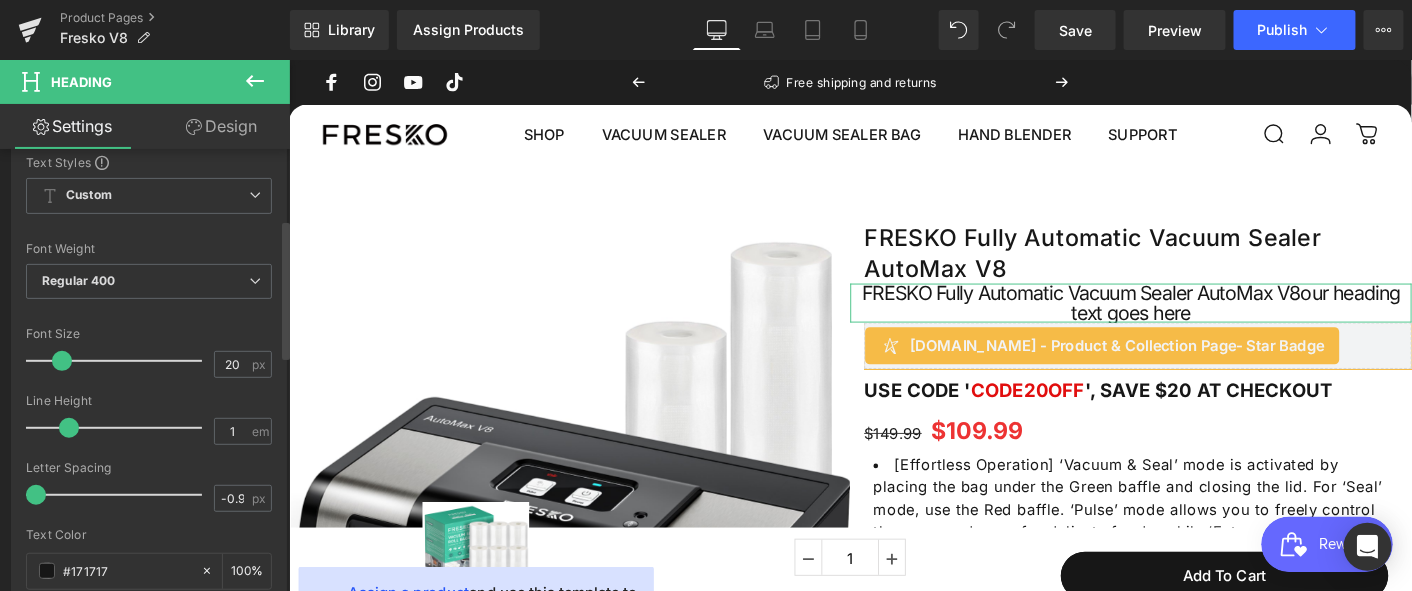 type on "19" 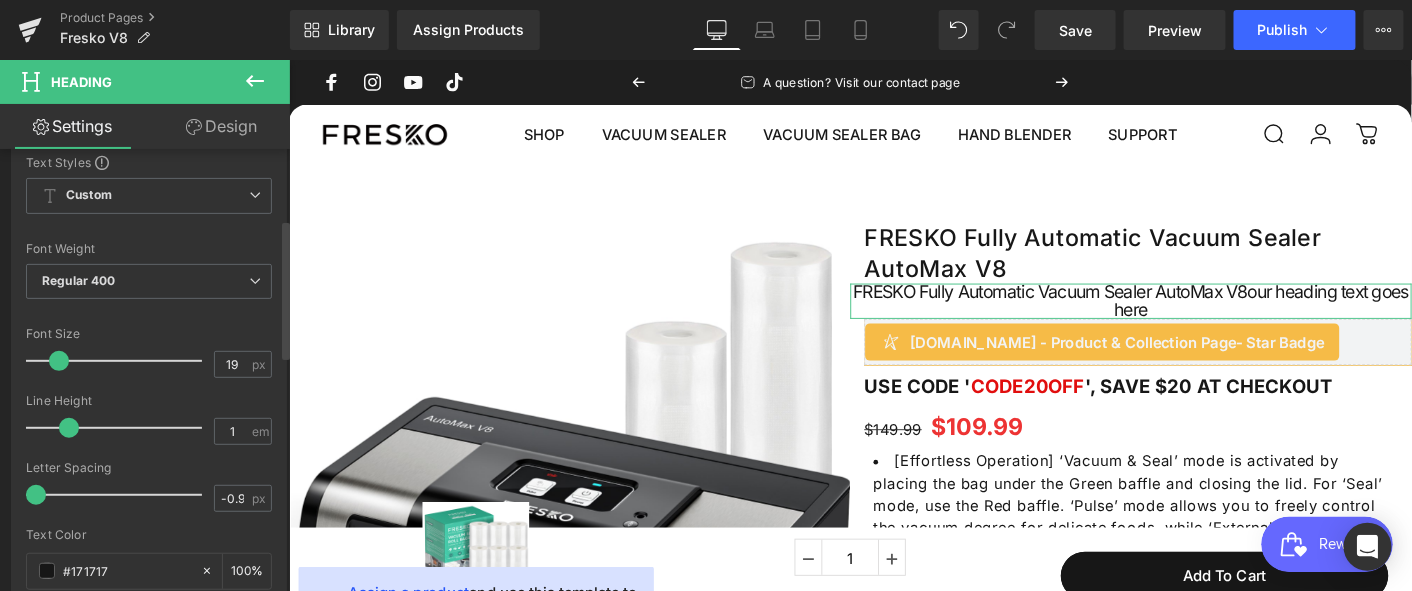 drag, startPoint x: 79, startPoint y: 360, endPoint x: 57, endPoint y: 351, distance: 23.769728 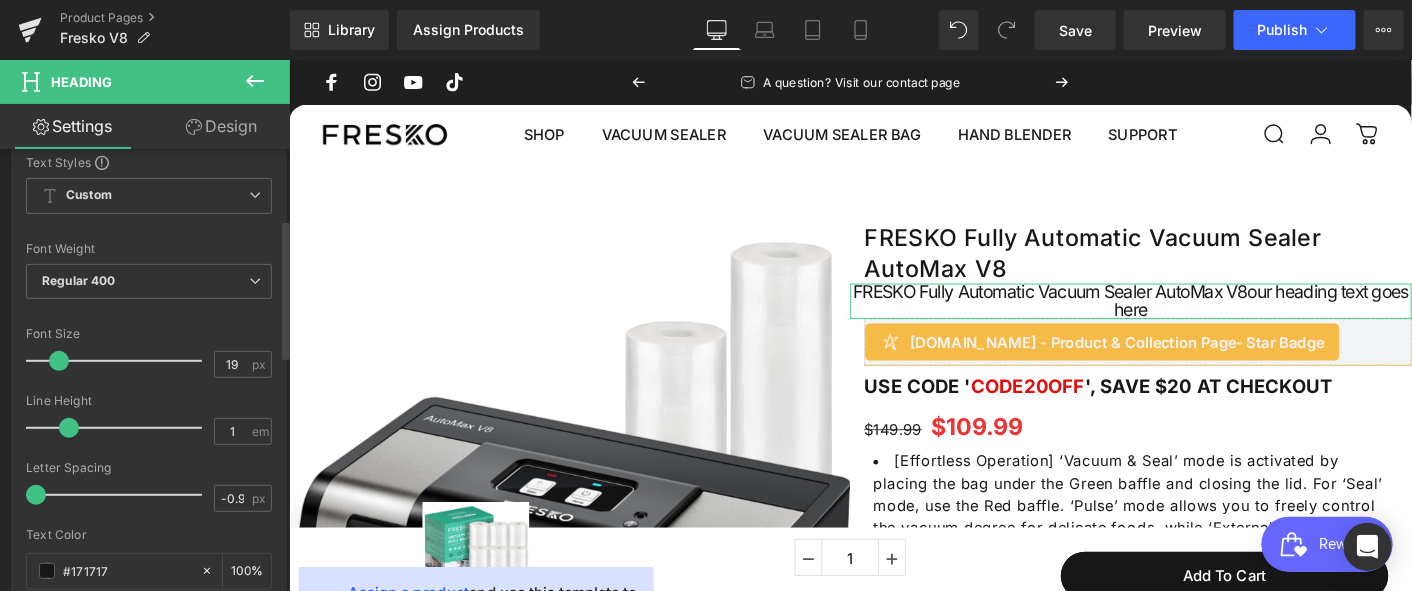 click at bounding box center (59, 361) 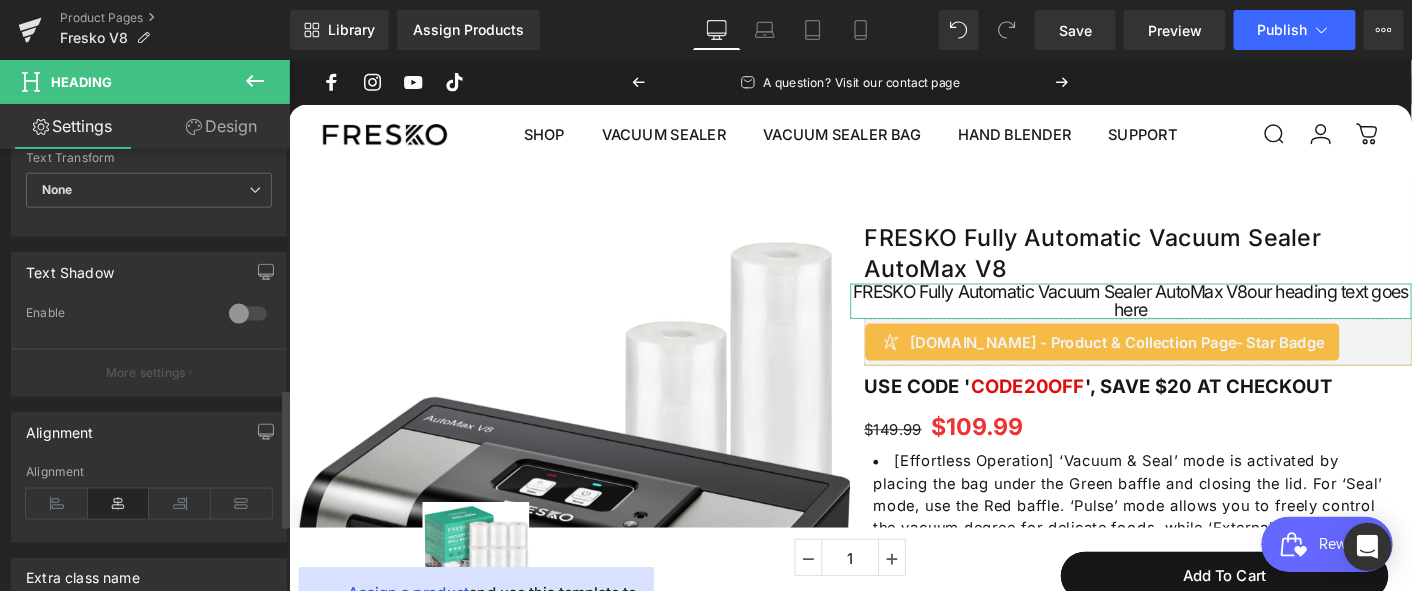 scroll, scrollTop: 888, scrollLeft: 0, axis: vertical 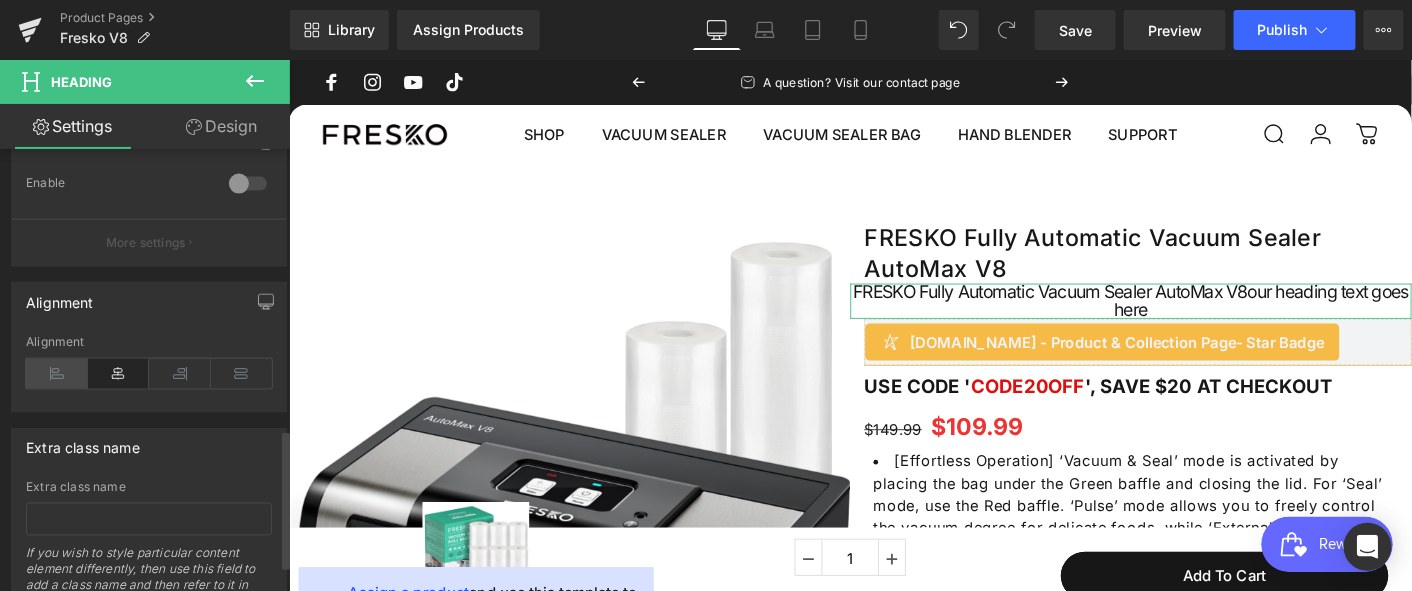 click at bounding box center [57, 374] 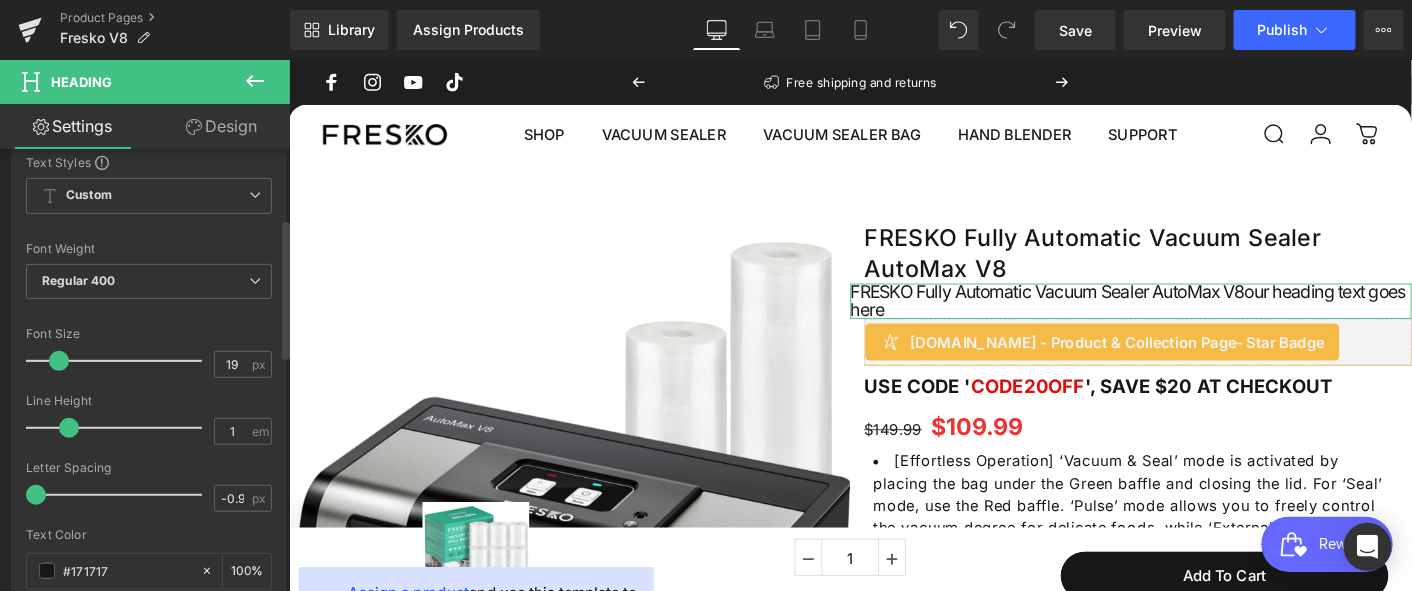 scroll, scrollTop: 0, scrollLeft: 0, axis: both 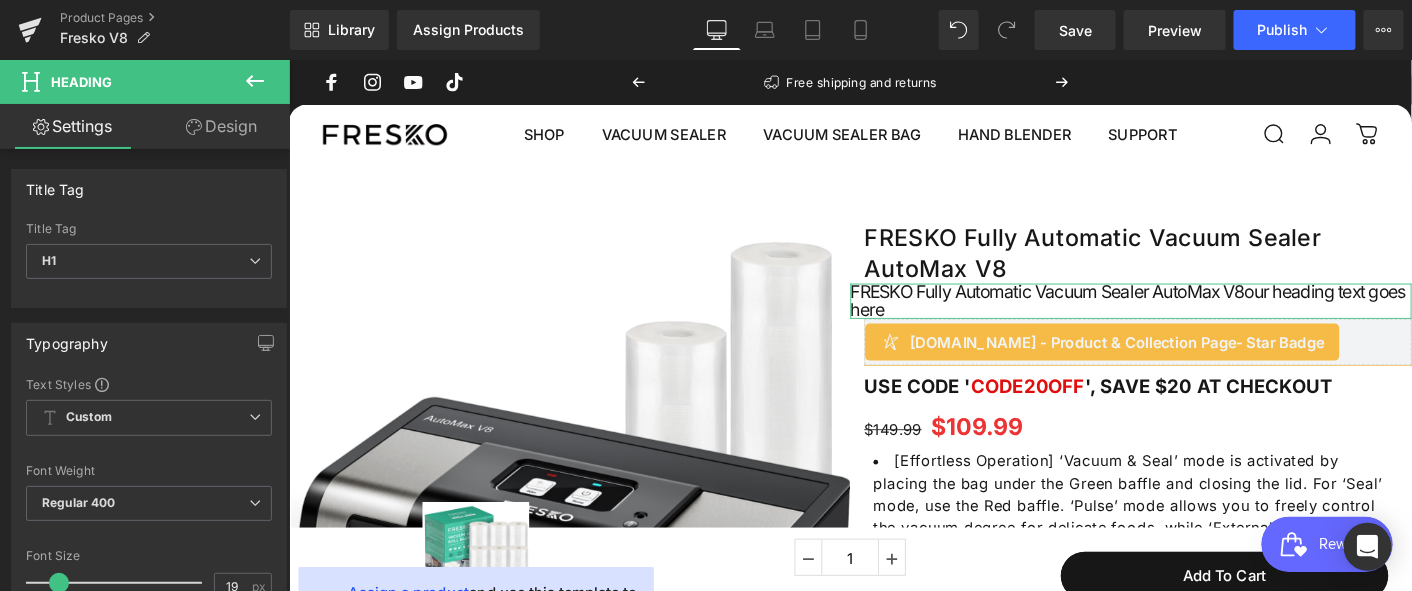 click on "Design" at bounding box center (221, 126) 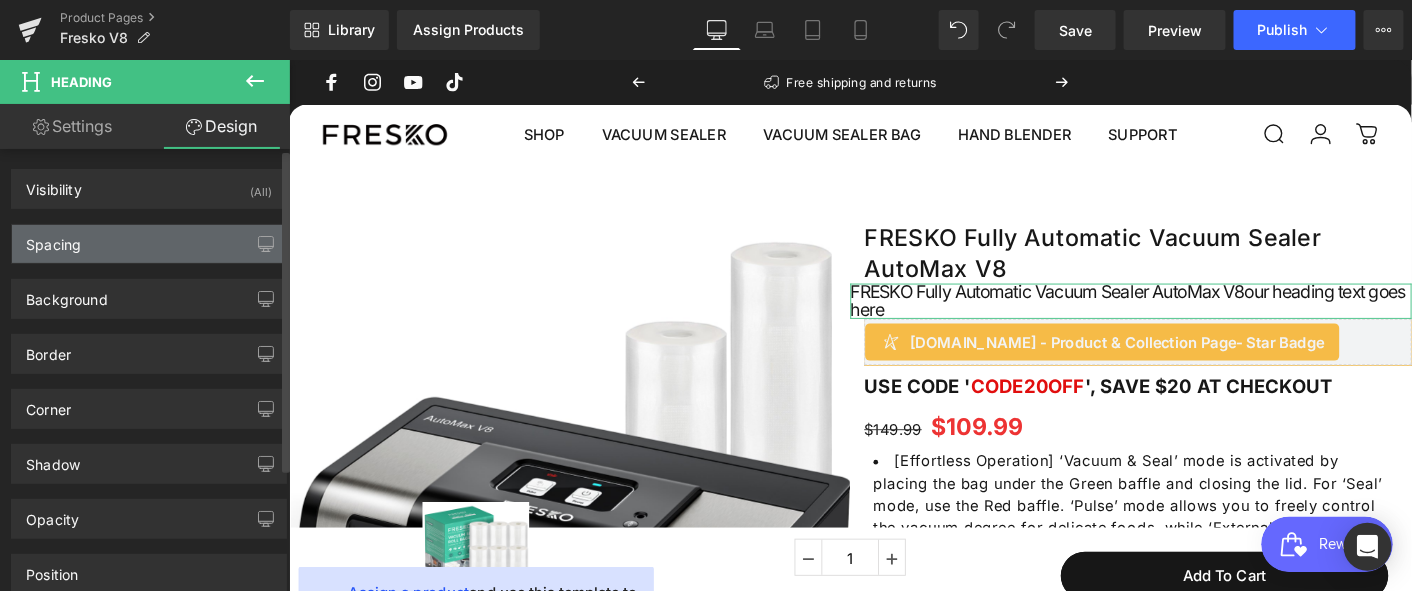 type on "0" 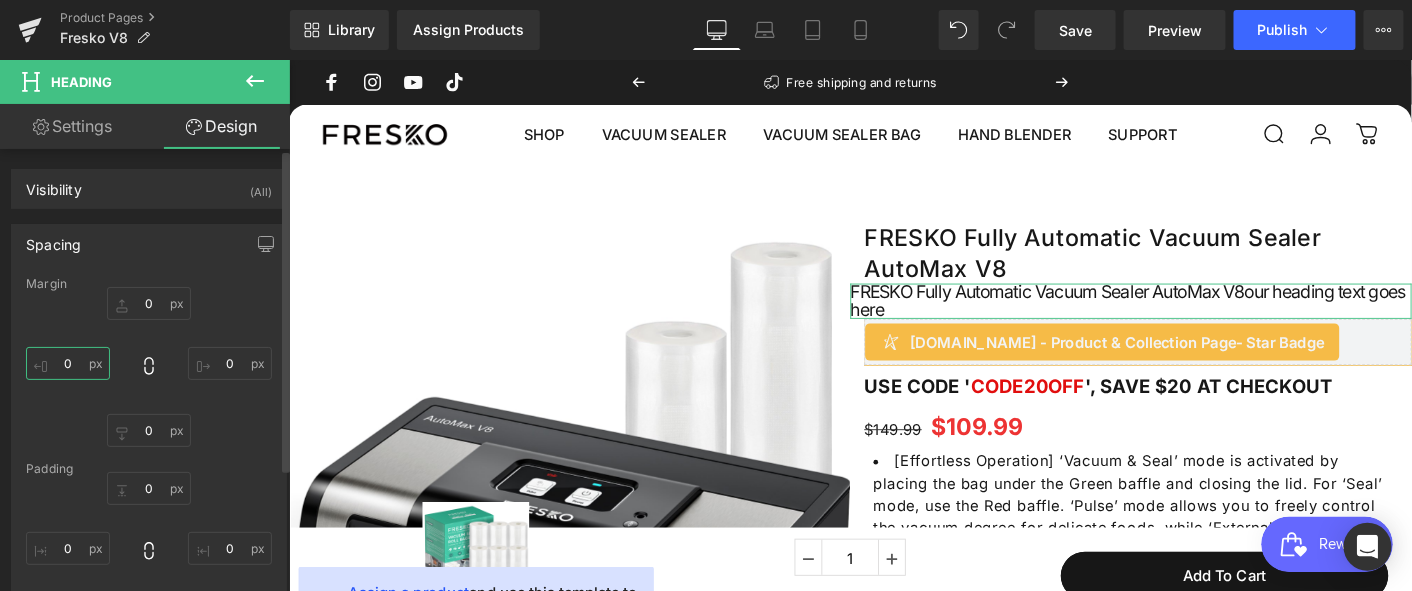 click on "0" at bounding box center [68, 363] 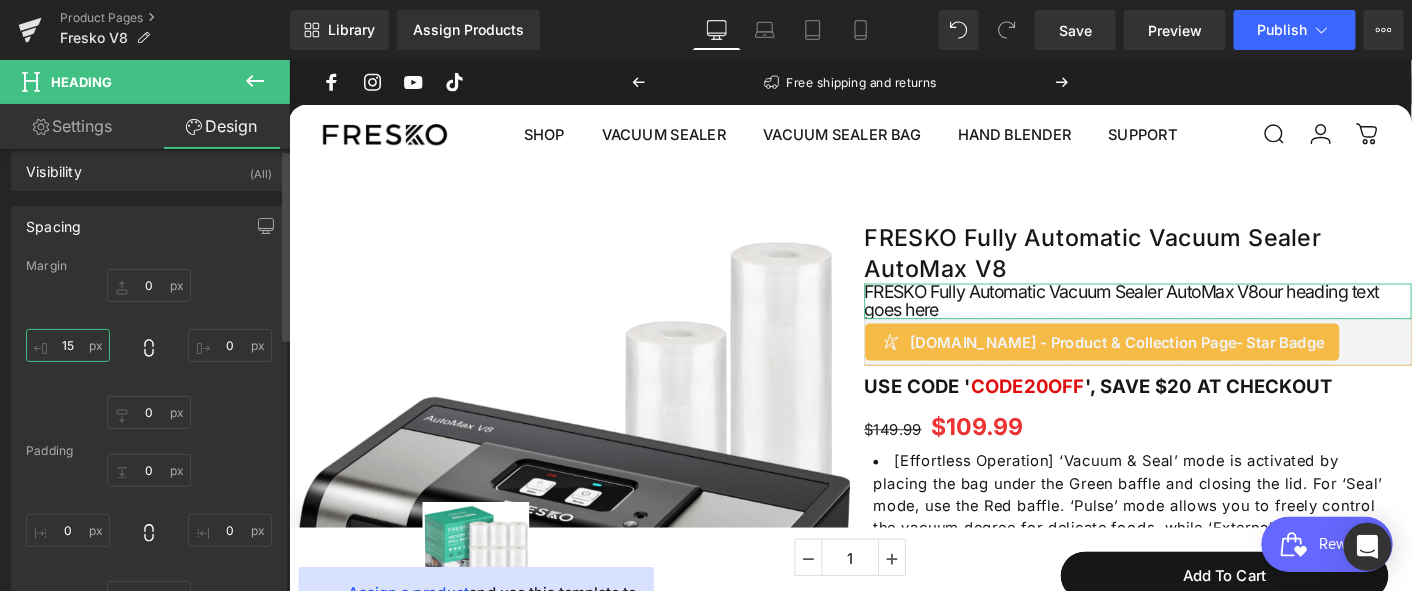 scroll, scrollTop: 0, scrollLeft: 0, axis: both 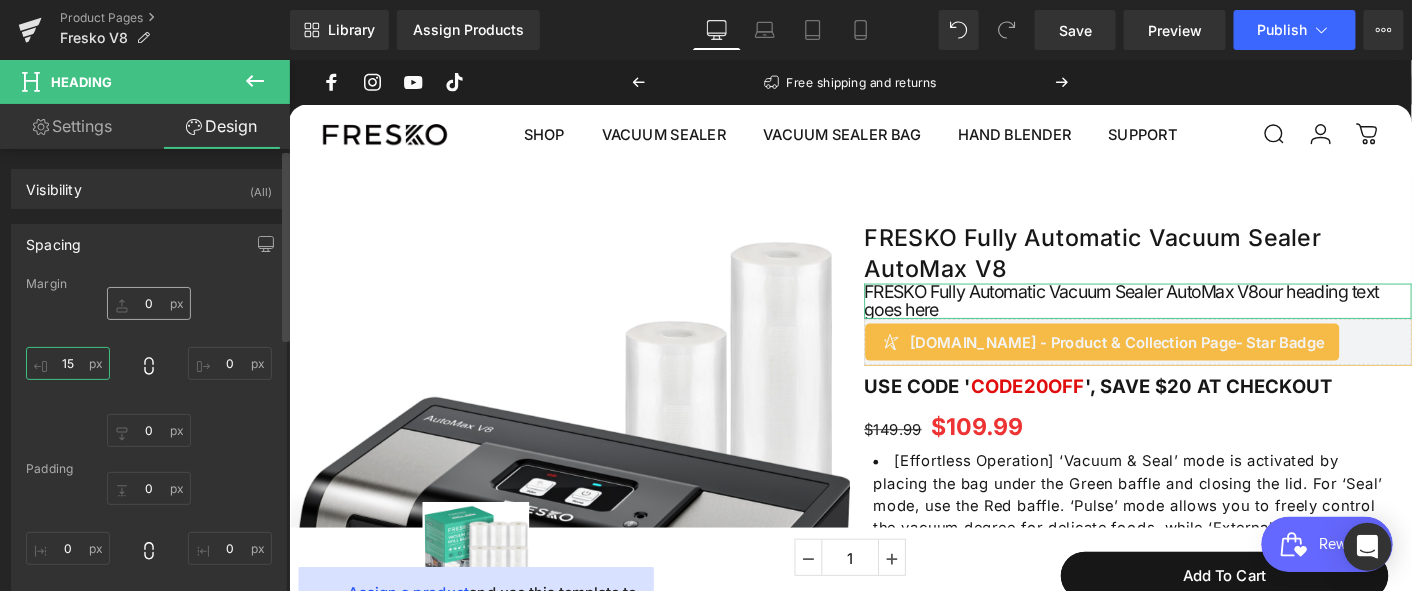 type on "15" 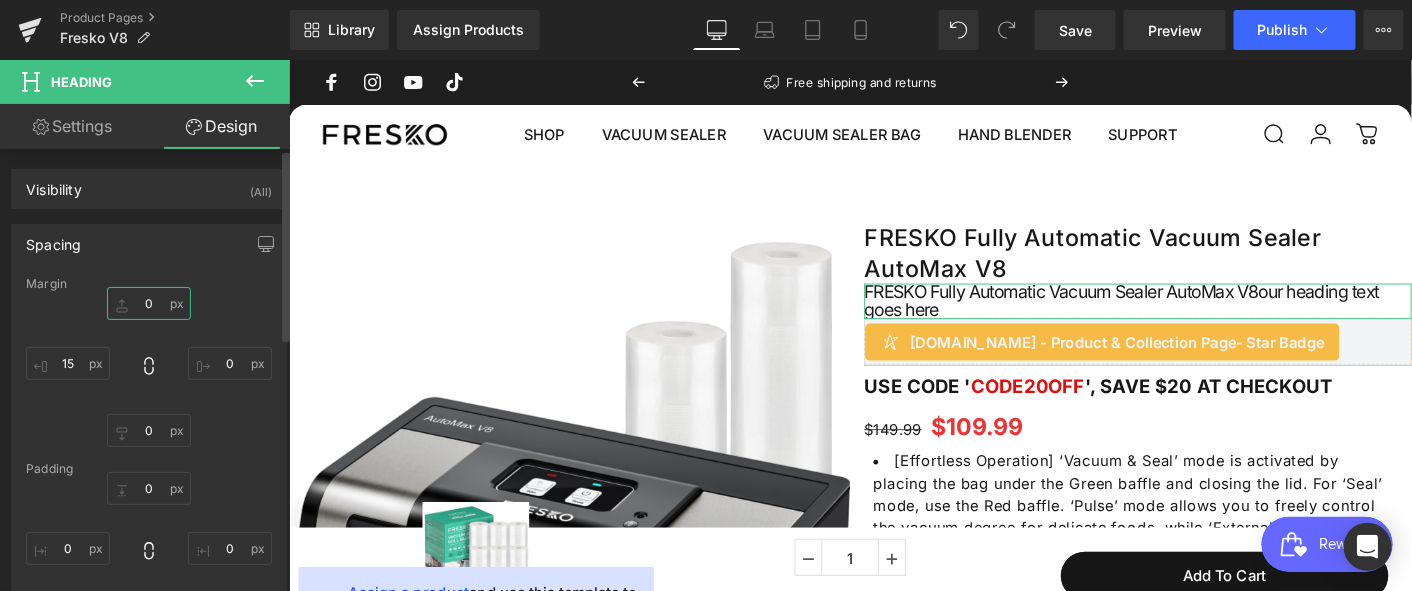 click on "0" at bounding box center (149, 303) 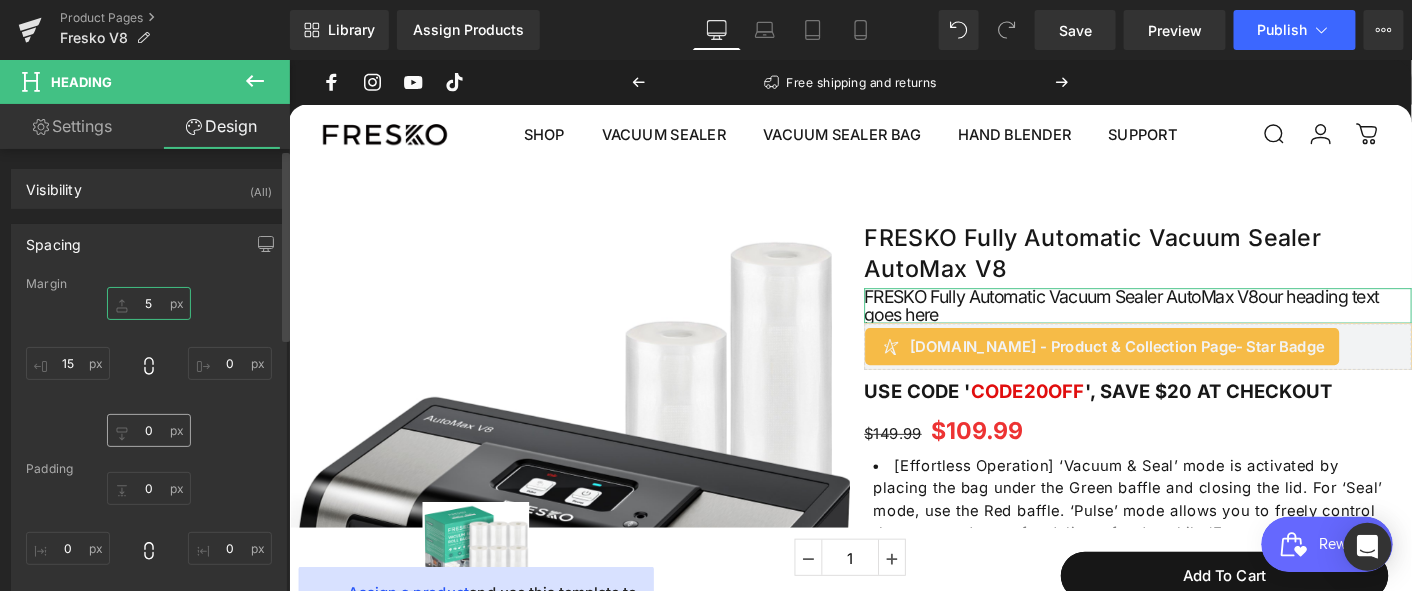 type on "5" 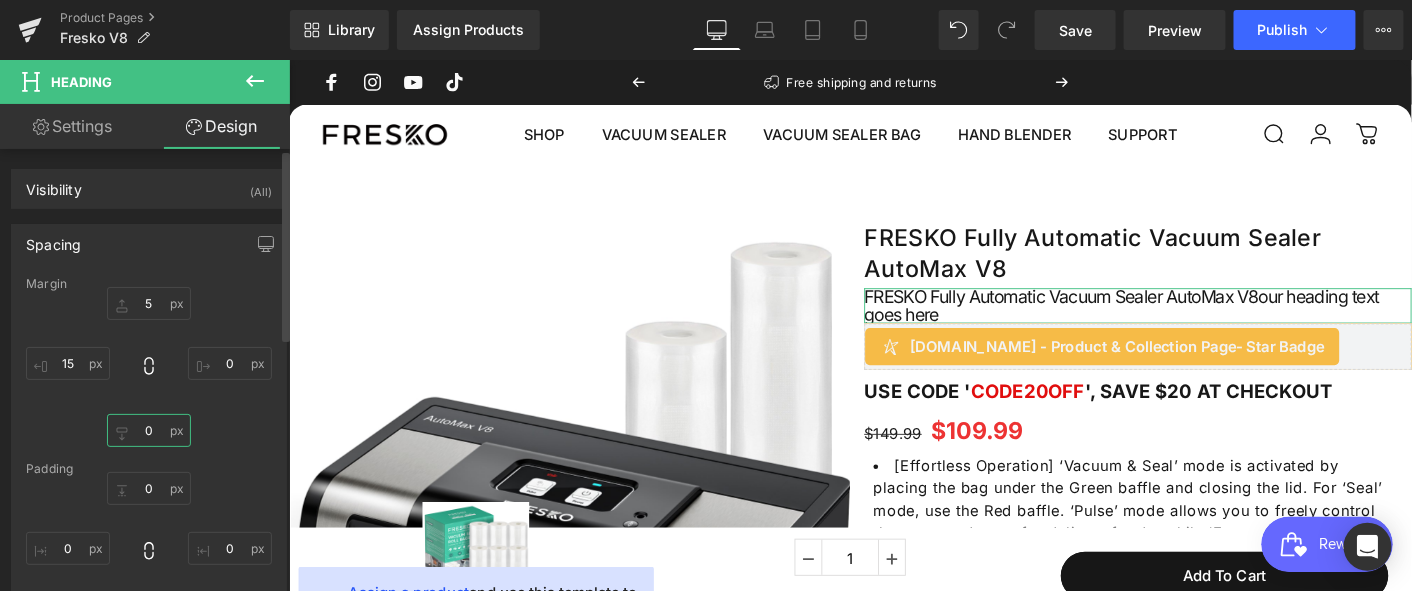 click on "0" at bounding box center [149, 430] 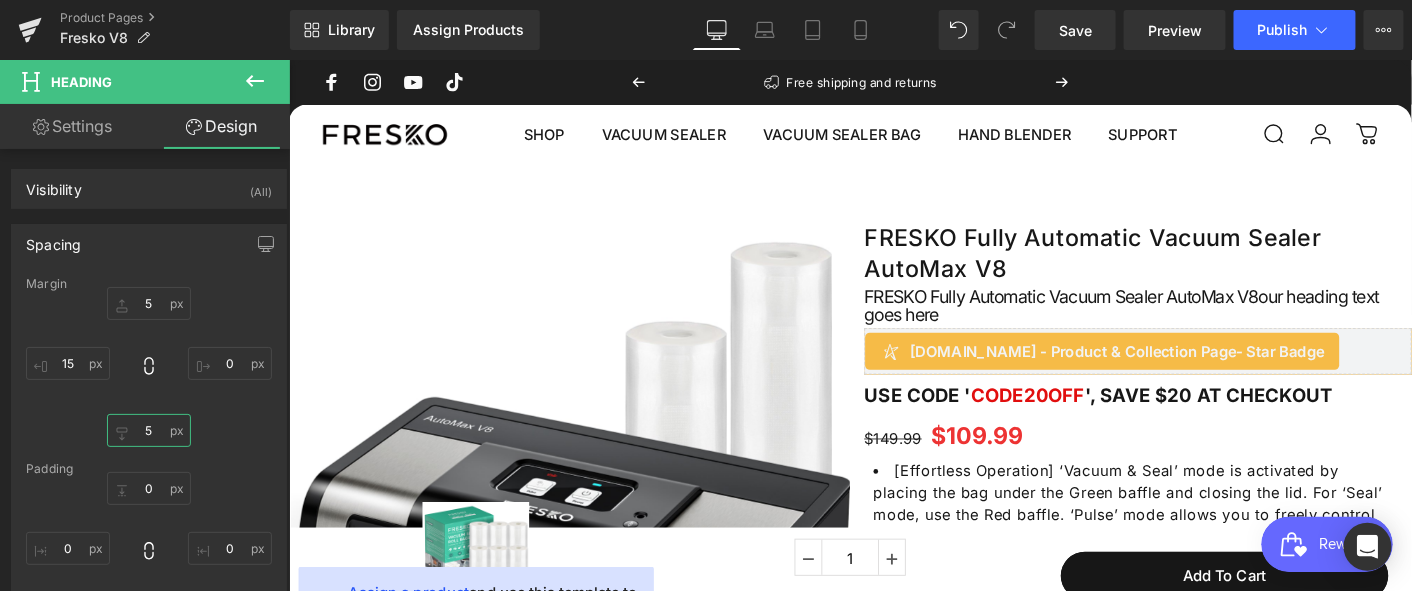 type on "5" 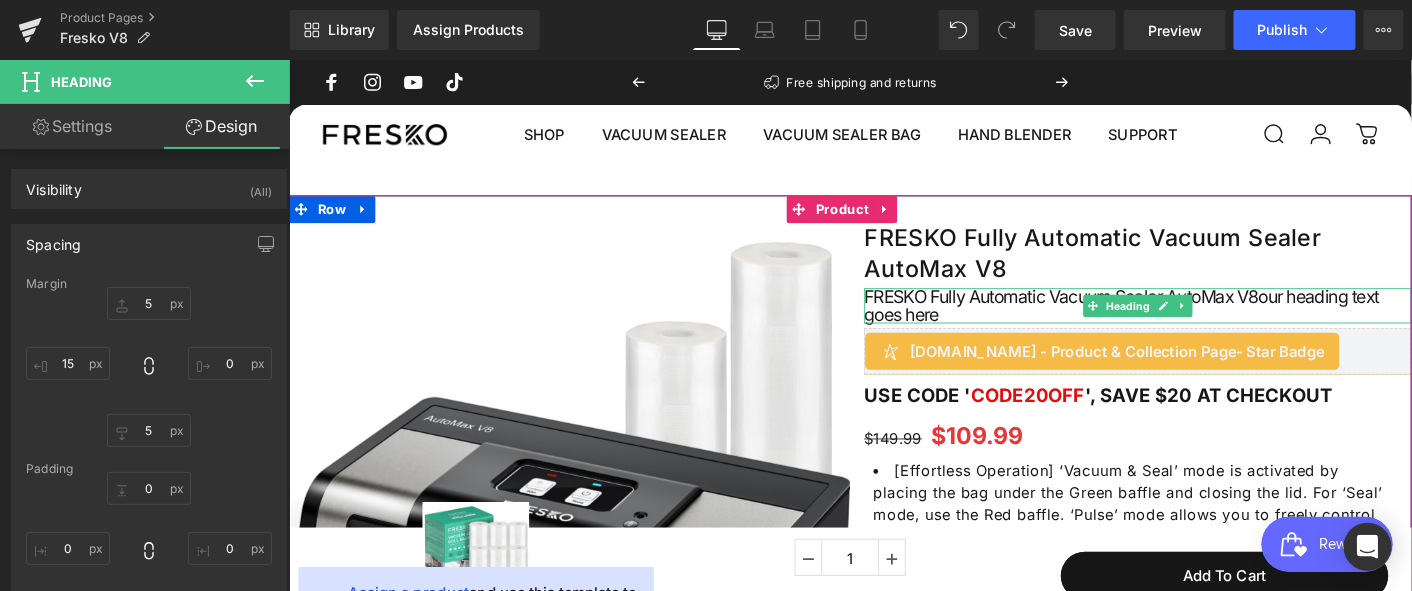 drag, startPoint x: 1342, startPoint y: 318, endPoint x: 1323, endPoint y: 318, distance: 19 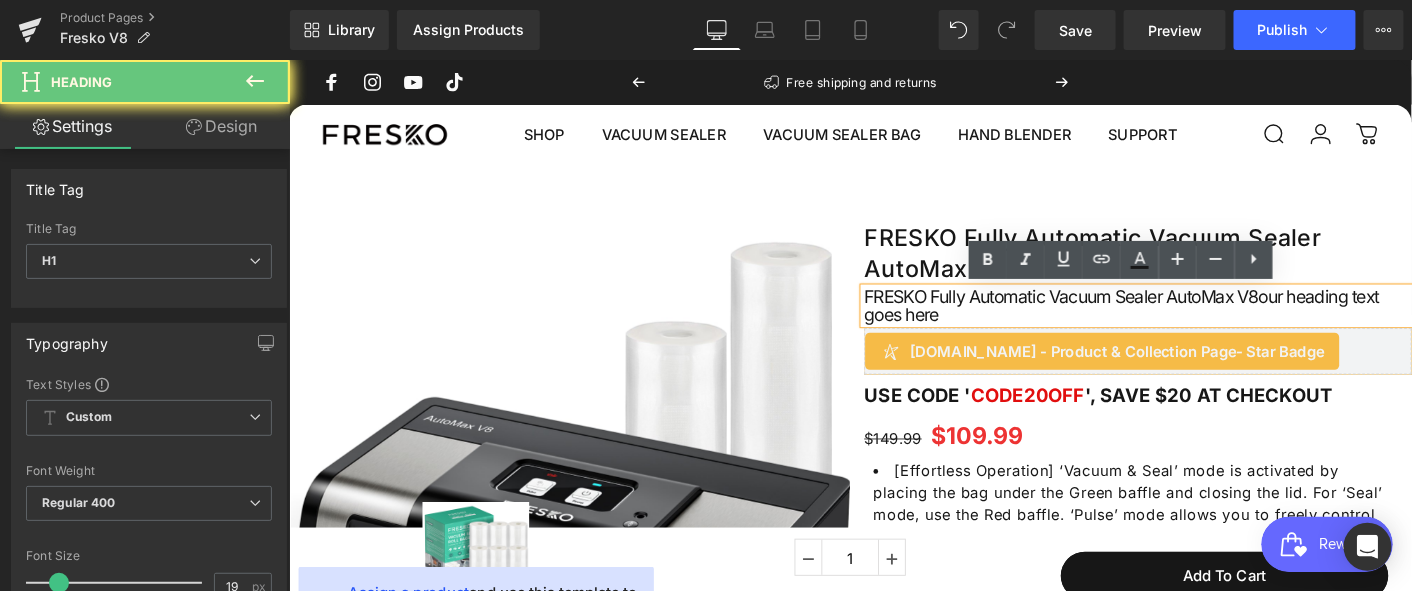 click on "FRESKO Fully Automatic Vacuum Sealer AutoMax V8our heading text goes here" at bounding box center (1203, 324) 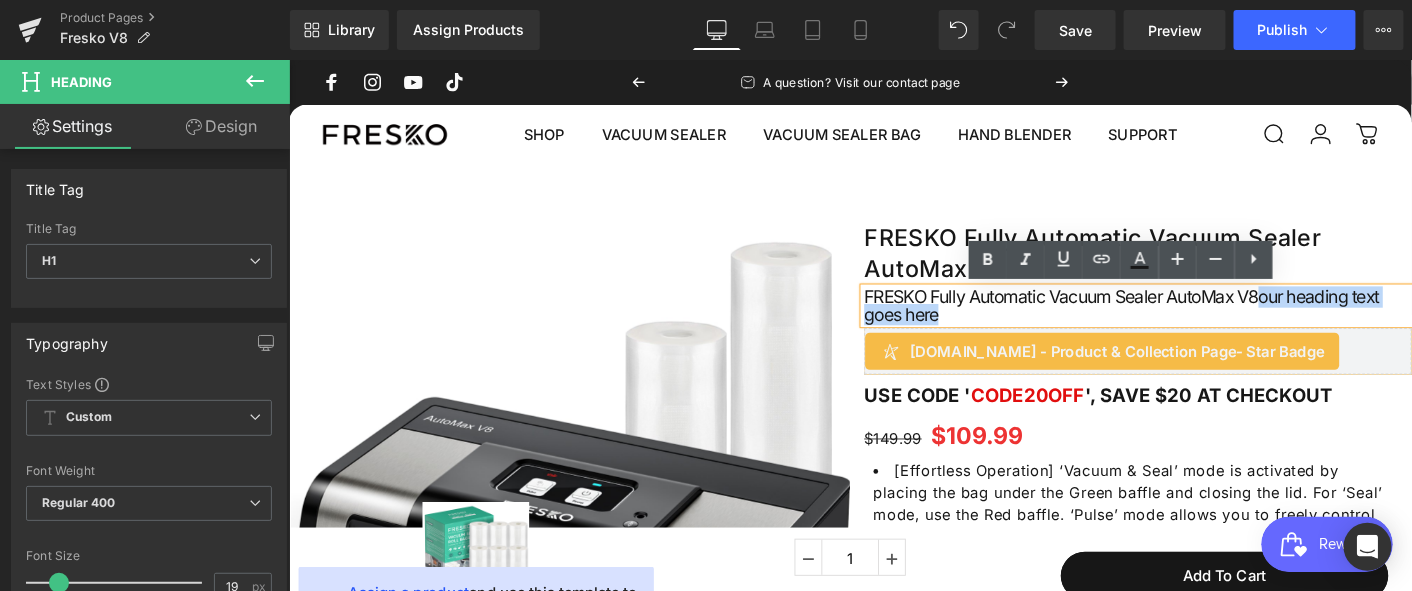drag, startPoint x: 1328, startPoint y: 310, endPoint x: 1331, endPoint y: 329, distance: 19.235384 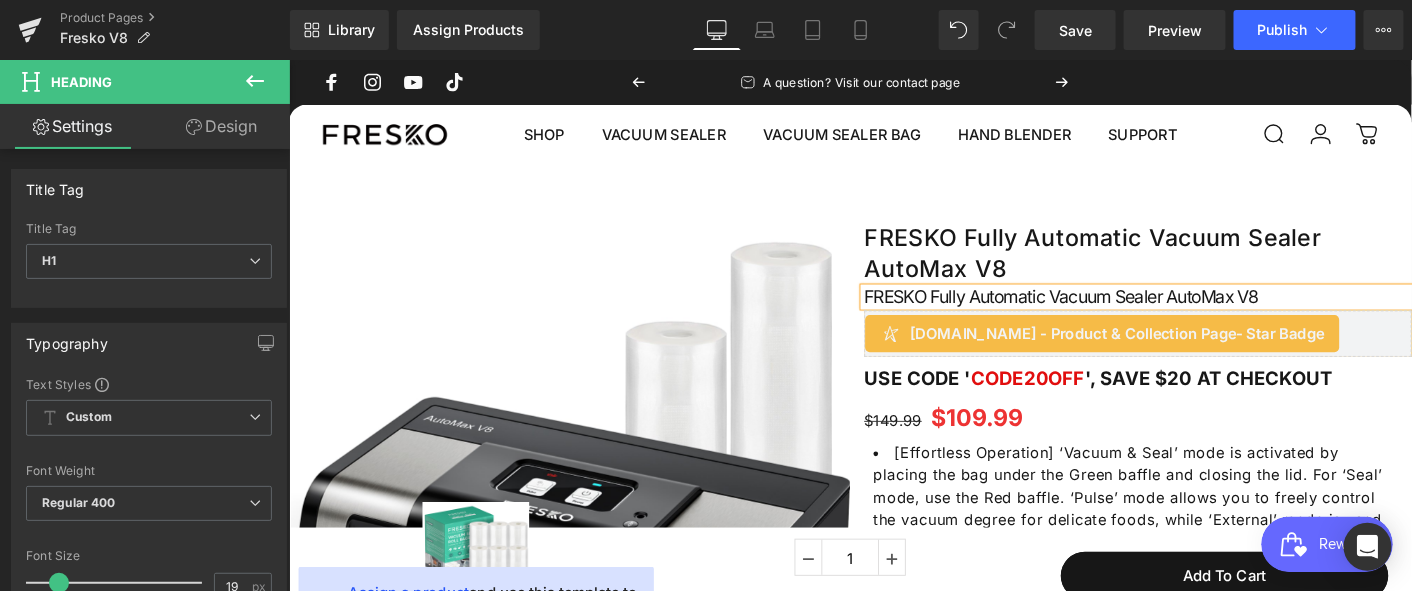 click on "‹ ›" at bounding box center [893, 800] 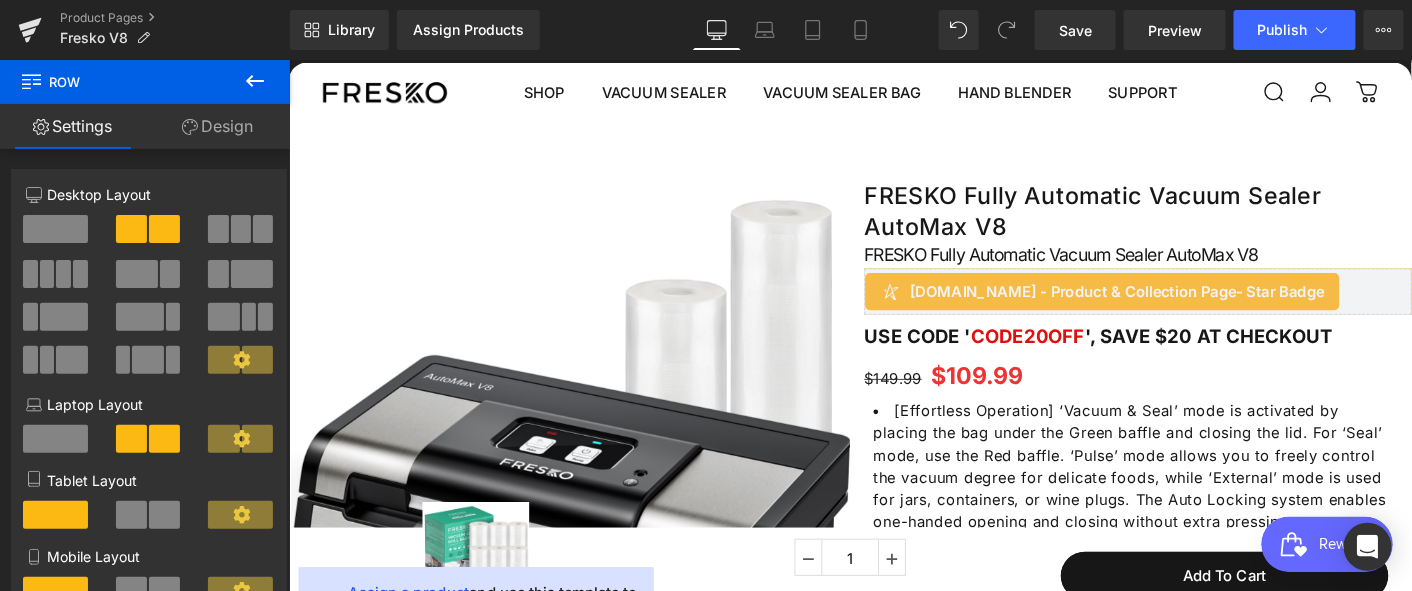 scroll, scrollTop: 3, scrollLeft: 0, axis: vertical 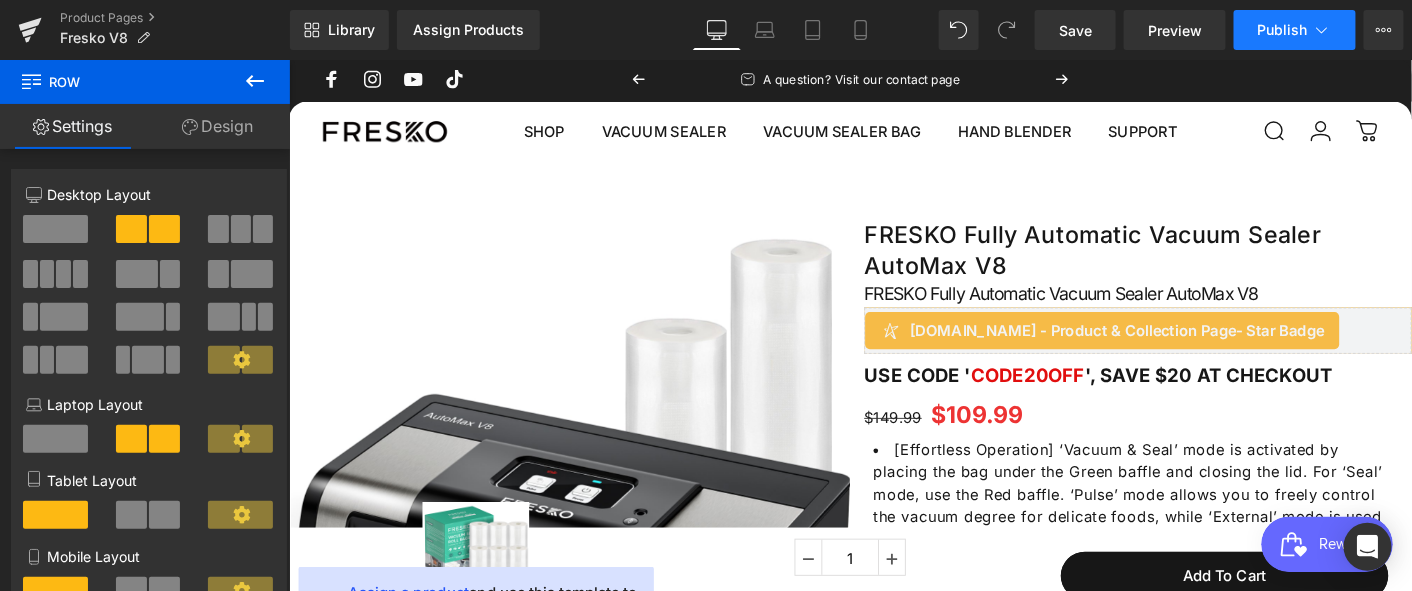 click on "Publish" at bounding box center (1283, 30) 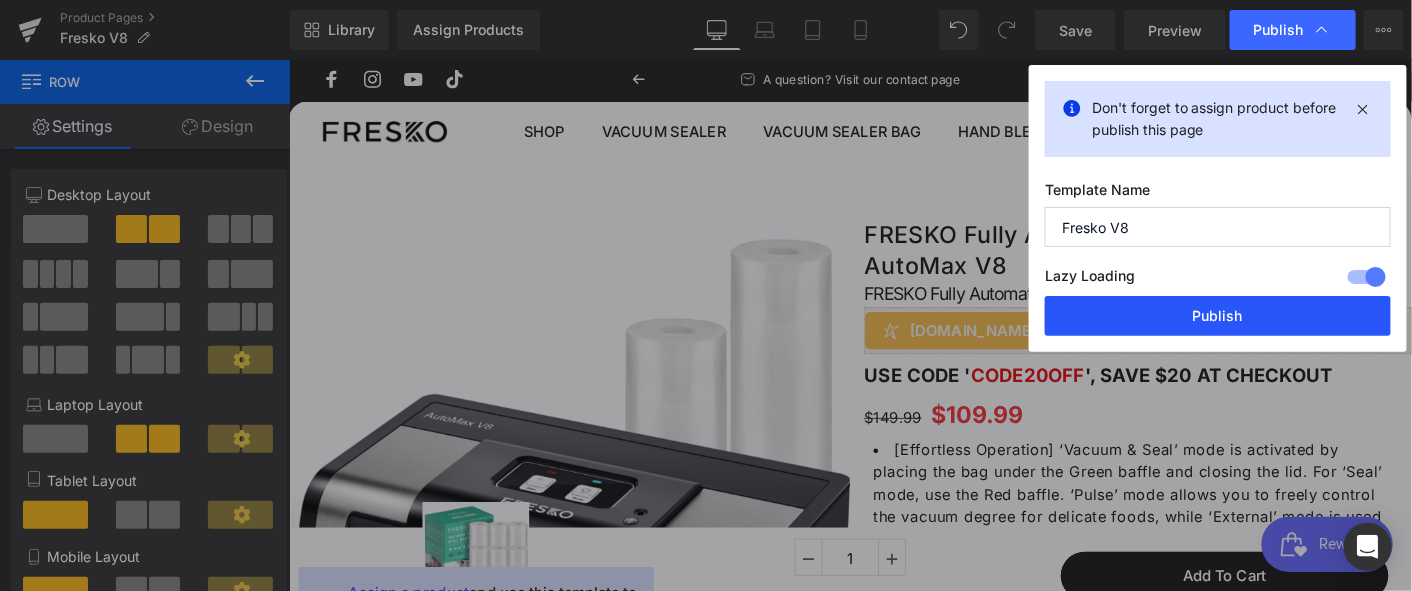click on "Publish" at bounding box center (1218, 316) 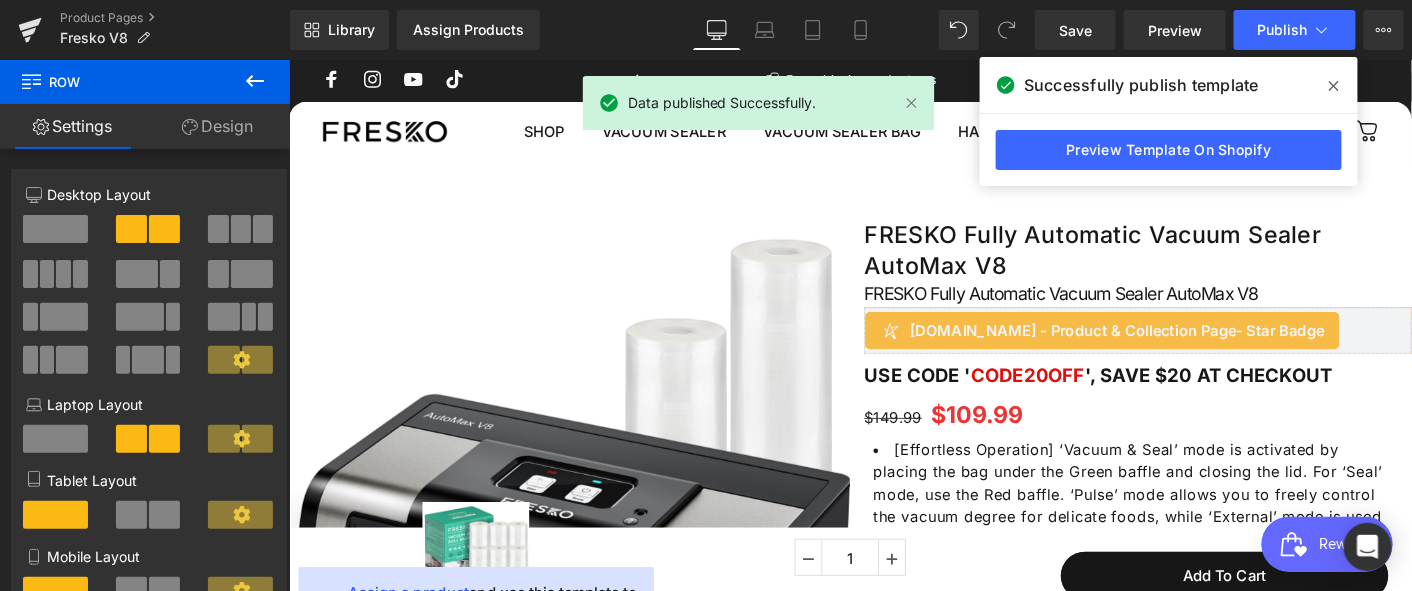 click 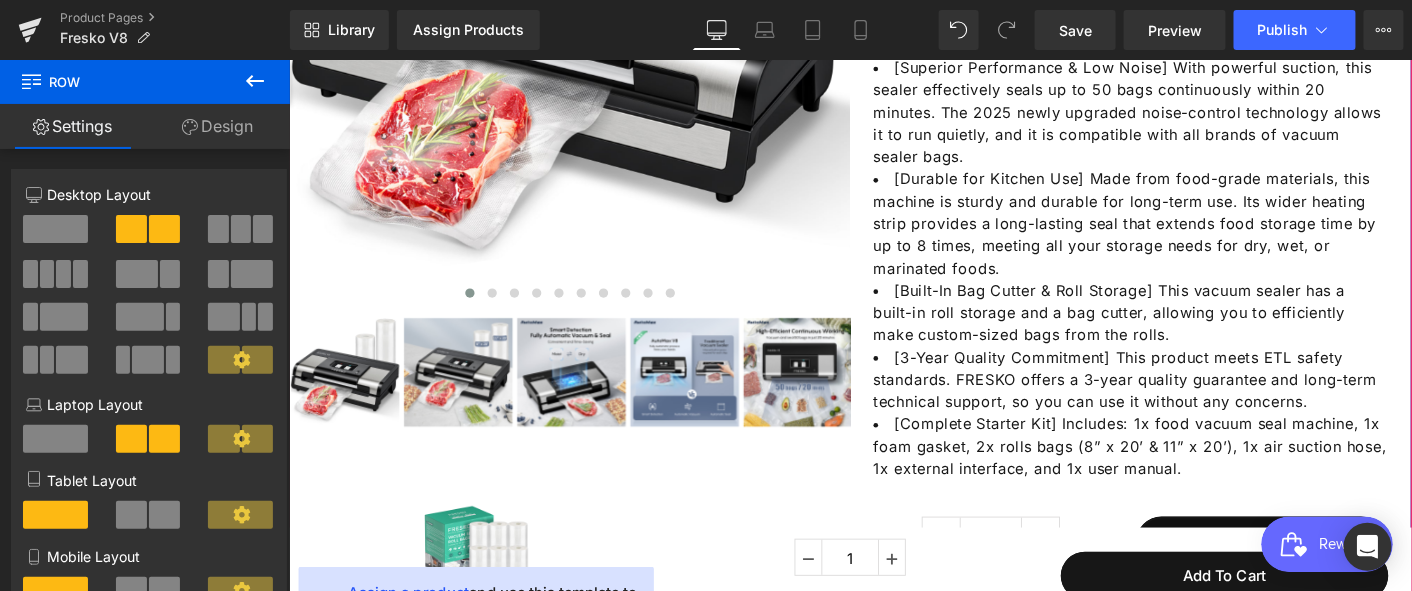 scroll, scrollTop: 328, scrollLeft: 0, axis: vertical 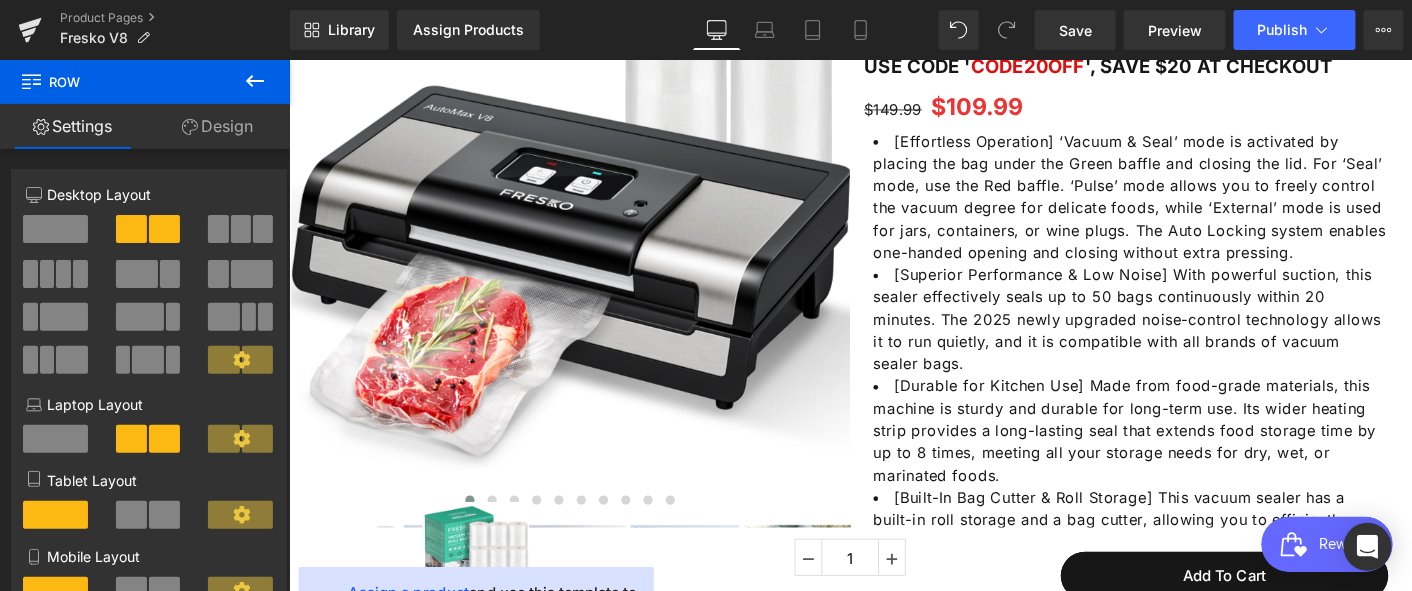 click 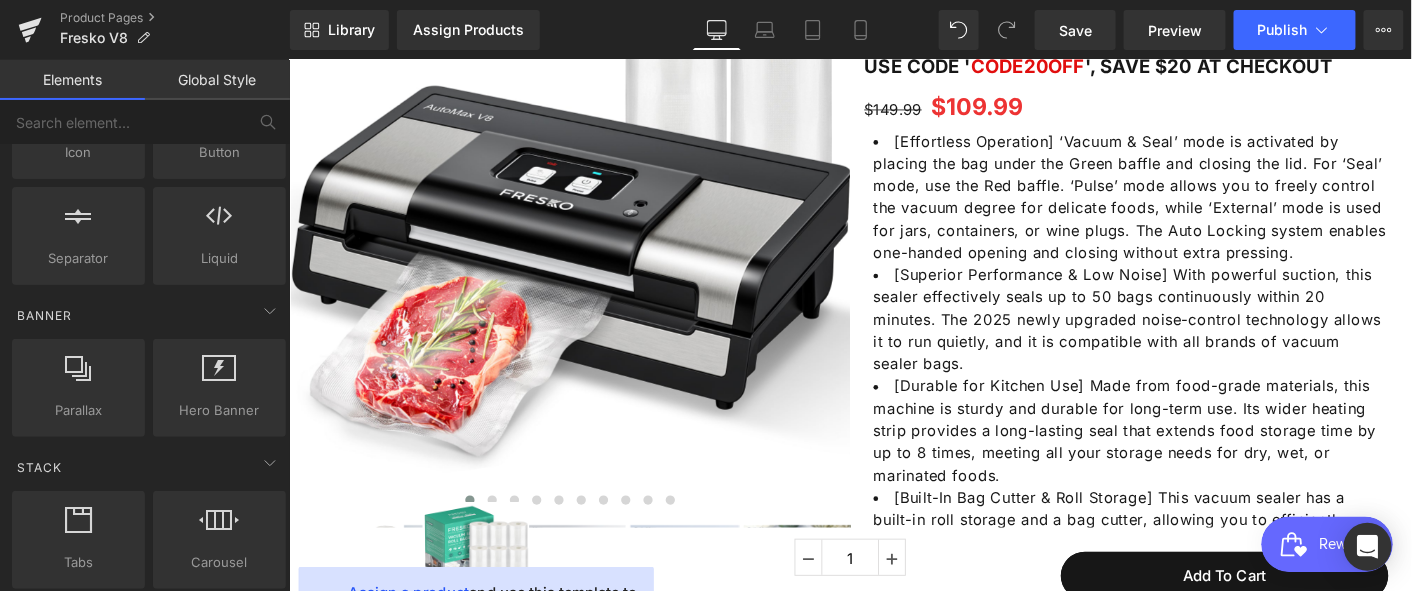 scroll, scrollTop: 444, scrollLeft: 0, axis: vertical 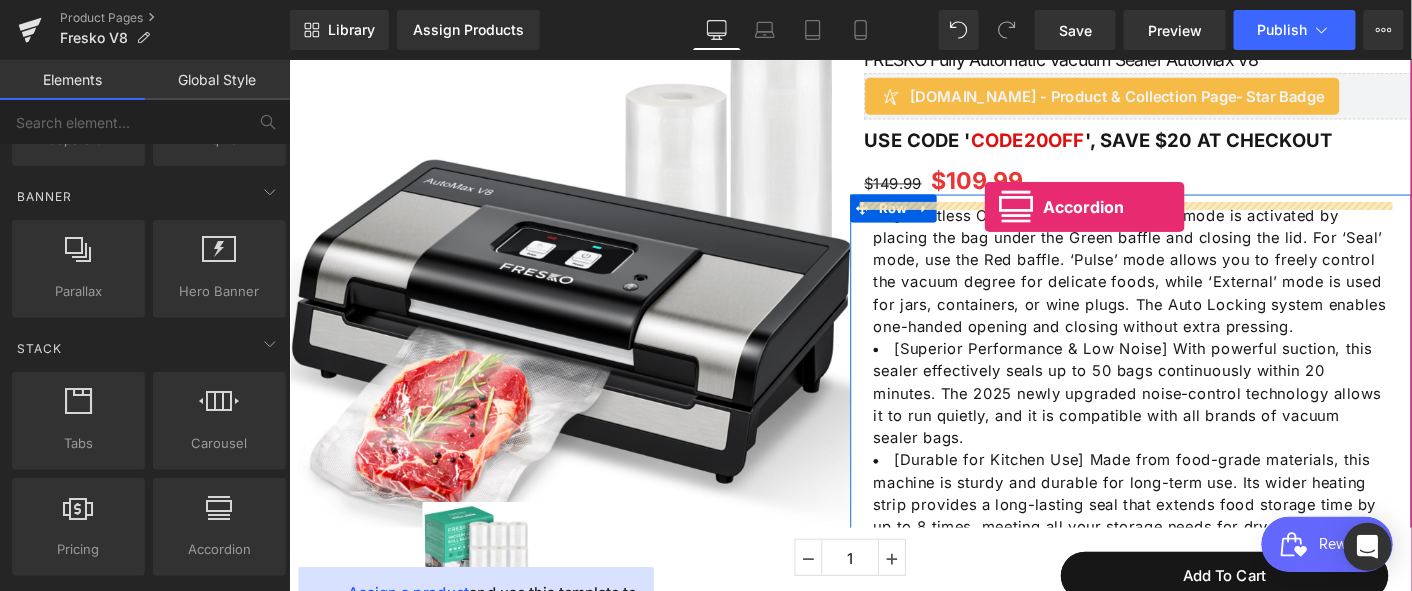 drag, startPoint x: 493, startPoint y: 572, endPoint x: 1037, endPoint y: 218, distance: 649.0393 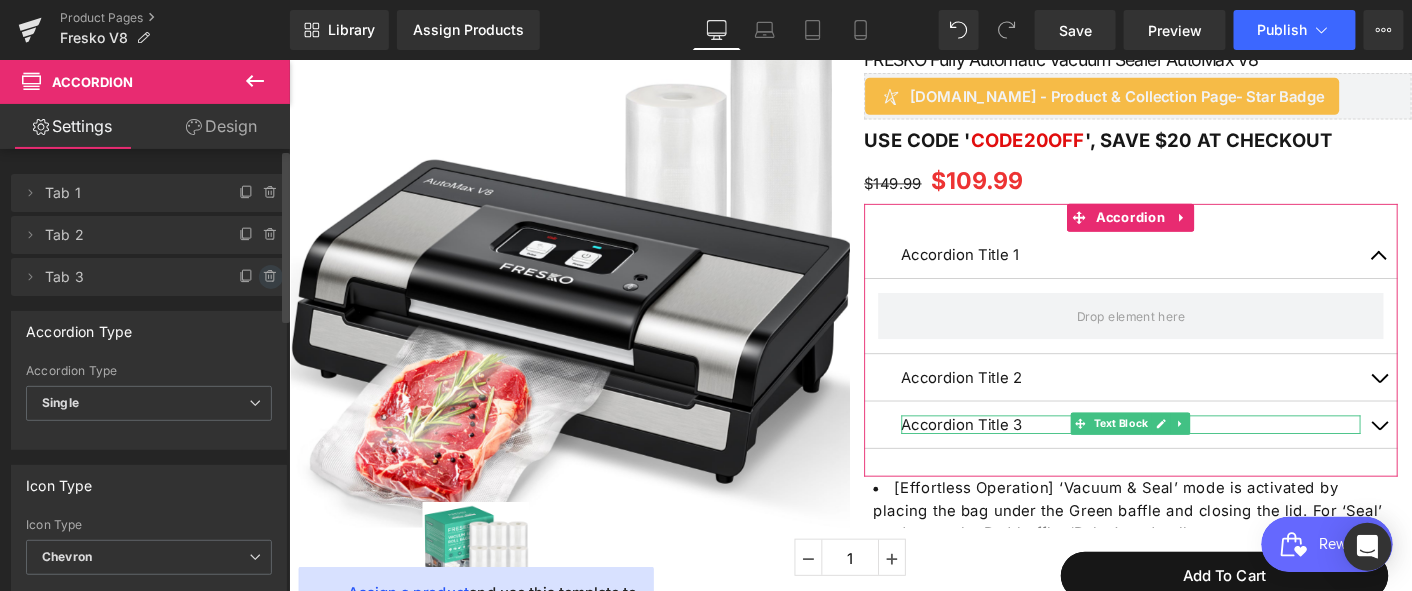 click 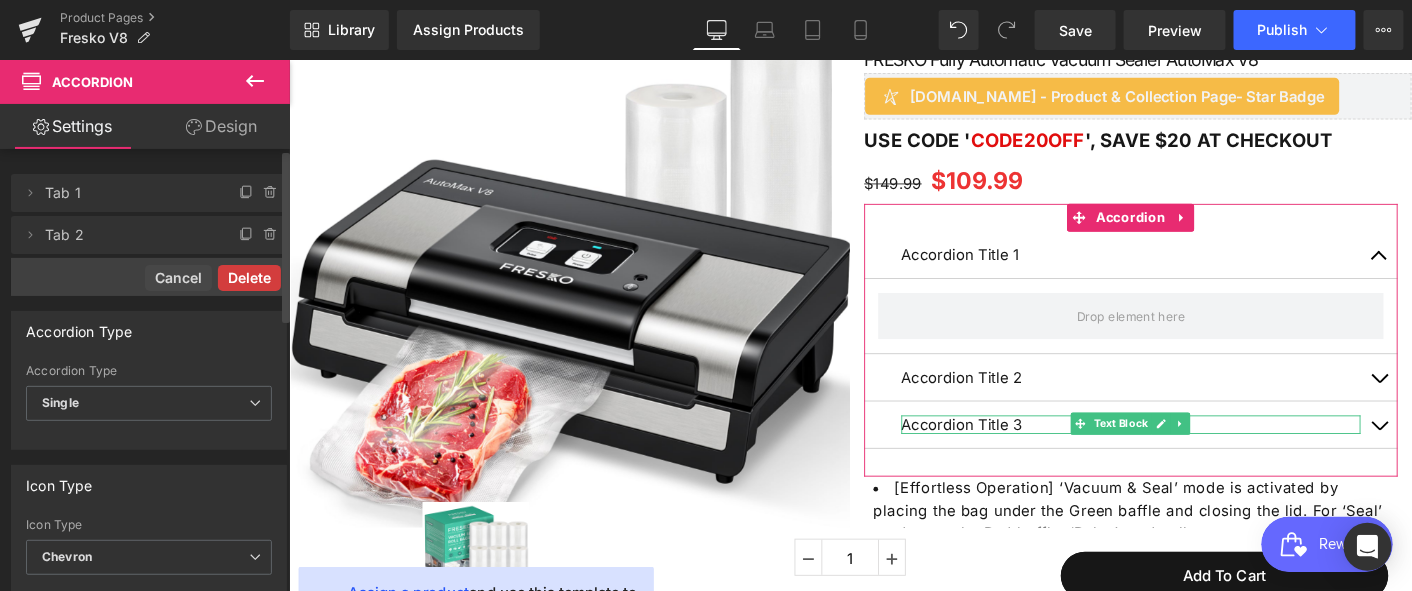 click on "Delete" at bounding box center (249, 278) 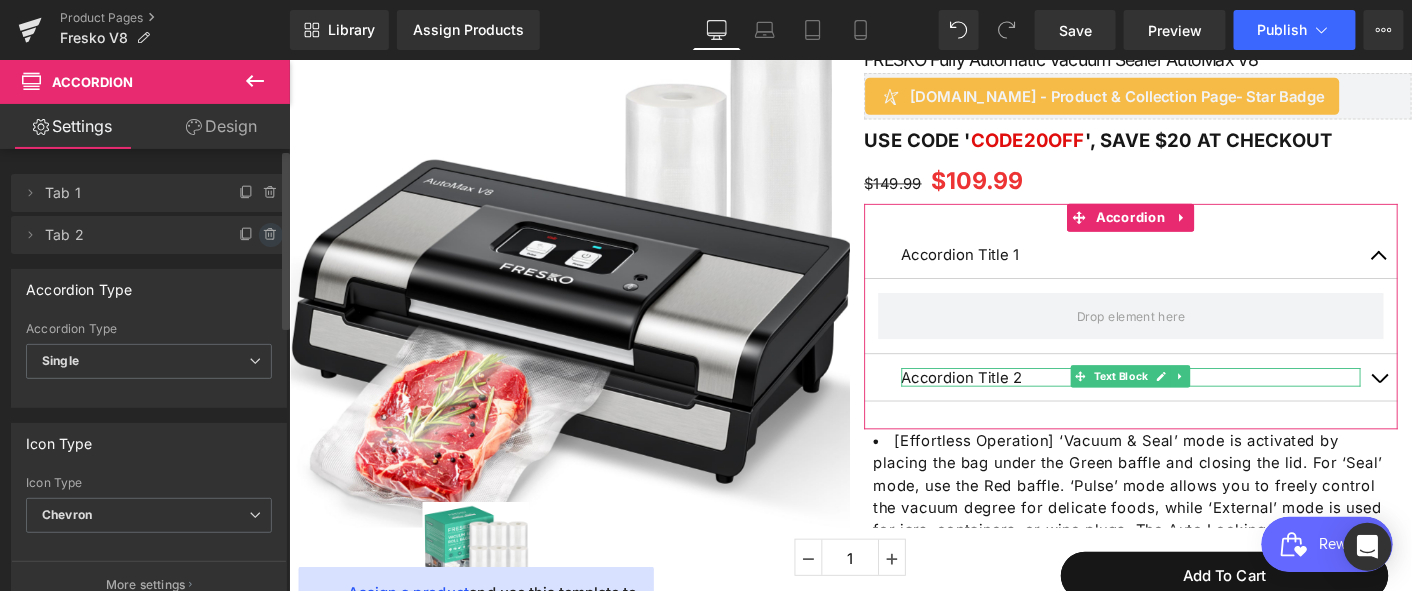 click 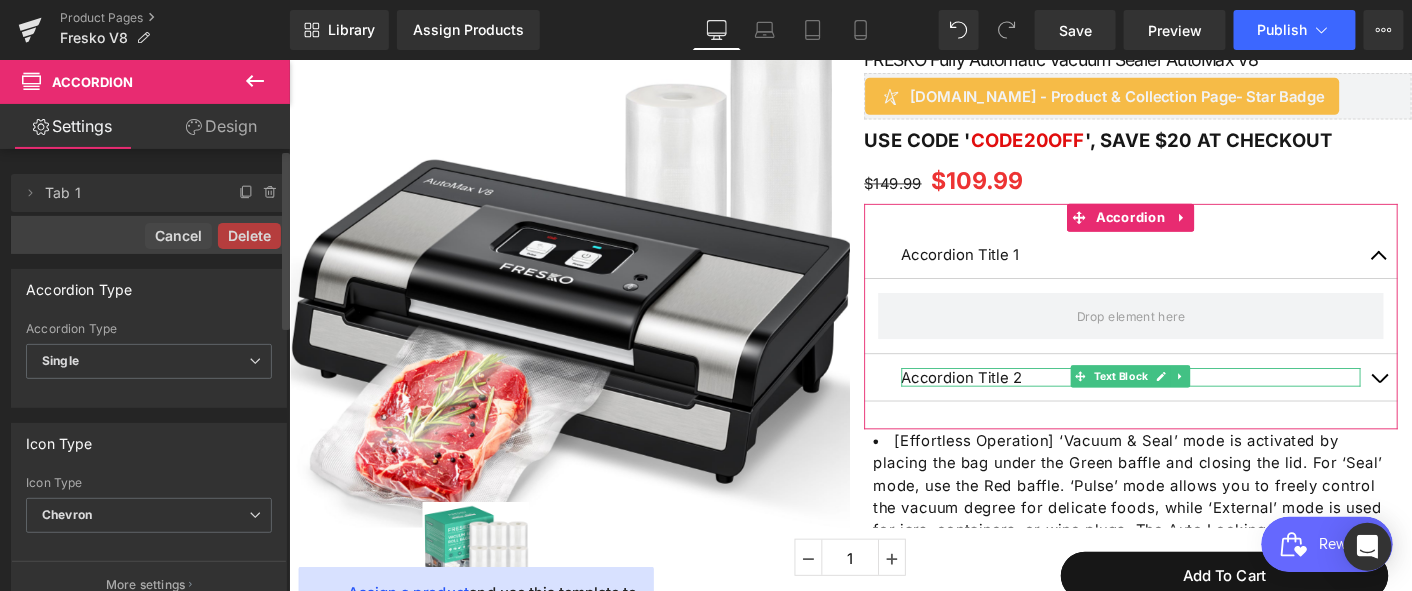 click on "Delete" at bounding box center [249, 236] 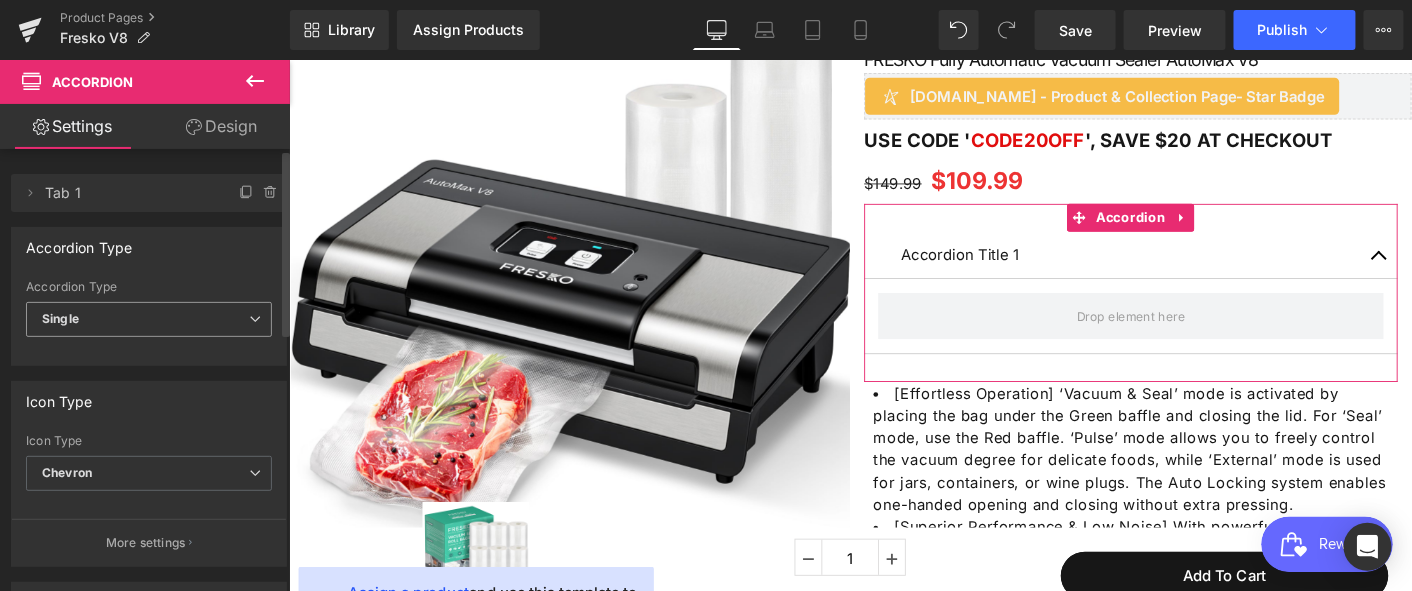 click on "Single" at bounding box center (149, 319) 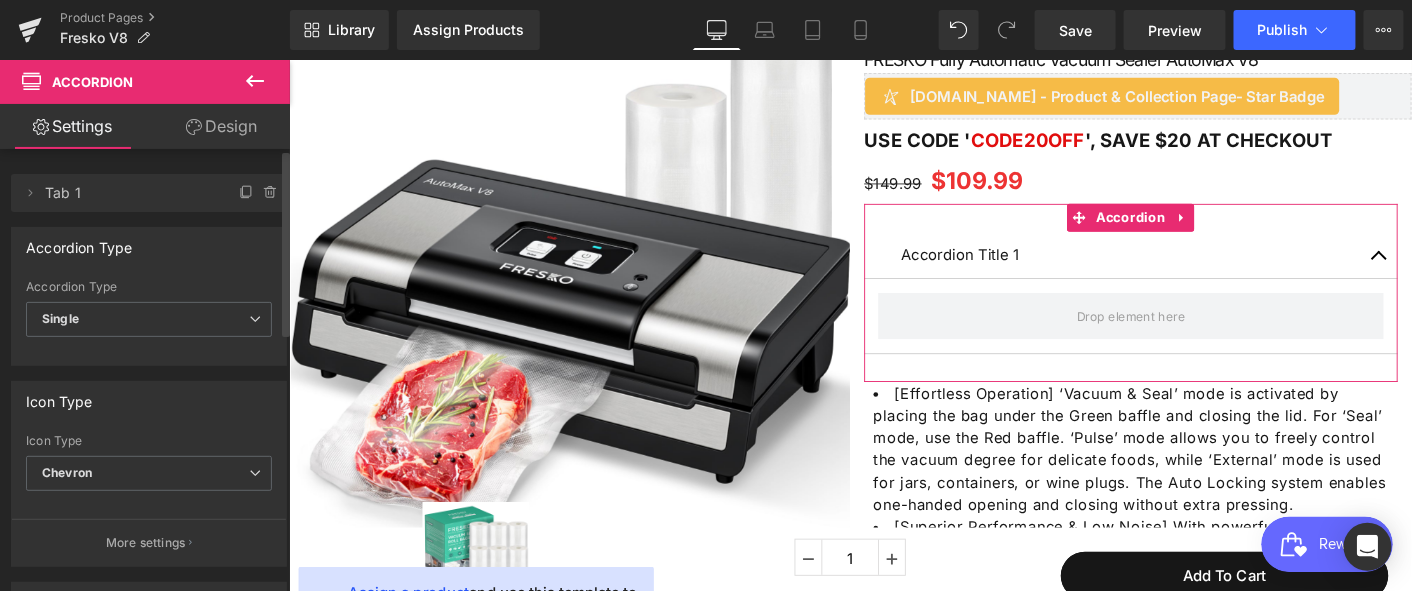 click on "Accordion Type" at bounding box center (149, 247) 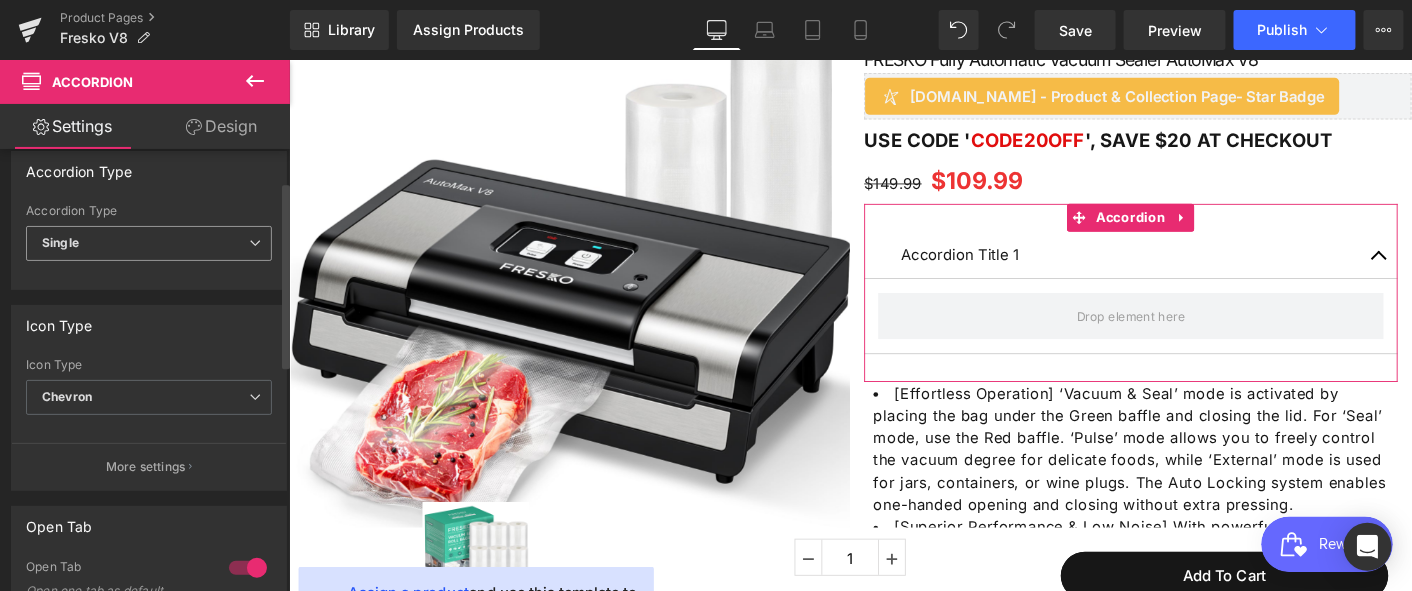 scroll, scrollTop: 111, scrollLeft: 0, axis: vertical 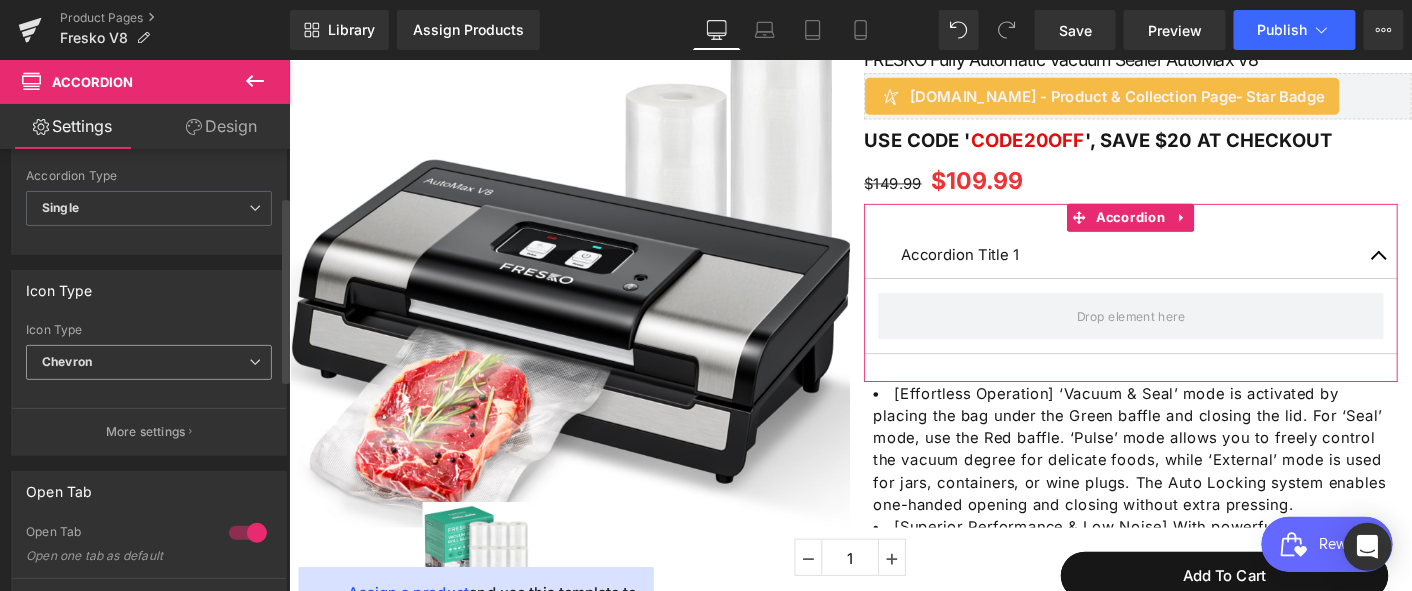 click on "Chevron" at bounding box center [149, 362] 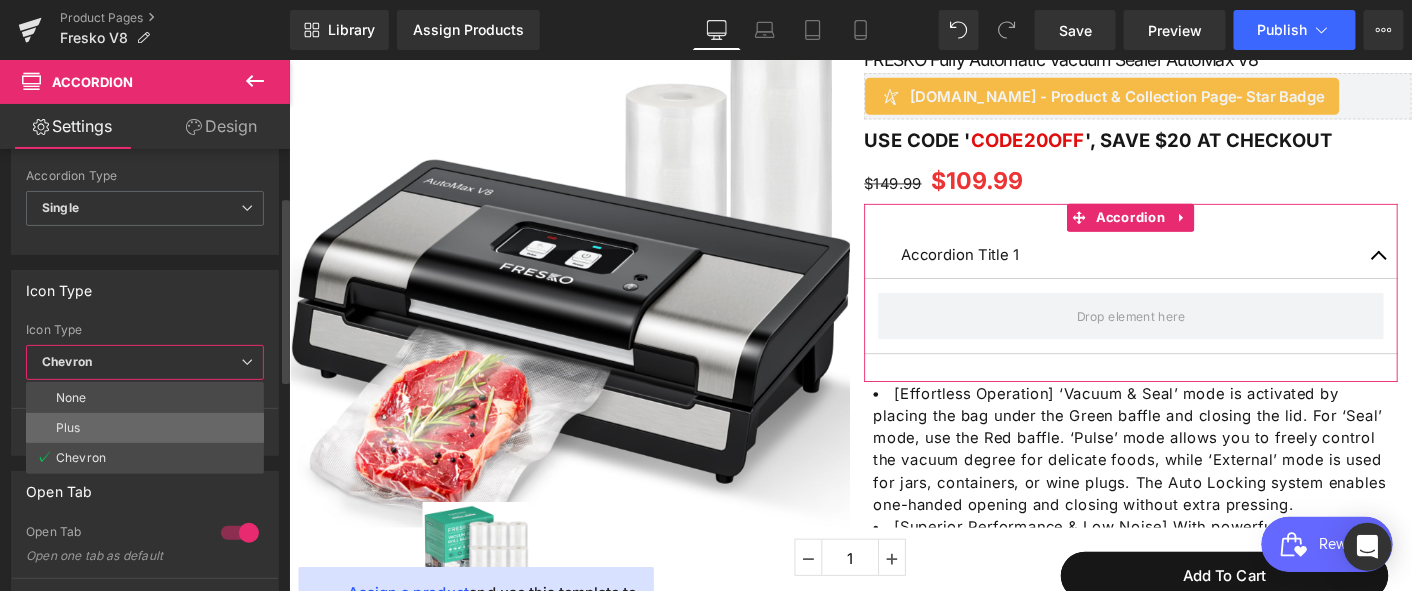 click on "Plus" at bounding box center [145, 428] 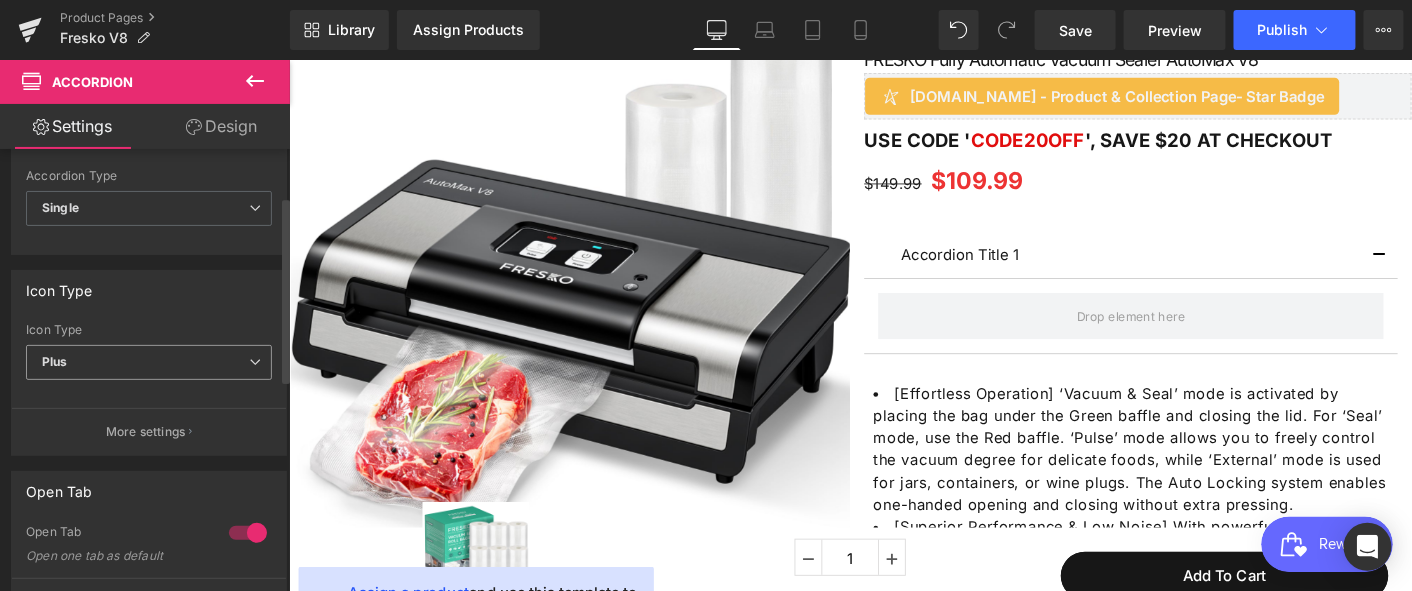 click on "Plus" at bounding box center [149, 362] 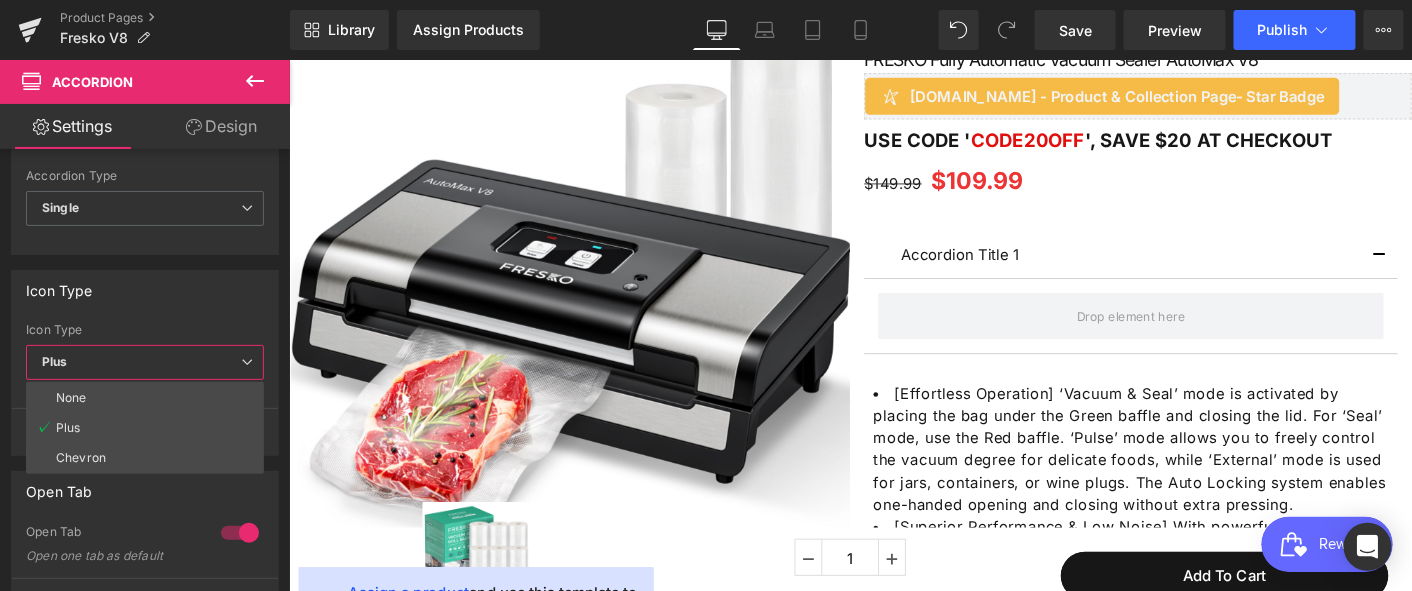 click on "Skip to content
Facebook
Instagram
YouTube
TikTok
Free shipping and returns
A question? Visit our contact page
Pause slideshow
Play slideshow
SHOP
SHOP
VACUUM SEALER VACUUM SEALER BAG HAND BLENDER
SUPPORT
SUPPORT
Login
Facebook" at bounding box center (893, 3063) 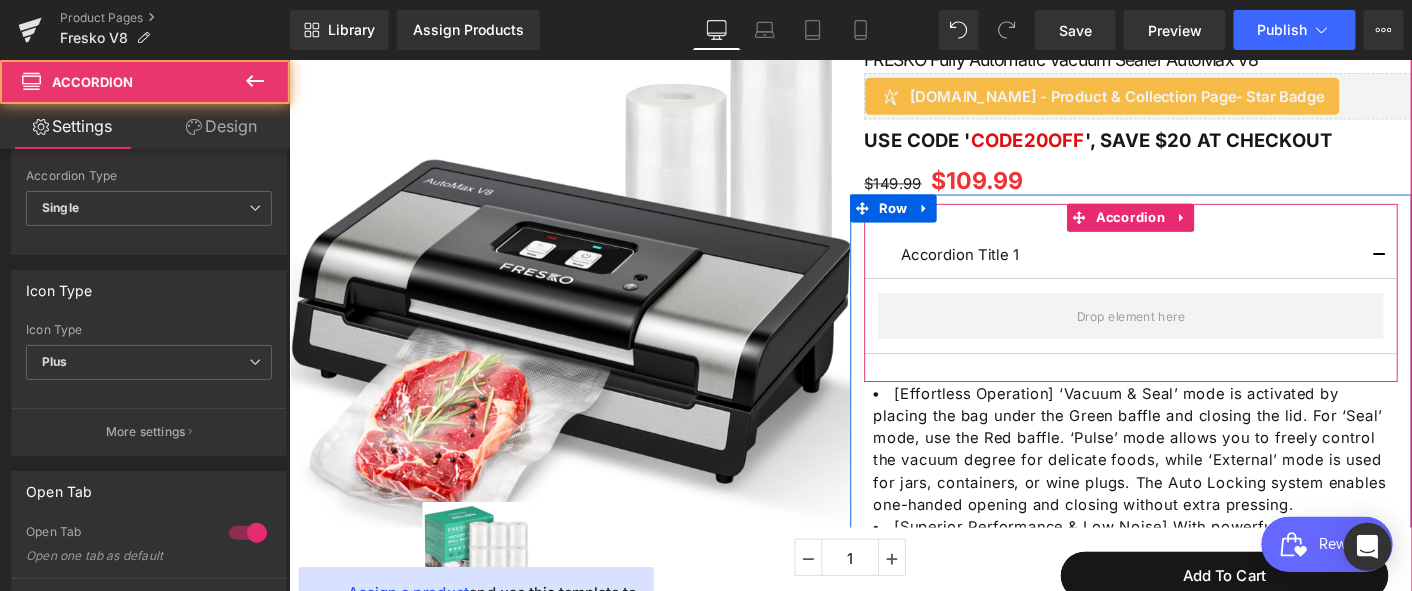 click on "Accordion Title 1
Text Block" at bounding box center [1195, 269] 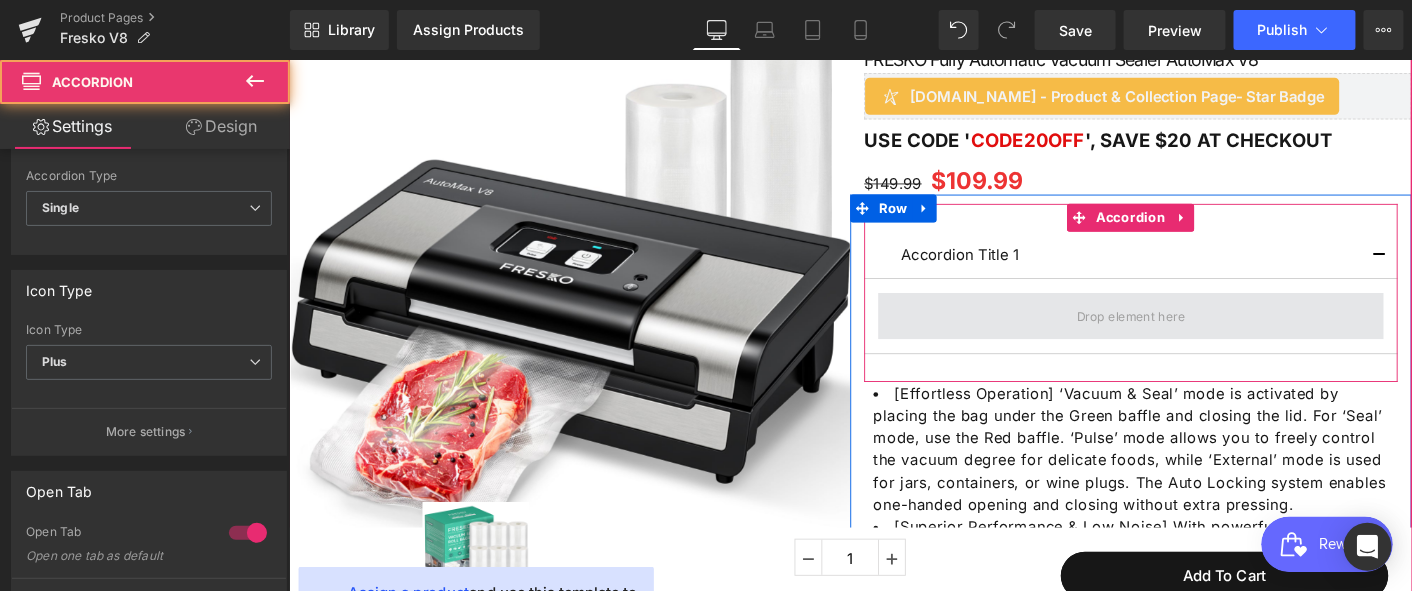 click at bounding box center (1195, 335) 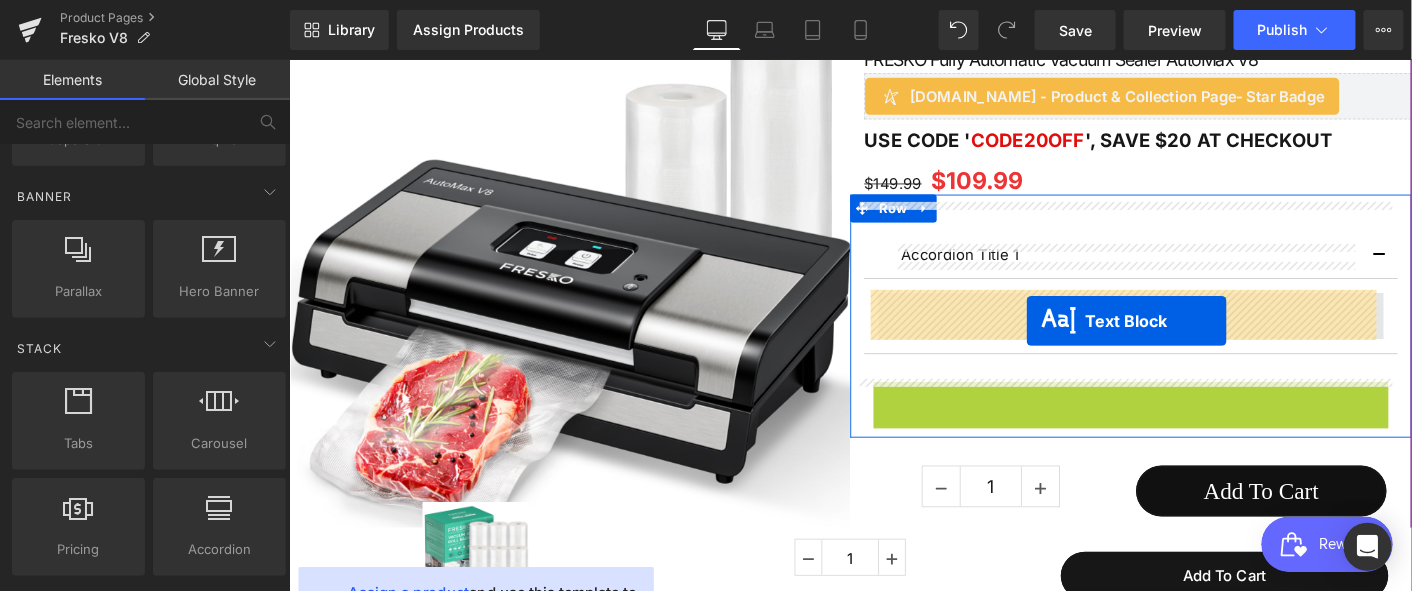 drag, startPoint x: 1125, startPoint y: 407, endPoint x: 1082, endPoint y: 340, distance: 79.61156 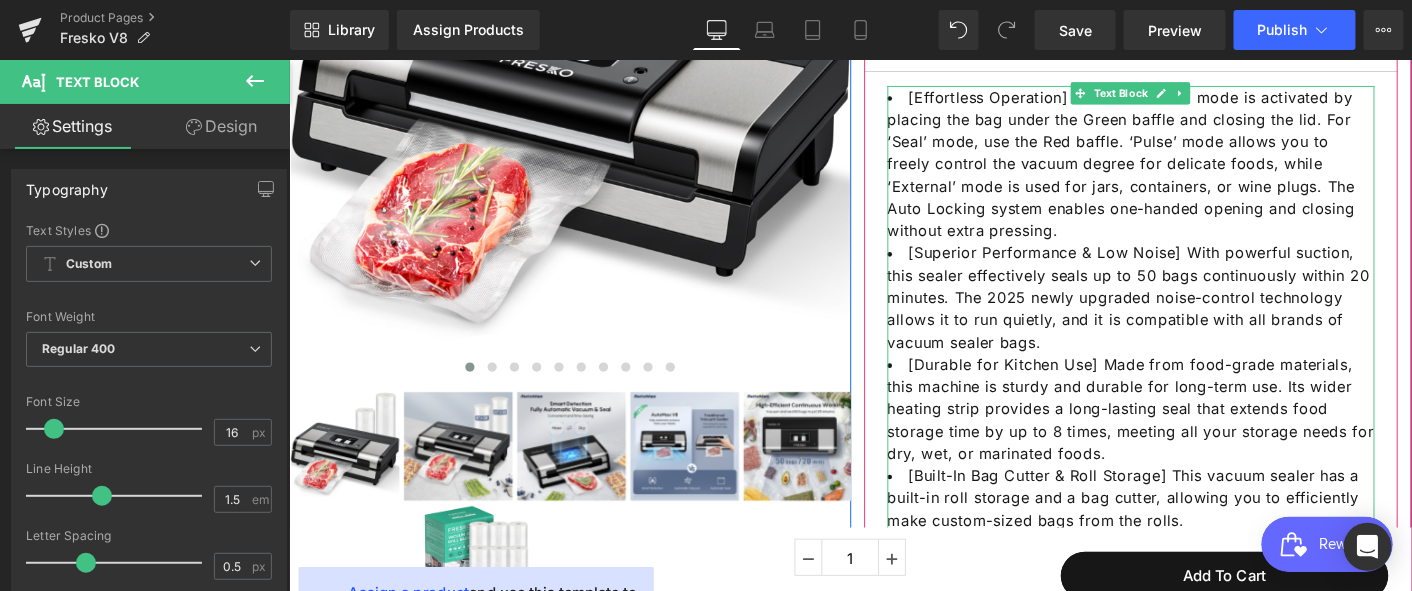 scroll, scrollTop: 248, scrollLeft: 0, axis: vertical 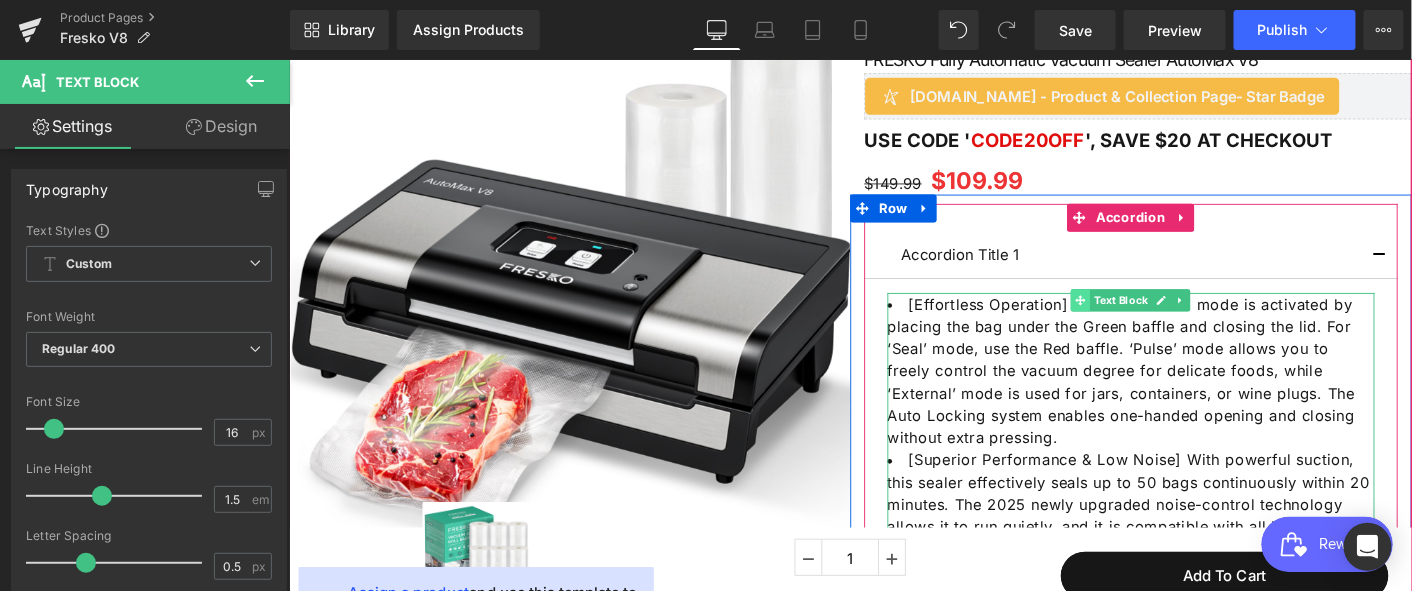 click 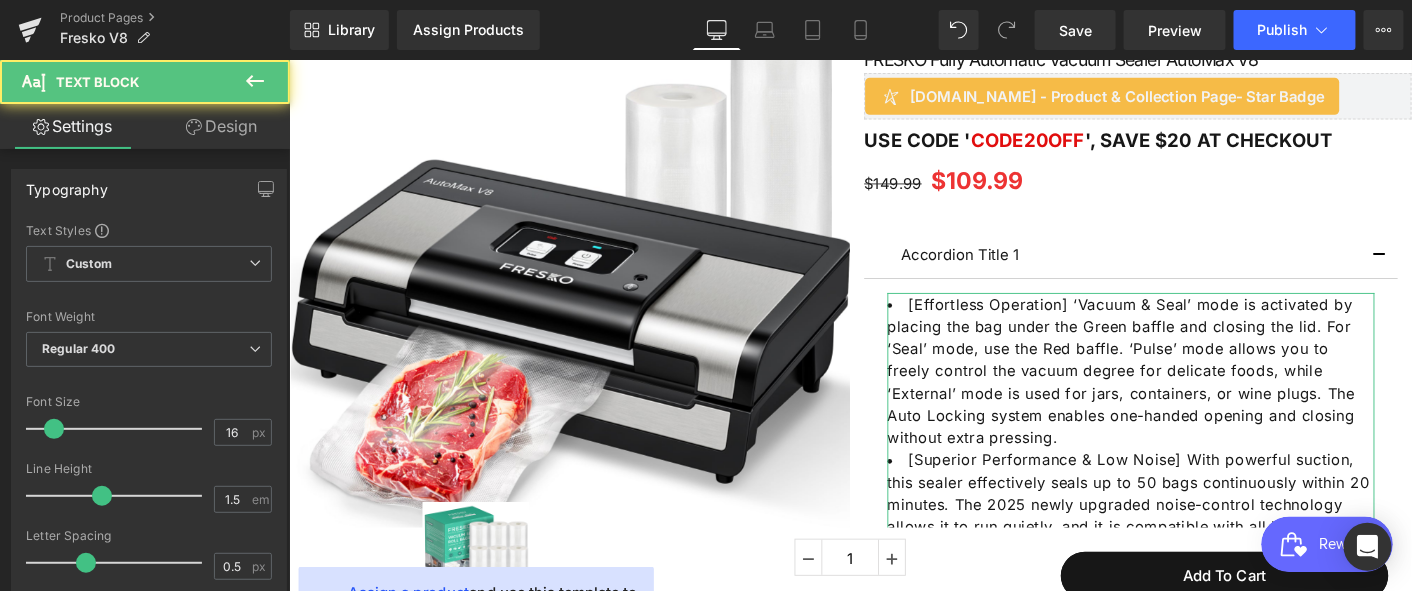 click on "Design" at bounding box center [221, 126] 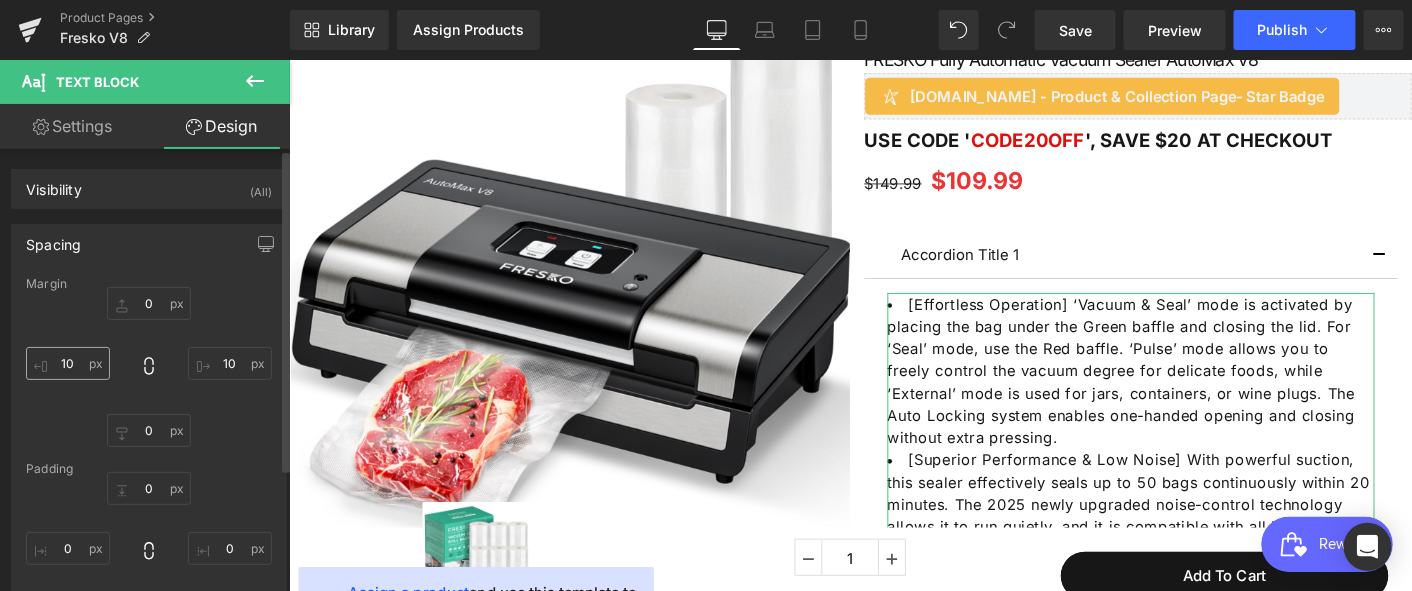 type on "0" 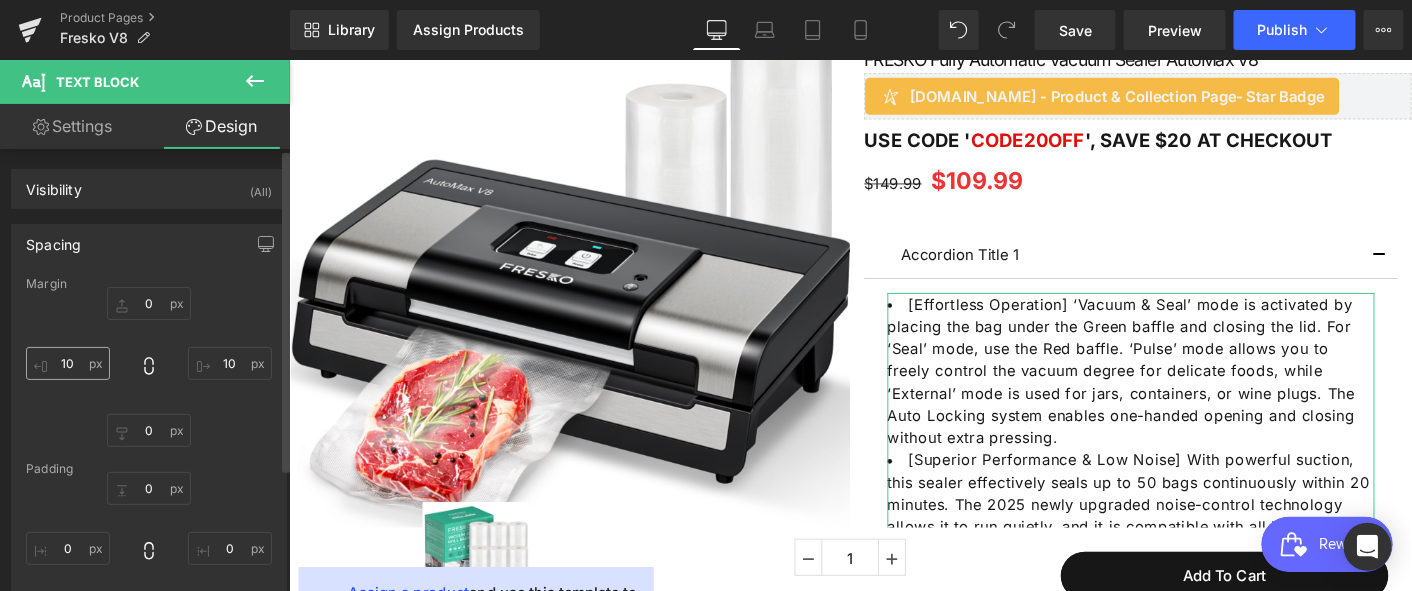 type on "10" 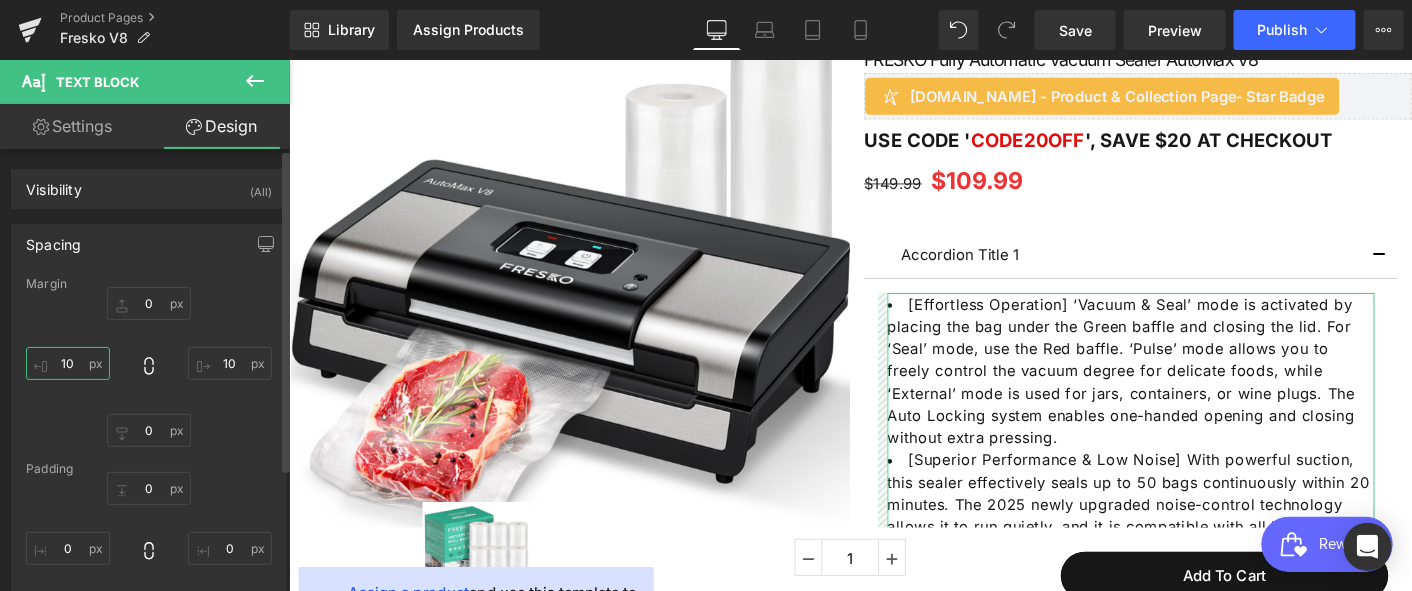 click on "10" at bounding box center (68, 363) 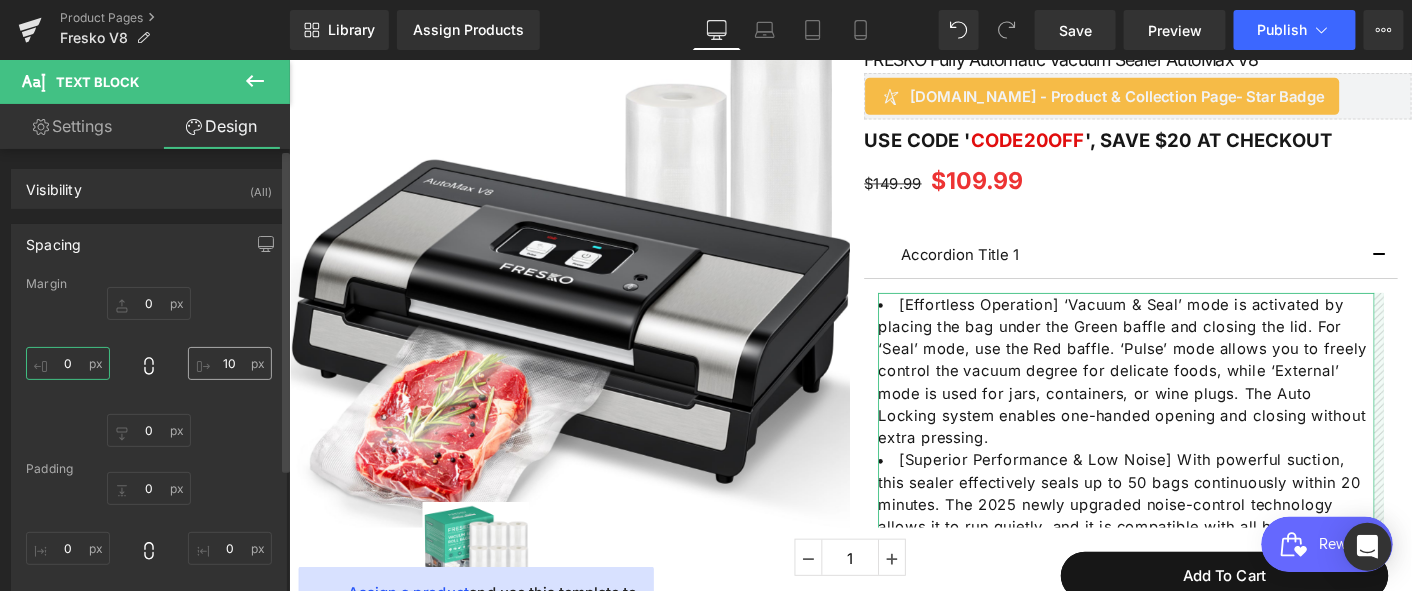 type 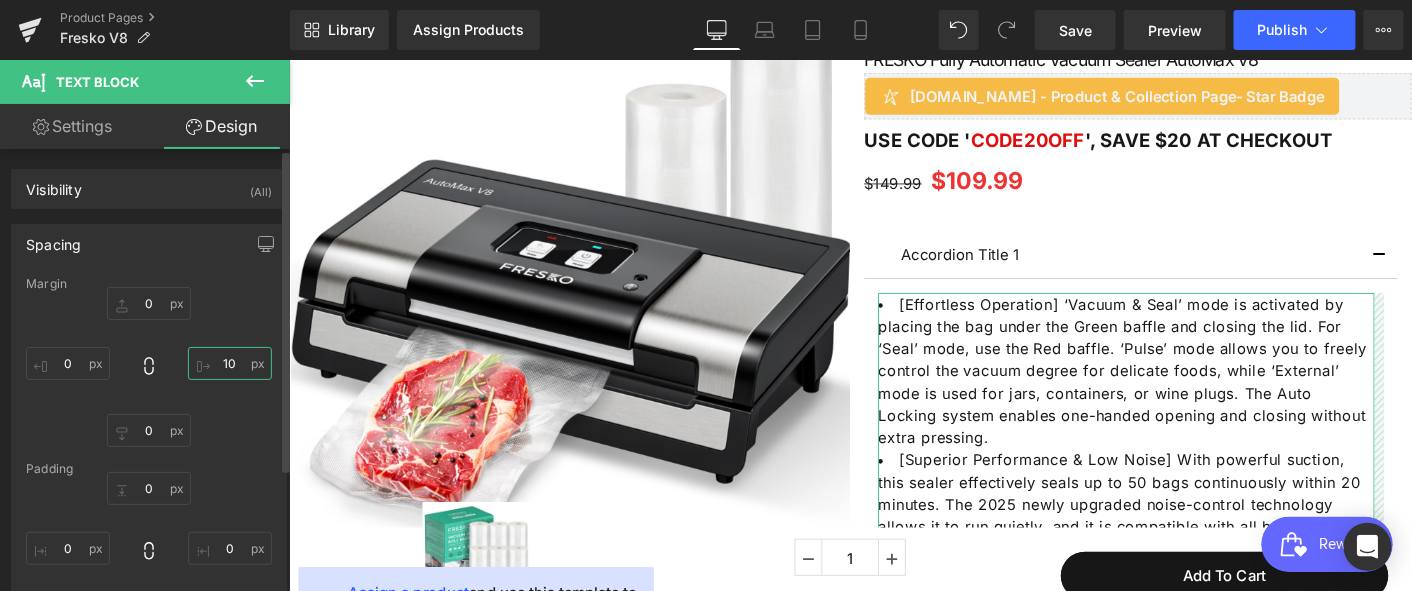click on "10" at bounding box center [230, 363] 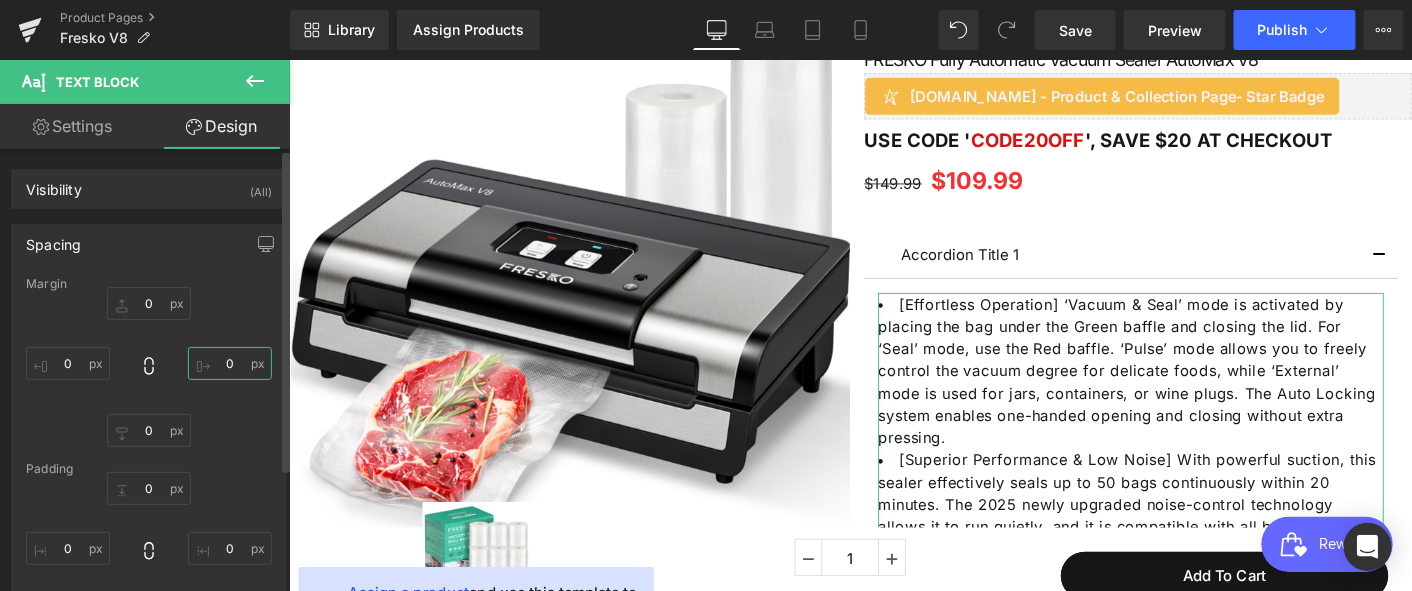 type 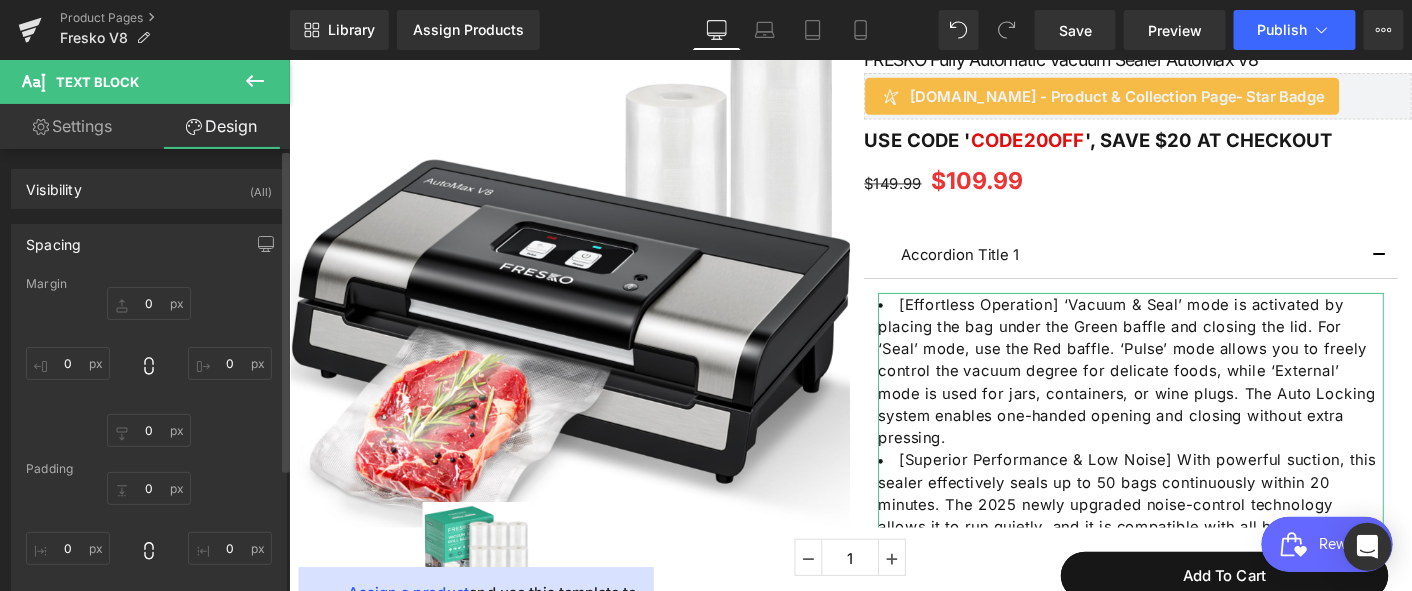 click on "0px 0
0px 0" at bounding box center [149, 367] 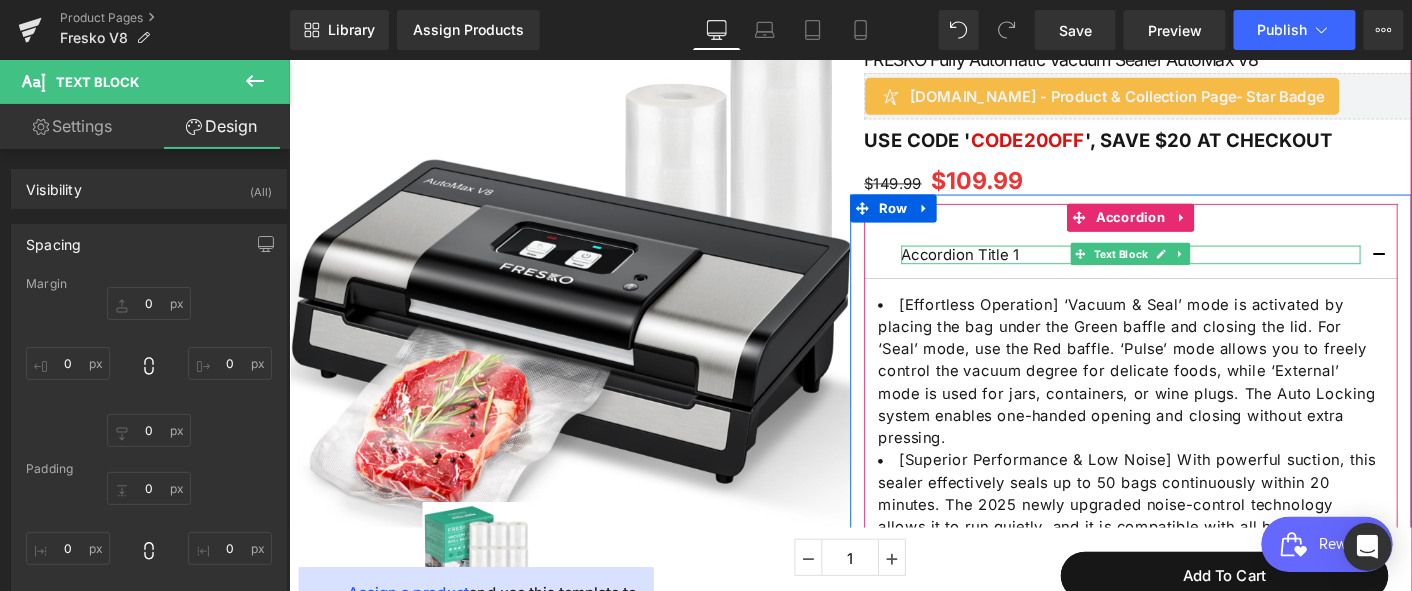 click on "Accordion Title 1" at bounding box center [1195, 269] 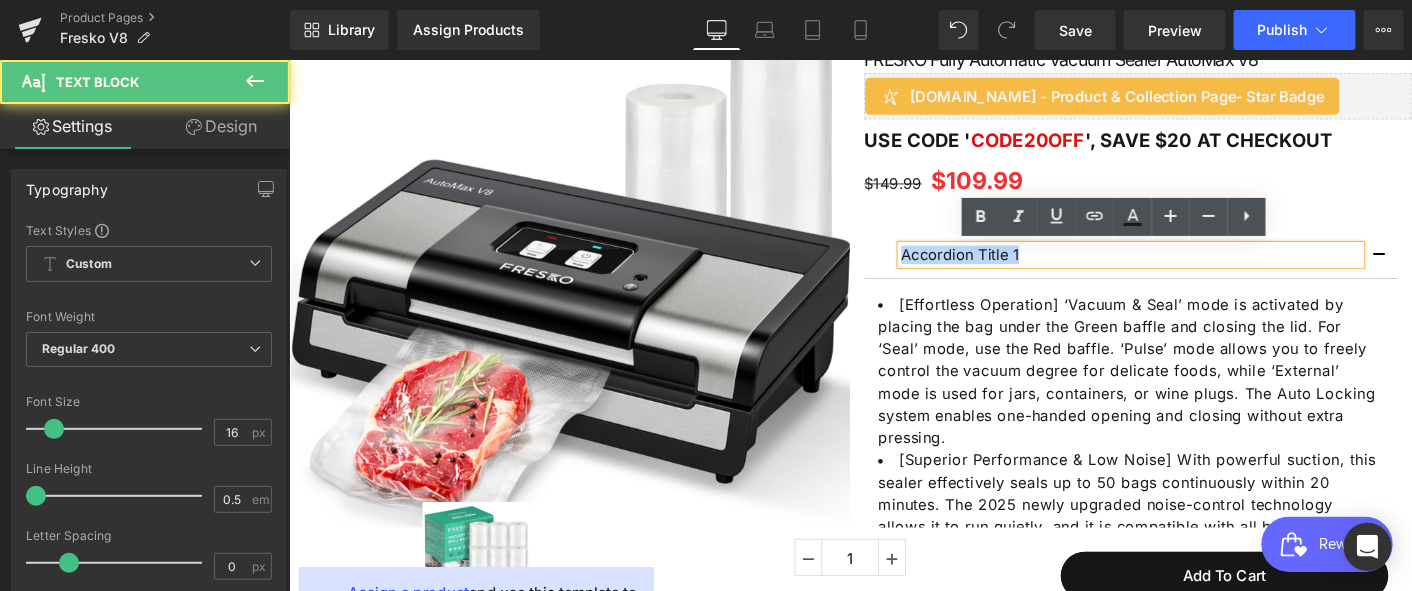 drag, startPoint x: 1098, startPoint y: 264, endPoint x: 891, endPoint y: 262, distance: 207.00966 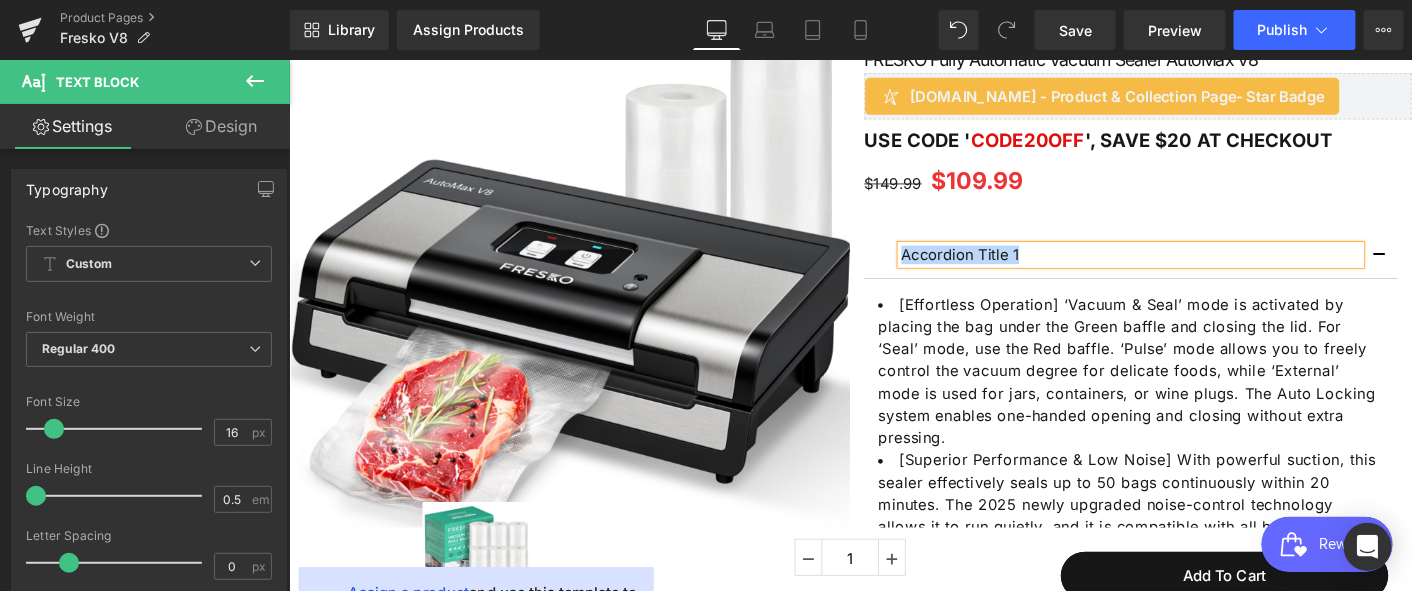 type 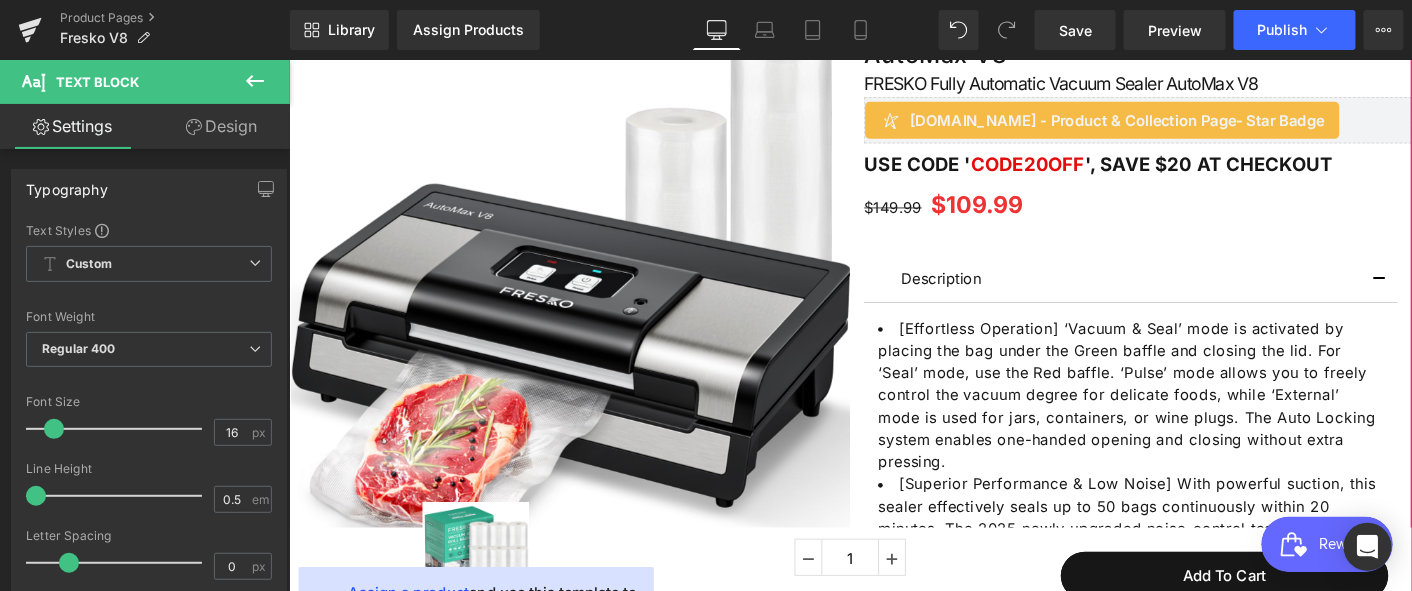 scroll, scrollTop: 222, scrollLeft: 0, axis: vertical 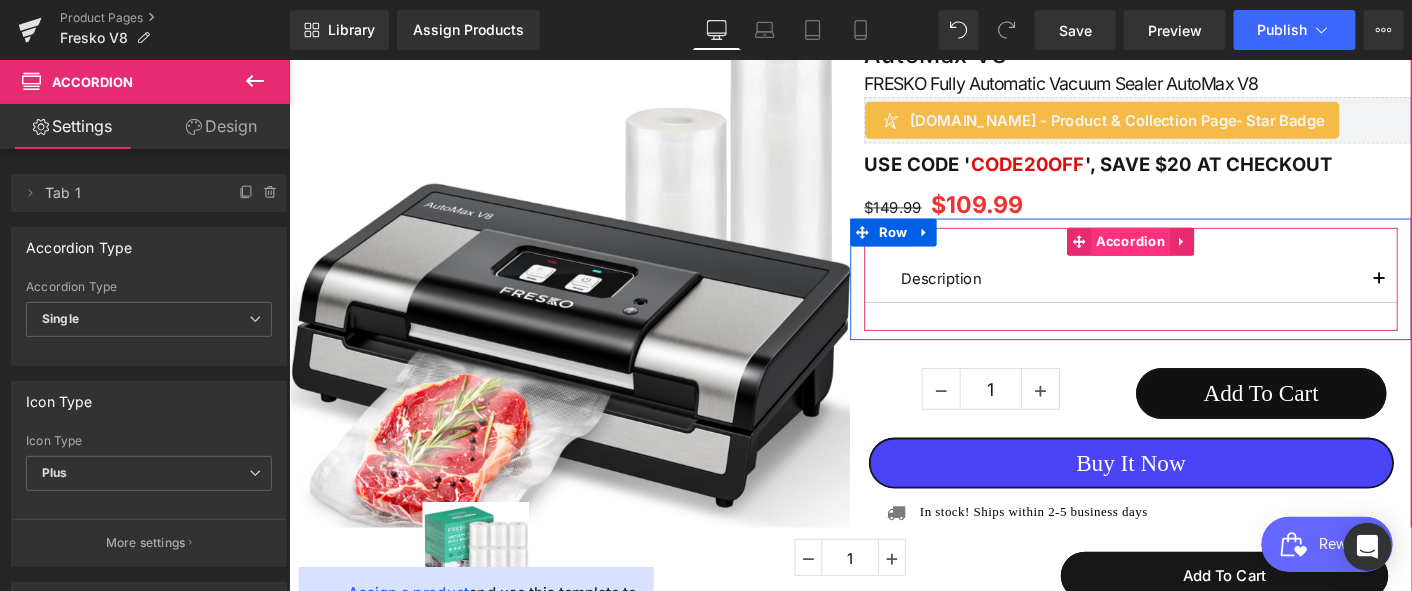 click on "Accordion" at bounding box center (1195, 255) 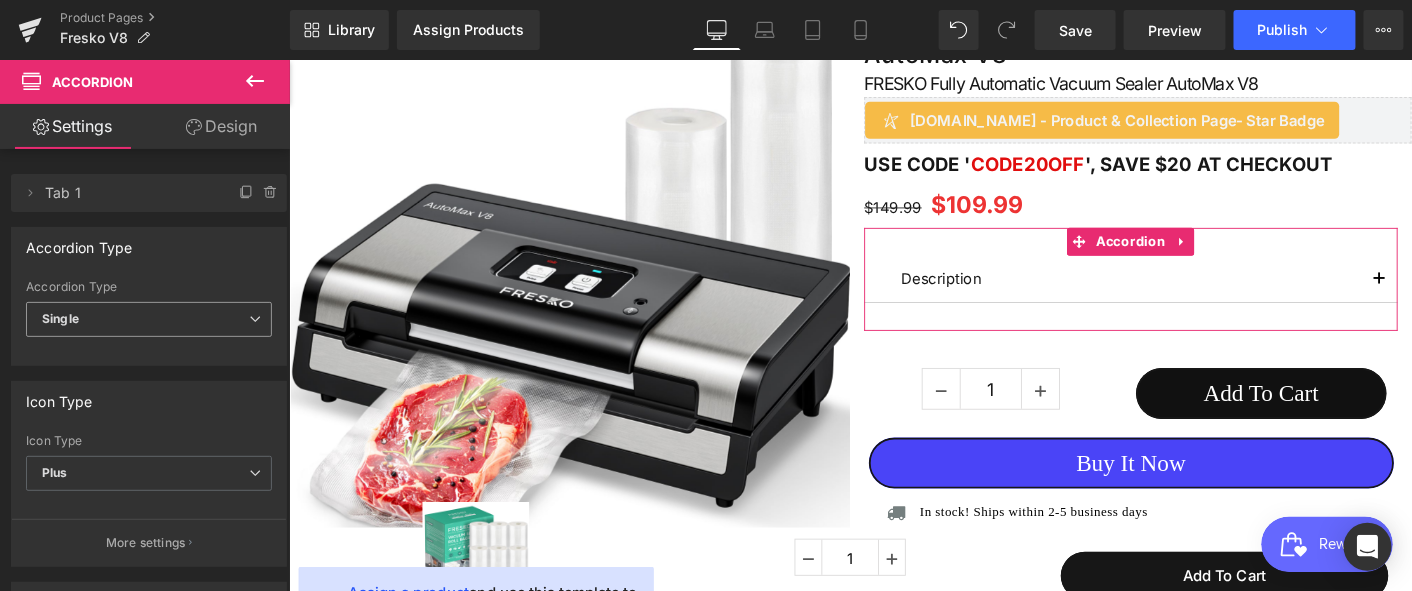 click on "Single" at bounding box center [149, 319] 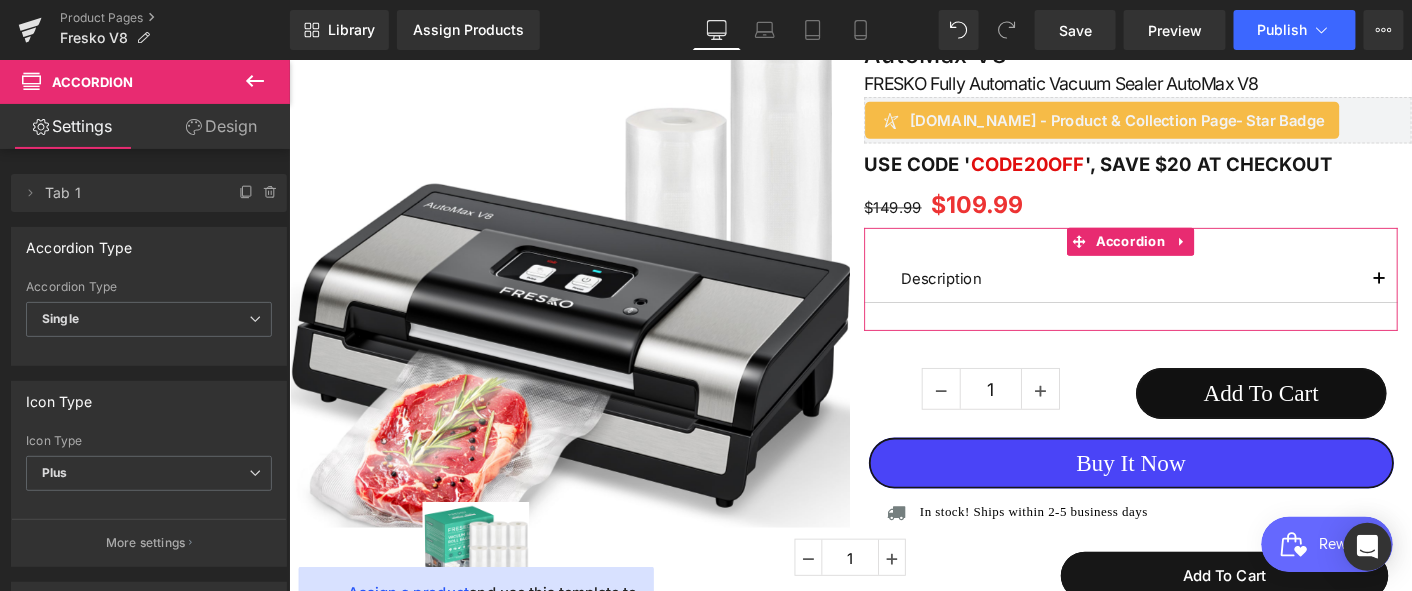 click on "Accordion Type" at bounding box center [149, 247] 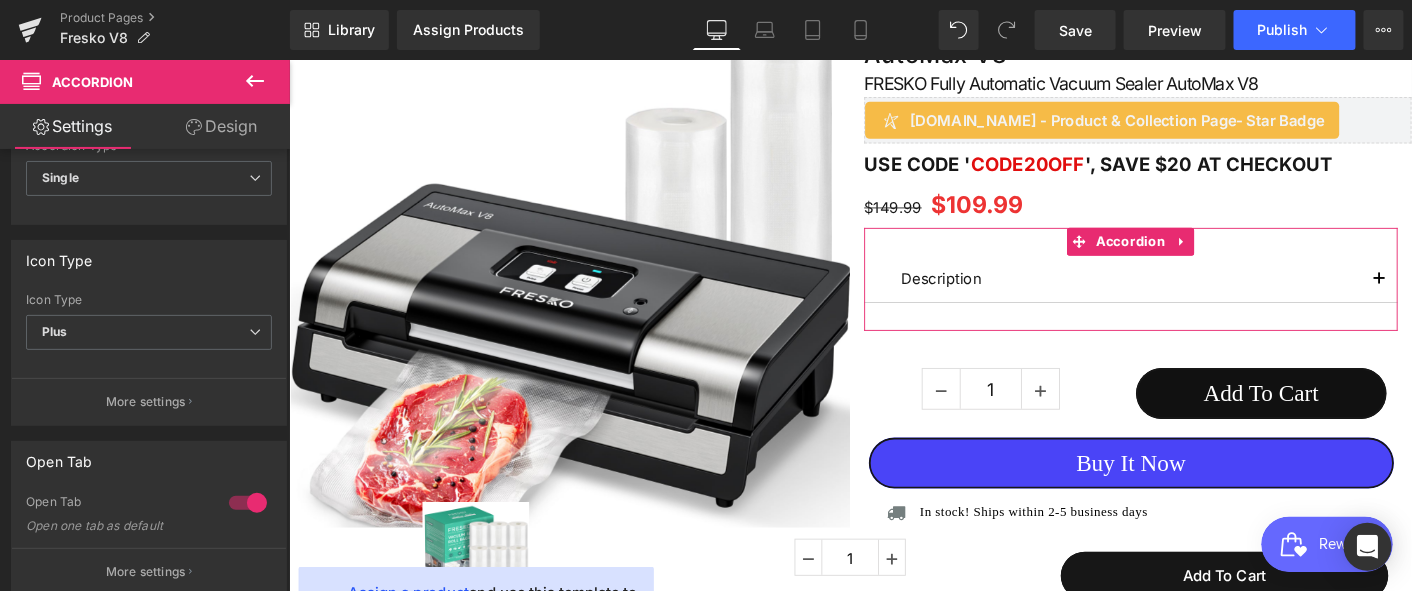 scroll, scrollTop: 222, scrollLeft: 0, axis: vertical 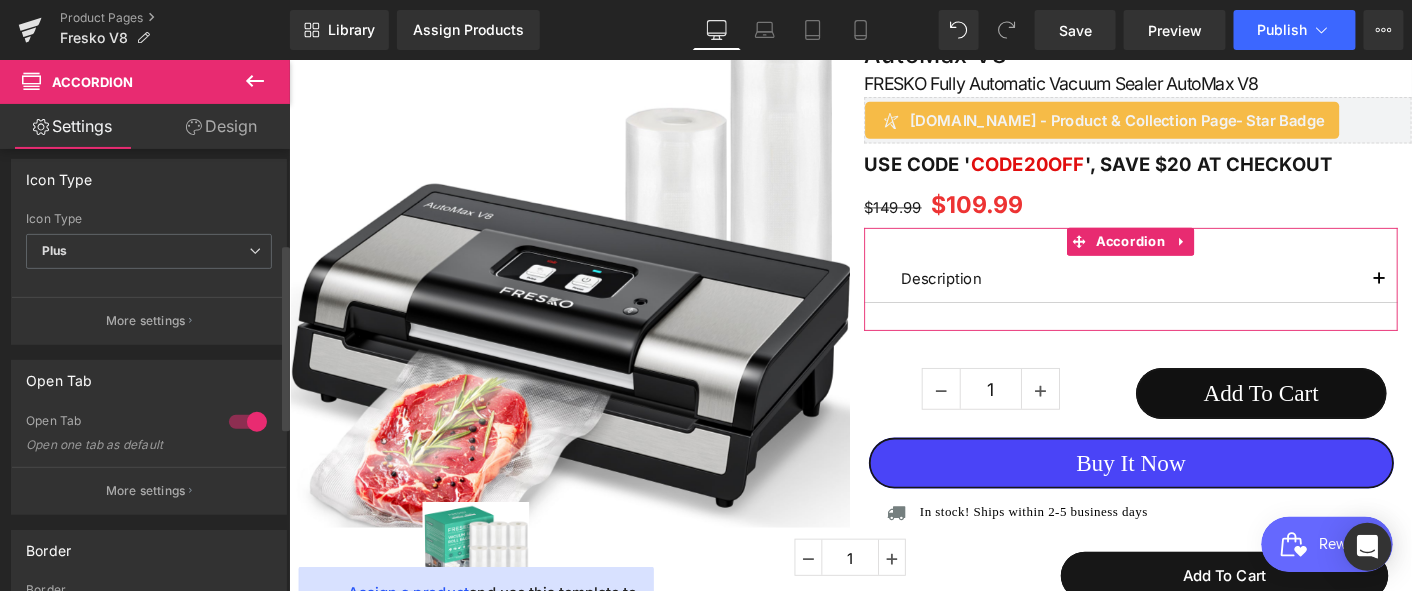 click at bounding box center [248, 422] 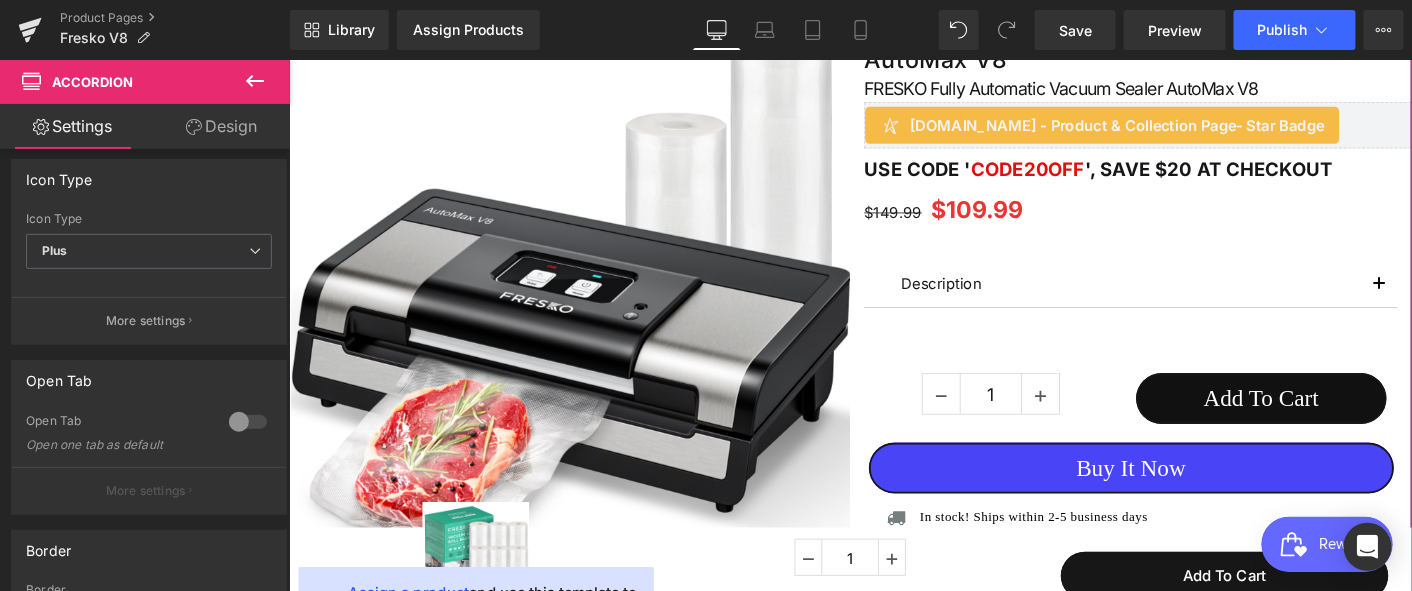 scroll, scrollTop: 214, scrollLeft: 0, axis: vertical 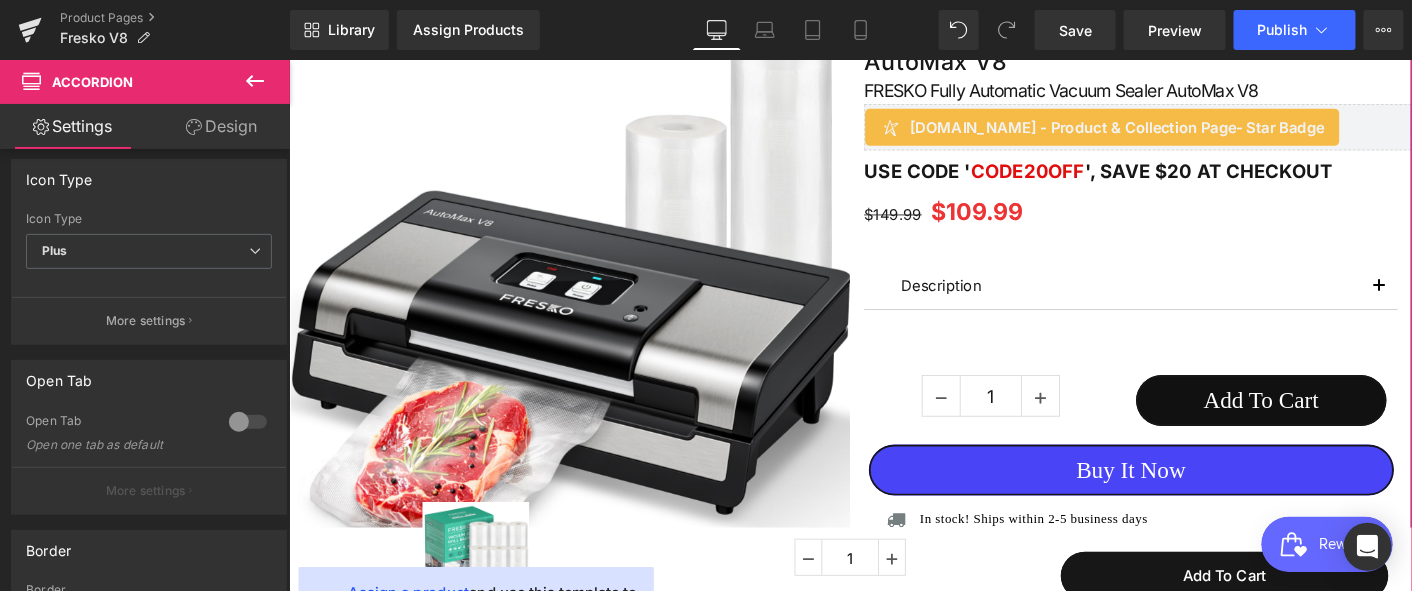 click on "Description" at bounding box center (1195, 303) 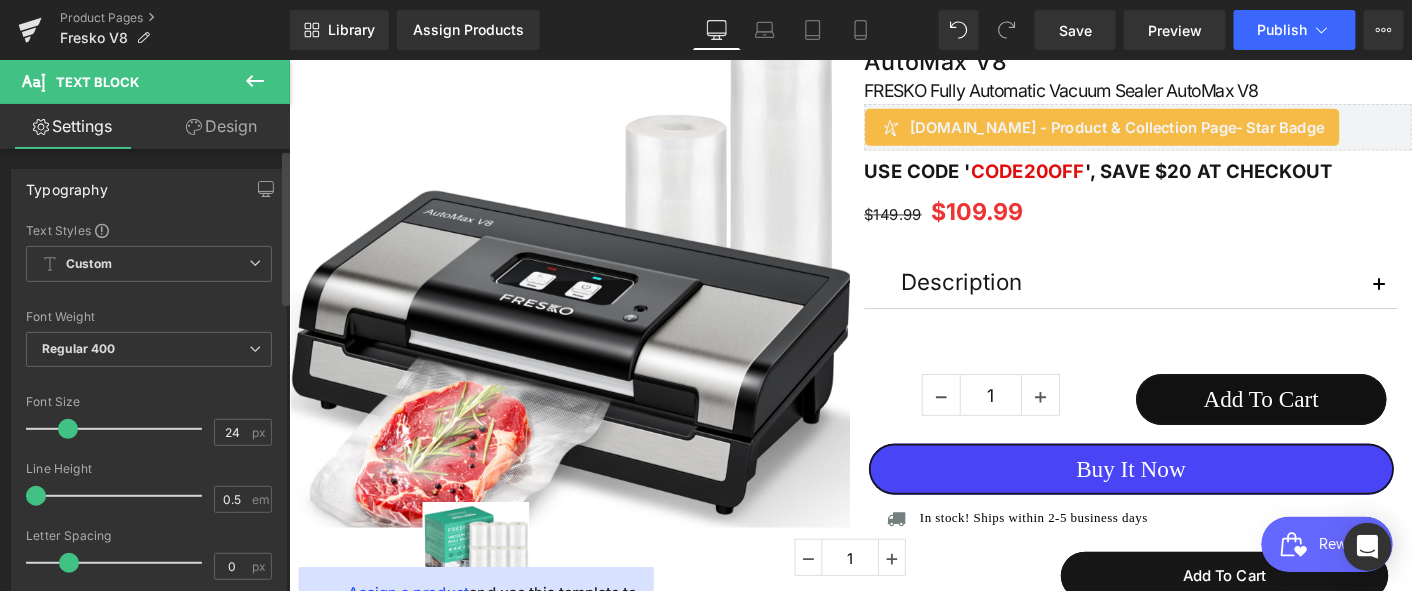 type on "25" 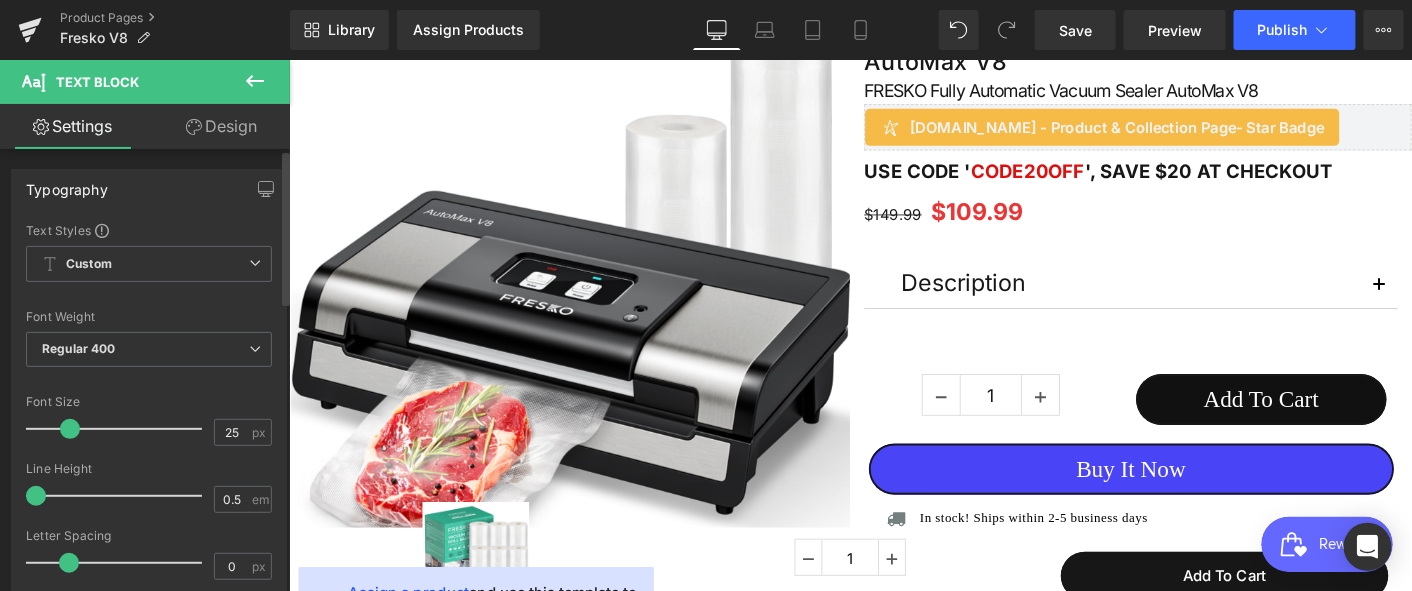 drag, startPoint x: 52, startPoint y: 426, endPoint x: 67, endPoint y: 424, distance: 15.132746 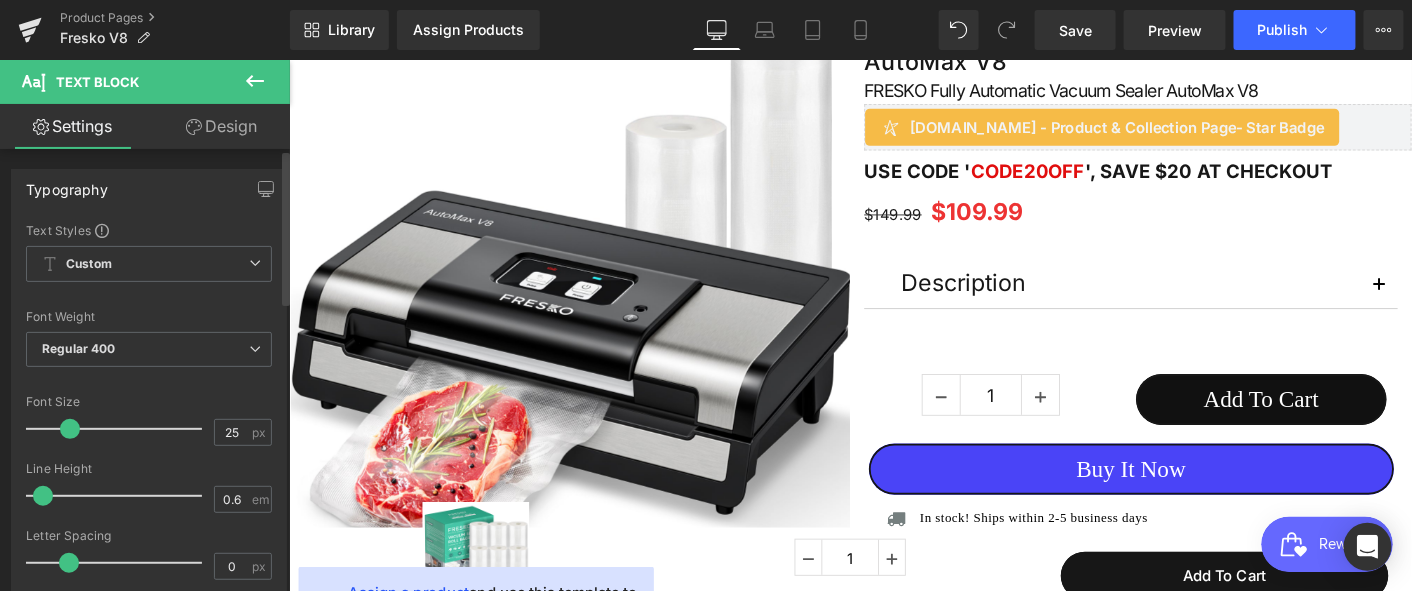 type on "0.7" 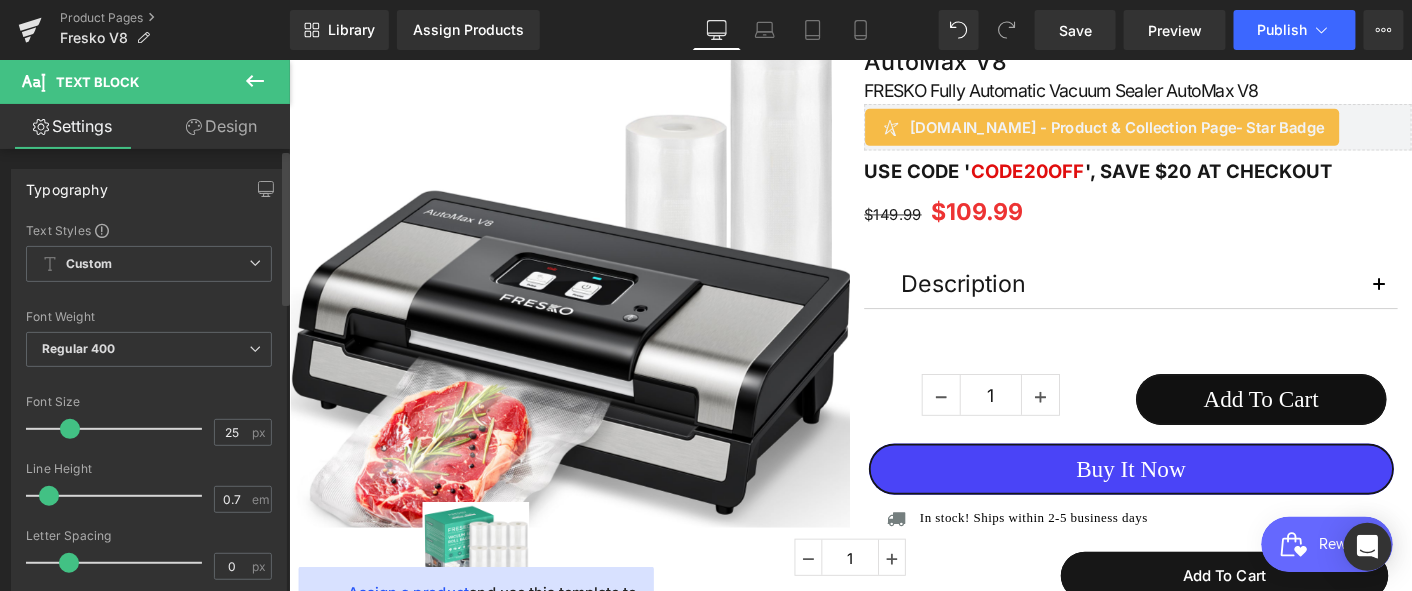 drag, startPoint x: 40, startPoint y: 498, endPoint x: 53, endPoint y: 493, distance: 13.928389 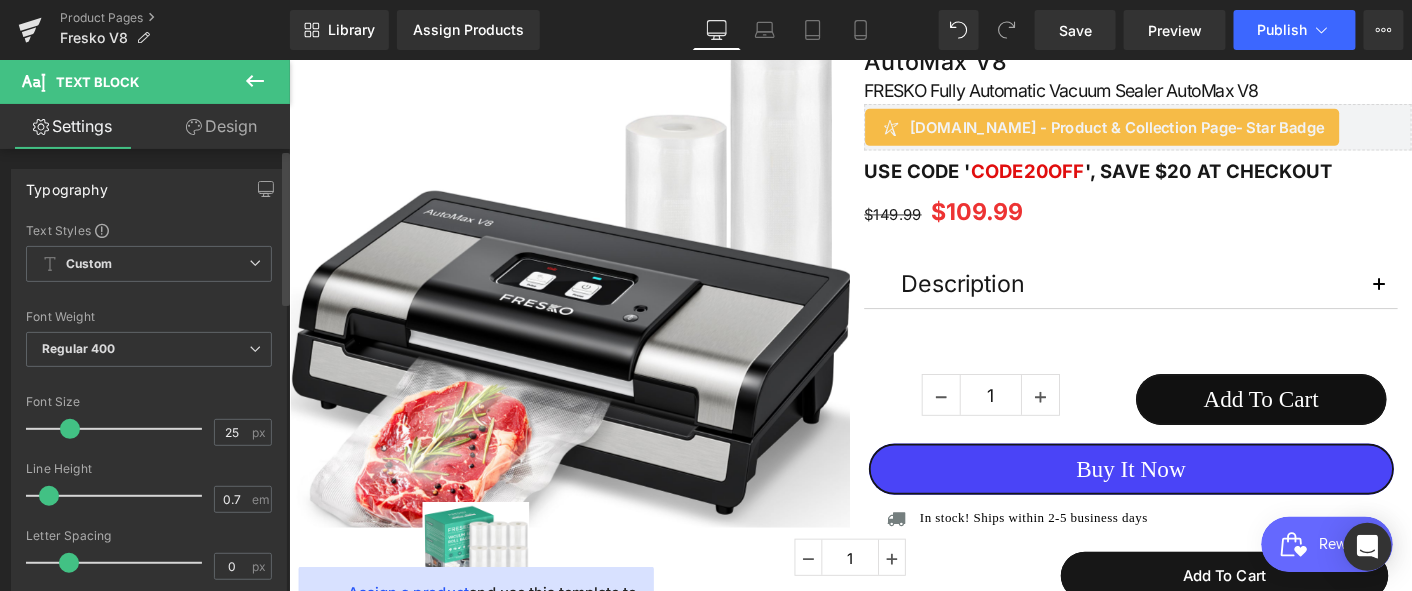 type on "0.1" 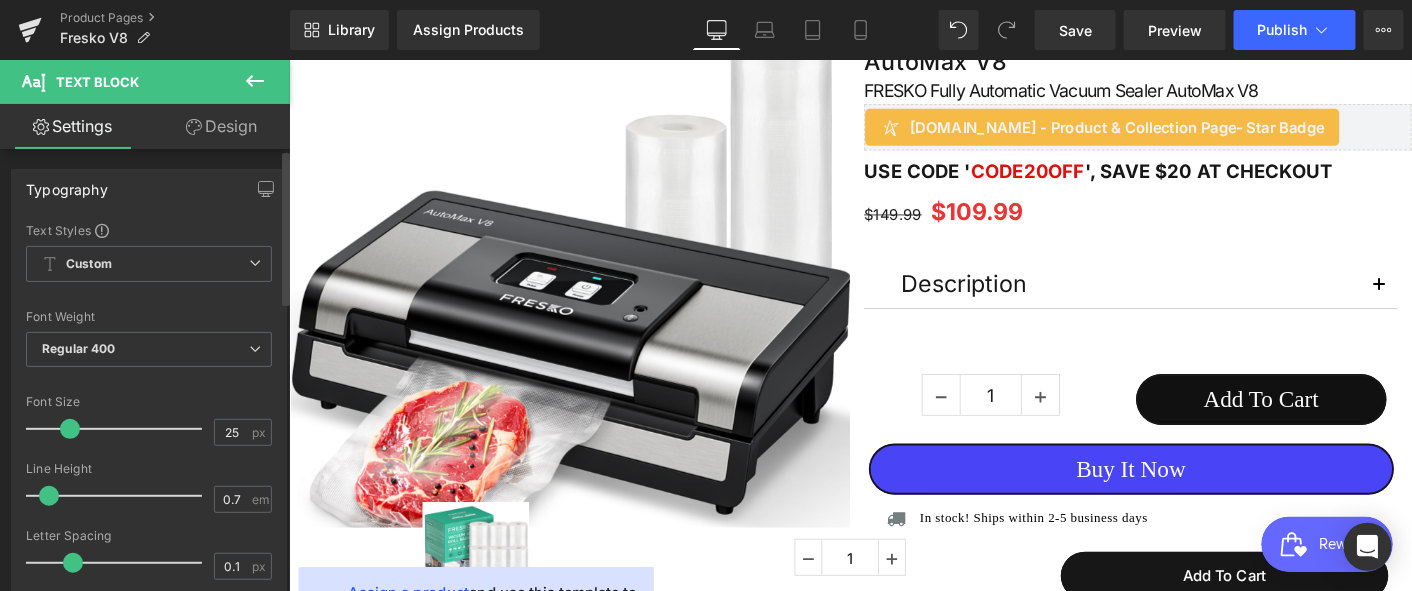click at bounding box center (73, 563) 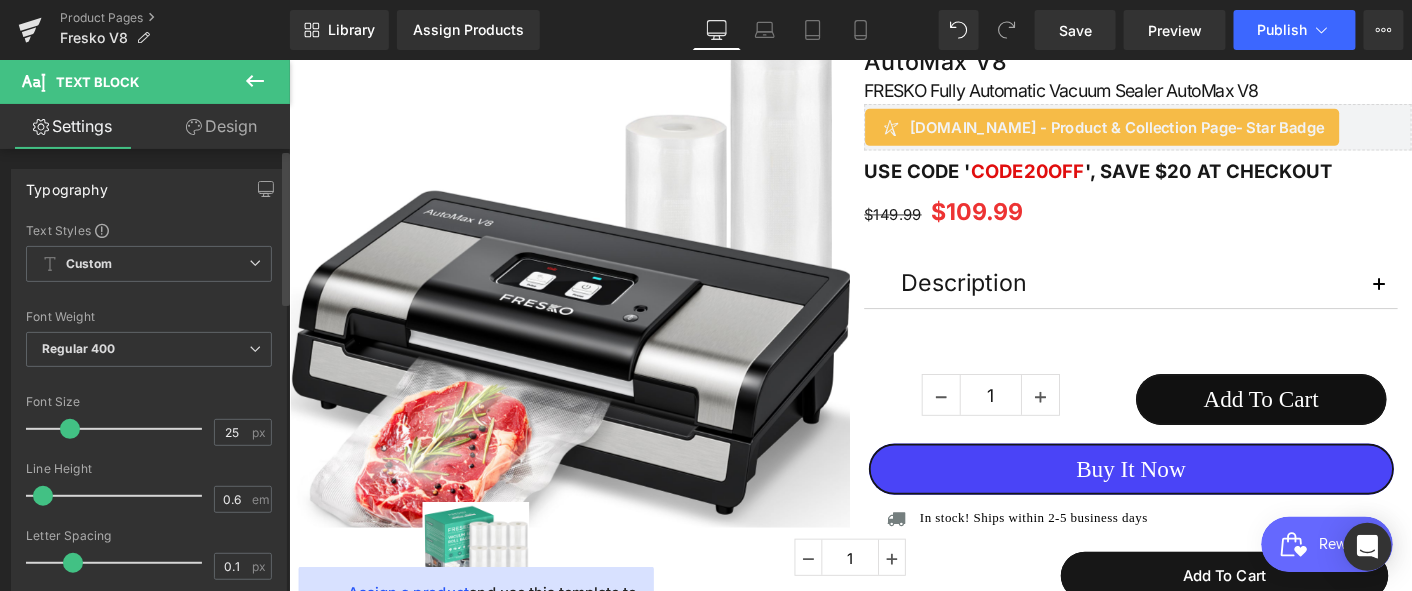 type on "0.5" 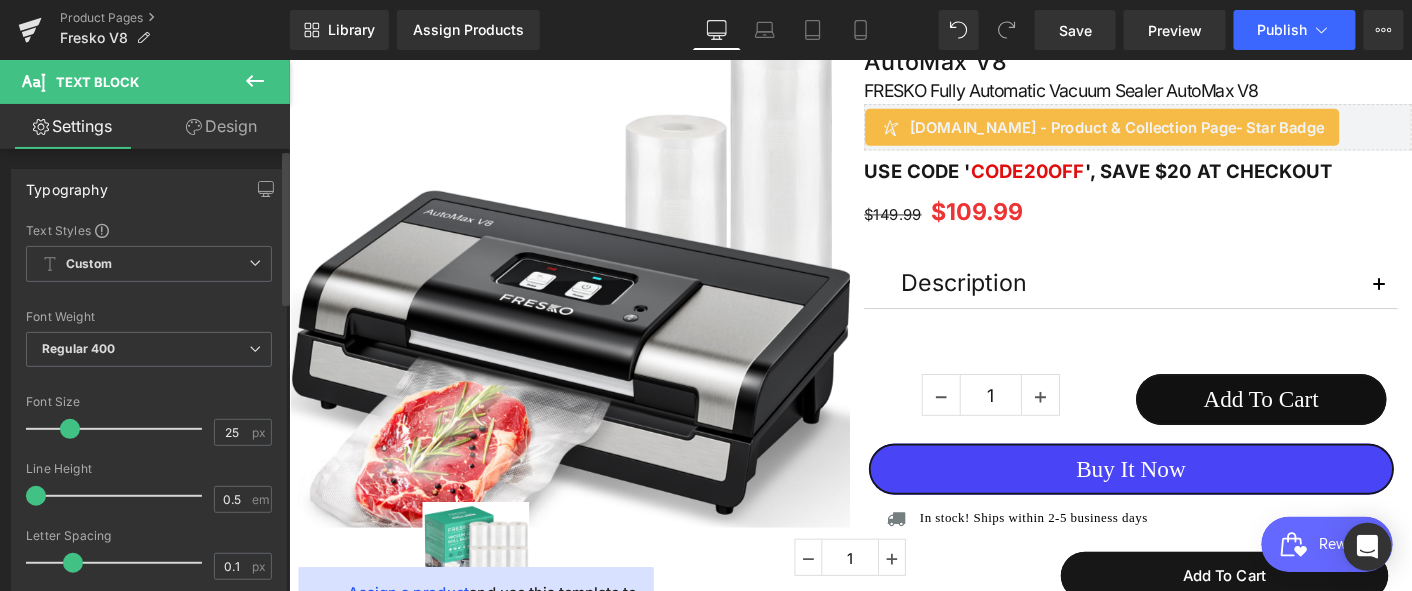 drag, startPoint x: 48, startPoint y: 497, endPoint x: 37, endPoint y: 499, distance: 11.18034 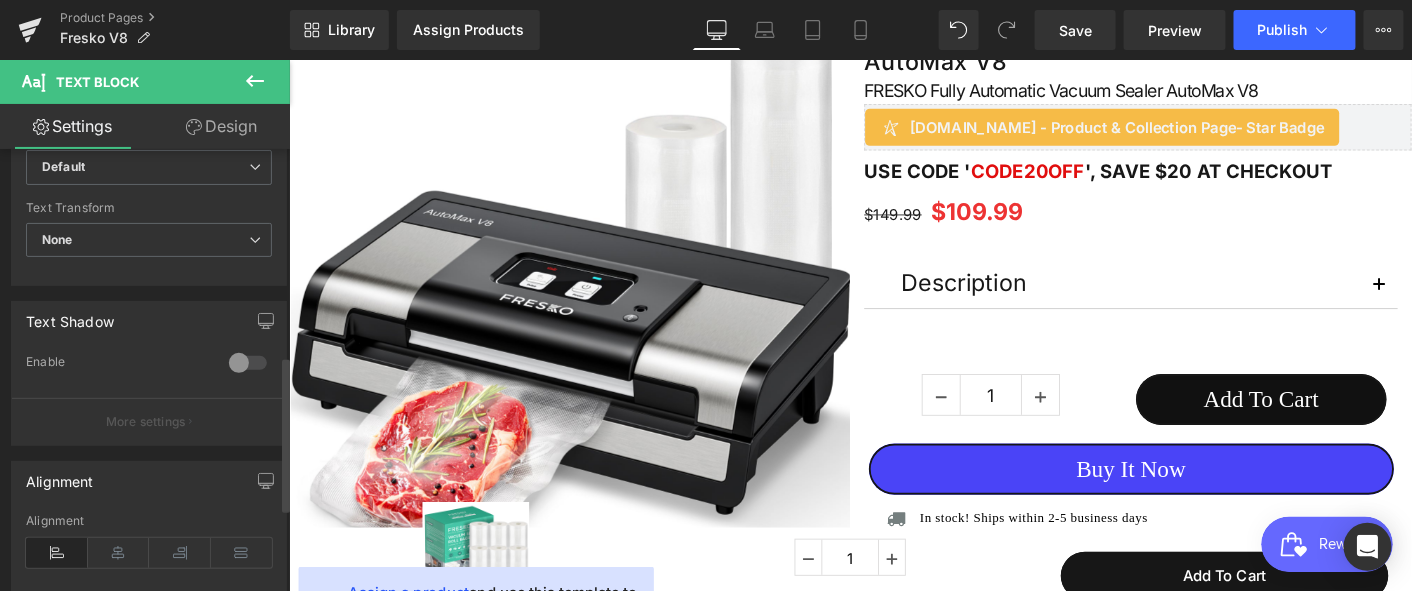 scroll, scrollTop: 666, scrollLeft: 0, axis: vertical 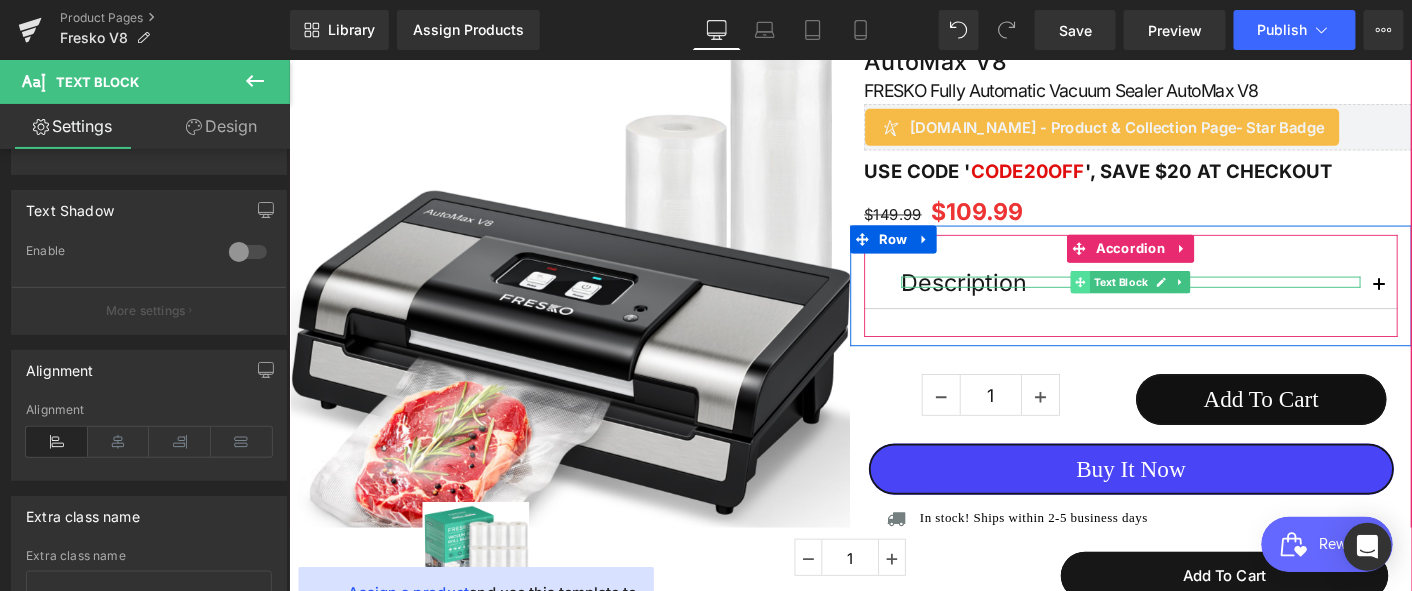 click 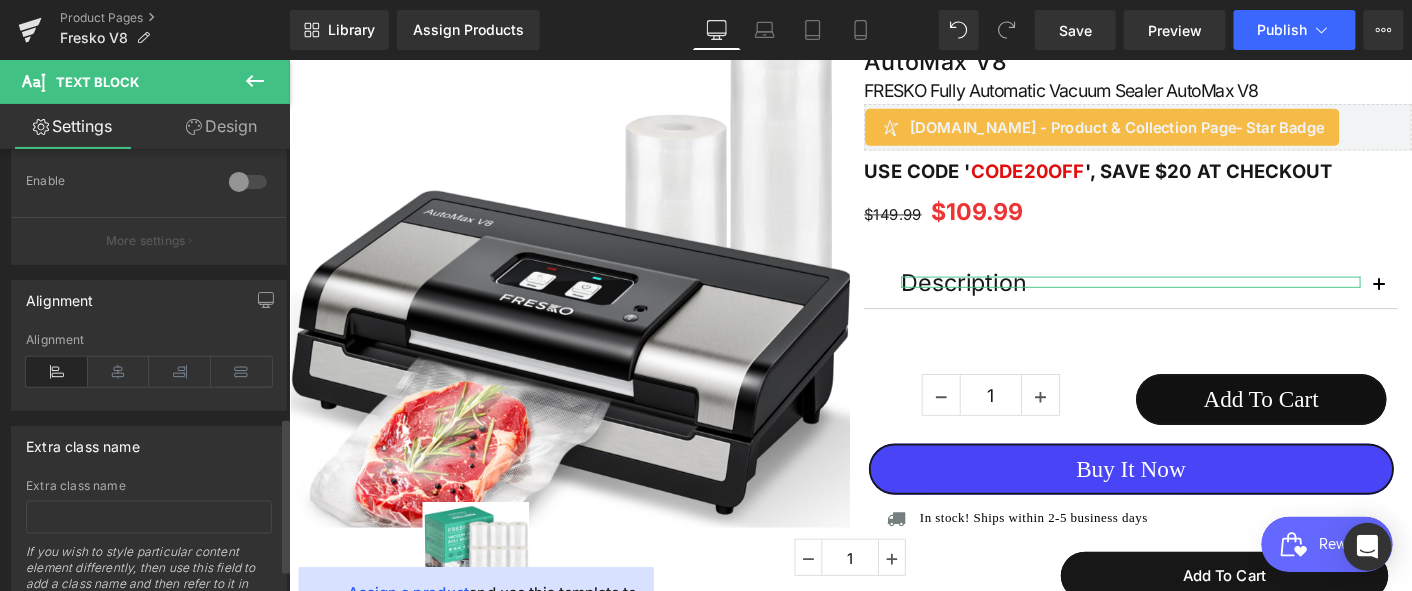 scroll, scrollTop: 819, scrollLeft: 0, axis: vertical 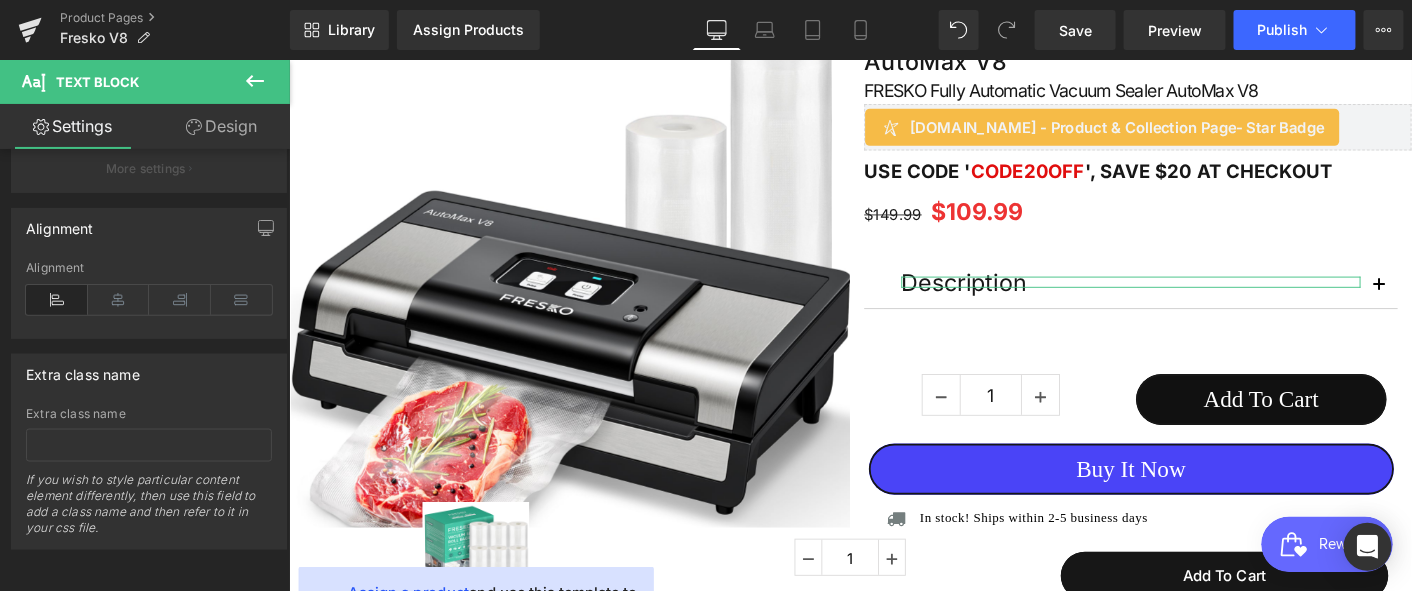 click on "Design" at bounding box center (221, 126) 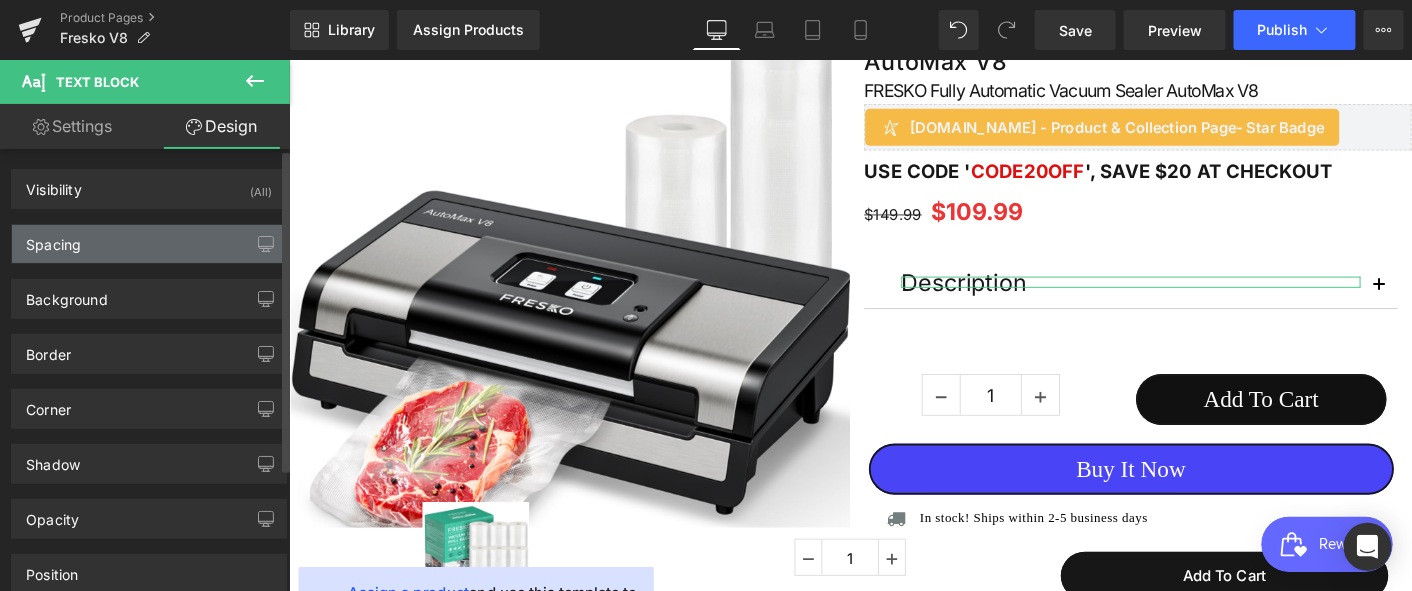 click on "Spacing" at bounding box center [53, 239] 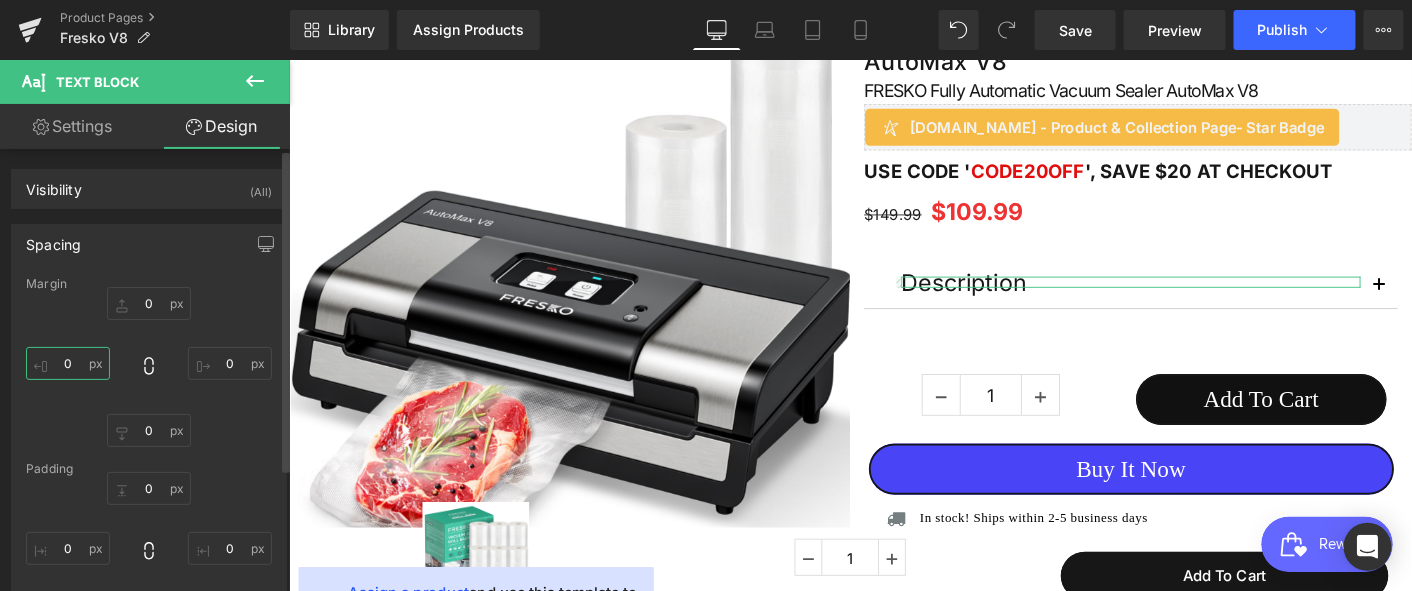 click on "0" at bounding box center [68, 363] 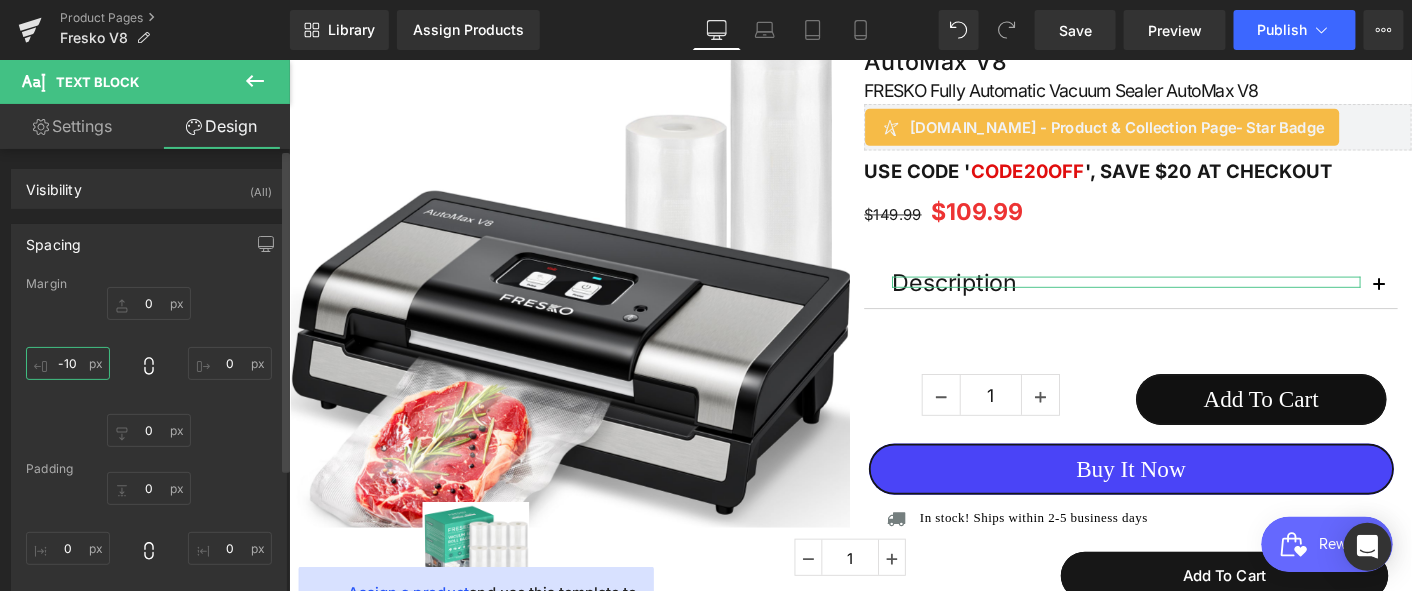 drag, startPoint x: 74, startPoint y: 361, endPoint x: 51, endPoint y: 362, distance: 23.021729 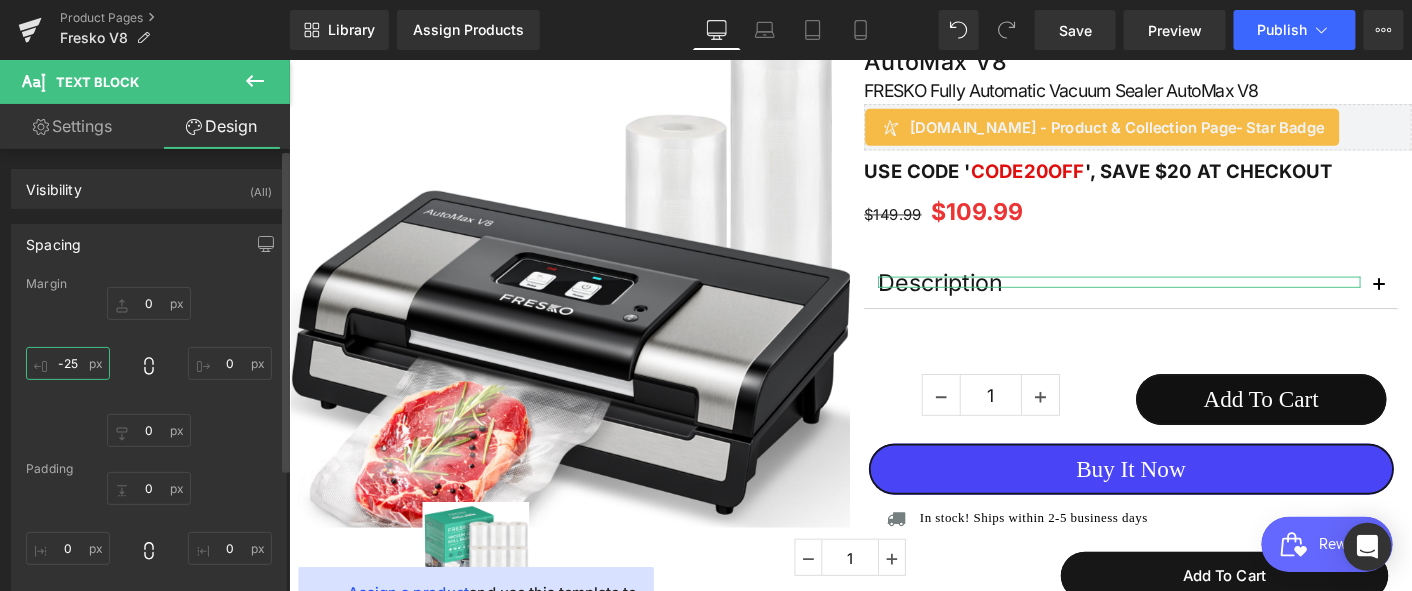 click on "-25" at bounding box center (68, 363) 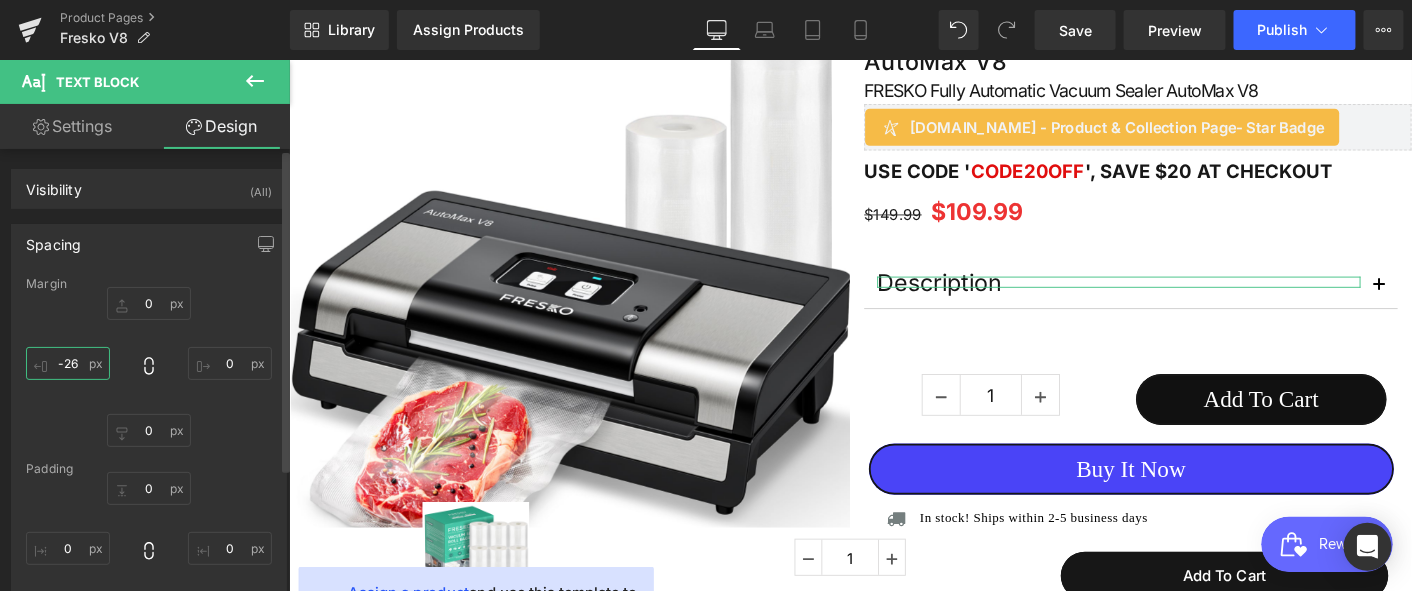 click on "-26" at bounding box center [68, 363] 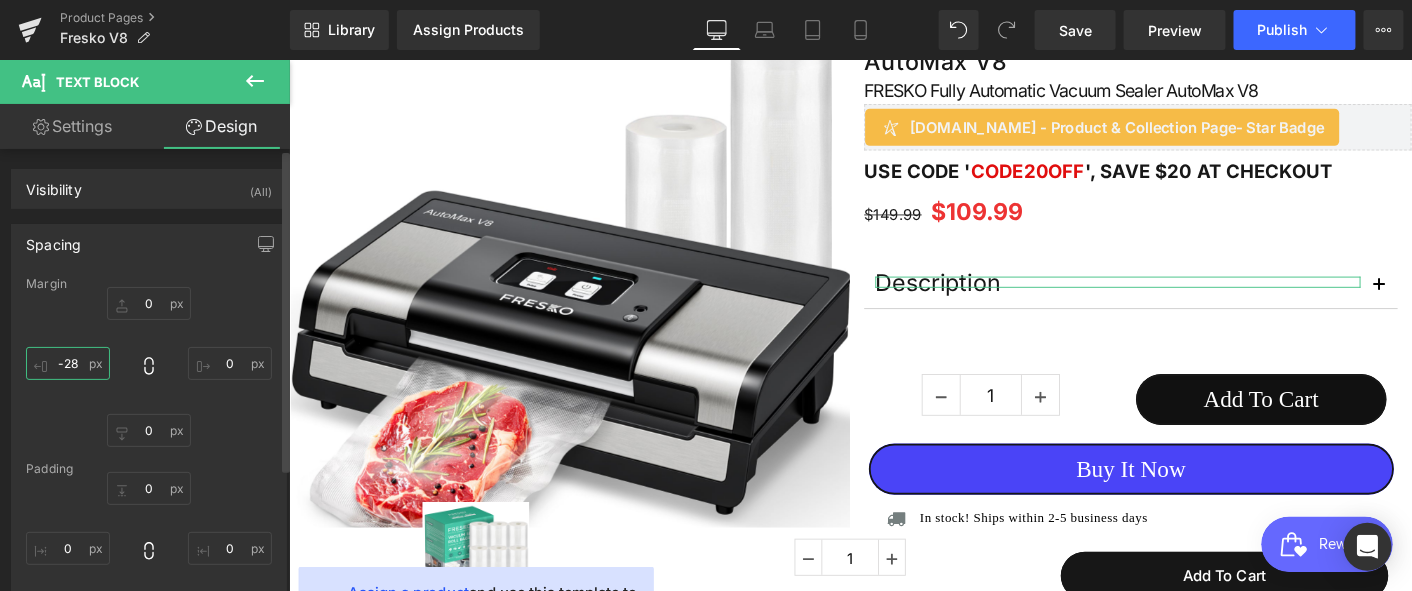 drag, startPoint x: 79, startPoint y: 361, endPoint x: 60, endPoint y: 360, distance: 19.026299 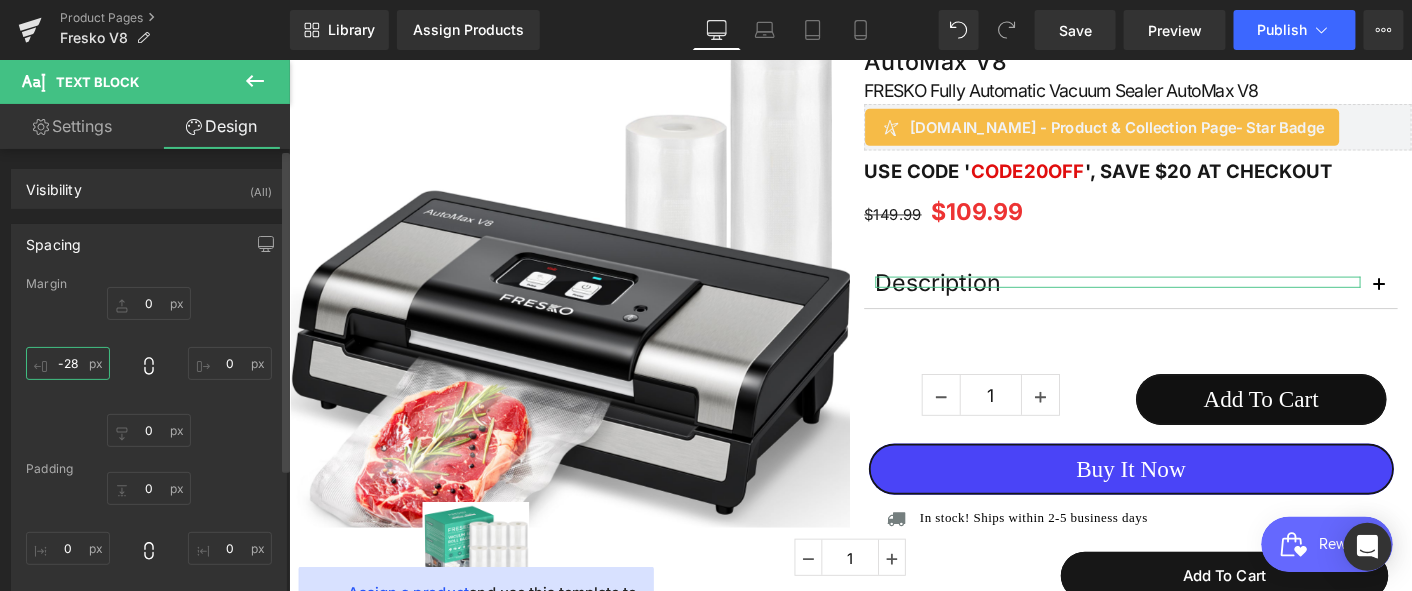 click on "-28" at bounding box center (68, 363) 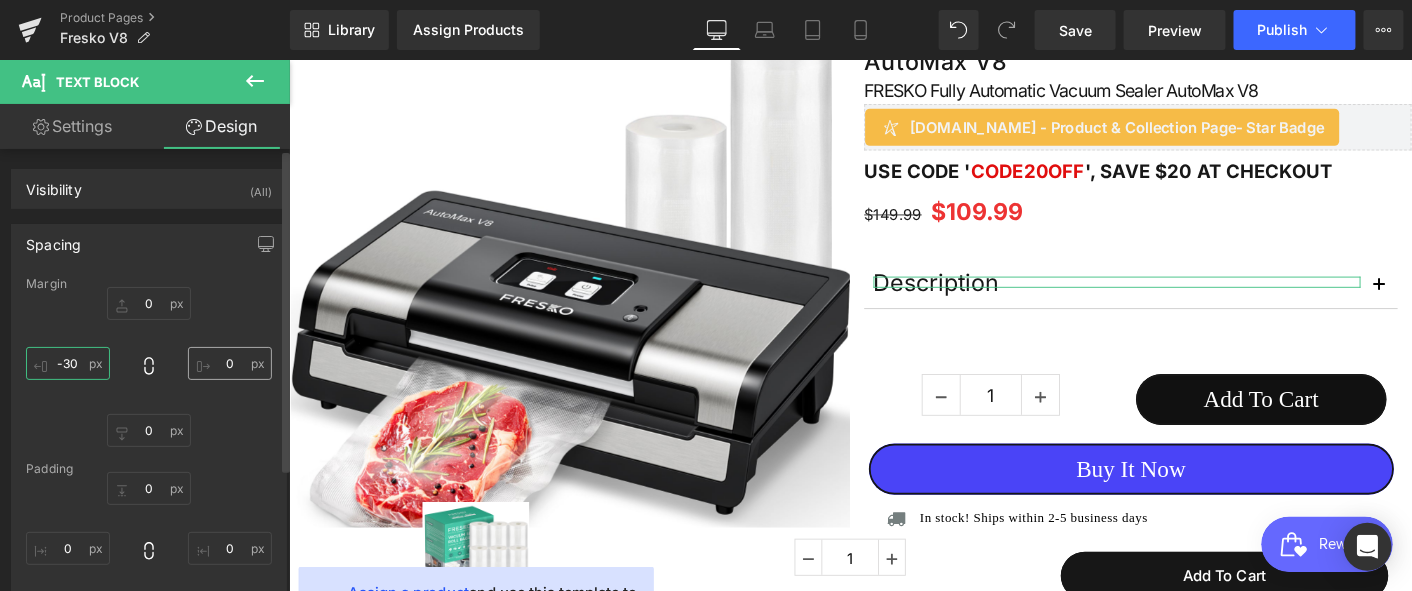 type on "-30" 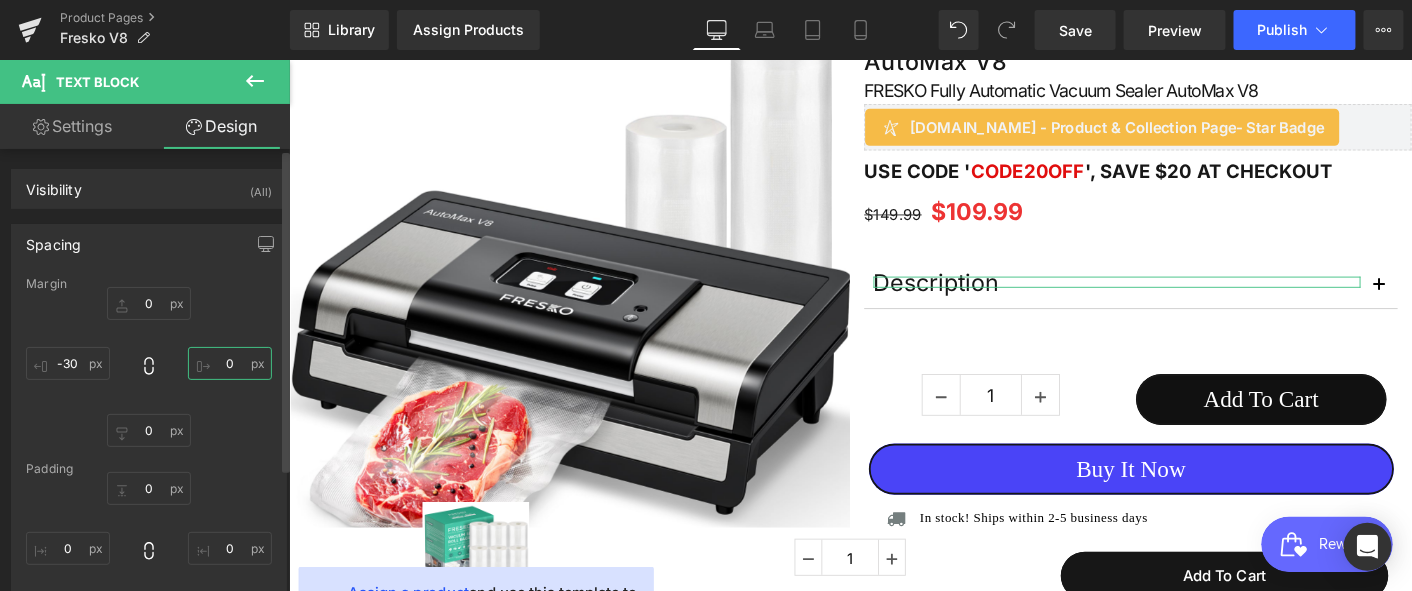 click on "0" at bounding box center [230, 363] 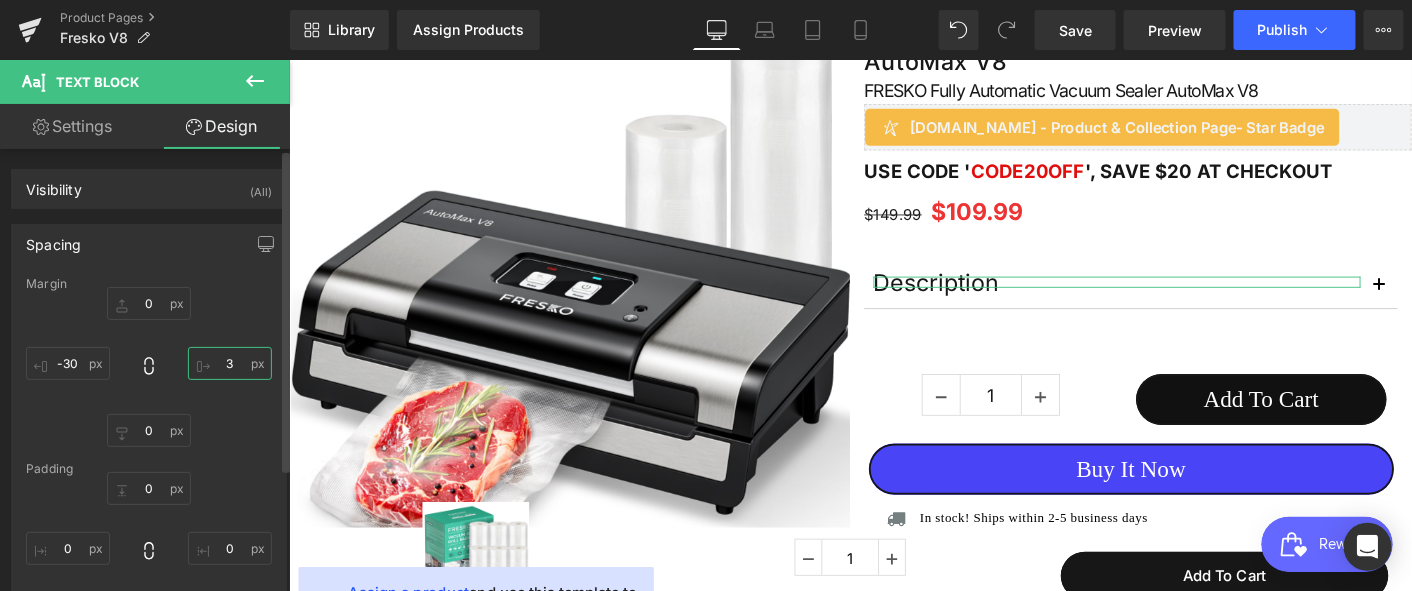 type on "30" 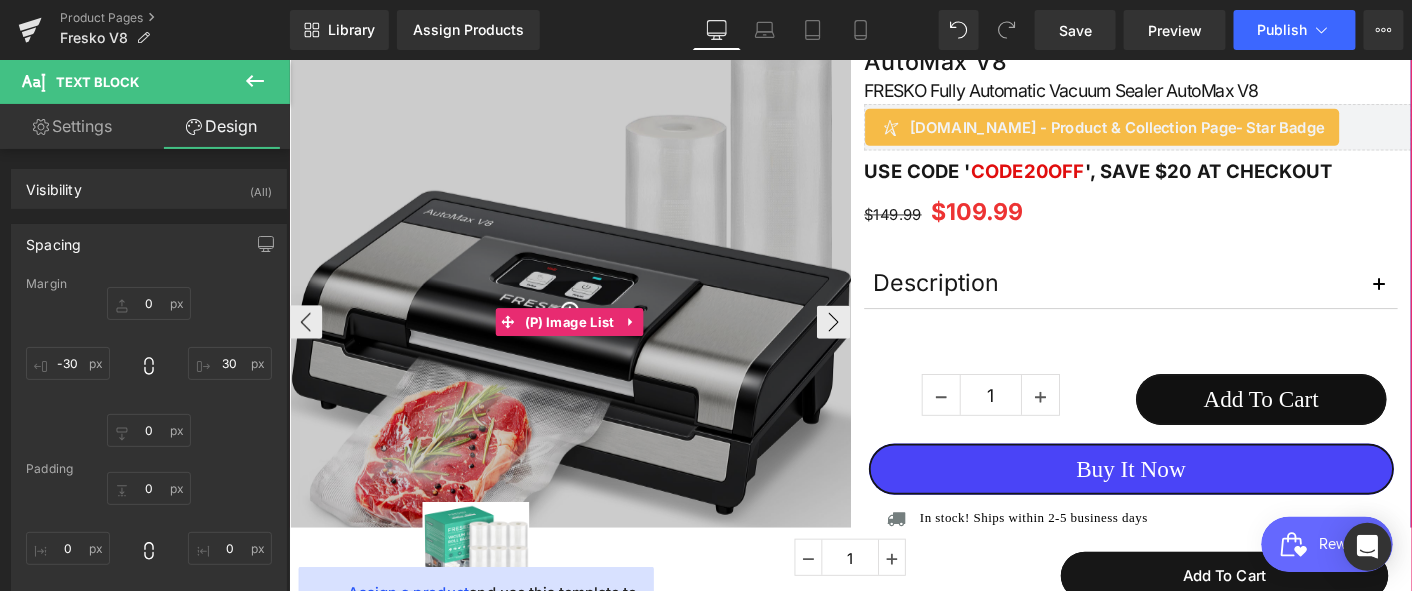 click at bounding box center (592, 332) 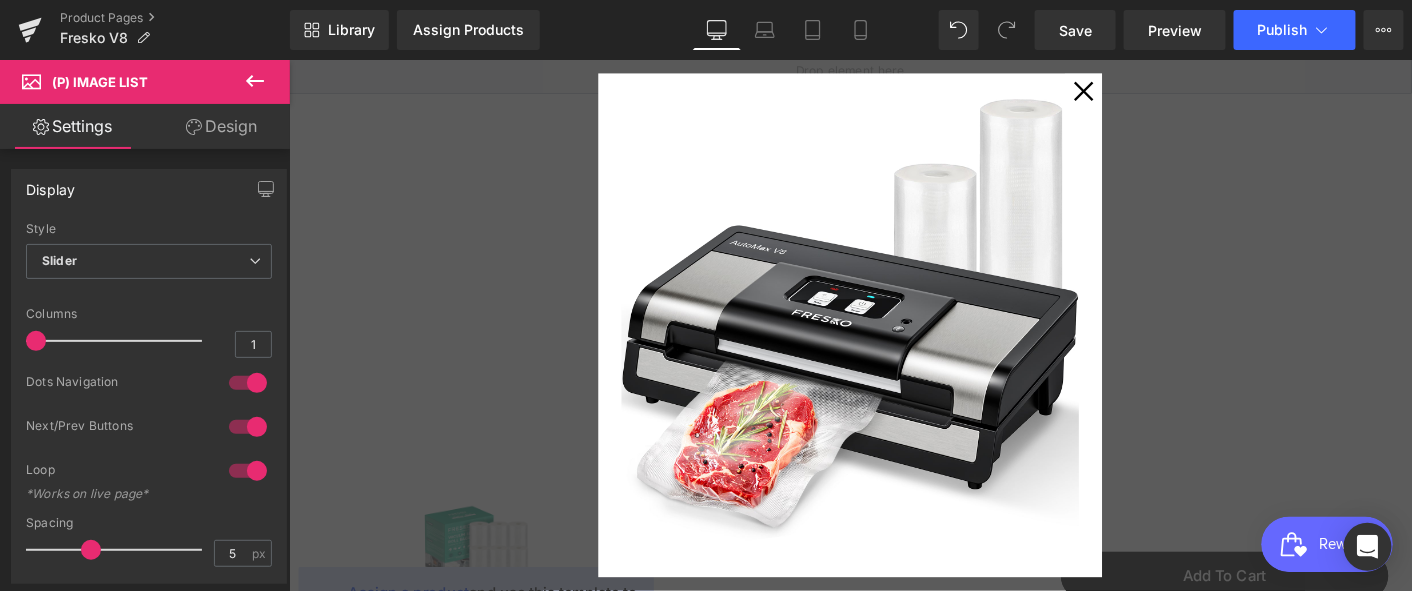 scroll, scrollTop: 991, scrollLeft: 0, axis: vertical 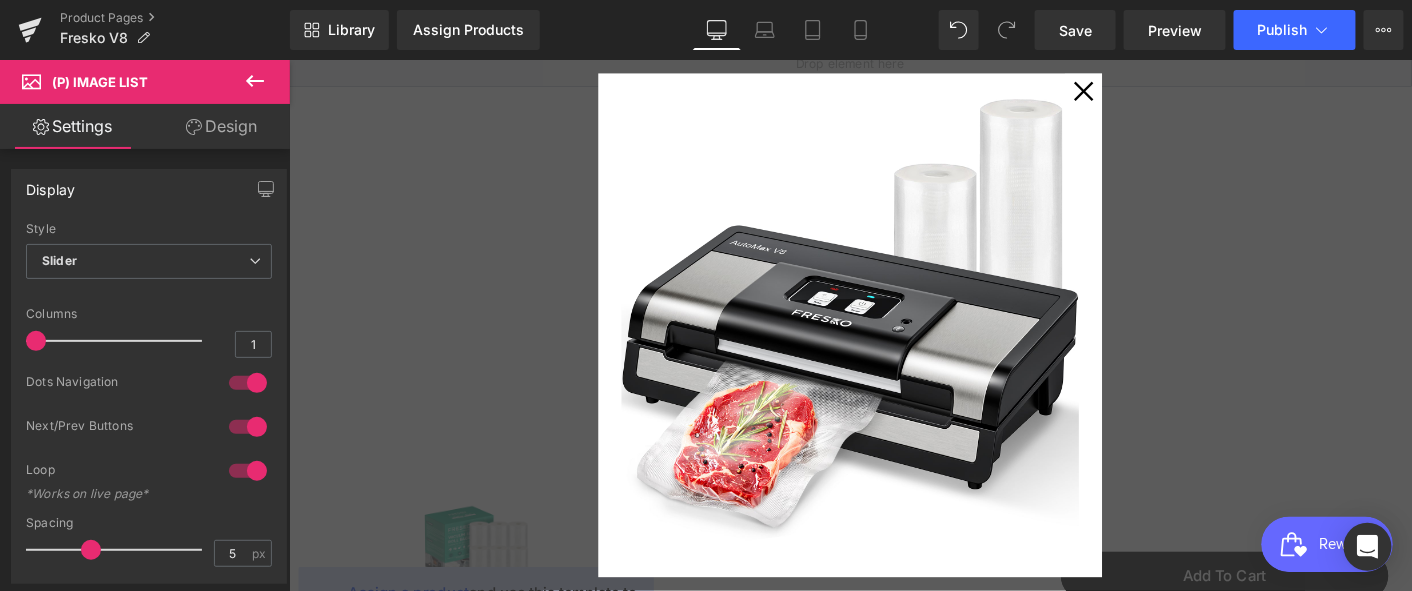 click on "✕" at bounding box center [1145, 94] 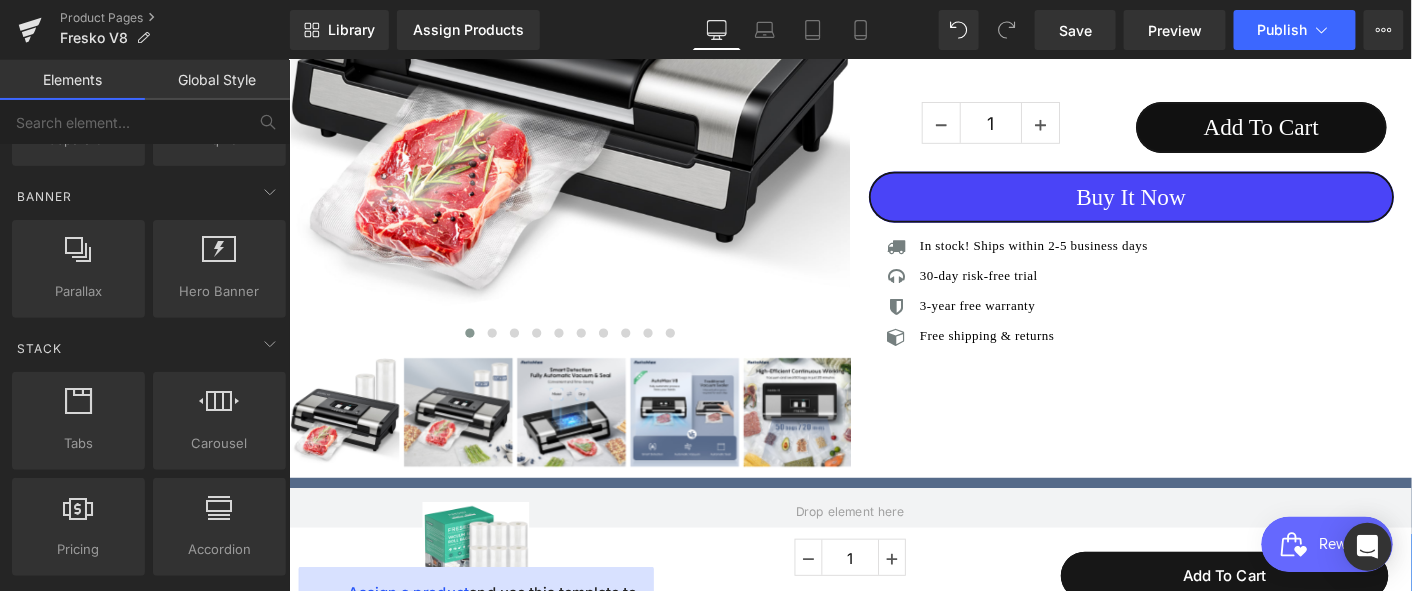 scroll, scrollTop: 436, scrollLeft: 0, axis: vertical 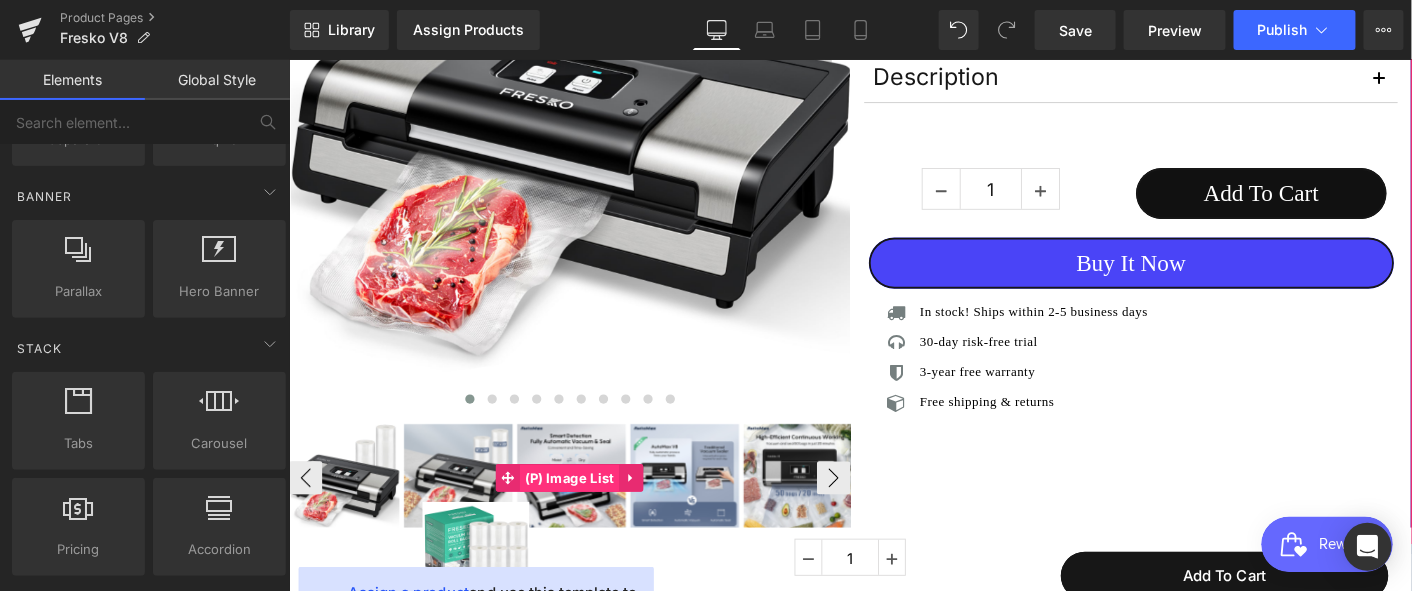 click on "(P) Image List" at bounding box center (590, 511) 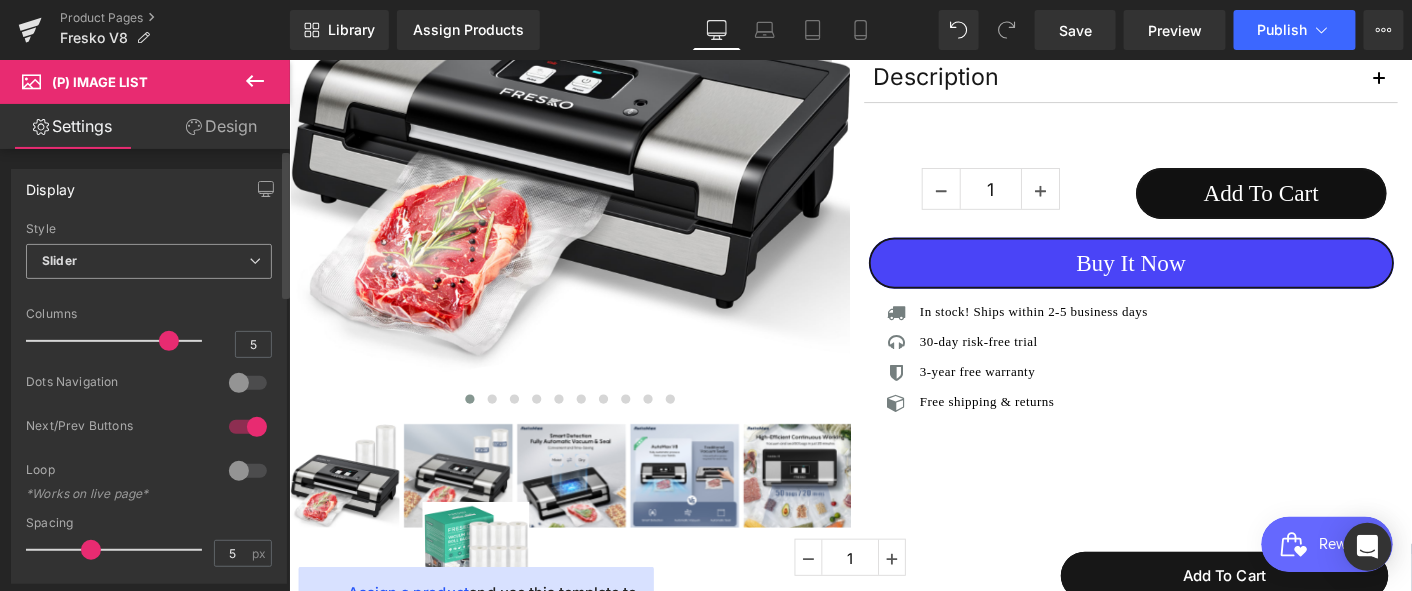 click on "Slider" at bounding box center (149, 261) 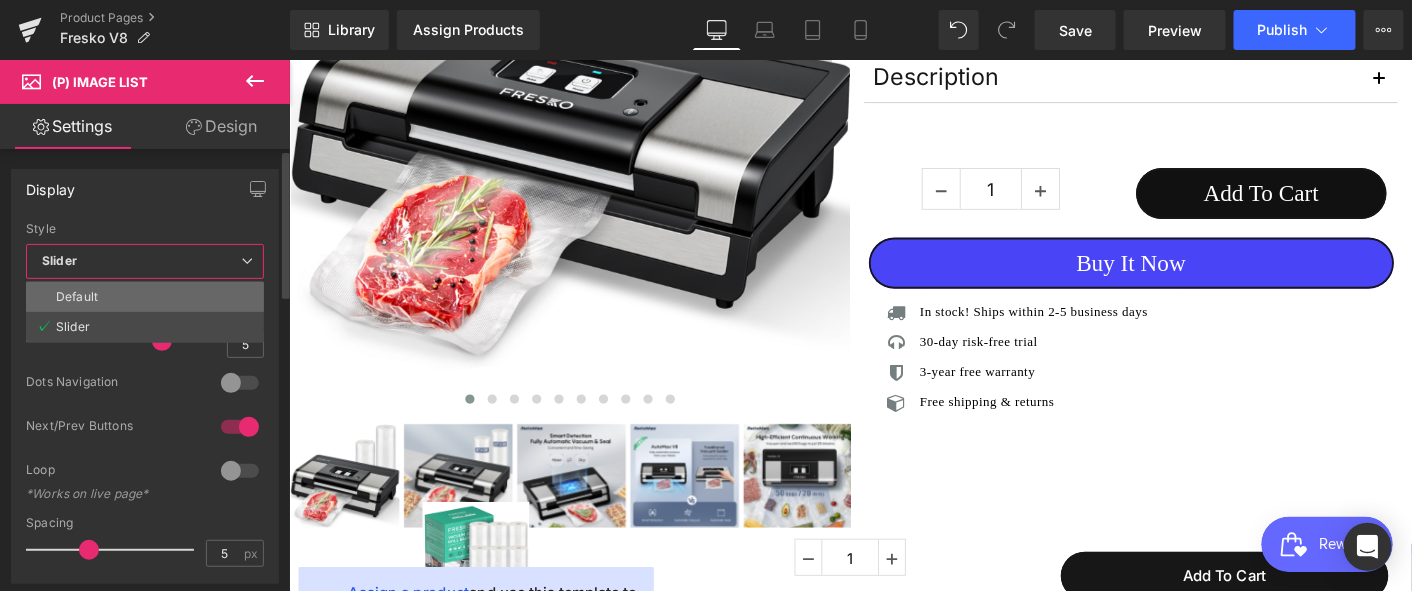 click on "Default" at bounding box center [145, 297] 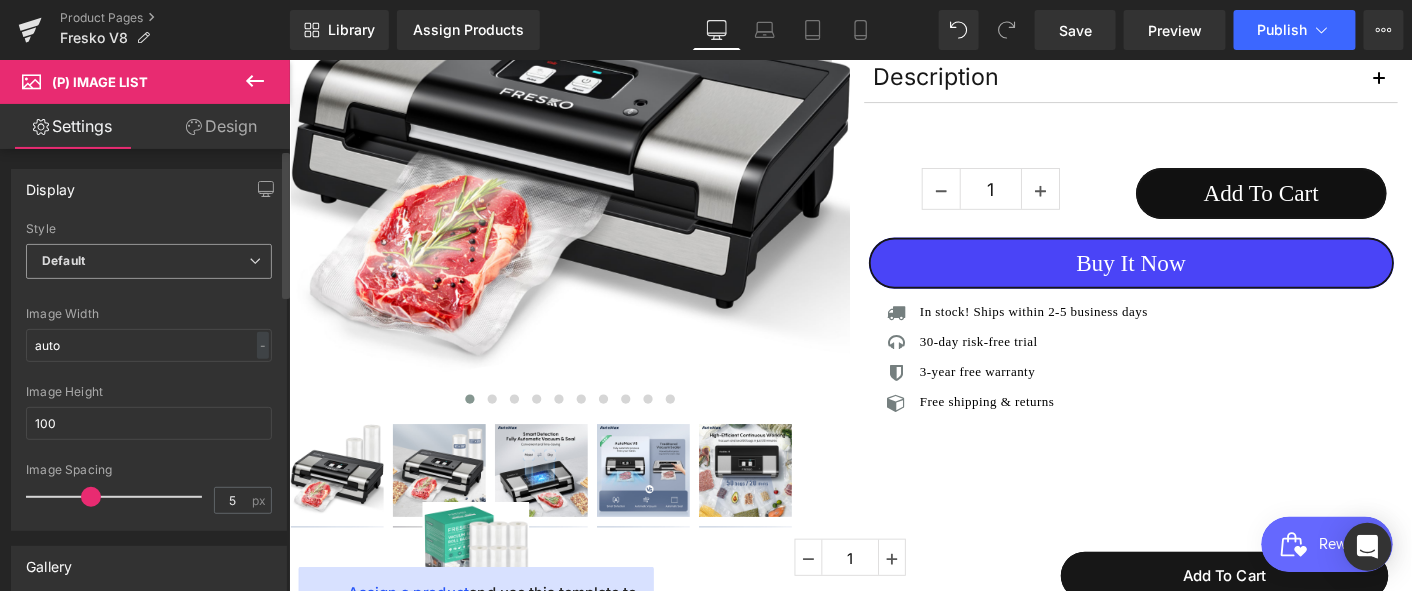 click on "Default" at bounding box center (149, 261) 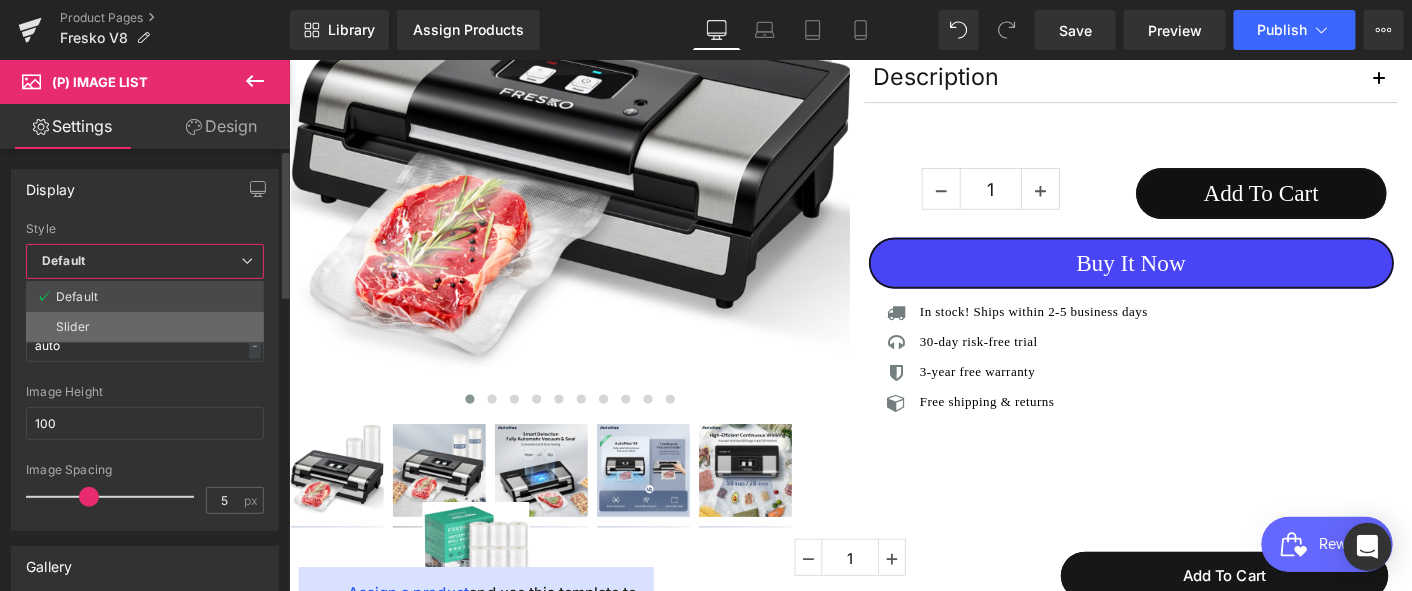 click on "Slider" at bounding box center (73, 327) 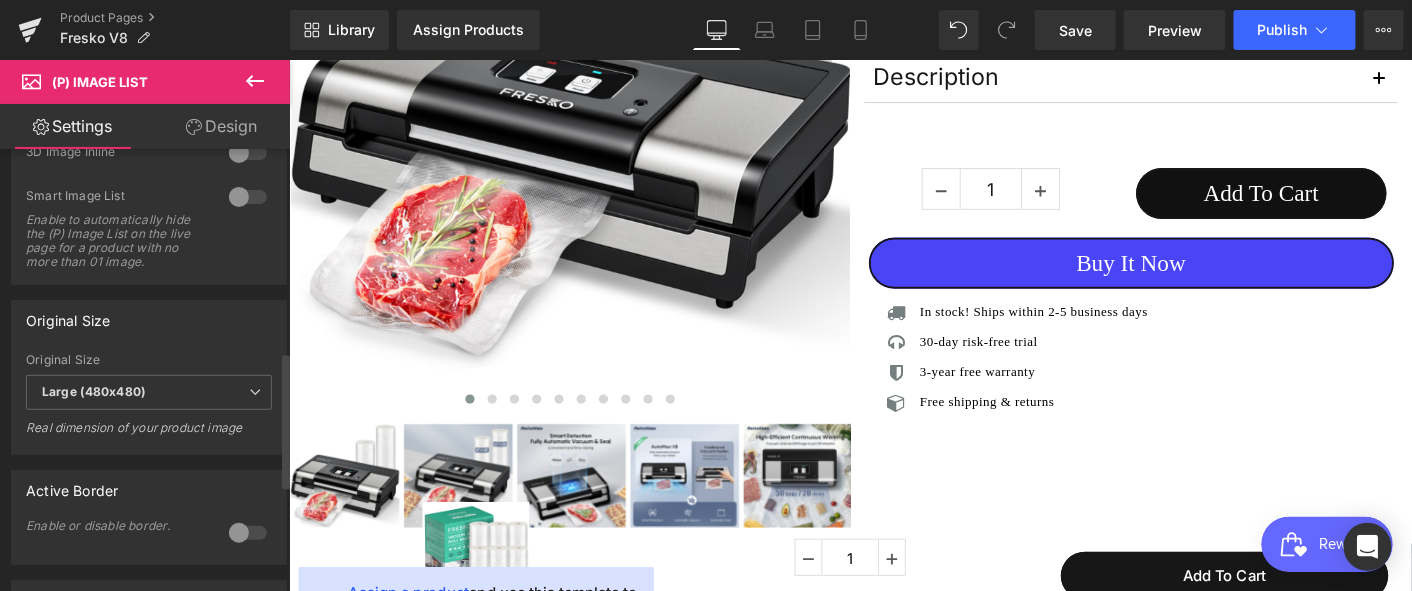 scroll, scrollTop: 666, scrollLeft: 0, axis: vertical 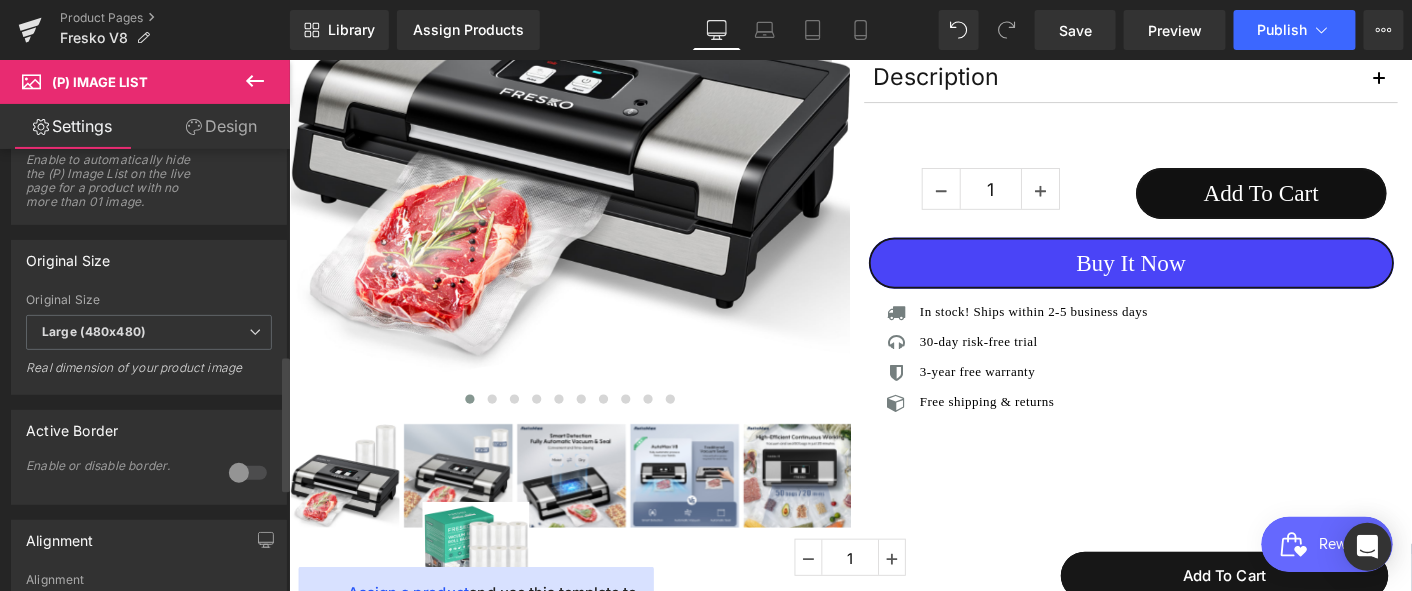 click at bounding box center [248, 473] 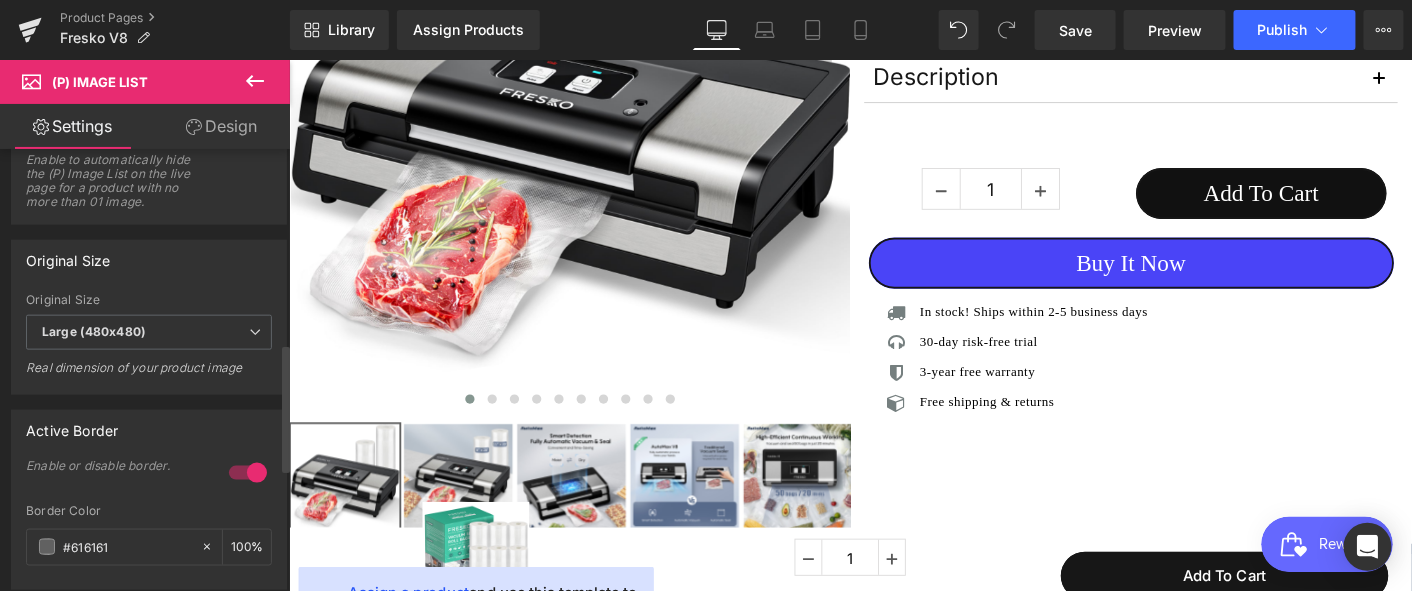 click at bounding box center (248, 473) 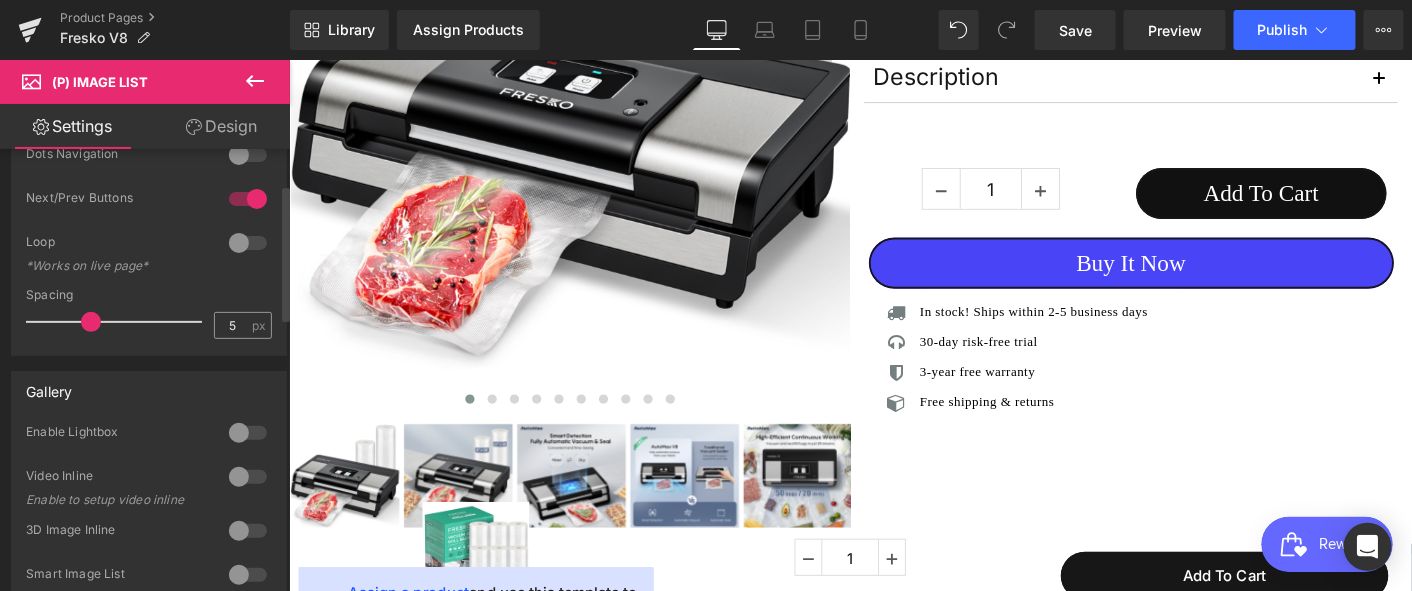 scroll, scrollTop: 114, scrollLeft: 0, axis: vertical 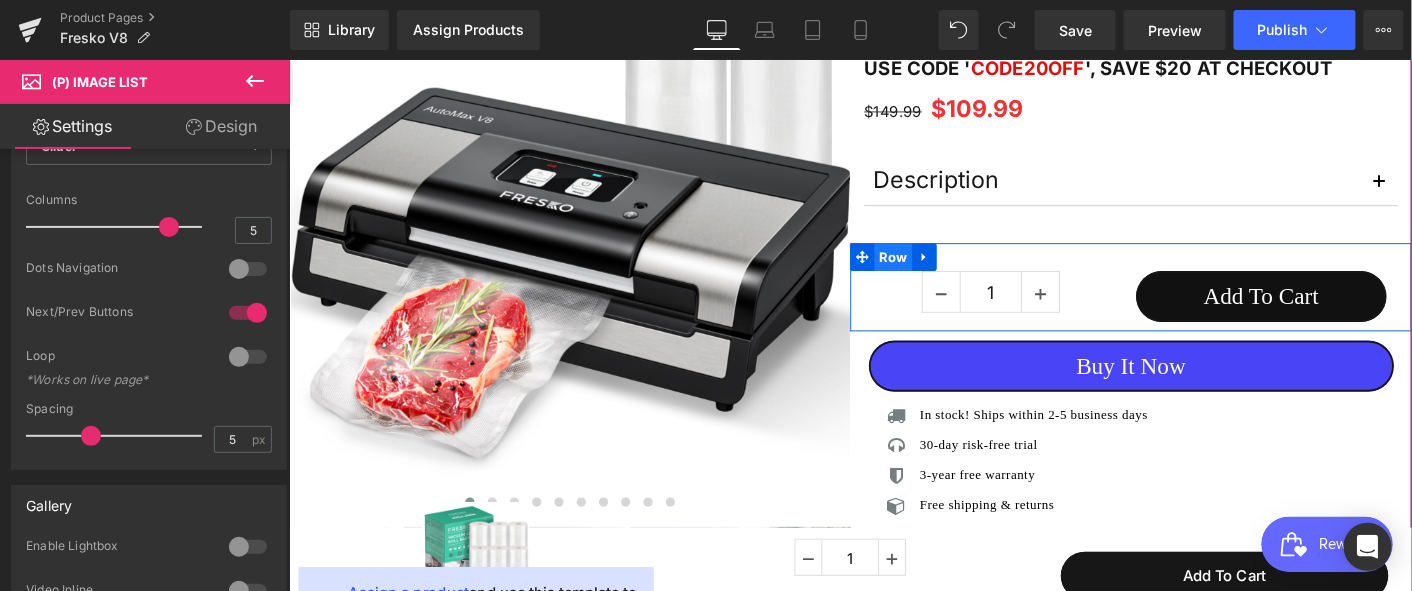 click on "Row" at bounding box center [939, 272] 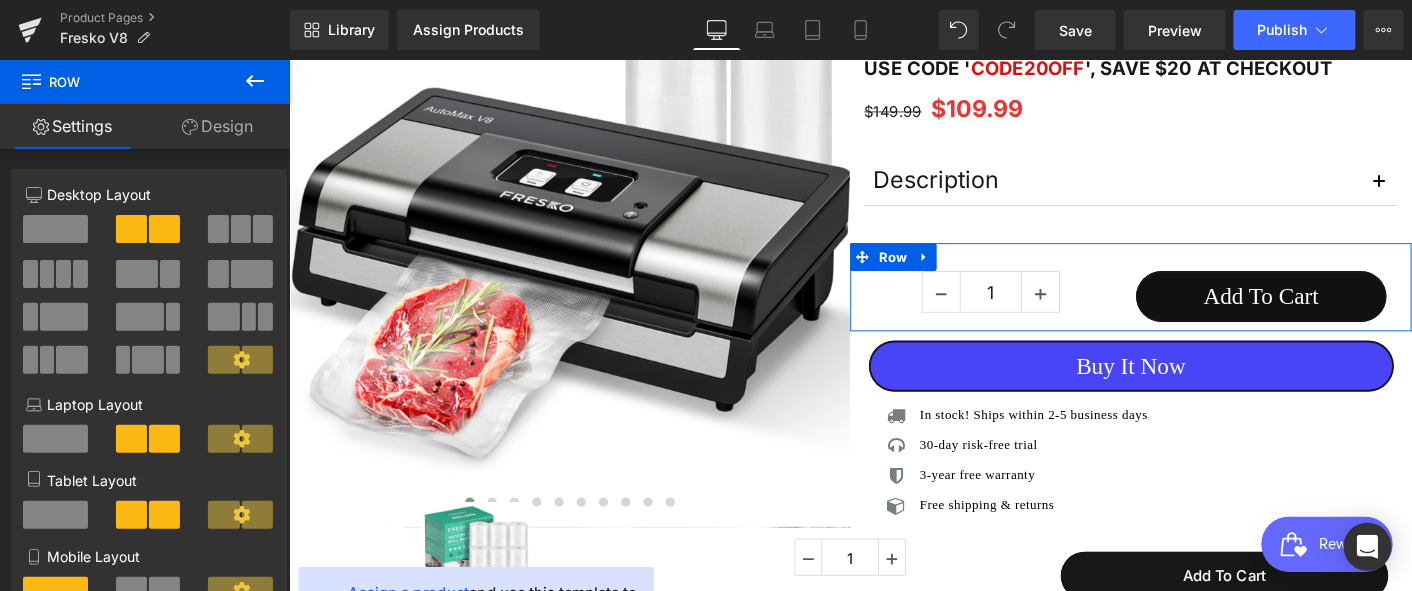 click on "Design" at bounding box center [217, 126] 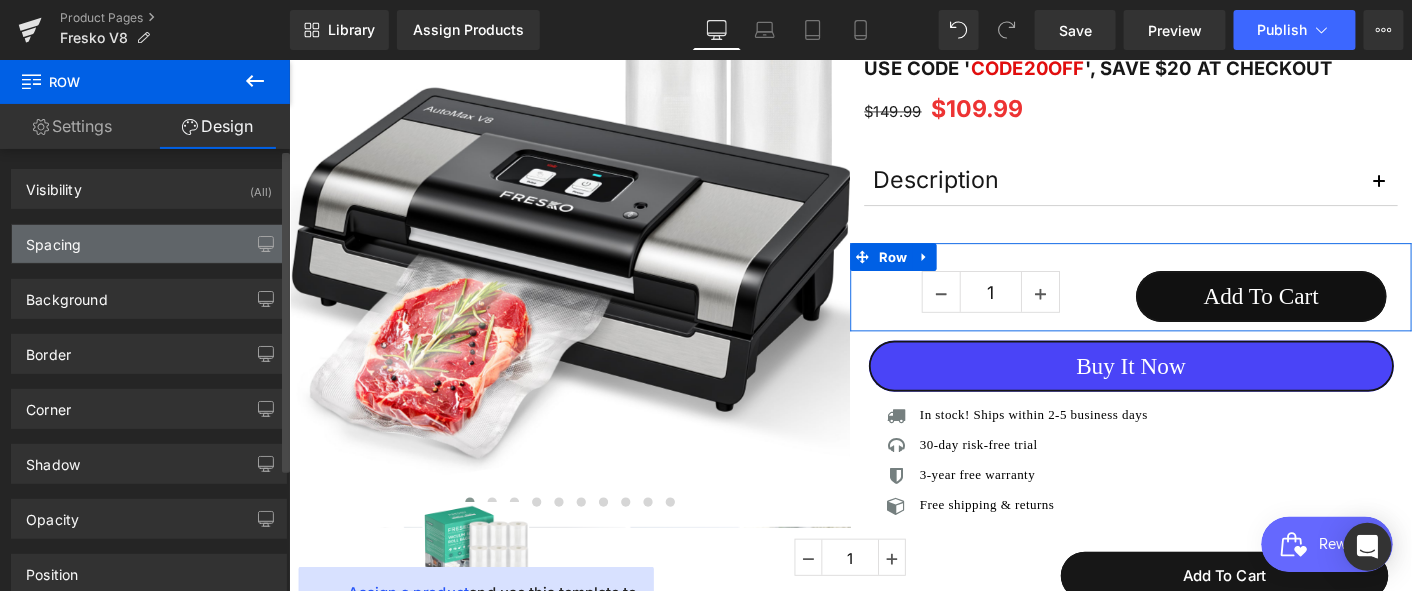 click on "Spacing" at bounding box center [149, 244] 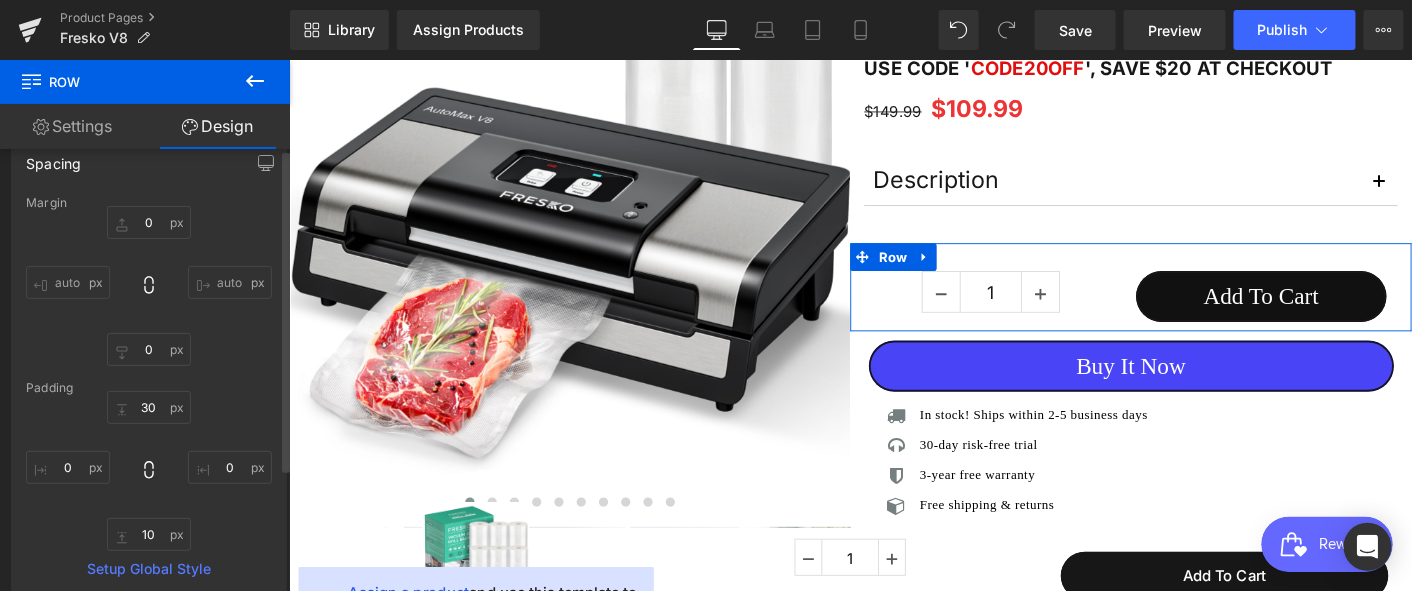 scroll, scrollTop: 222, scrollLeft: 0, axis: vertical 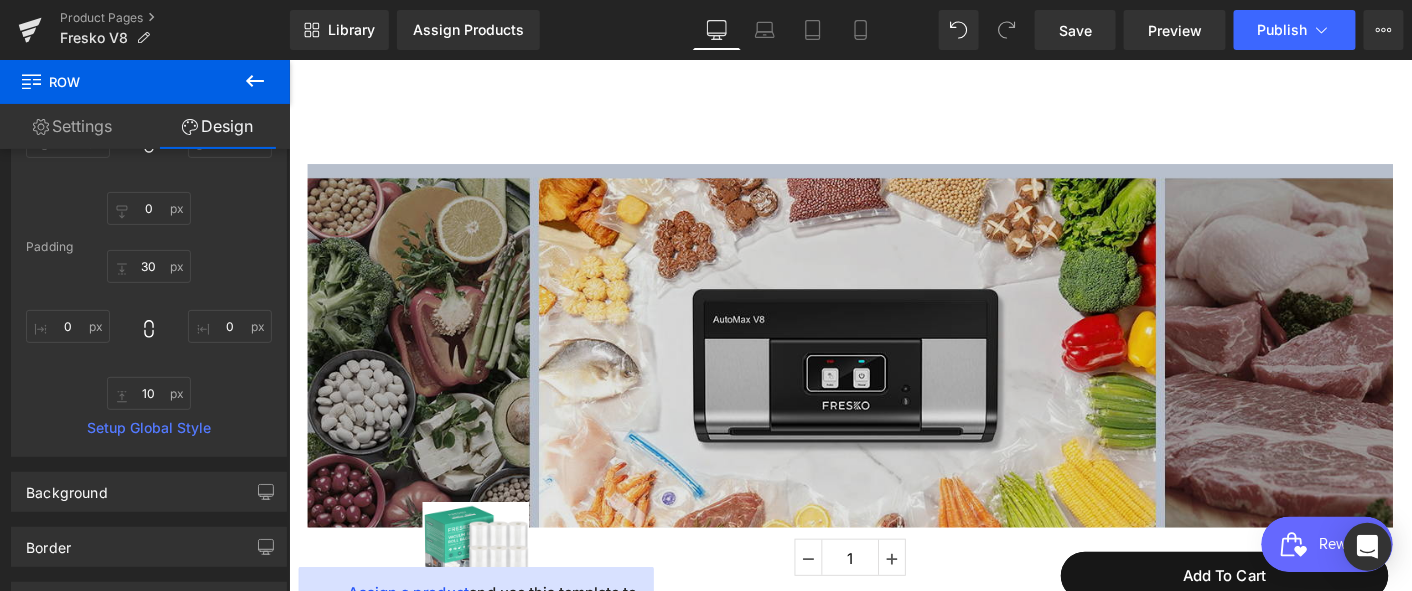 click at bounding box center (893, 381) 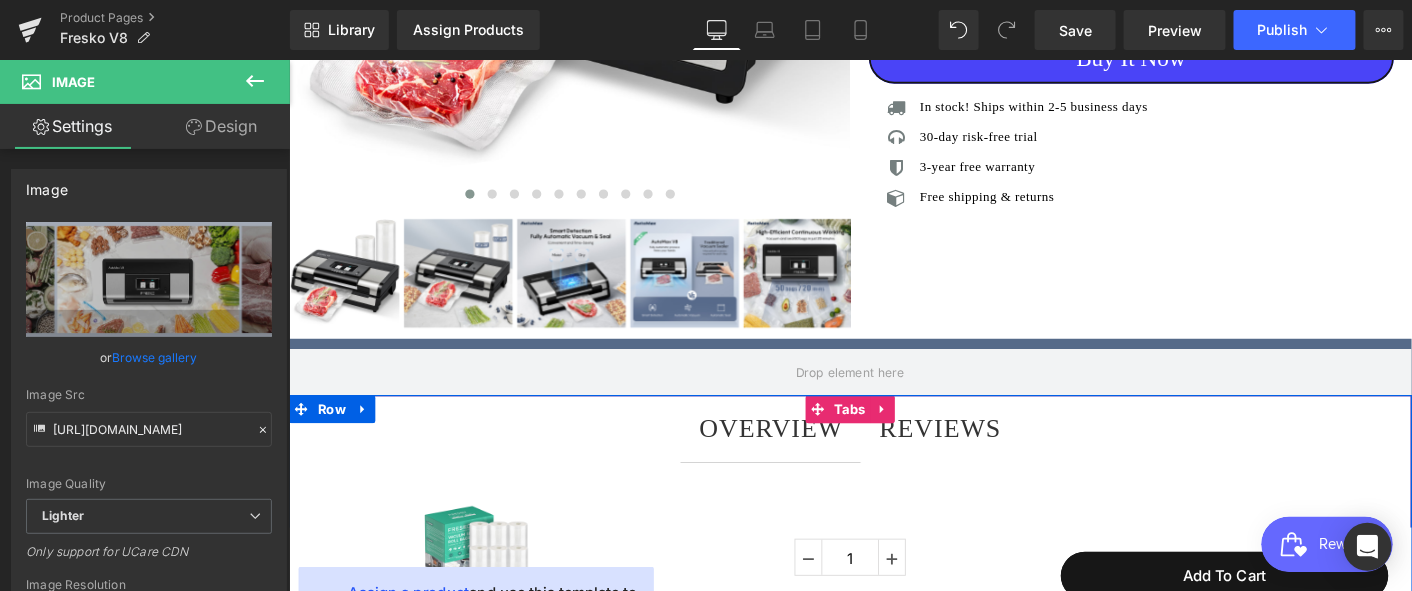 scroll, scrollTop: 991, scrollLeft: 0, axis: vertical 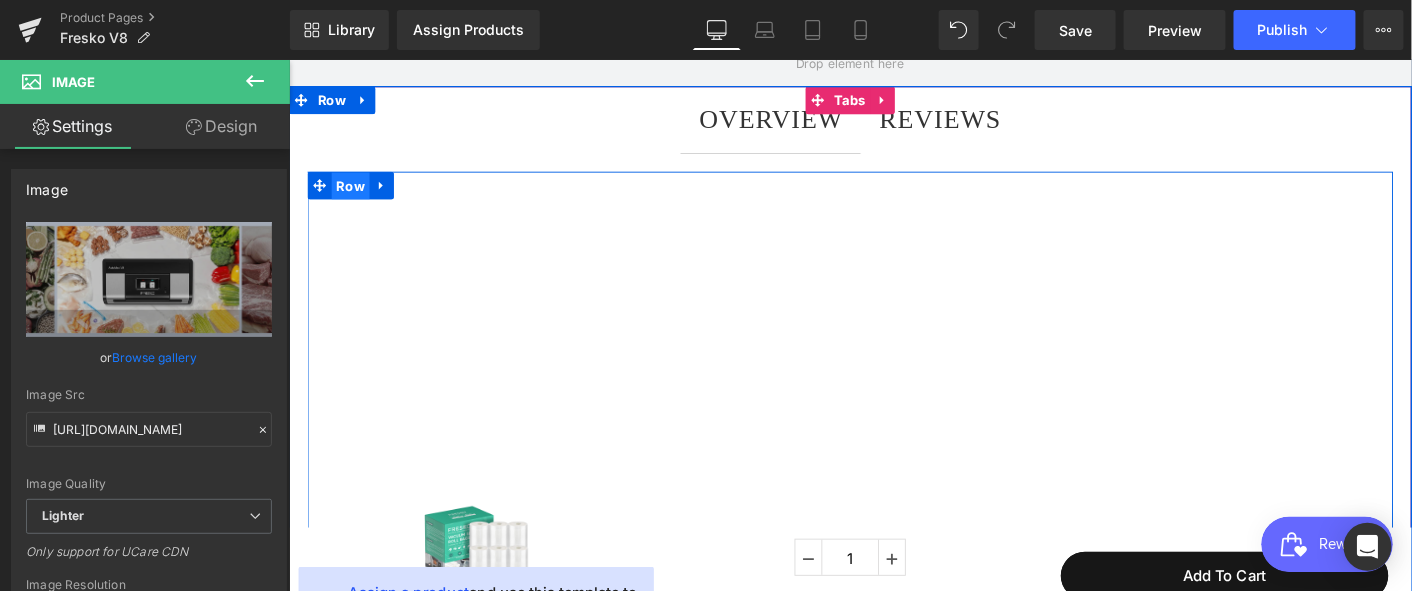 click on "Row" at bounding box center [354, 195] 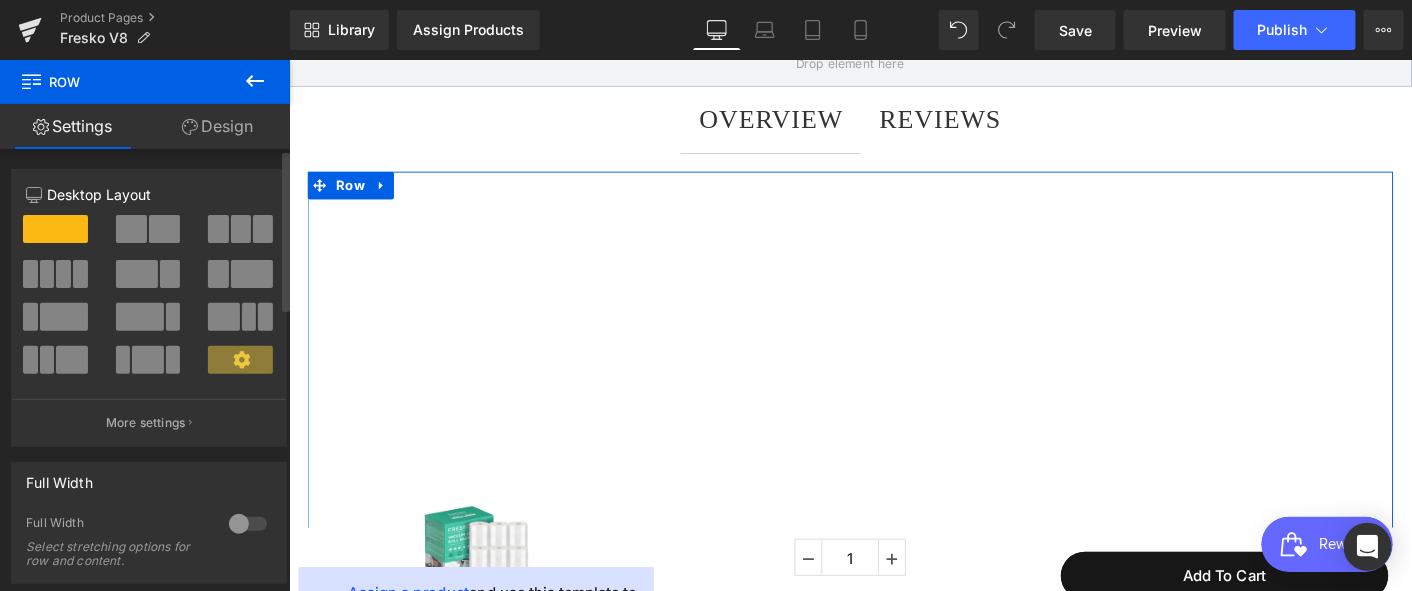 click at bounding box center [248, 524] 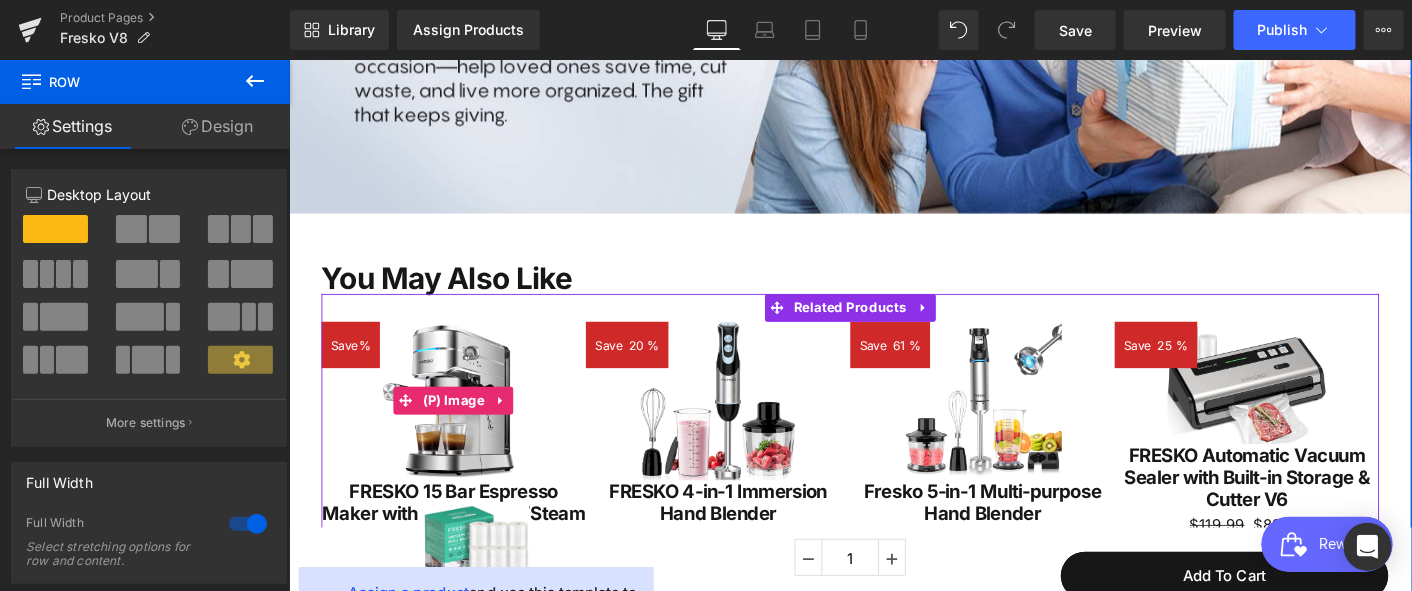 scroll, scrollTop: 5102, scrollLeft: 0, axis: vertical 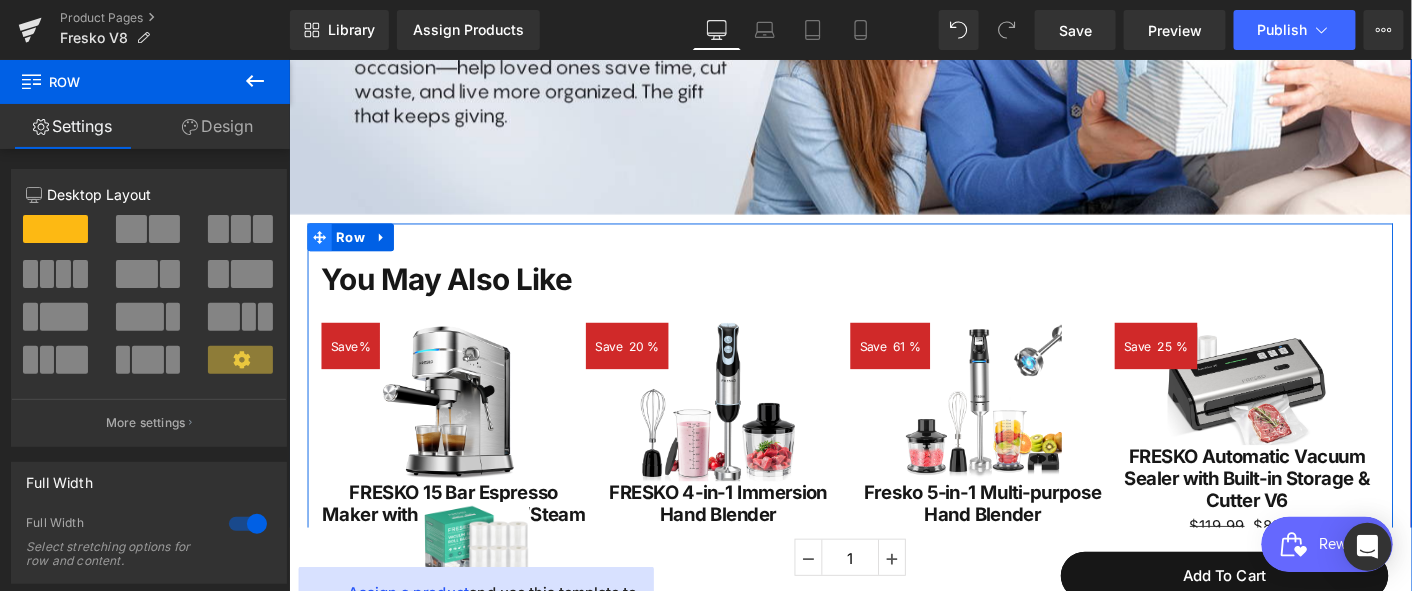 click 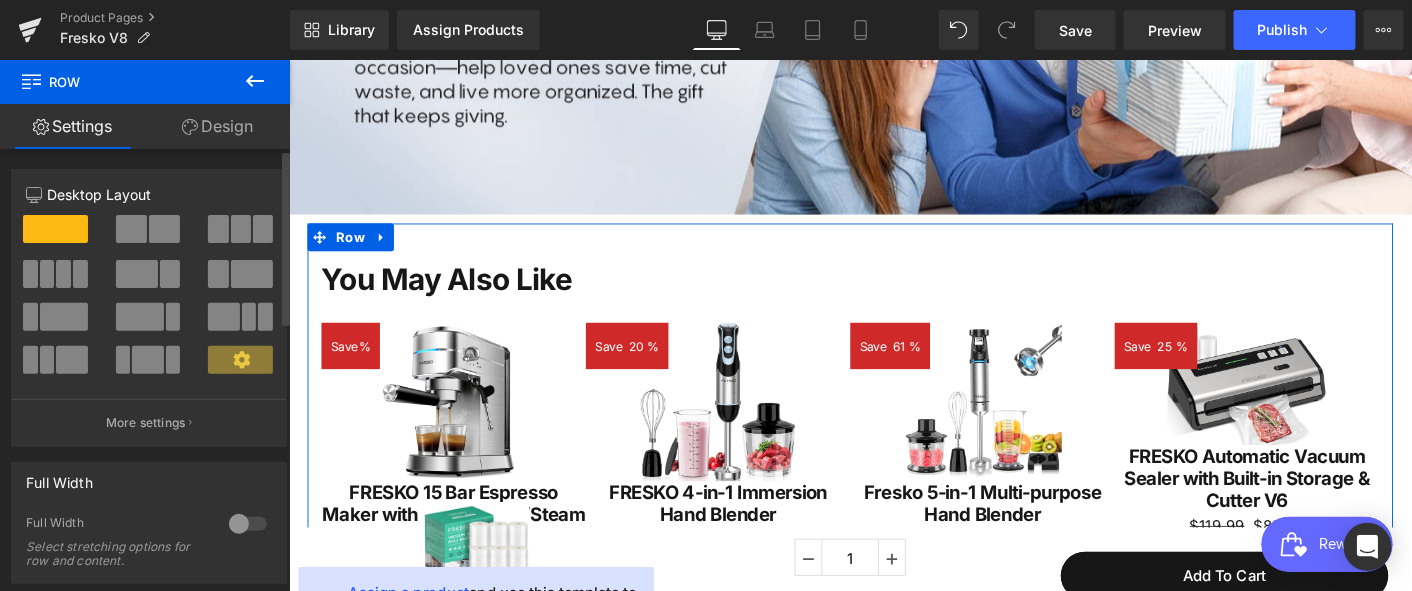 click at bounding box center [248, 524] 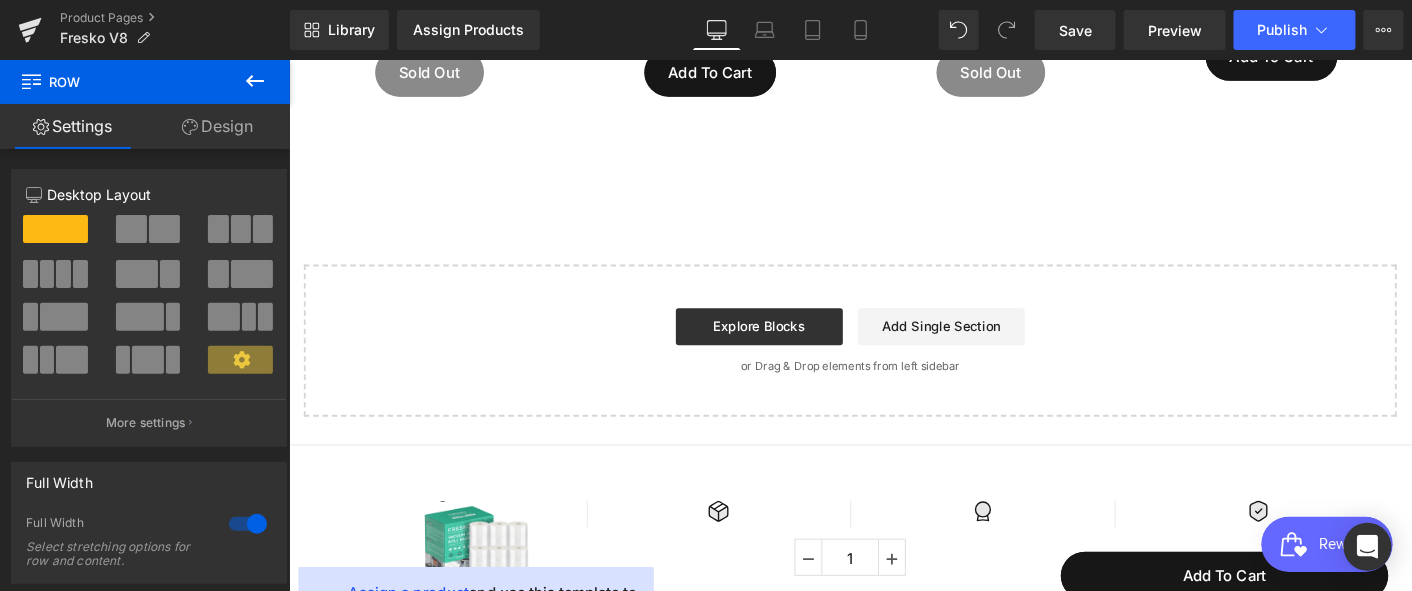 scroll, scrollTop: 5325, scrollLeft: 0, axis: vertical 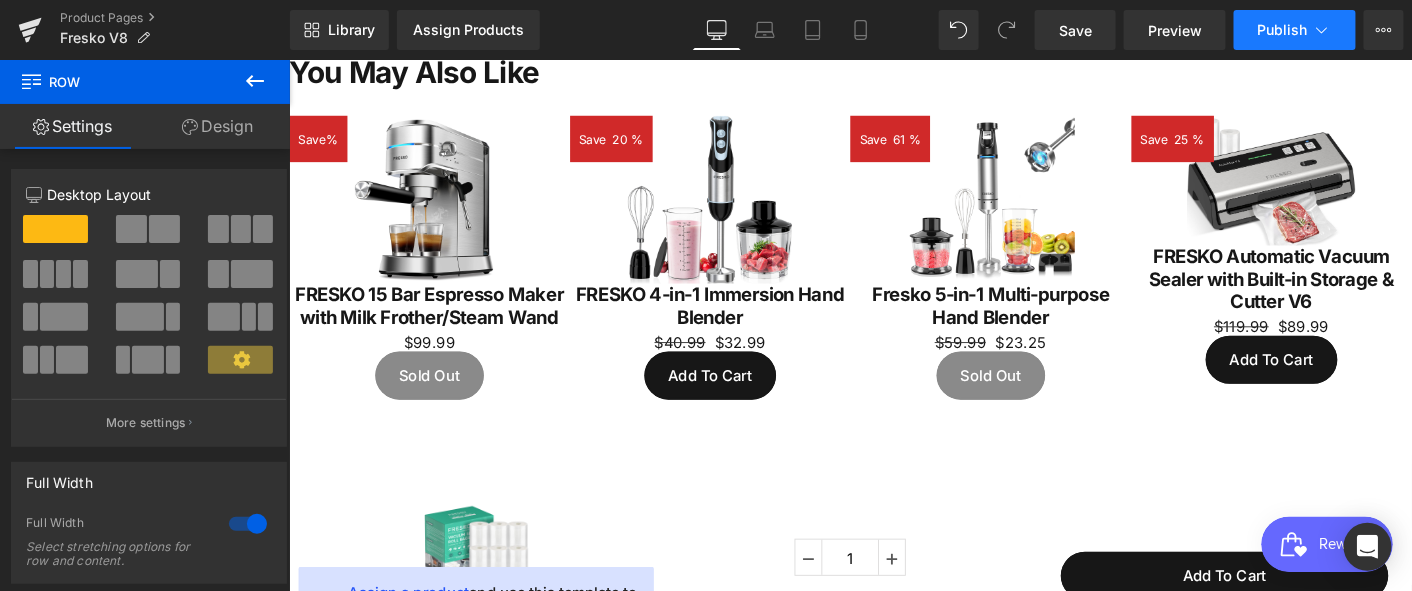 click on "Publish" at bounding box center (1283, 30) 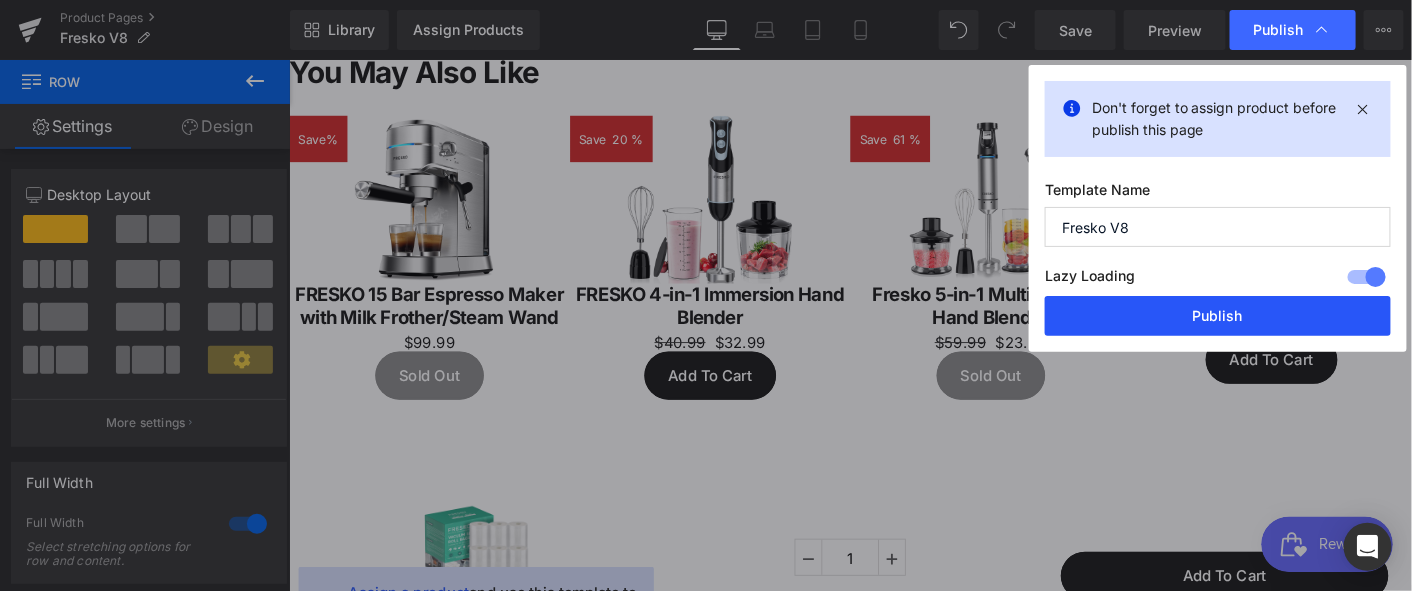click on "Publish" at bounding box center [1218, 316] 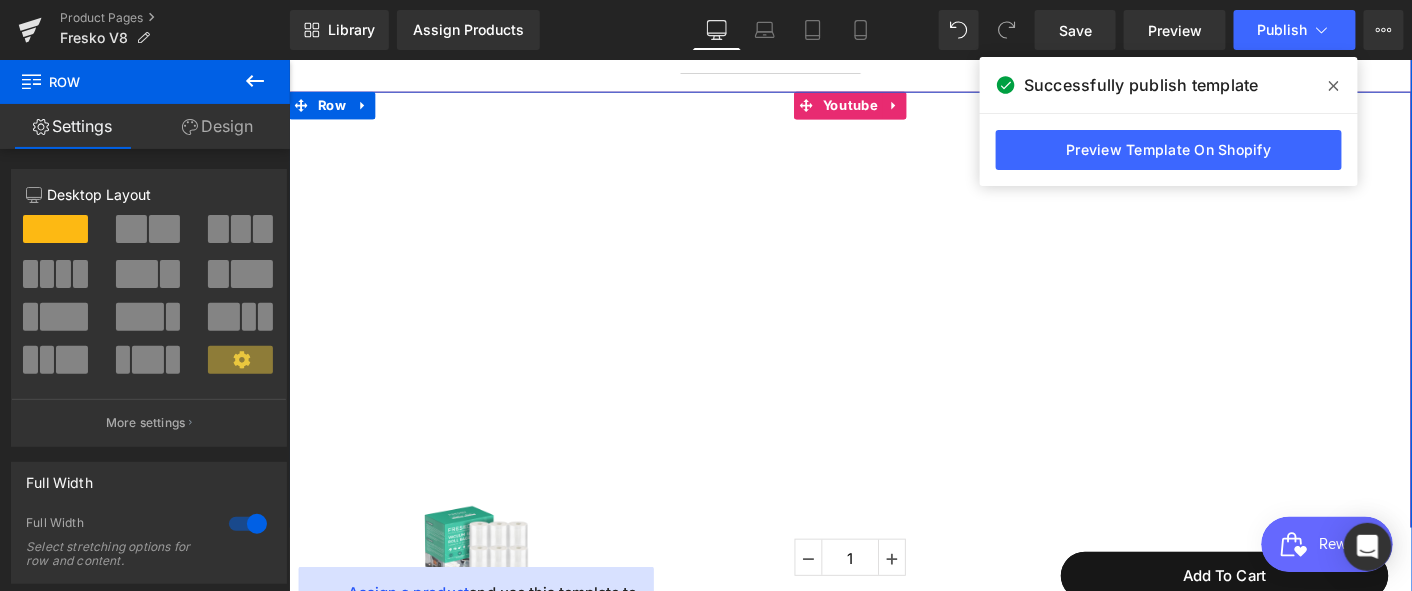 scroll, scrollTop: 991, scrollLeft: 0, axis: vertical 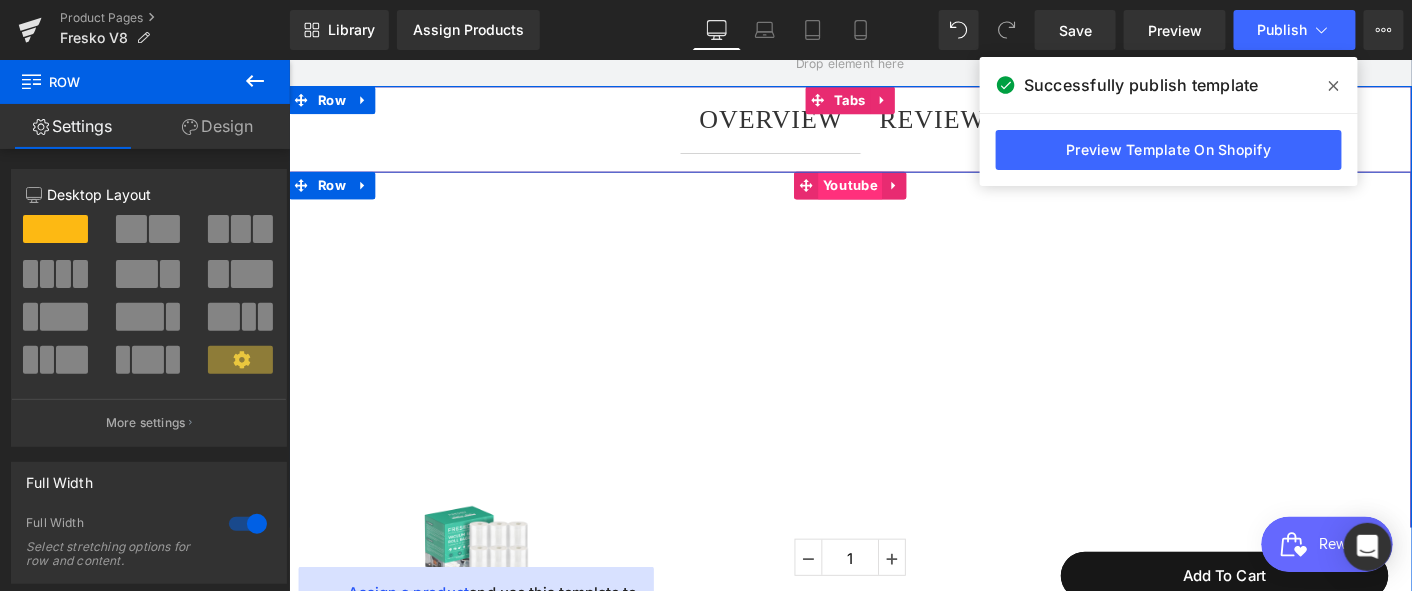click on "Youtube" at bounding box center [892, 194] 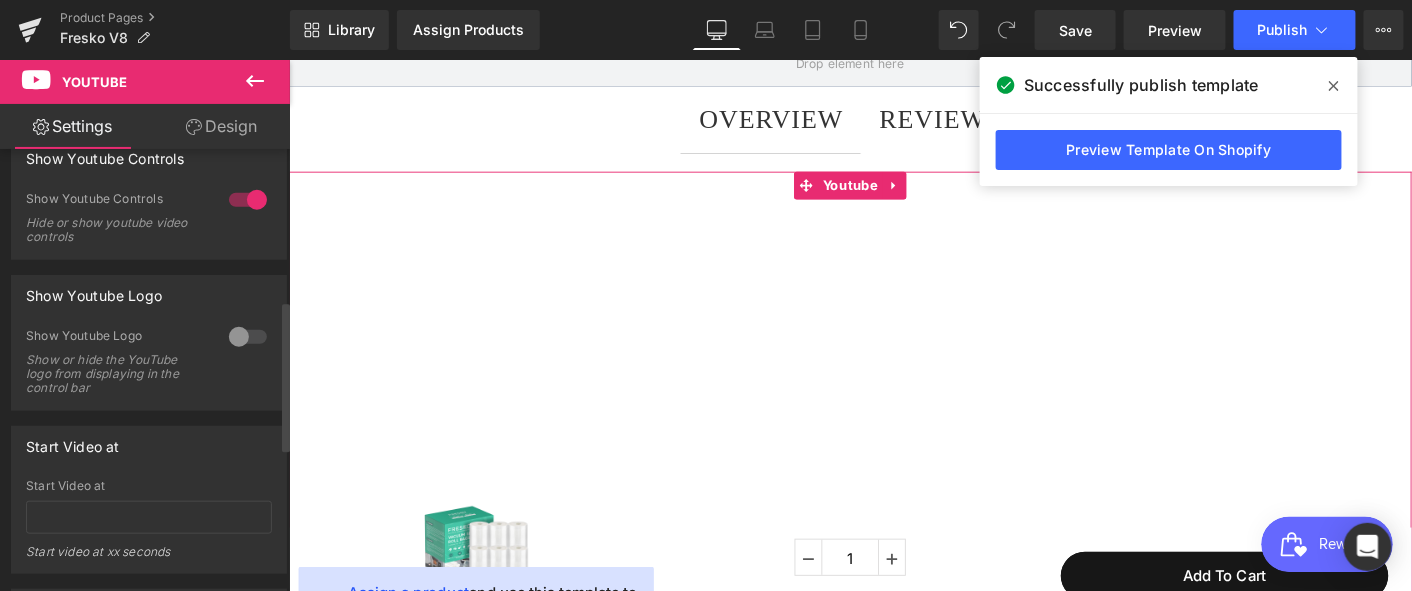scroll, scrollTop: 444, scrollLeft: 0, axis: vertical 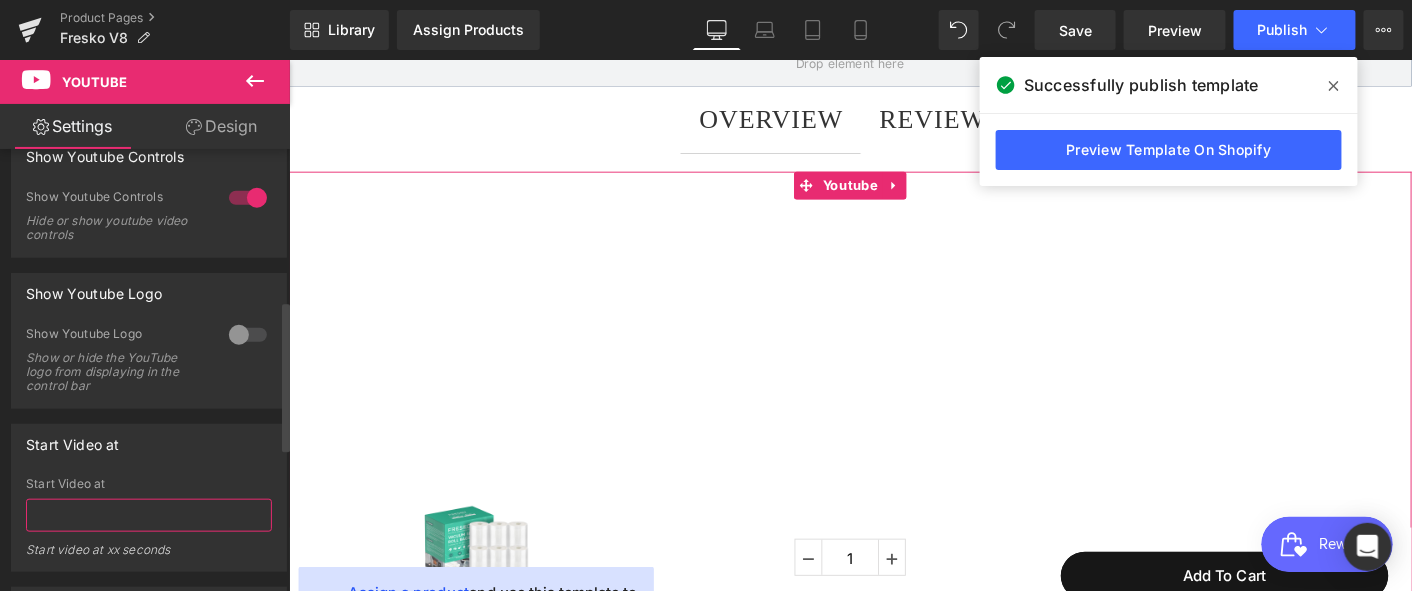 click at bounding box center [149, 515] 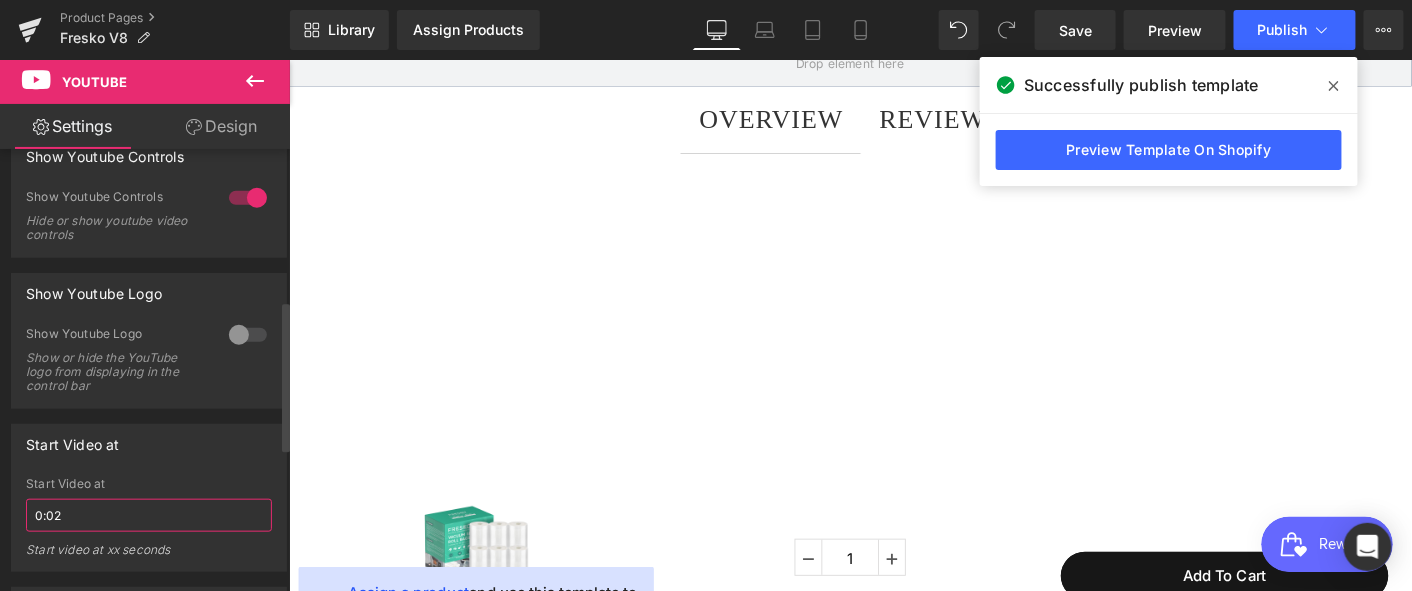 type on "0:02" 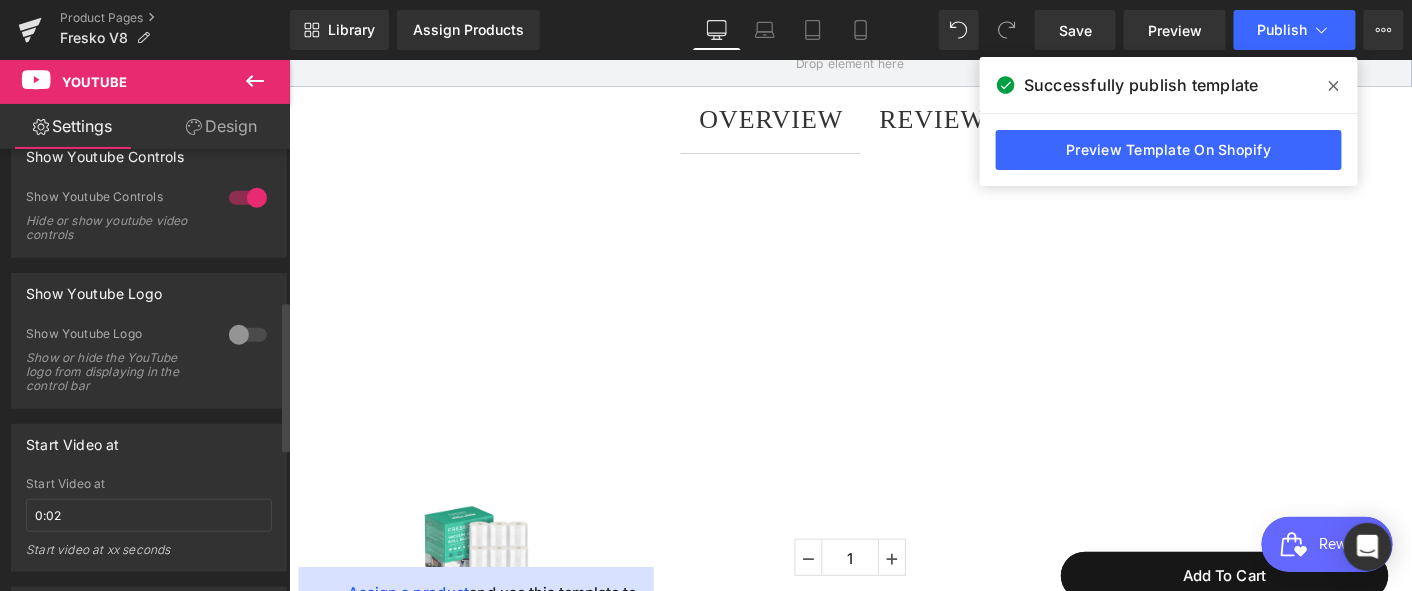 click on "Start Video at 0:02 Start Video at 0:02 Start video at xx seconds" at bounding box center [149, 490] 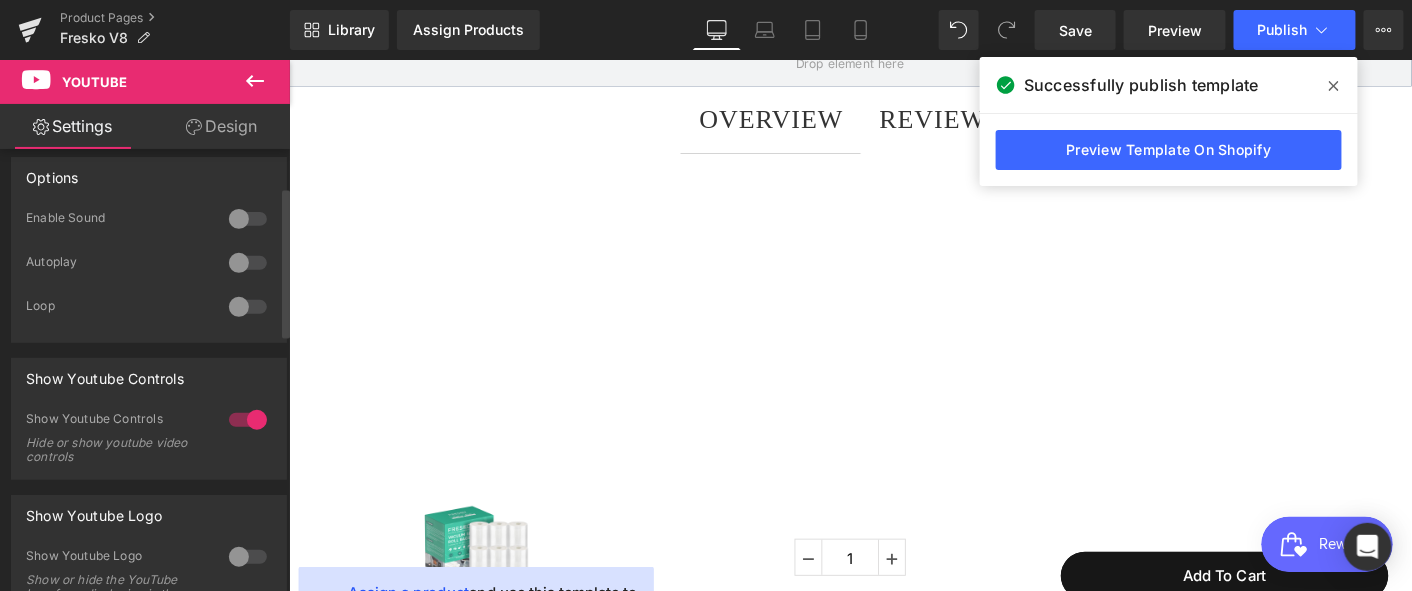 scroll, scrollTop: 0, scrollLeft: 0, axis: both 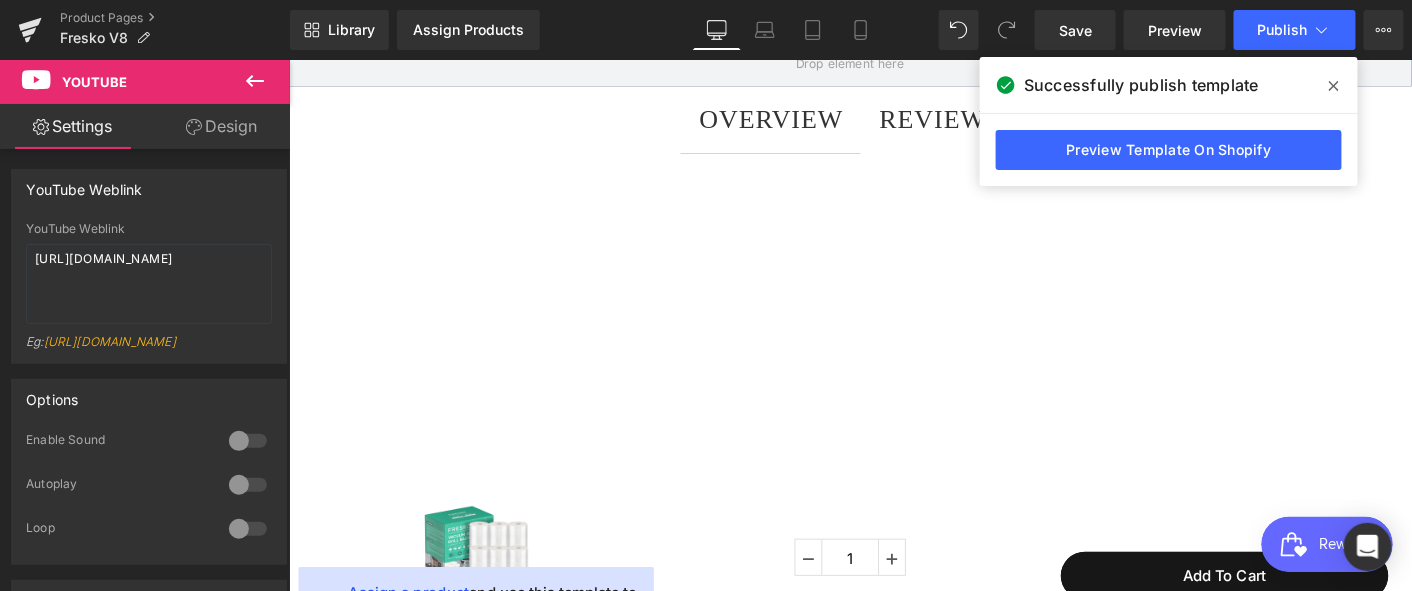 click 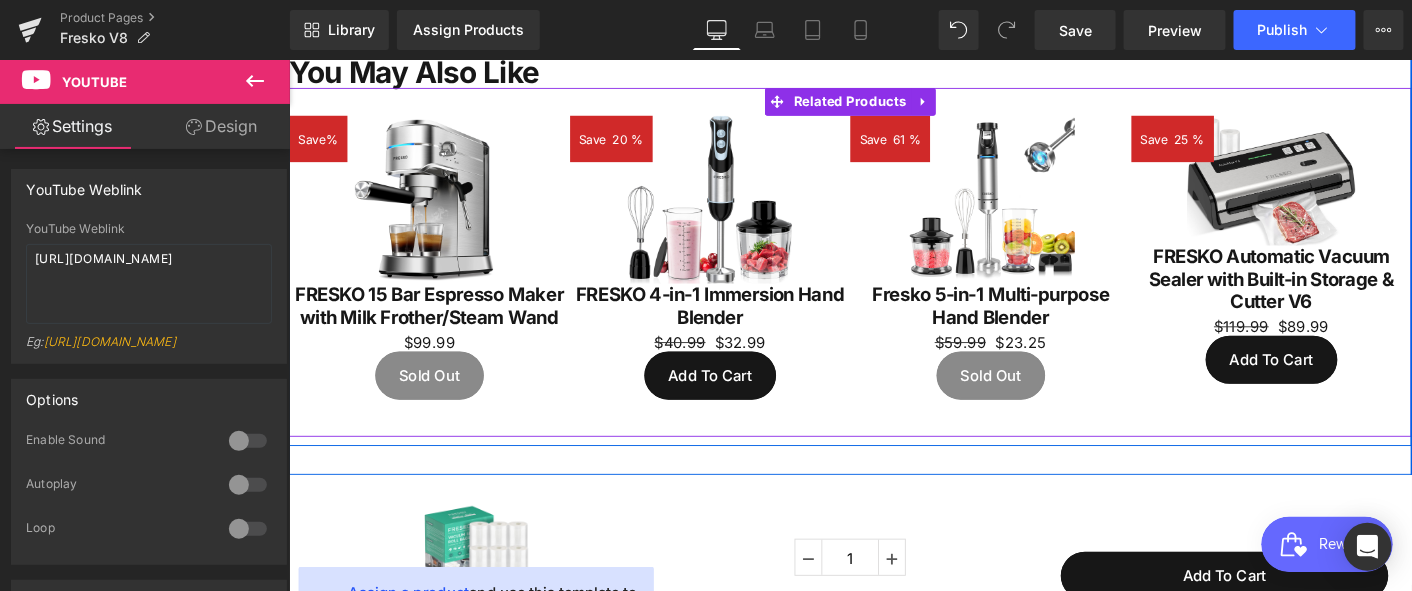 scroll, scrollTop: 4991, scrollLeft: 0, axis: vertical 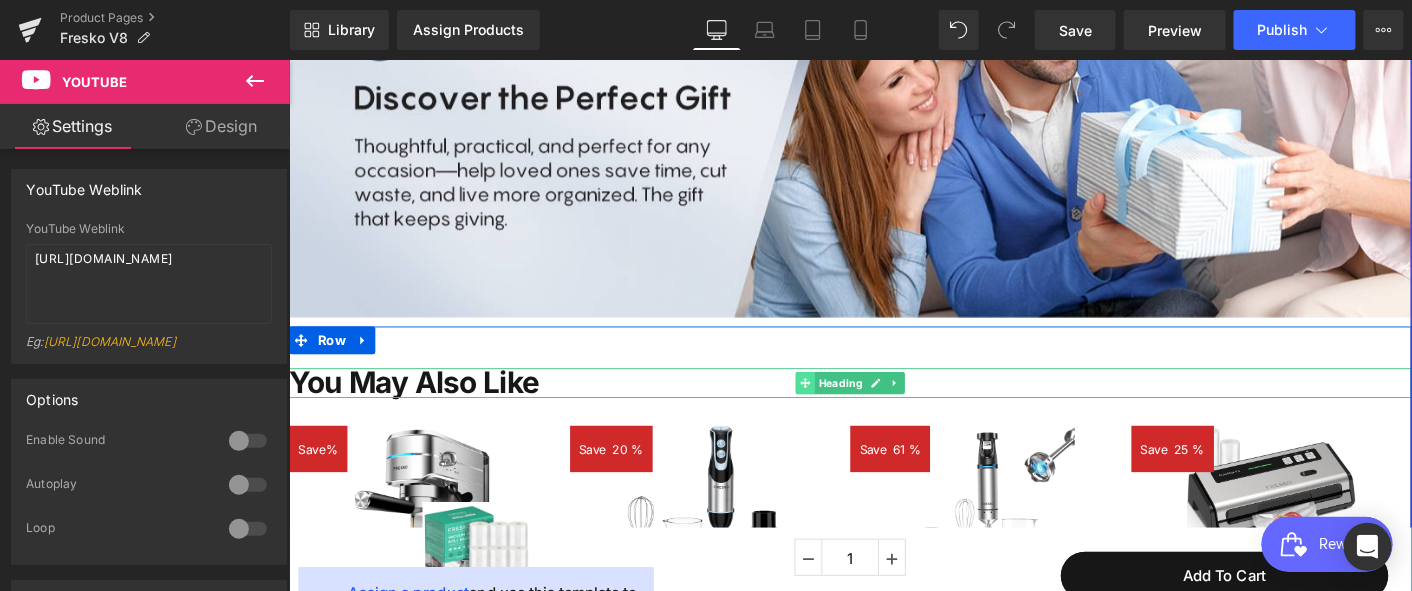 click 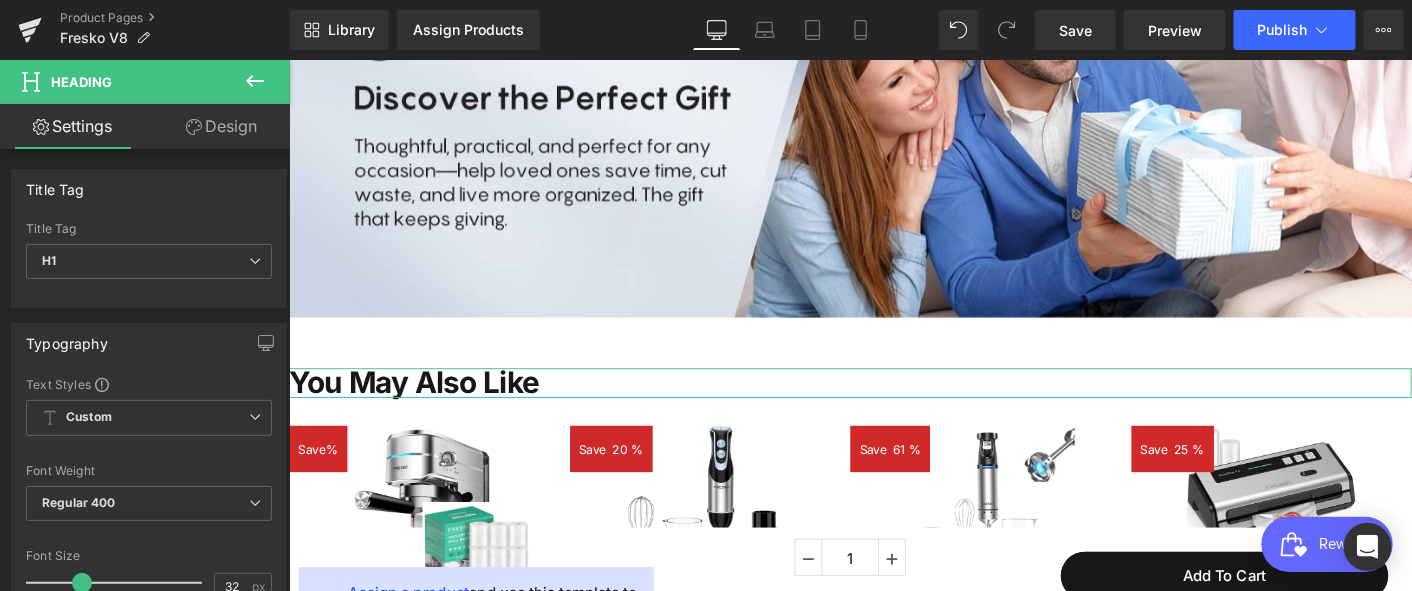 click on "Design" at bounding box center [221, 126] 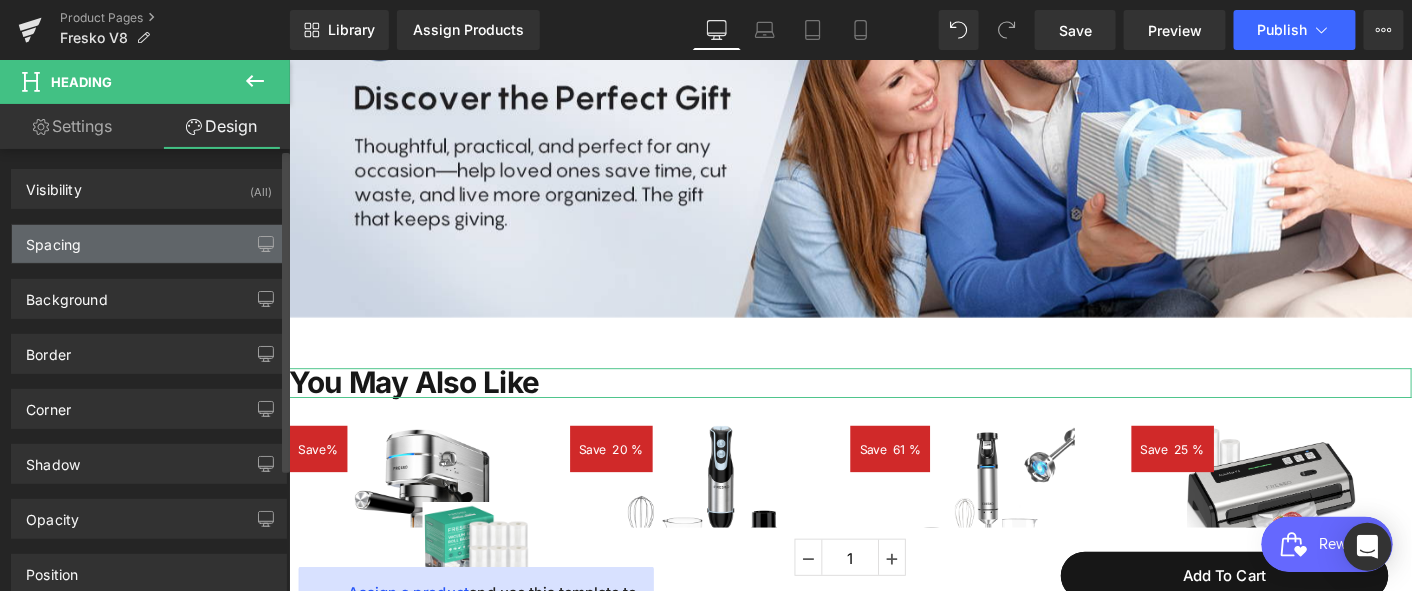 click on "Spacing" at bounding box center (149, 244) 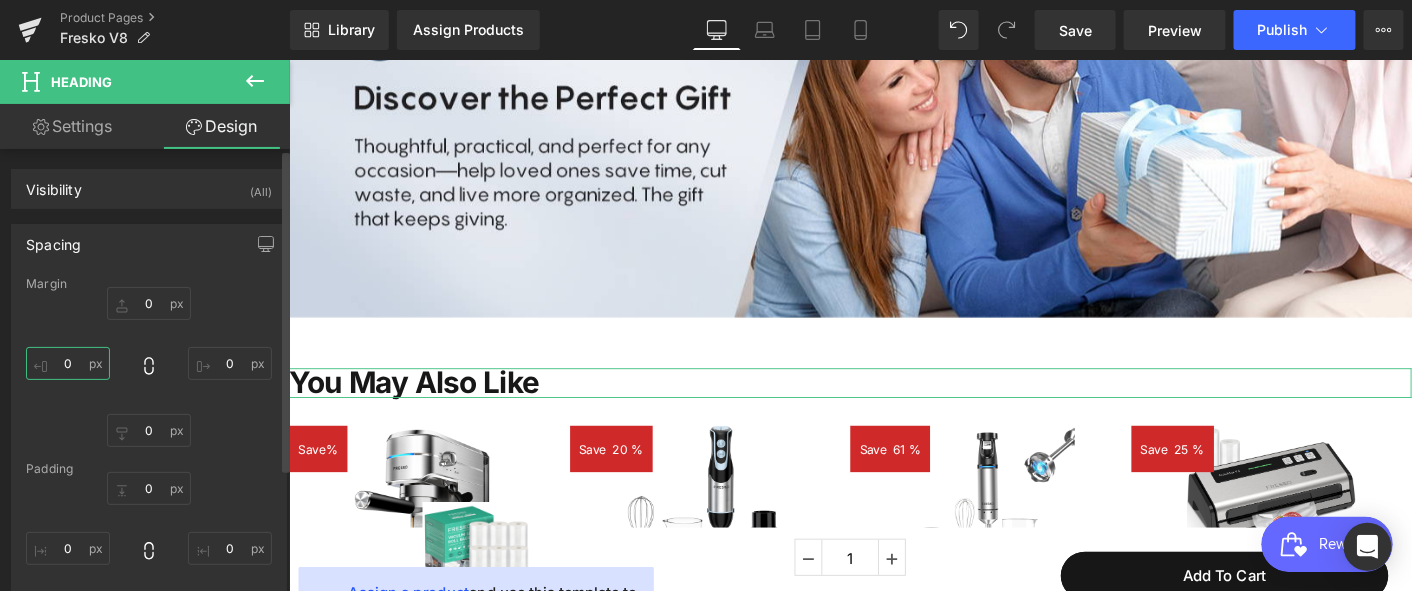click on "0" at bounding box center [68, 363] 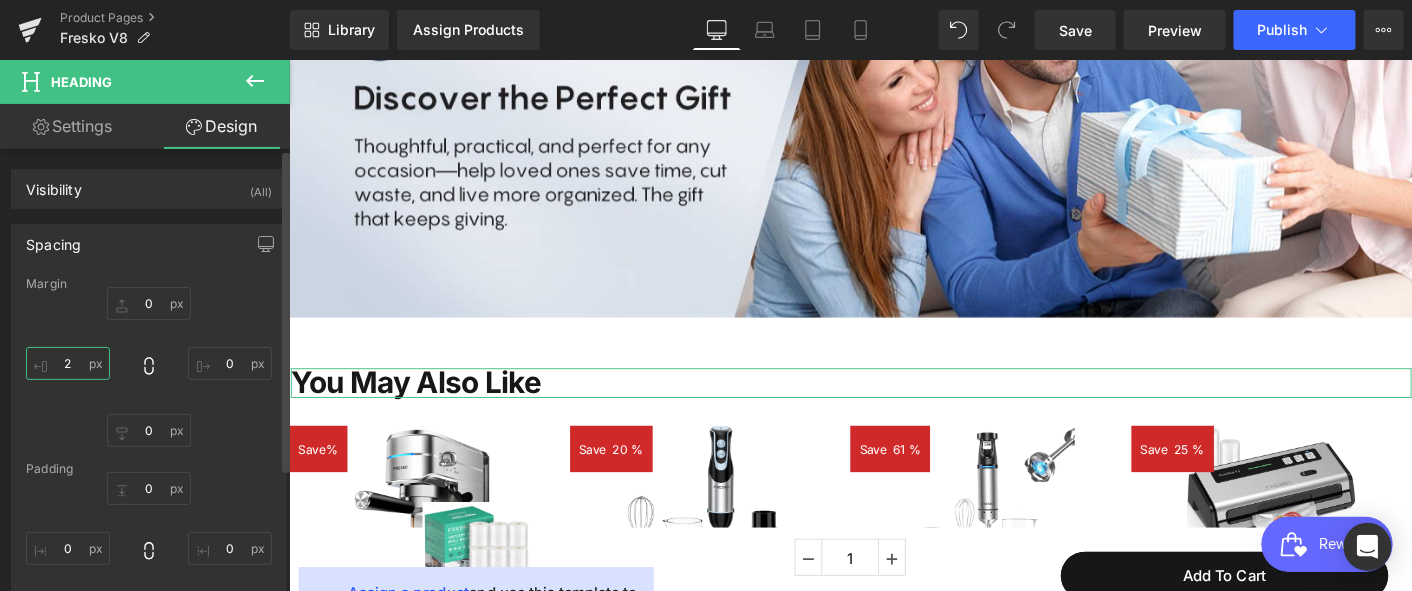type on "25" 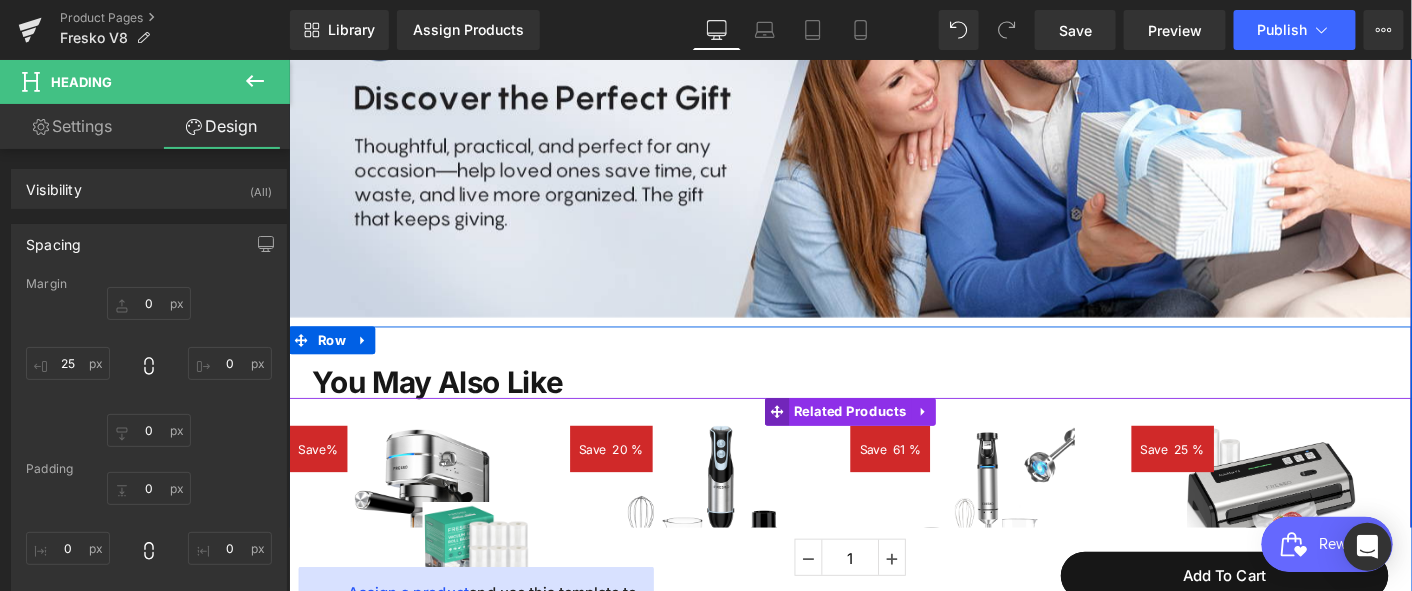 click 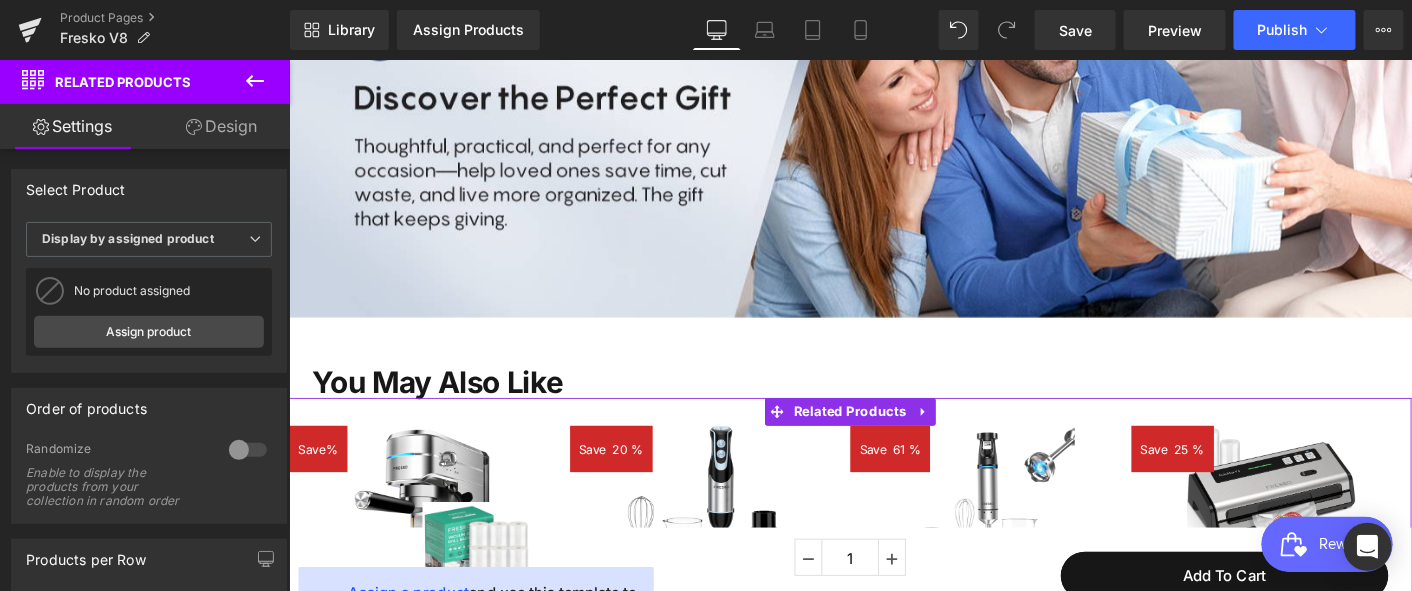 drag, startPoint x: 211, startPoint y: 124, endPoint x: 91, endPoint y: 320, distance: 229.81732 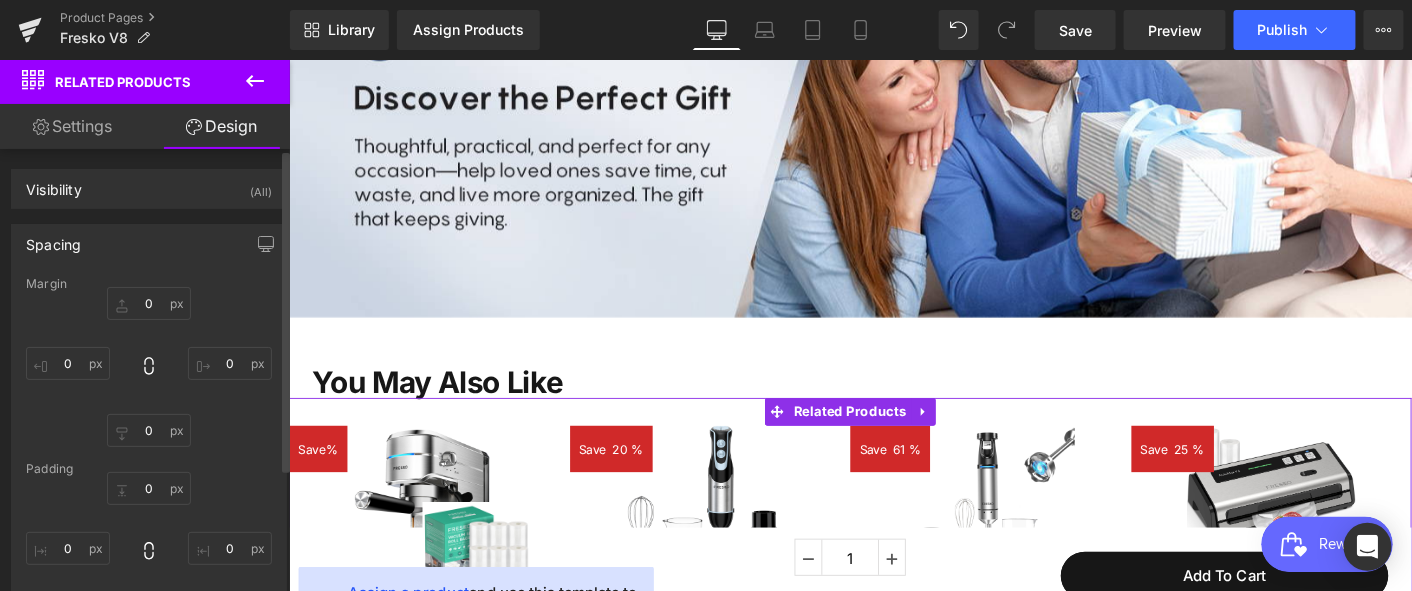 type on "0" 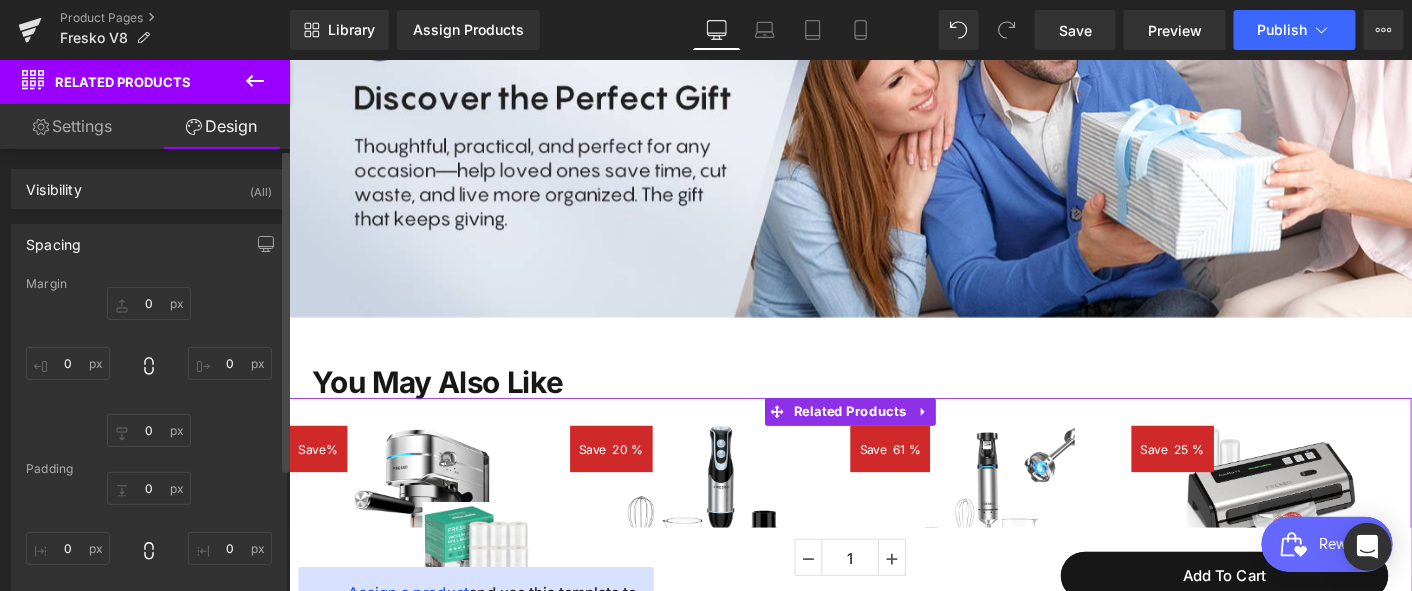 type on "0" 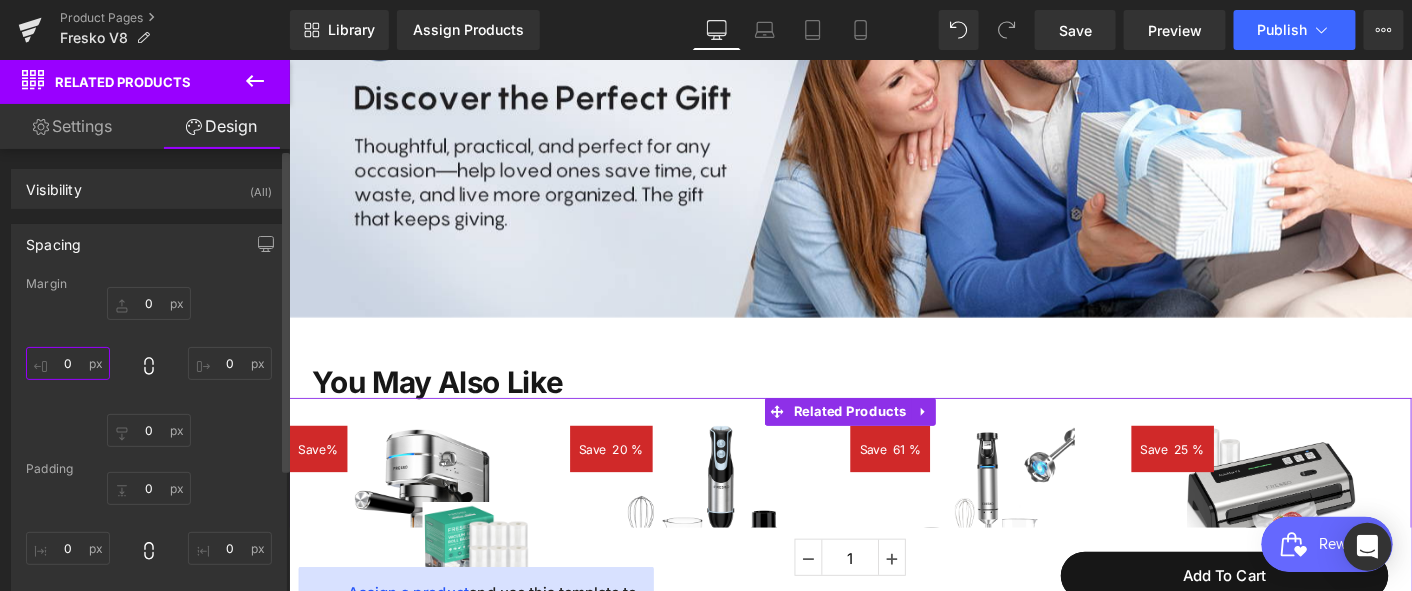 click on "0" at bounding box center (68, 363) 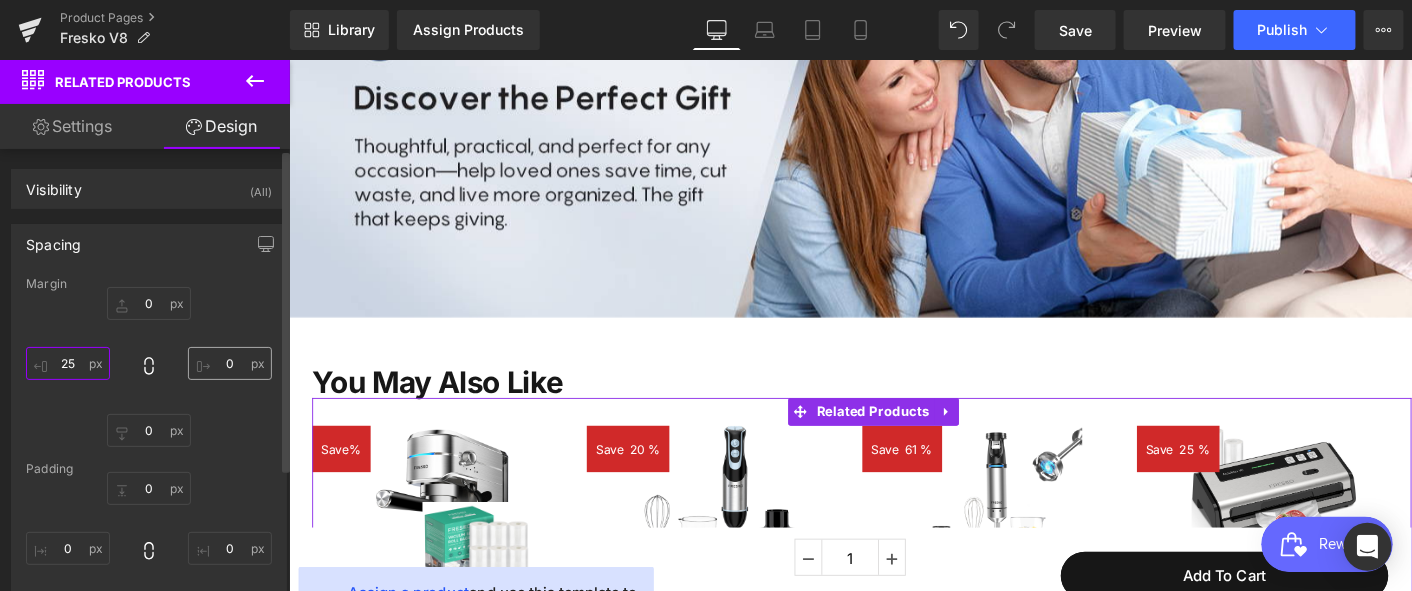 type on "25" 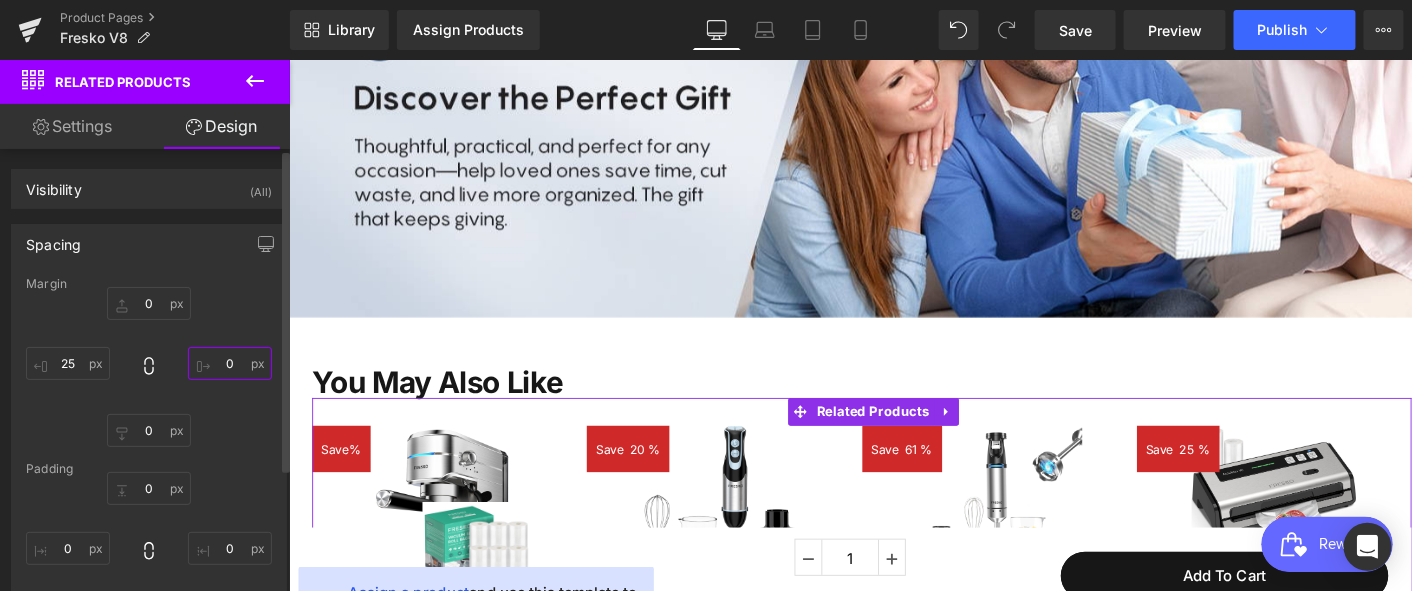 click on "0" at bounding box center (230, 363) 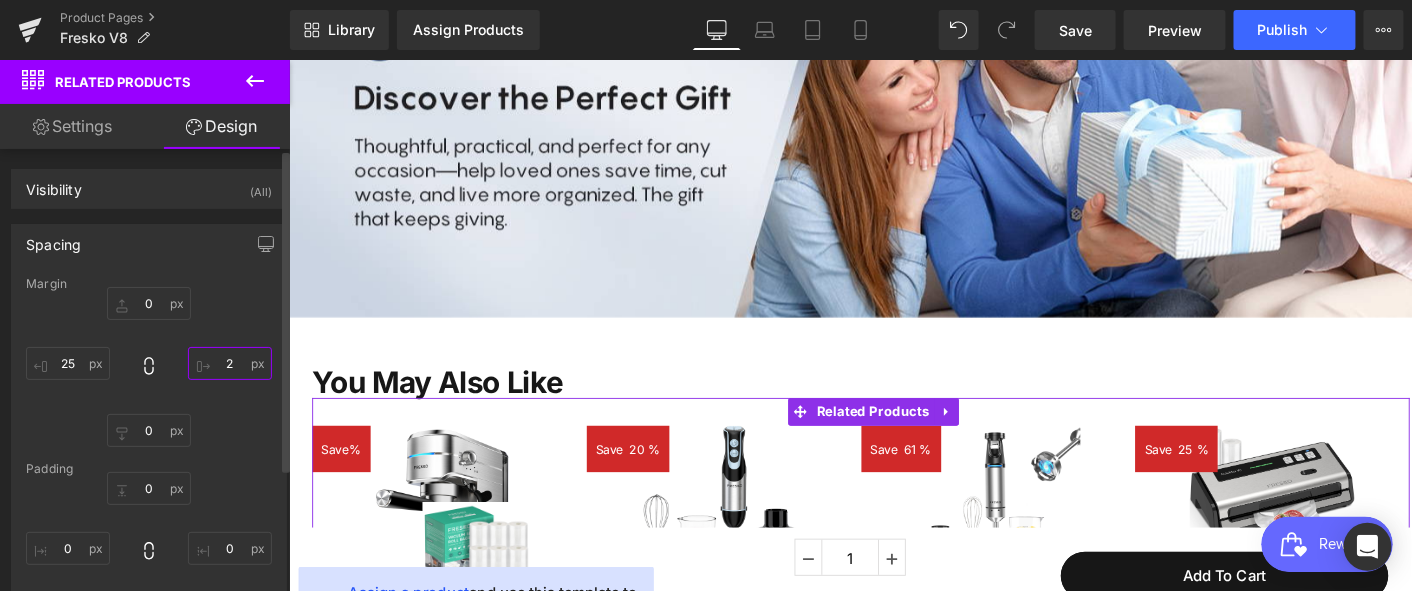 type on "25" 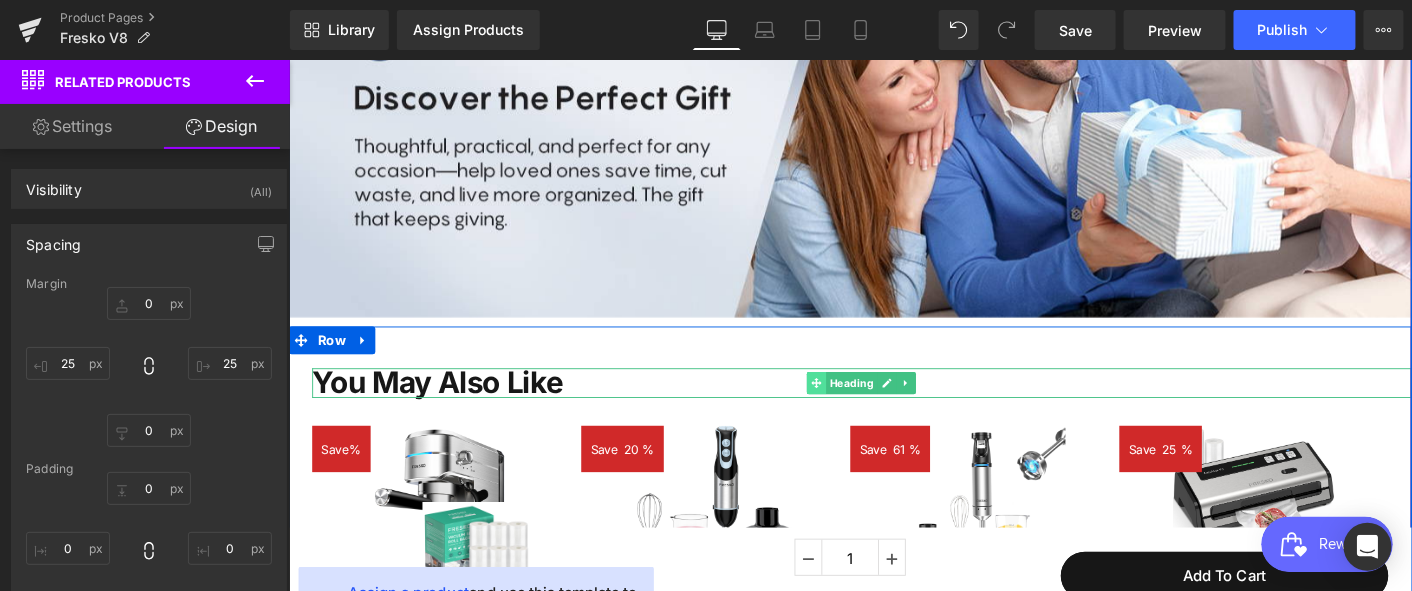click 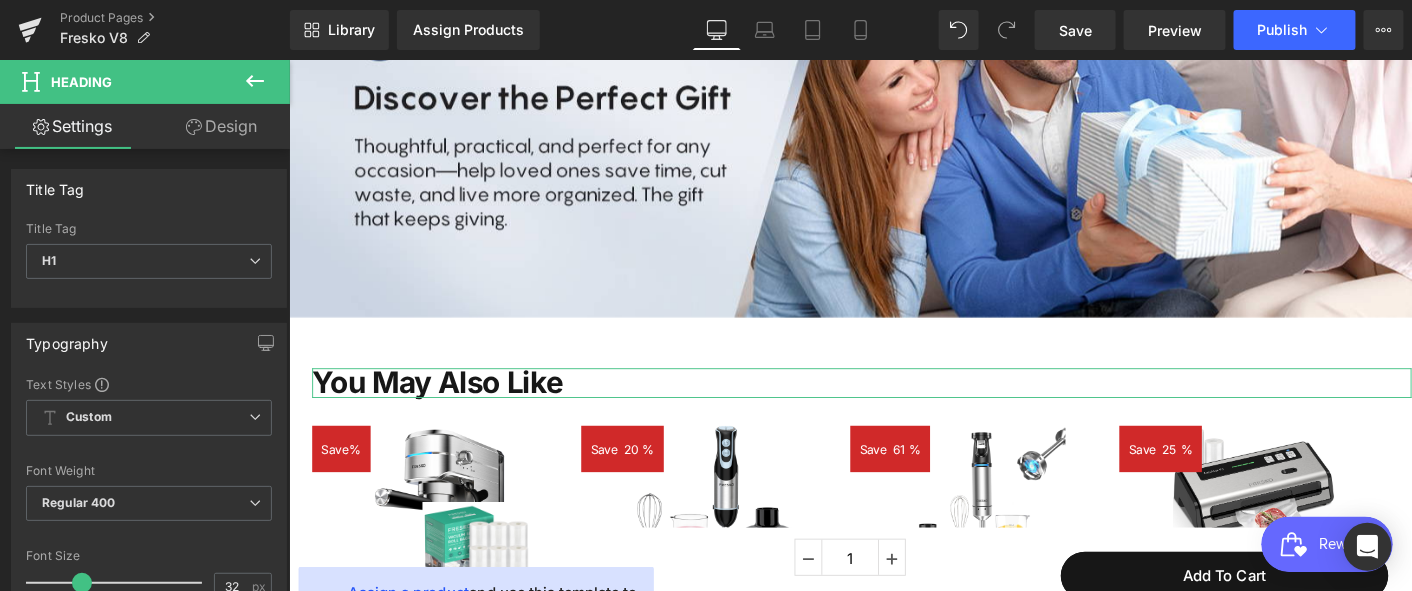click on "Design" at bounding box center [221, 126] 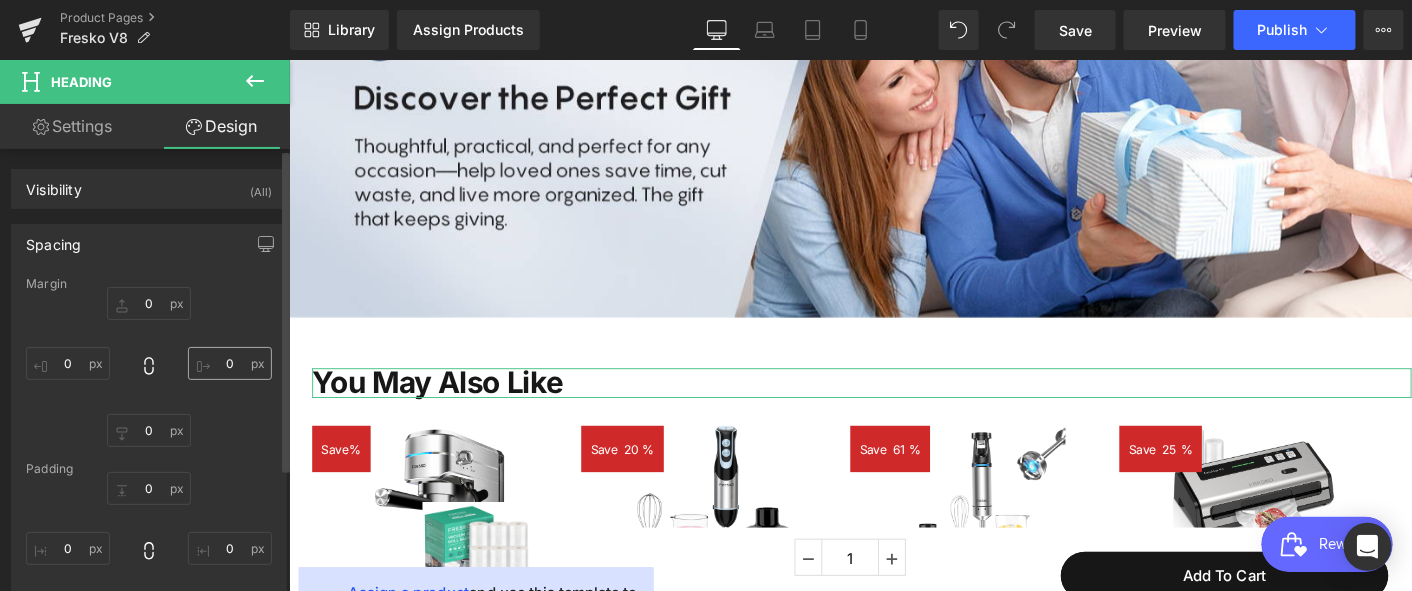 type on "0" 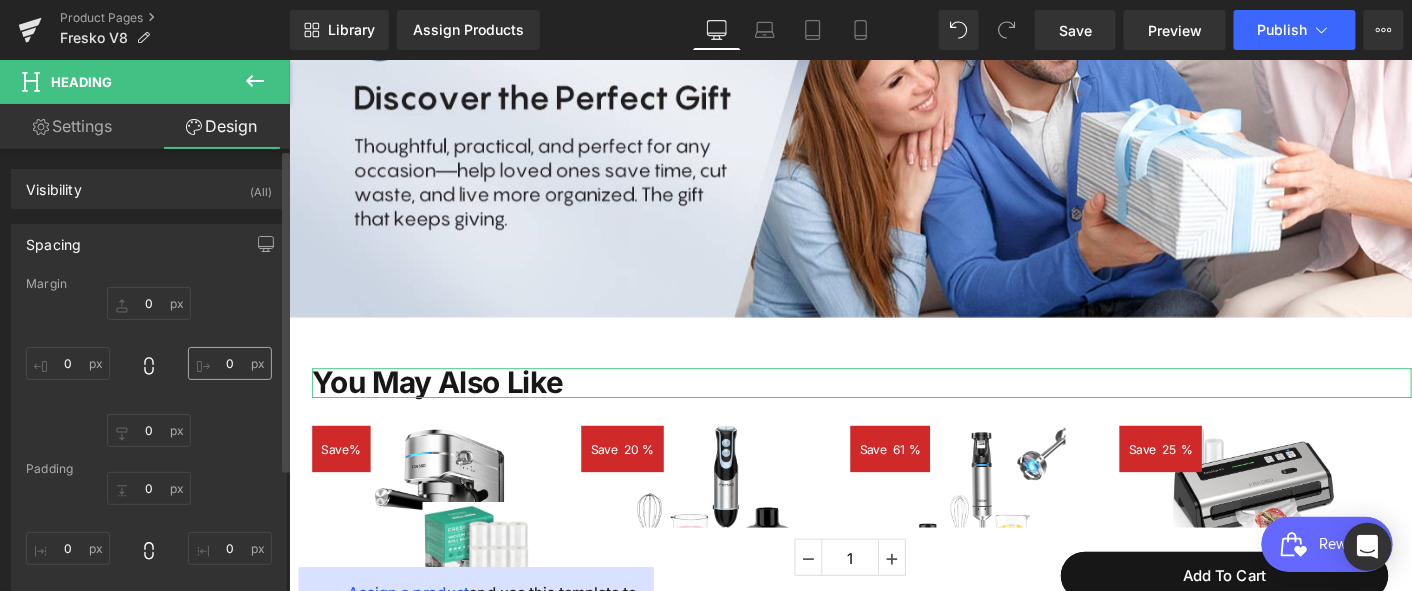 type on "0" 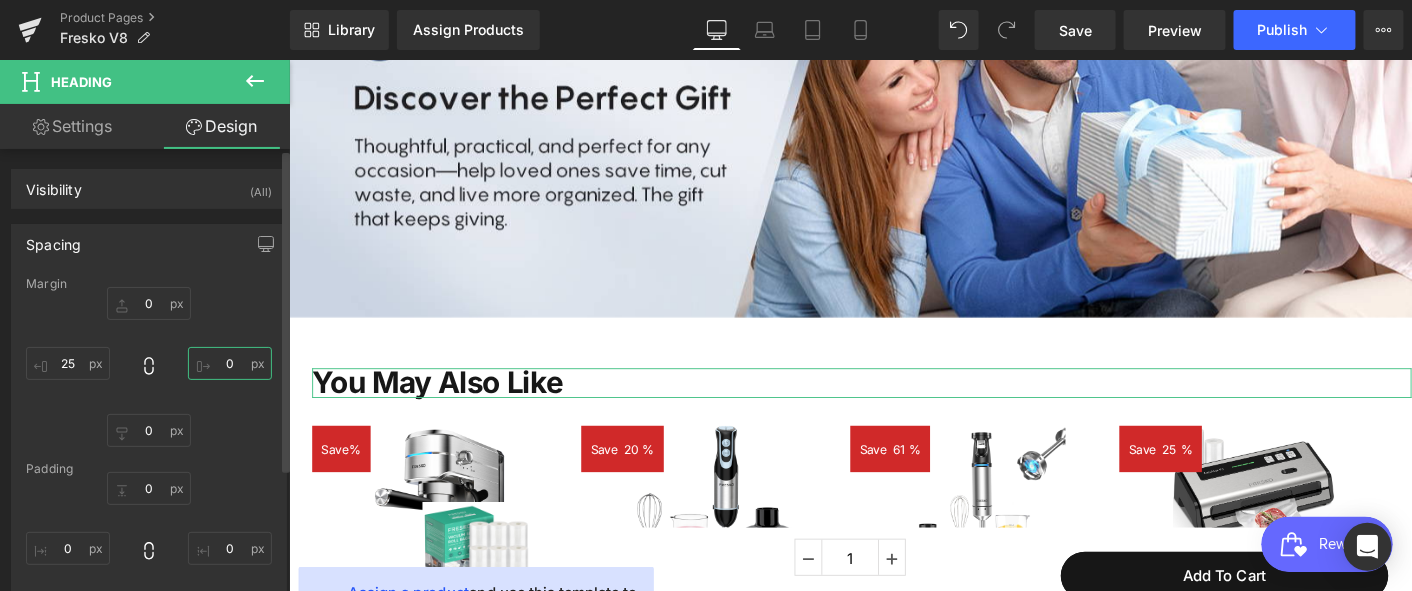 click on "0" at bounding box center [230, 363] 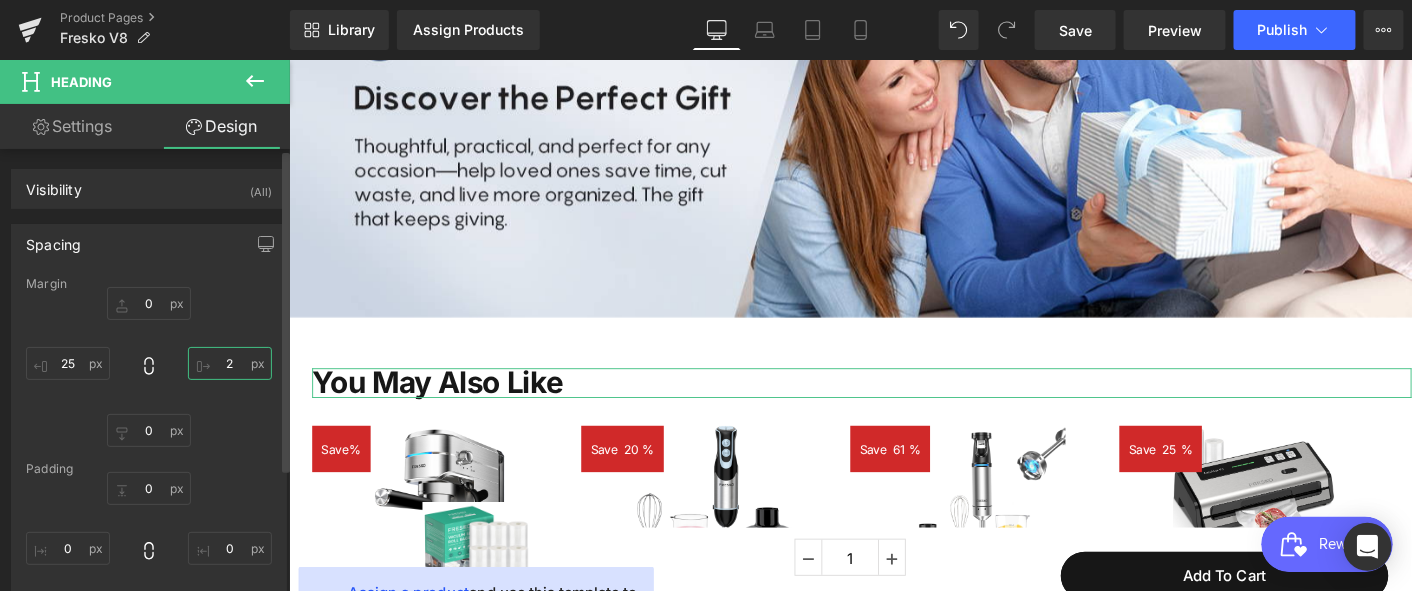 type on "25" 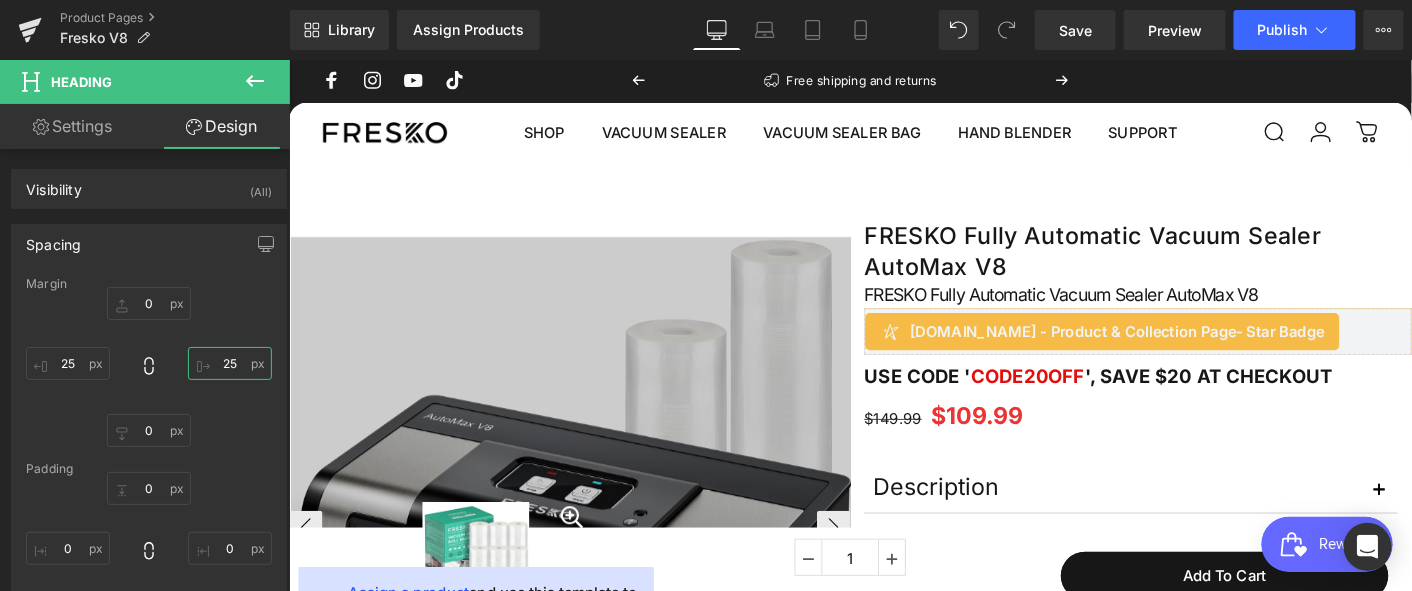 scroll, scrollTop: 114, scrollLeft: 0, axis: vertical 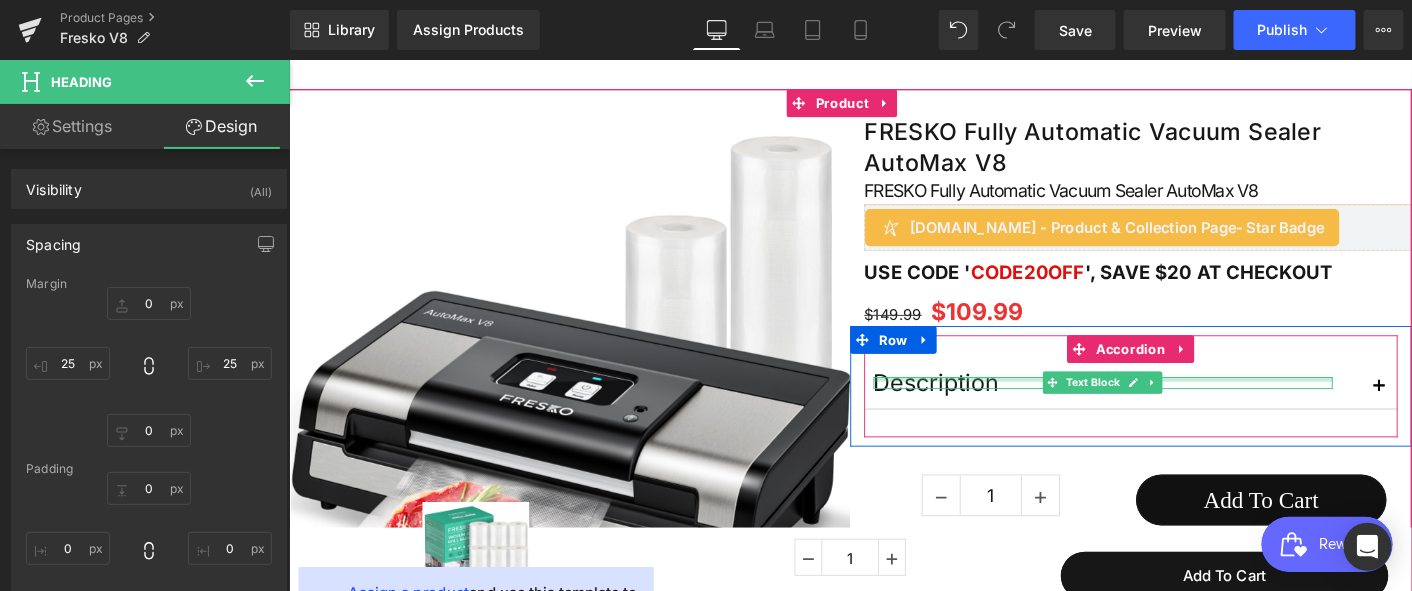 click at bounding box center [1165, 403] 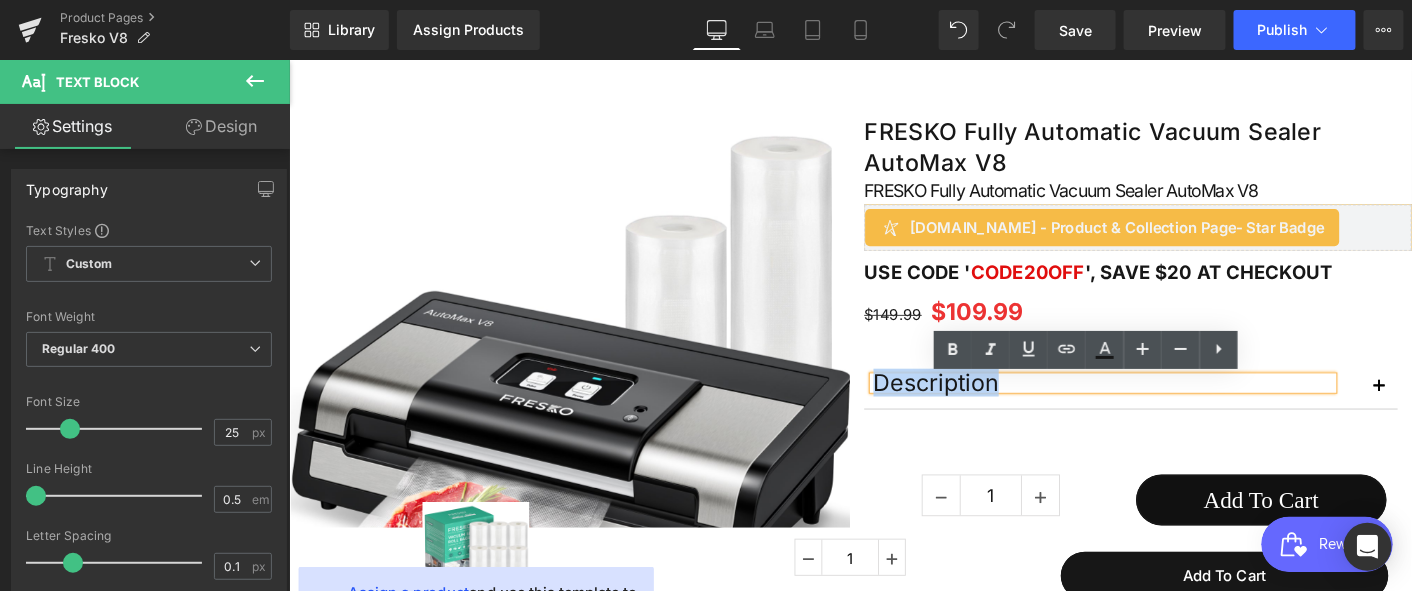 drag, startPoint x: 1053, startPoint y: 410, endPoint x: 910, endPoint y: 407, distance: 143.03146 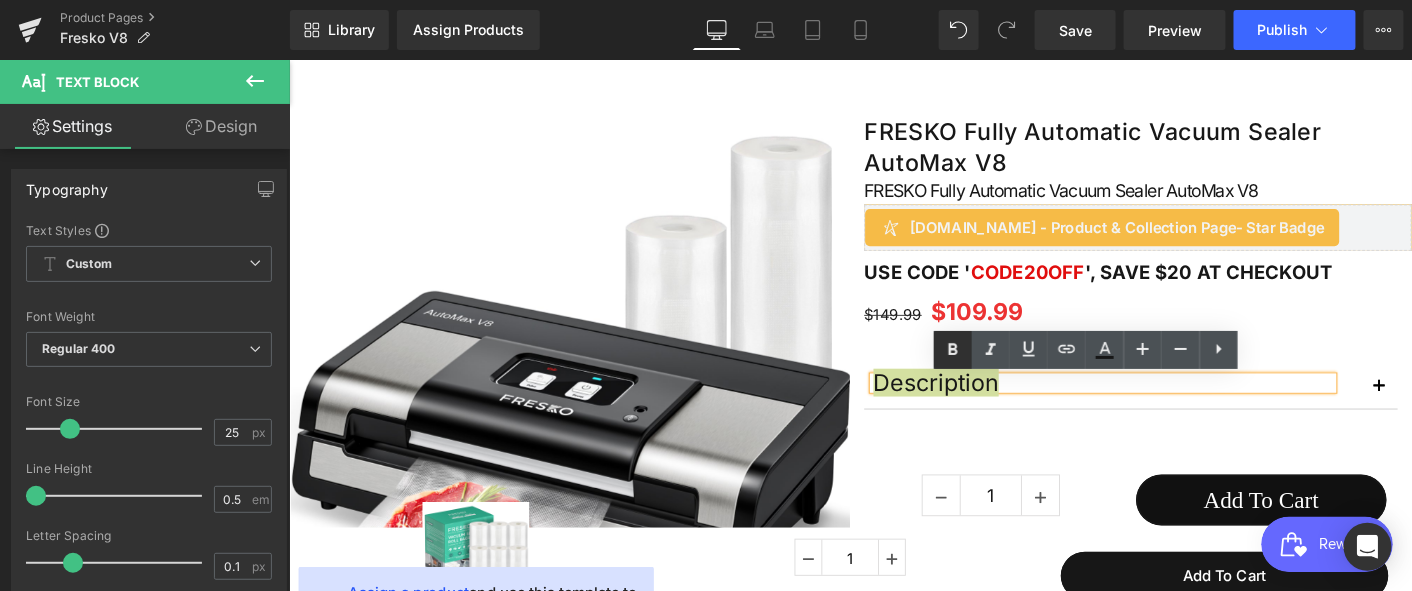 click 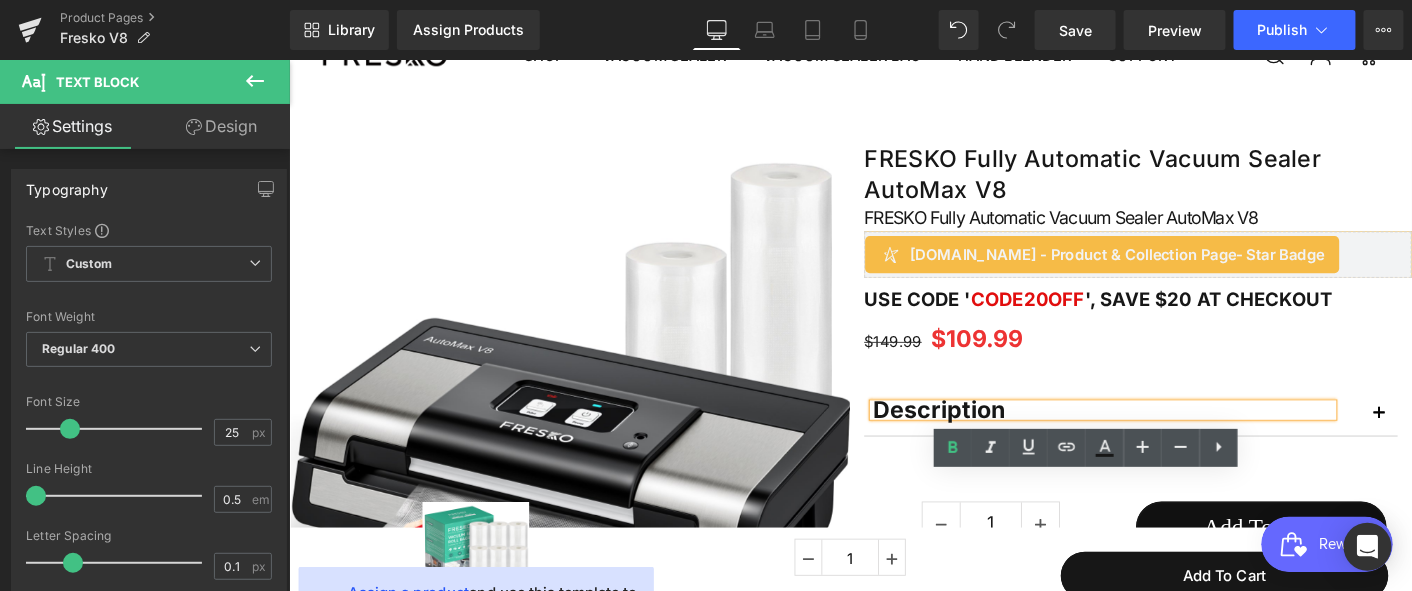 scroll, scrollTop: 0, scrollLeft: 0, axis: both 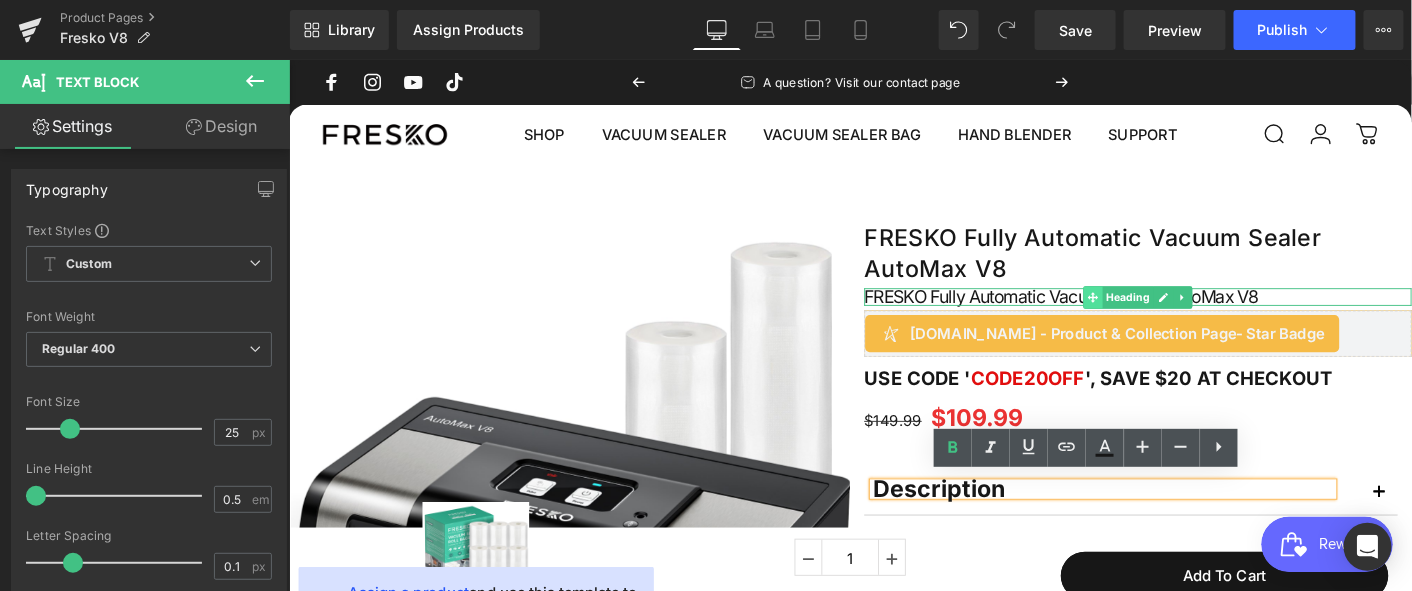 click 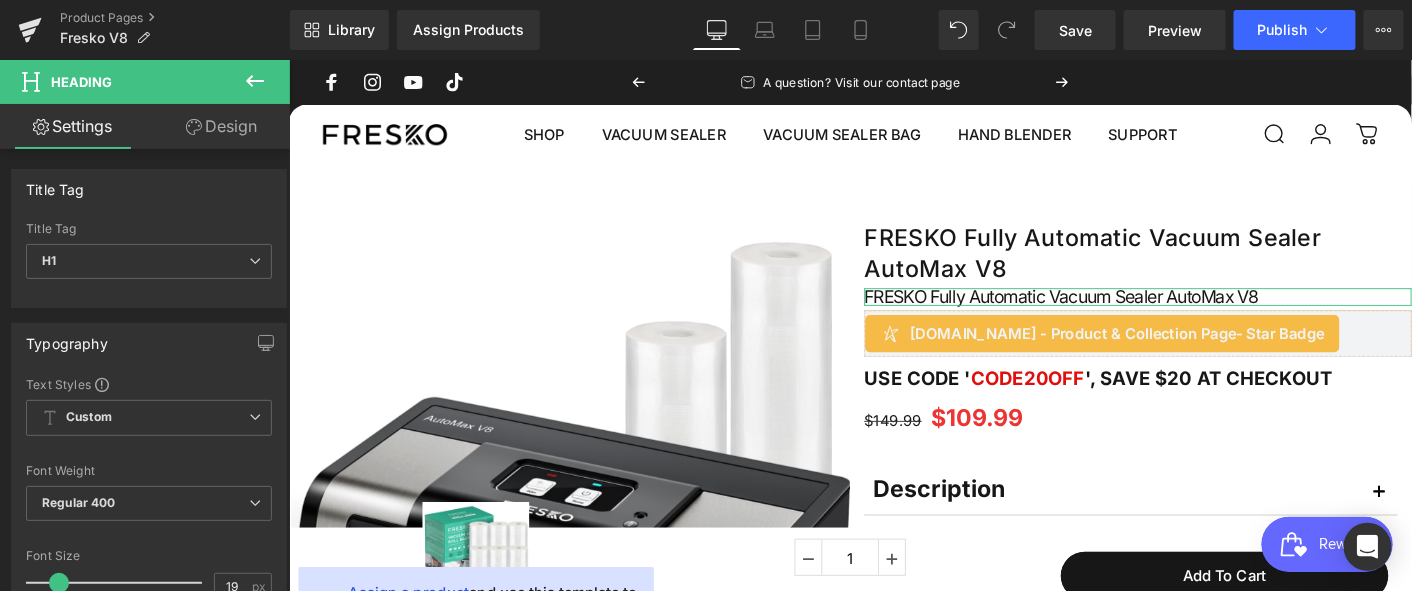 click on "Design" at bounding box center (221, 126) 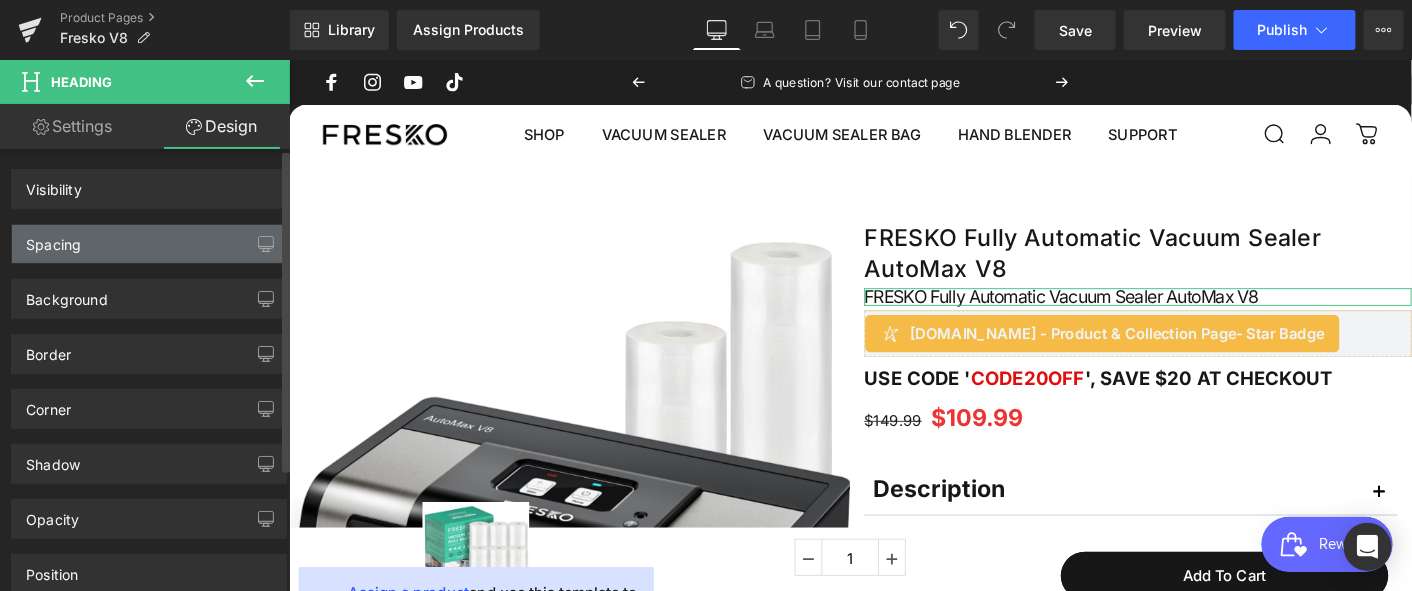 click on "Spacing" at bounding box center [149, 244] 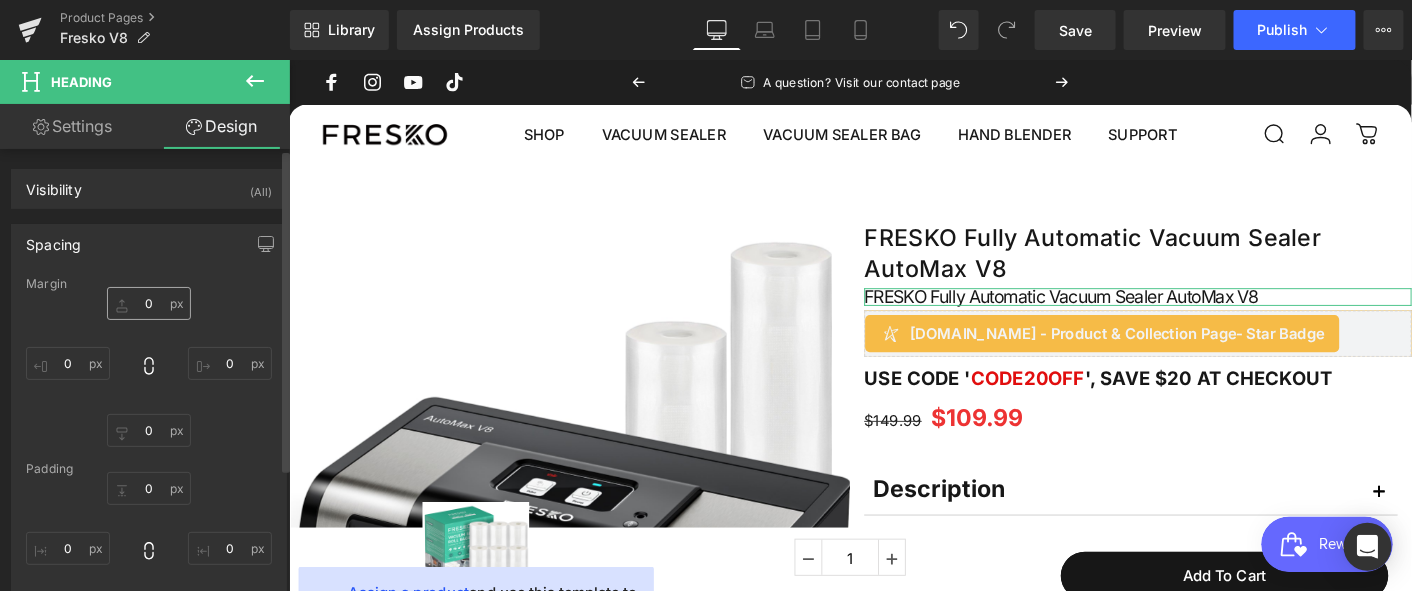 type on "5" 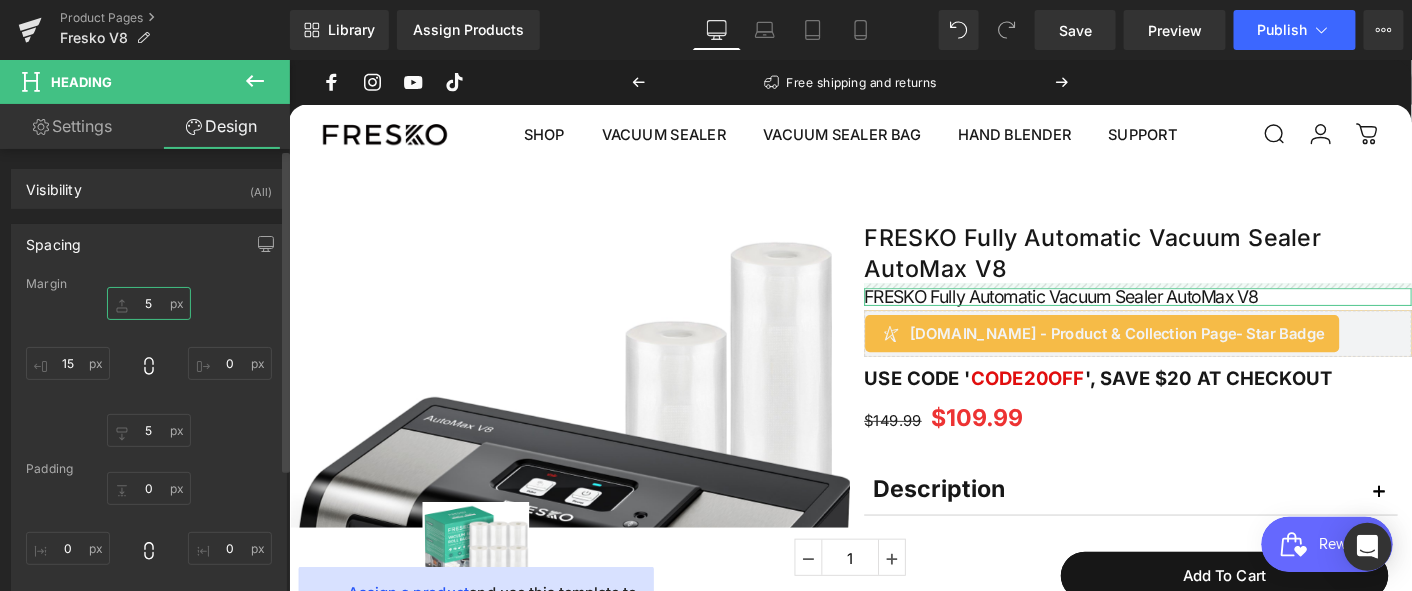 click on "5" at bounding box center (149, 303) 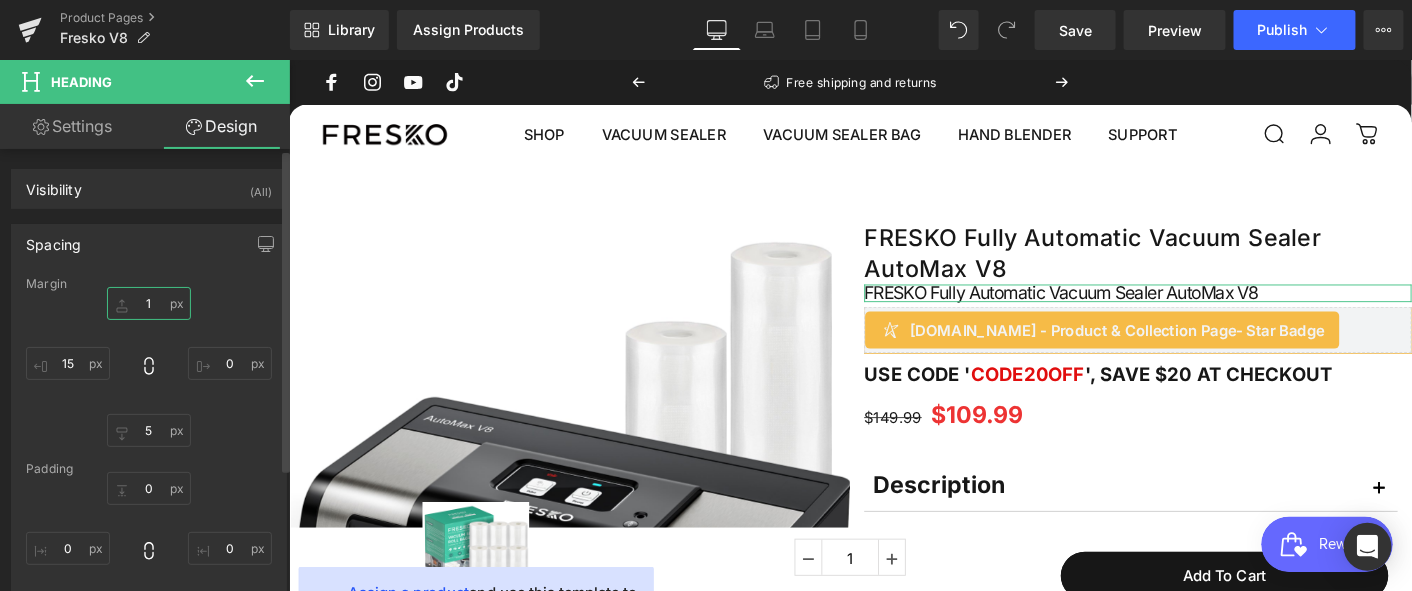type on "10" 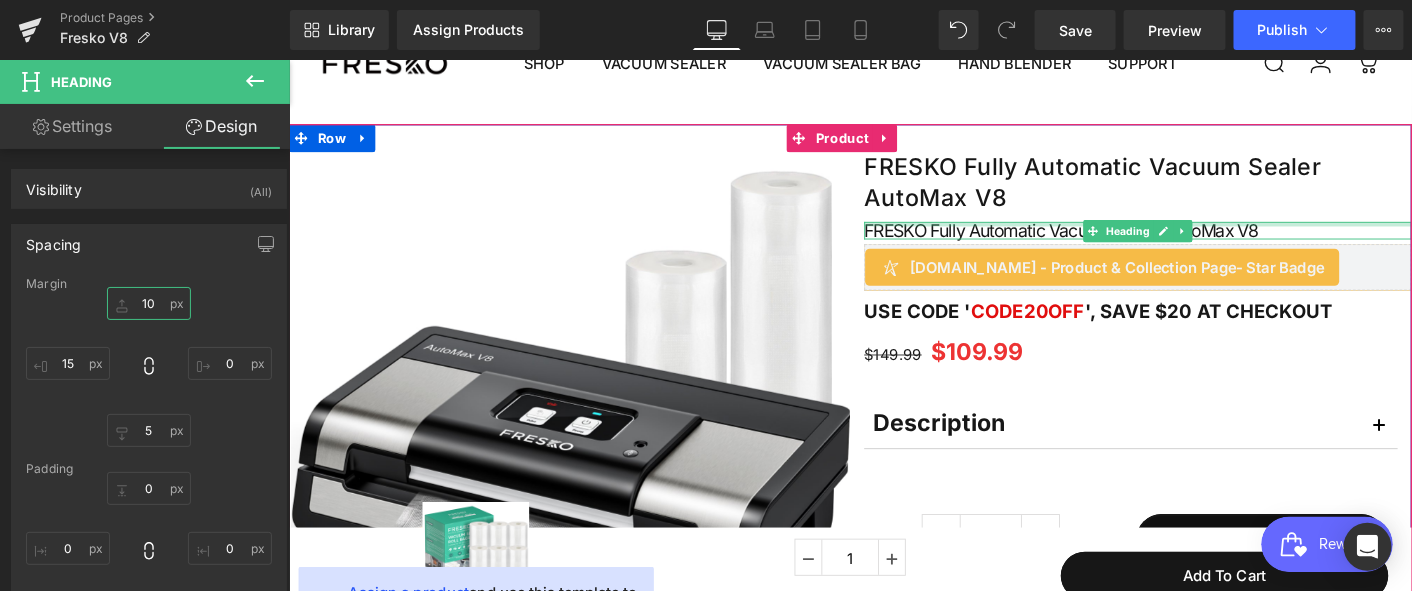 scroll, scrollTop: 111, scrollLeft: 0, axis: vertical 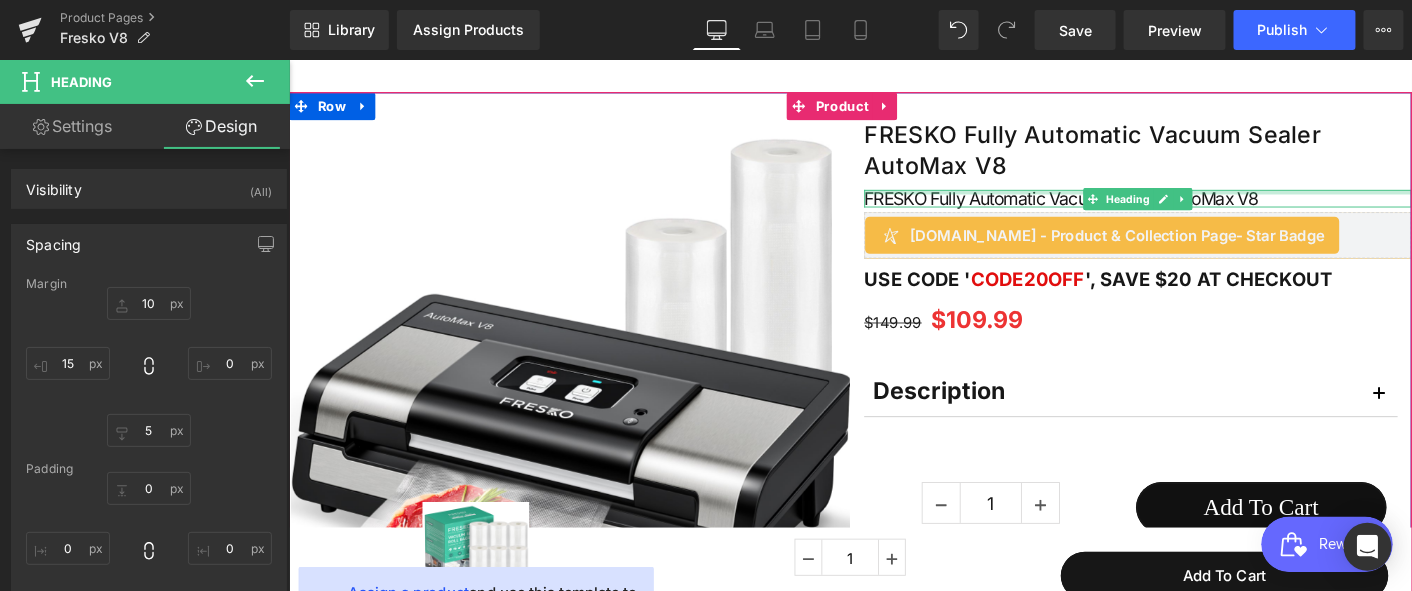 click on "FRESKO Fully Automatic Vacuum Sealer AutoMax V8" at bounding box center [1203, 208] 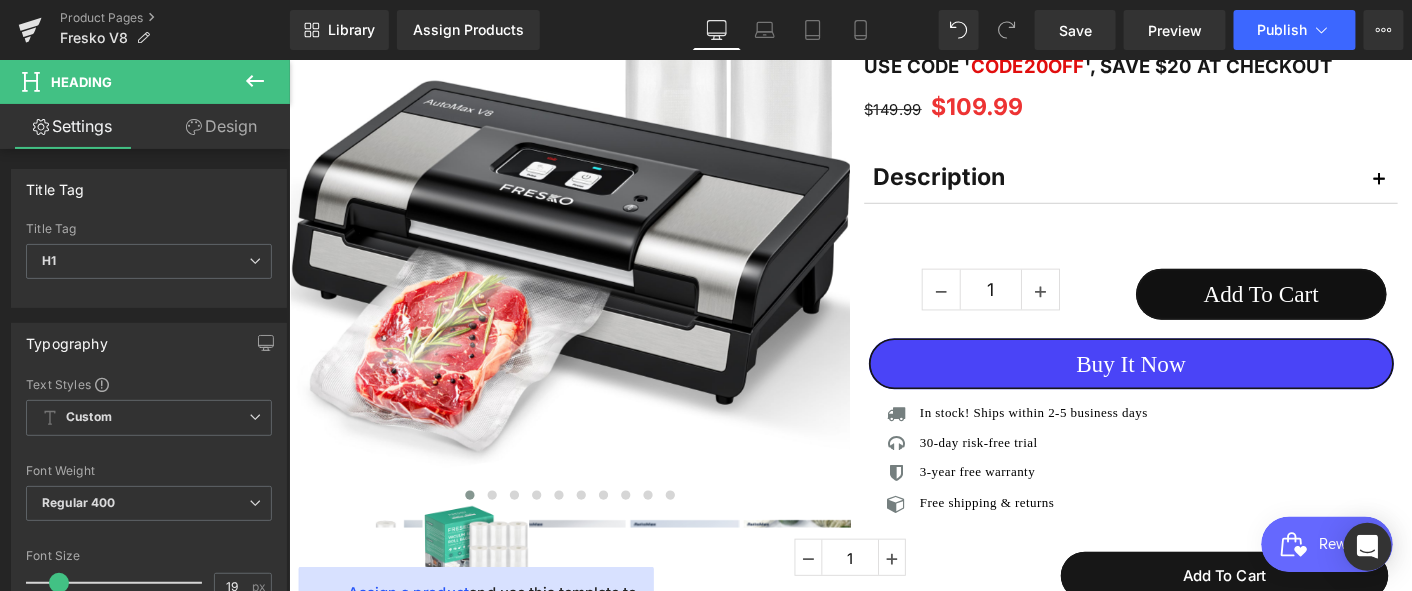 scroll, scrollTop: 325, scrollLeft: 0, axis: vertical 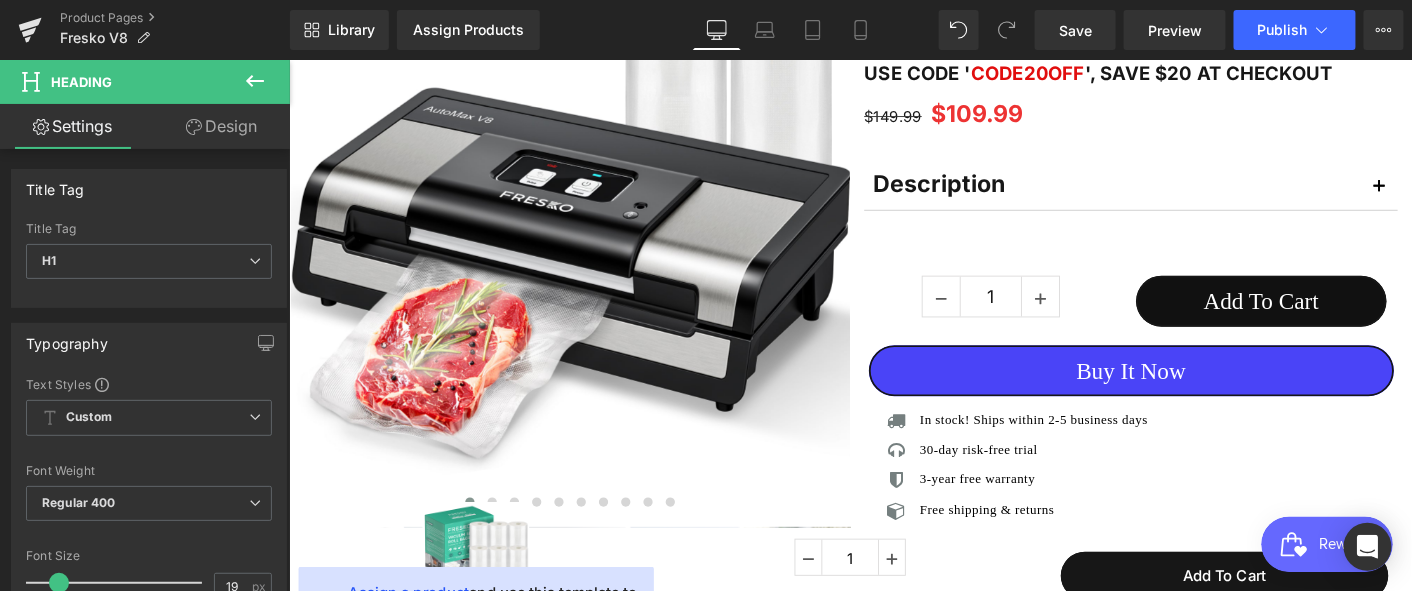 click at bounding box center (1463, 202) 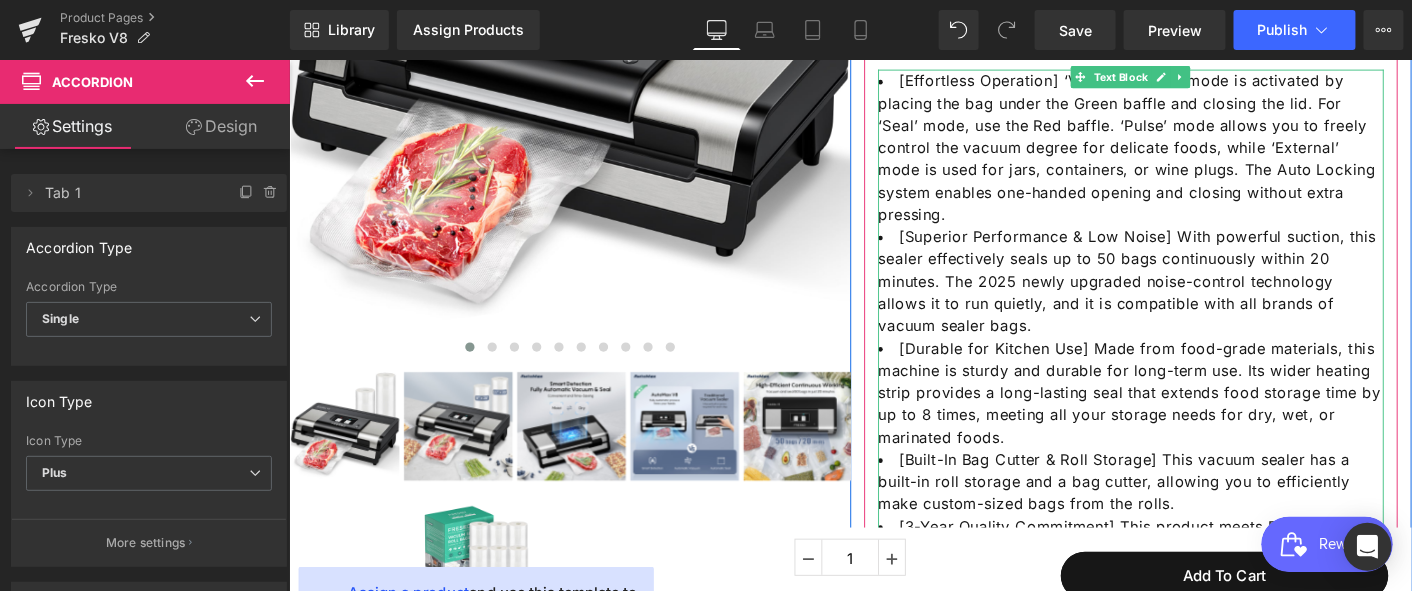 scroll, scrollTop: 325, scrollLeft: 0, axis: vertical 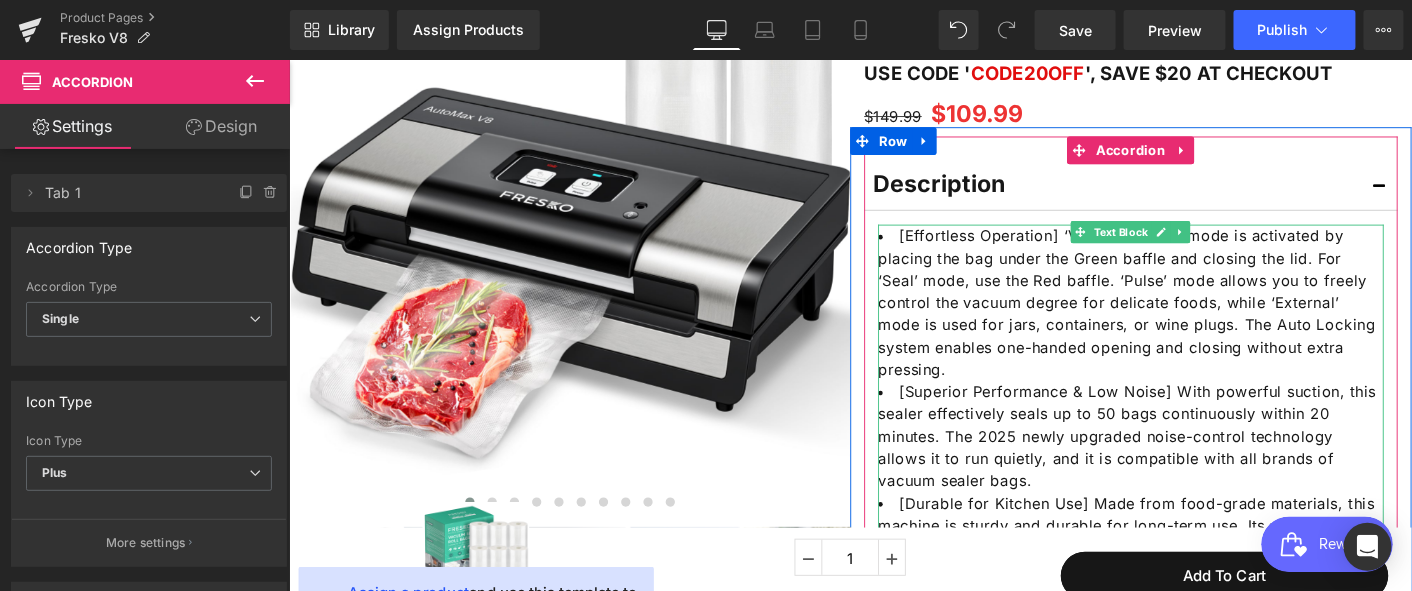 click on "[Effortless Operation] ‘Vacuum & Seal’ mode is activated by placing the bag under the Green baffle and closing the lid. For ‘Seal’ mode, use the Red baffle. ‘Pulse’ mode allows you to freely control the vacuum degree for delicate foods, while ‘External’ mode is used for jars, containers, or wine plugs. The Auto Locking system enables one-handed opening and closing without extra pressing." at bounding box center [1195, 321] 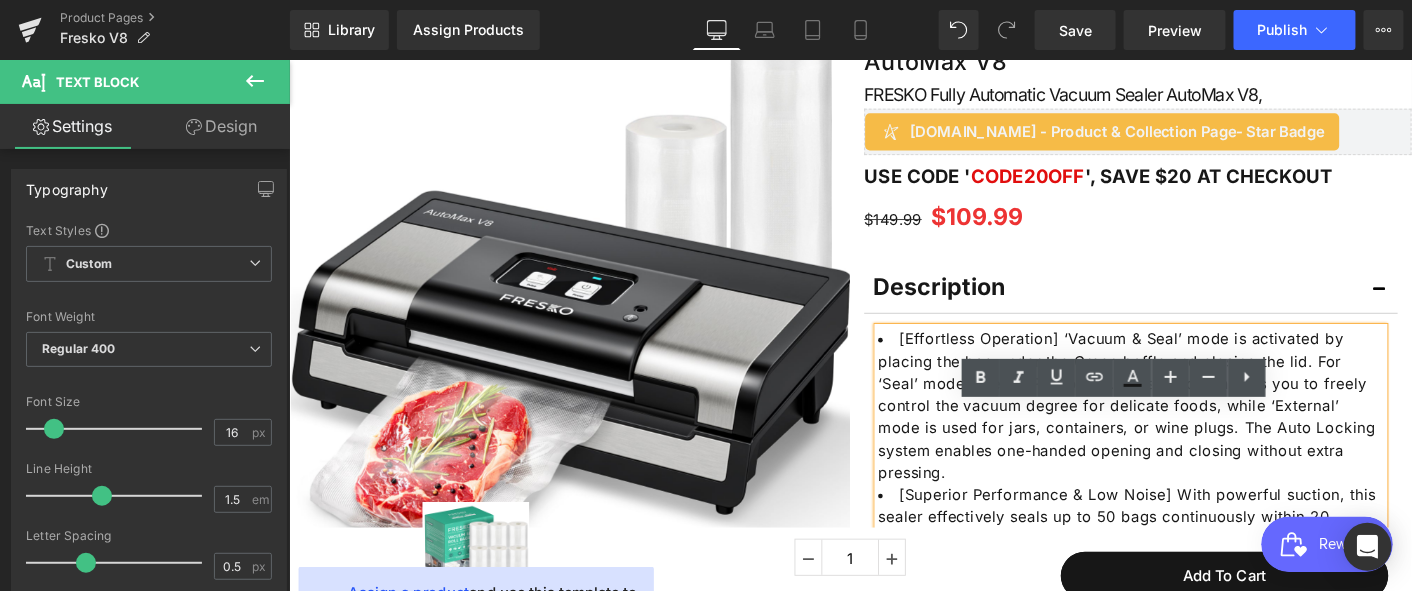 scroll, scrollTop: 0, scrollLeft: 0, axis: both 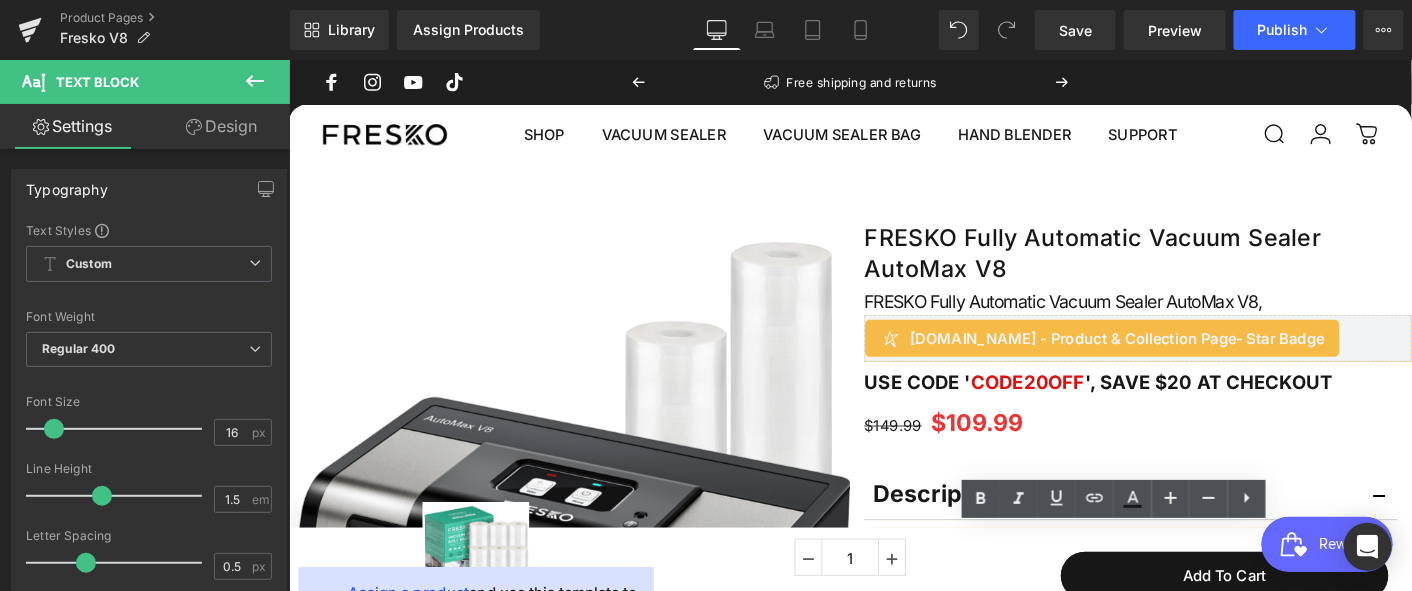 click on "FRESKO Fully Automatic Vacuum Sealer AutoMax V8," at bounding box center [1203, 319] 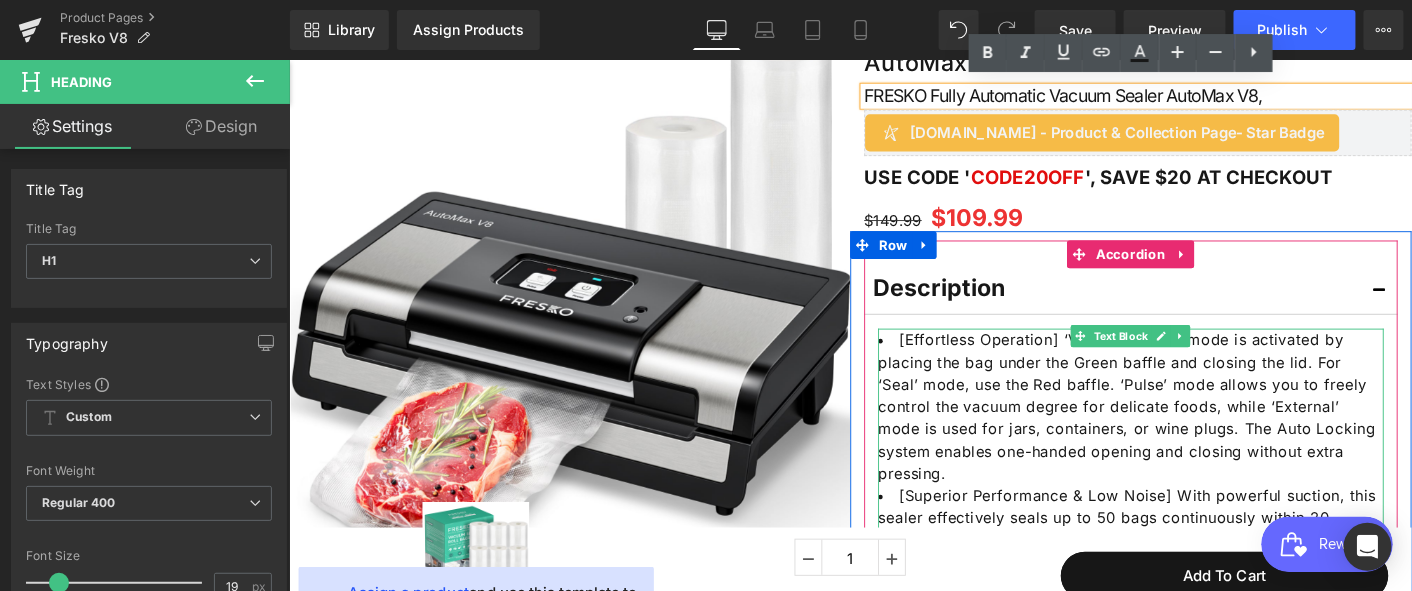 scroll, scrollTop: 324, scrollLeft: 0, axis: vertical 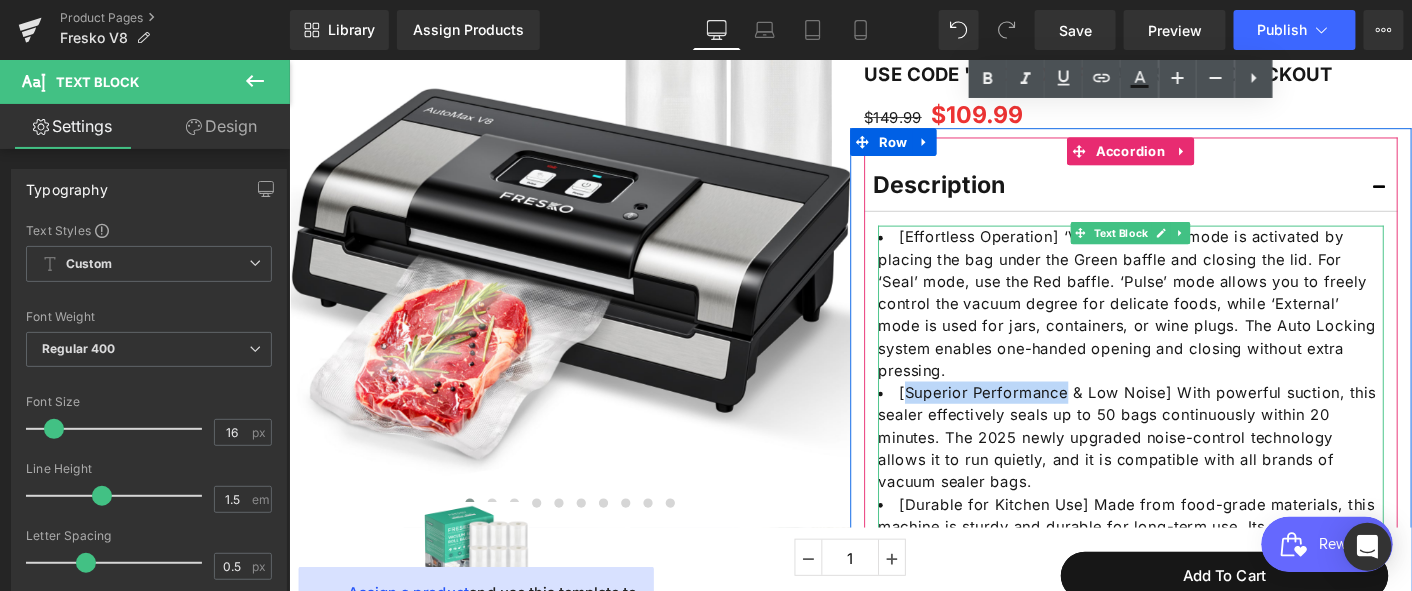drag, startPoint x: 981, startPoint y: 418, endPoint x: 1118, endPoint y: 426, distance: 137.23338 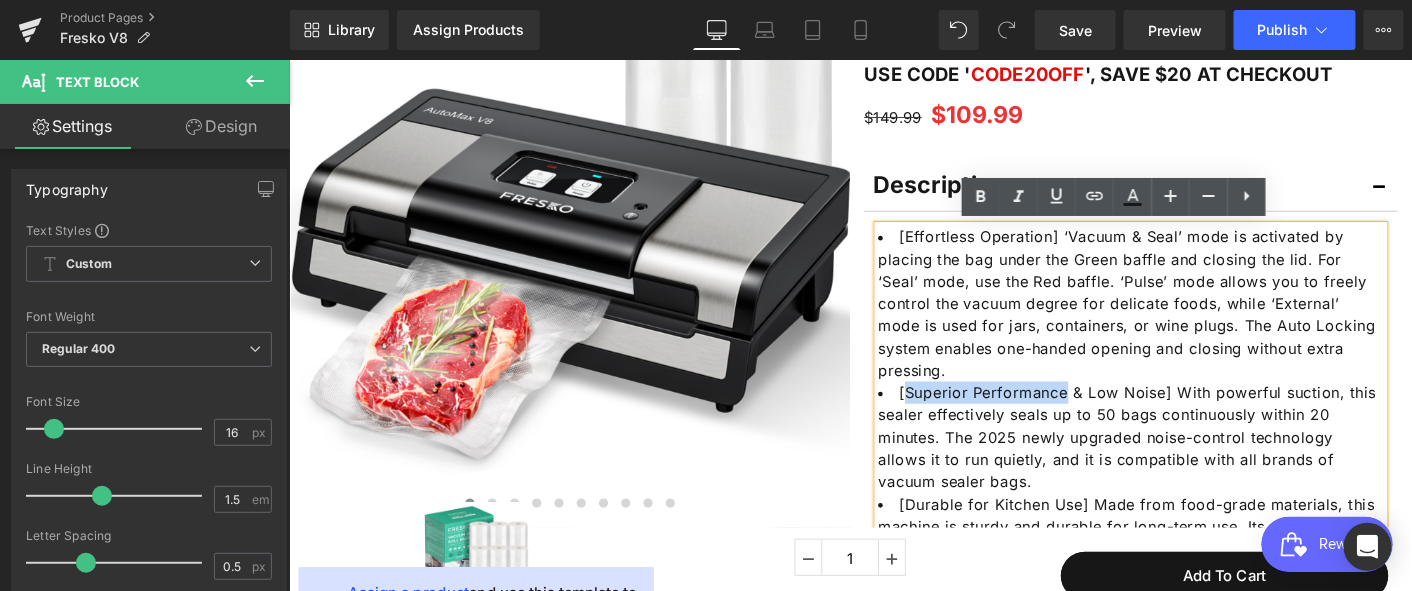 copy on "Superior Performance" 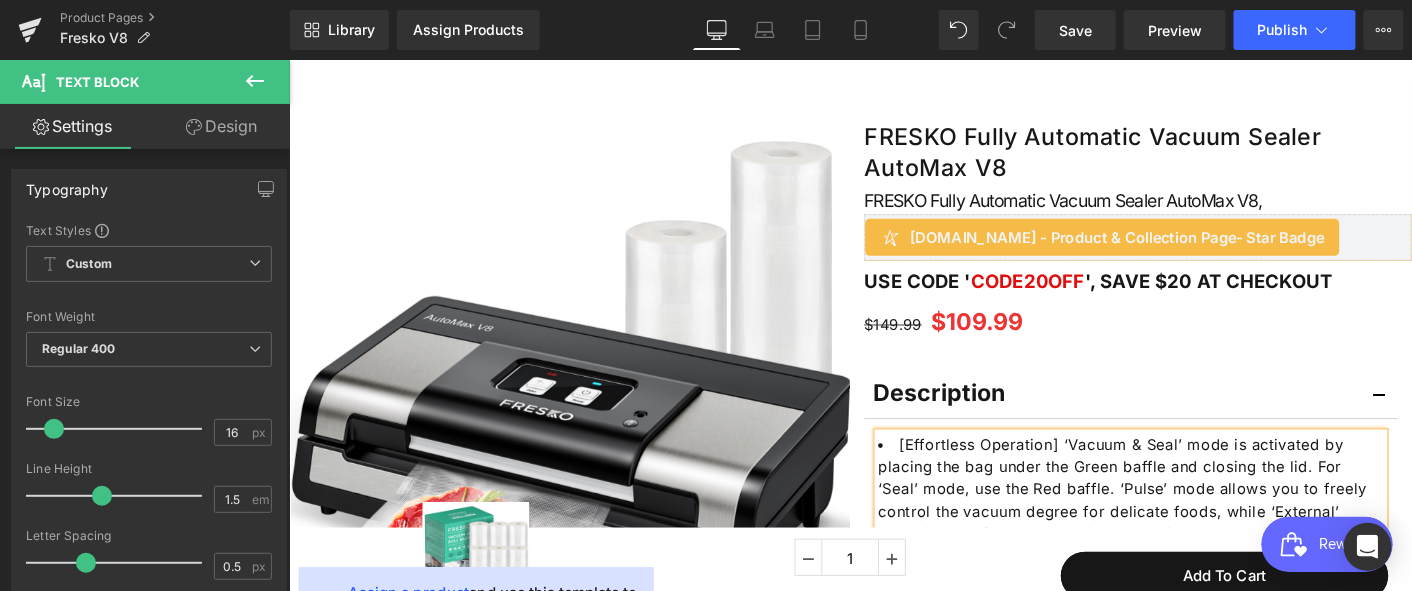 scroll, scrollTop: 110, scrollLeft: 0, axis: vertical 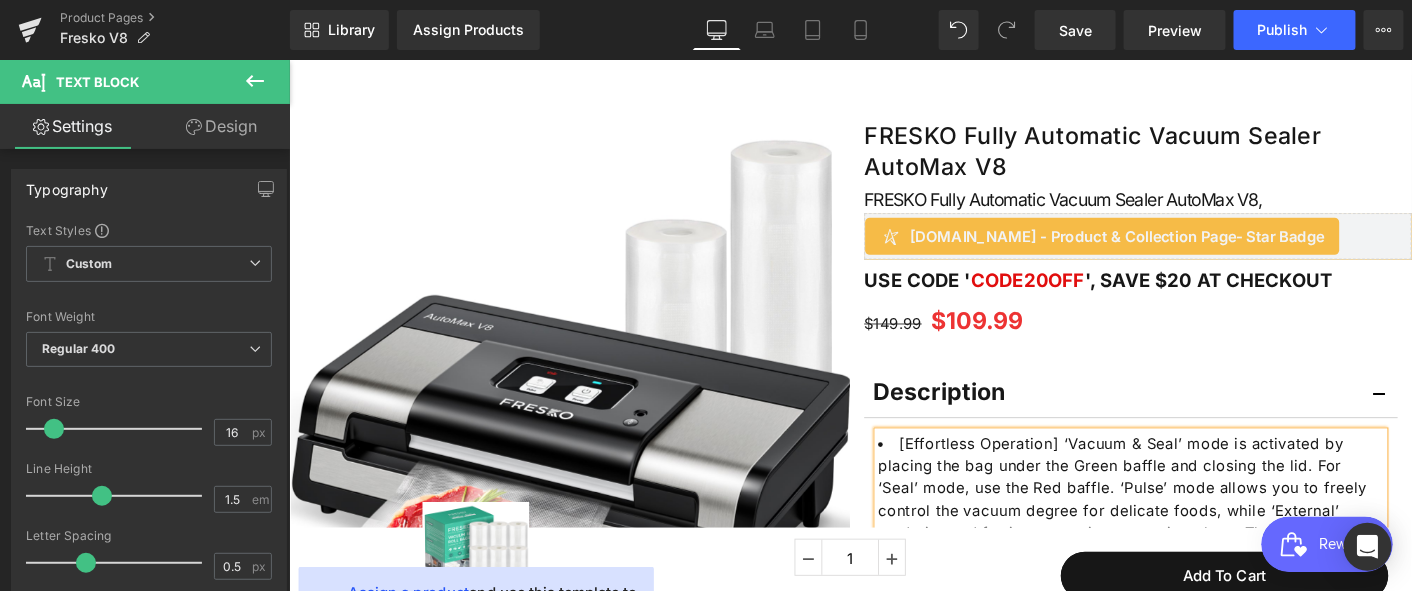 click on "FRESKO Fully Automatic Vacuum Sealer AutoMax V8,
Heading" at bounding box center (1203, 209) 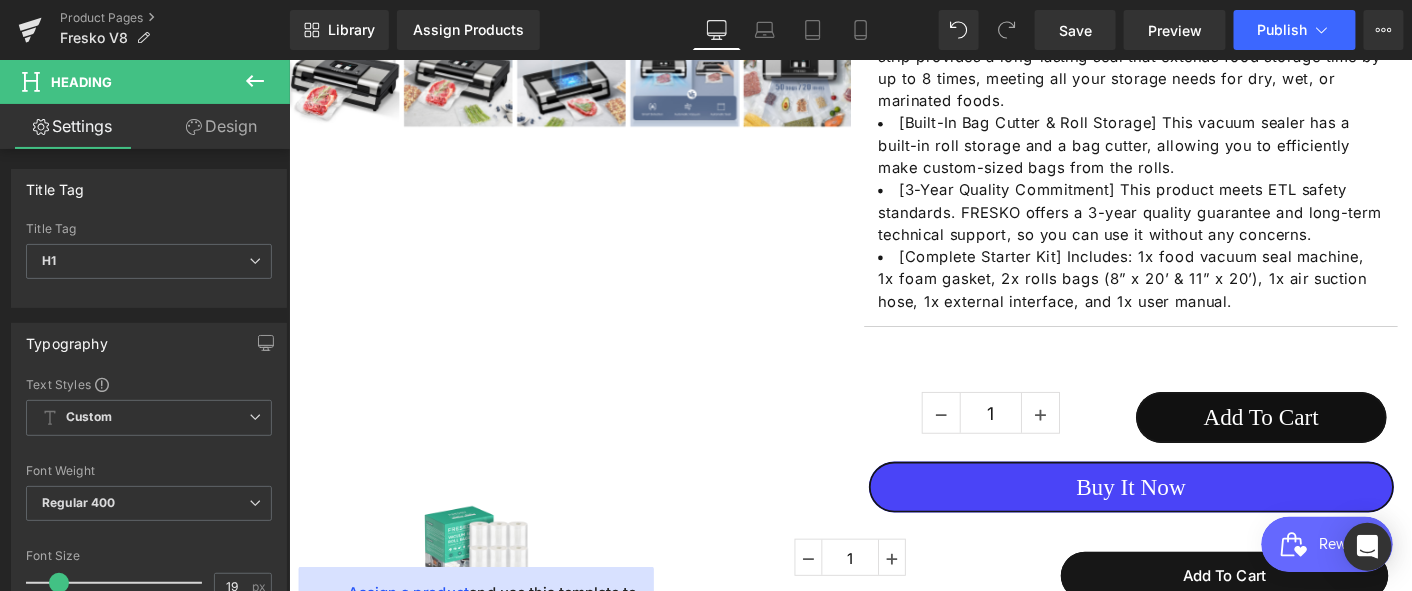 scroll, scrollTop: 880, scrollLeft: 0, axis: vertical 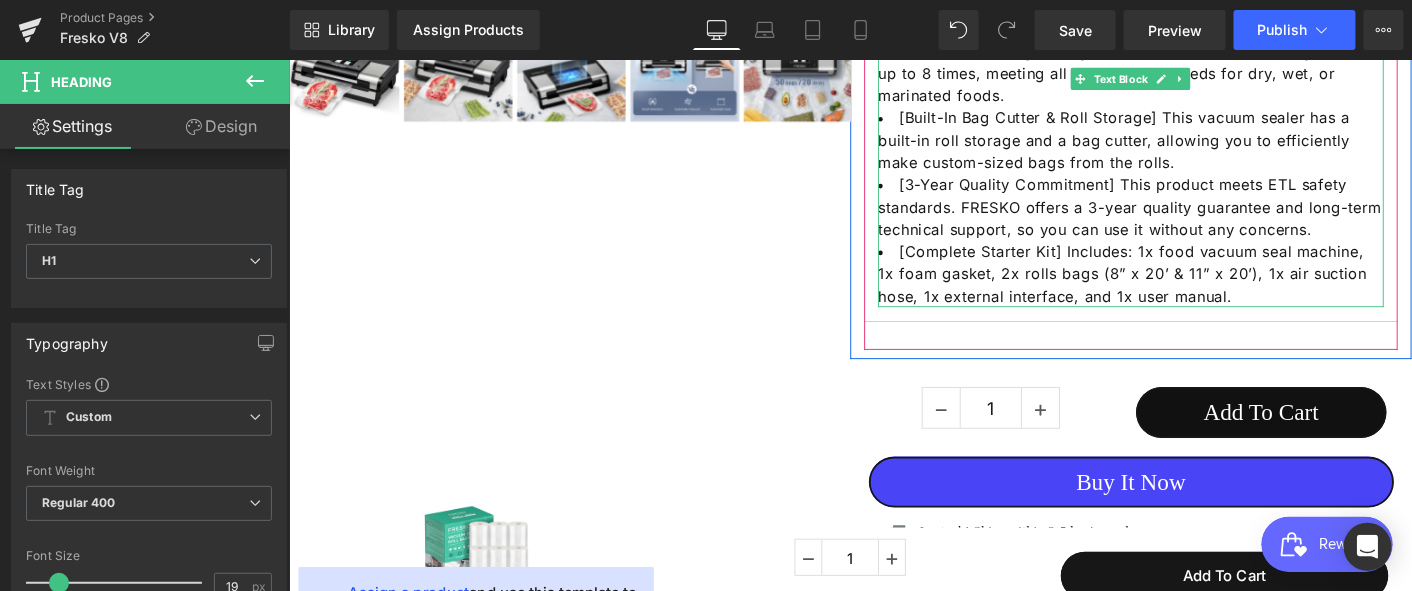 click on "[Complete Starter Kit] Includes: 1x food vacuum seal machine, 1x foam gasket, 2x rolls bags (8” x 20’ & 11” x 20’), 1x air suction hose, 1x external interface, and 1x user manual." at bounding box center (1195, 289) 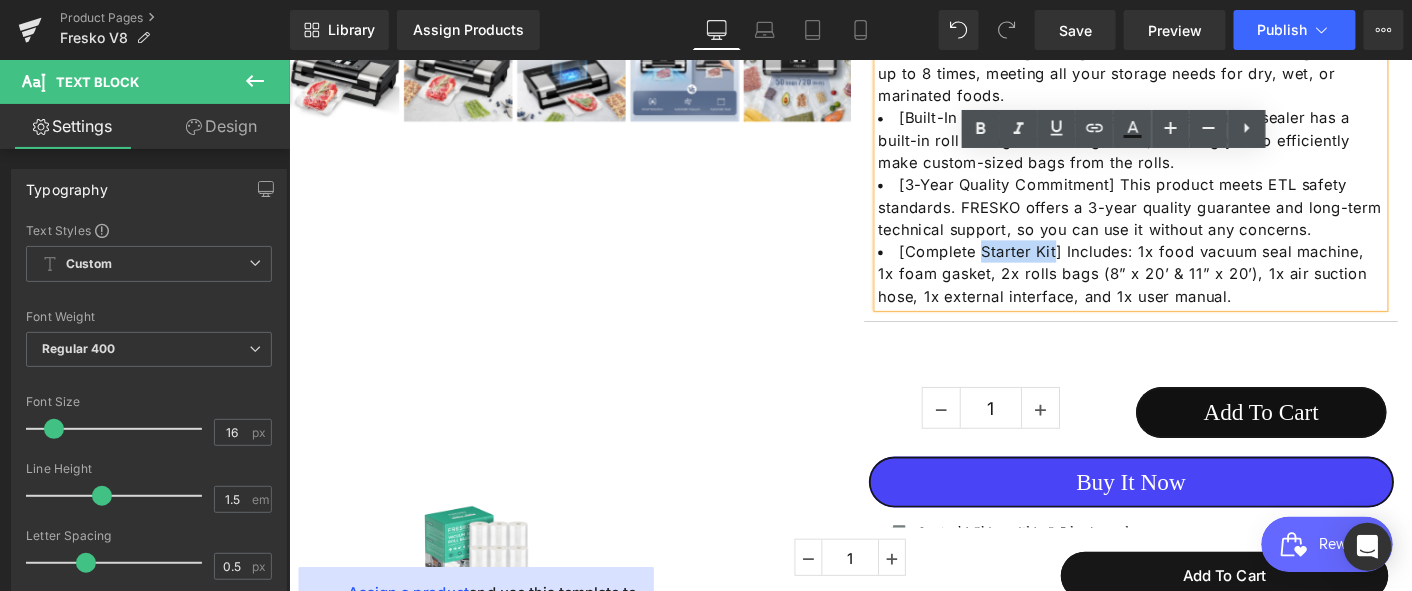 drag, startPoint x: 1024, startPoint y: 268, endPoint x: 1105, endPoint y: 268, distance: 81 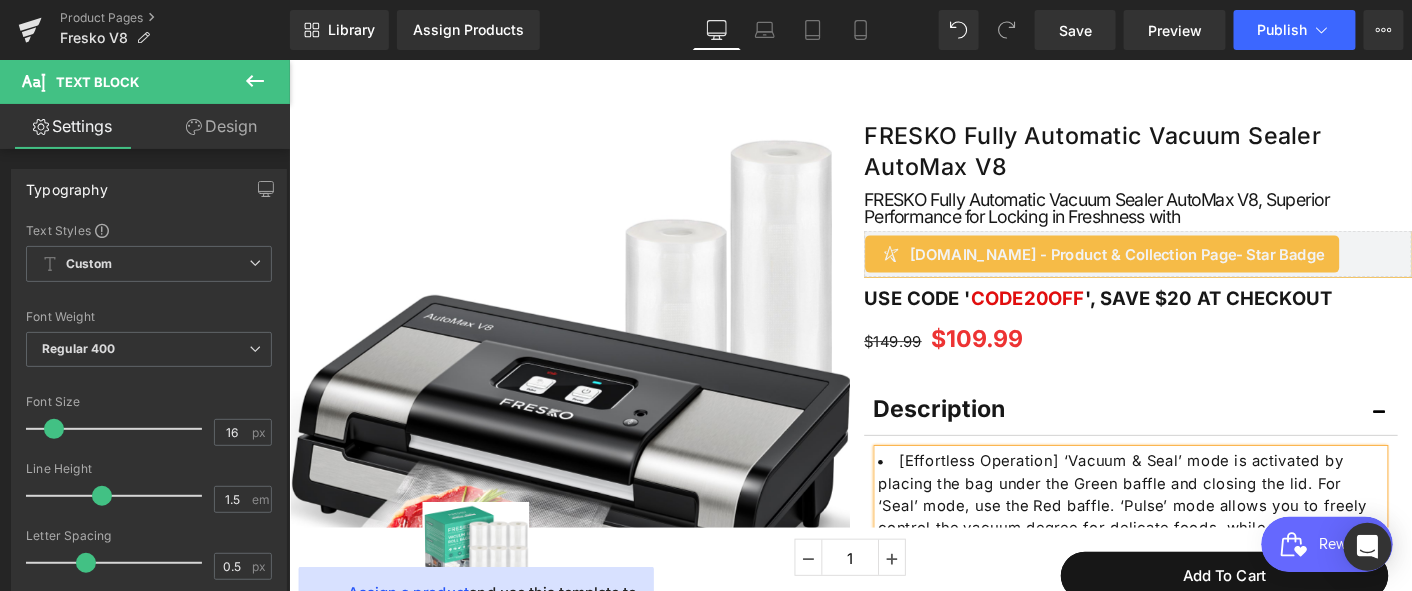 scroll, scrollTop: 111, scrollLeft: 0, axis: vertical 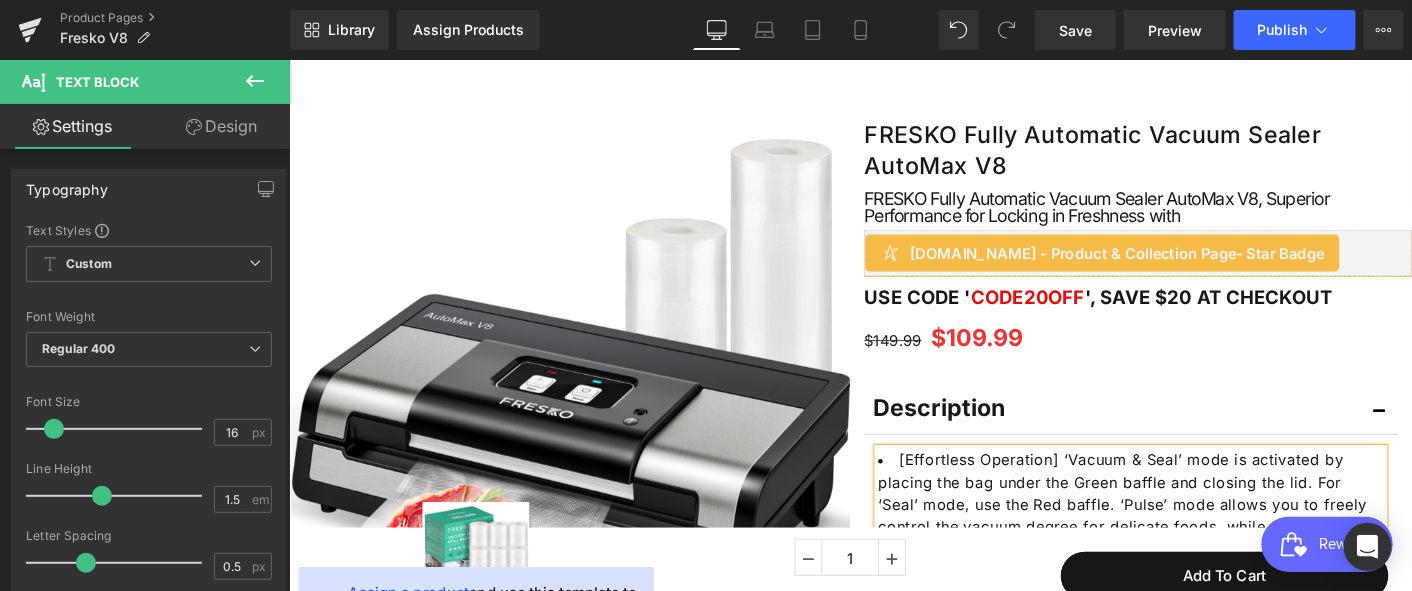 click on "FRESKO Fully Automatic Vacuum Sealer AutoMax V8, Superior Performance for Locking in Freshness with" at bounding box center (1203, 218) 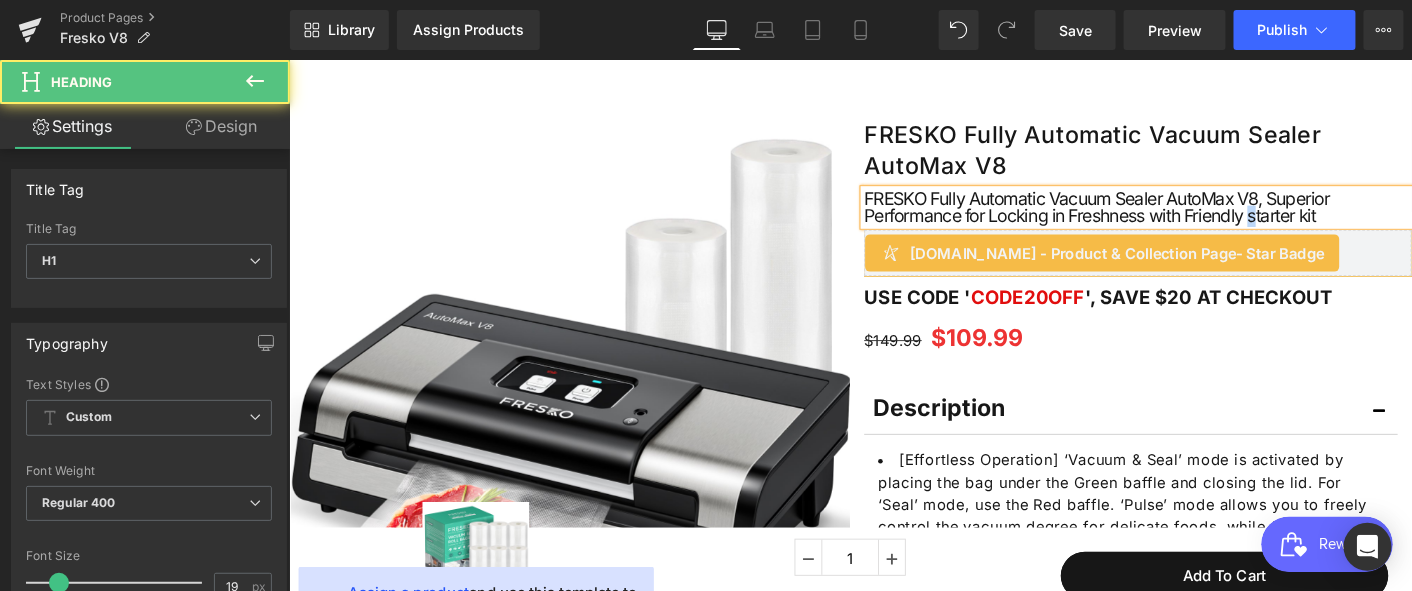 click on "FRESKO Fully Automatic Vacuum Sealer AutoMax V8, Superior Performance for Locking in Freshness with Friendly starter kit" at bounding box center [1203, 218] 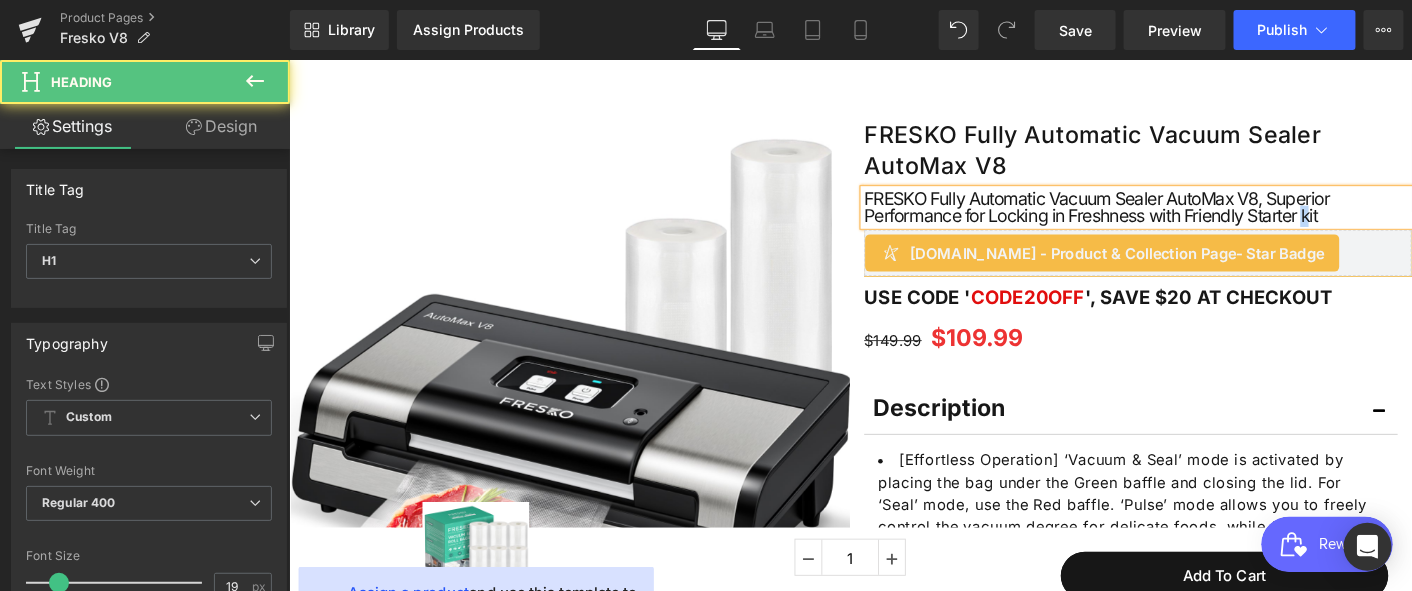 click on "FRESKO Fully Automatic Vacuum Sealer AutoMax V8, Superior Performance for Locking in Freshness with Friendly Starter kit" at bounding box center (1203, 218) 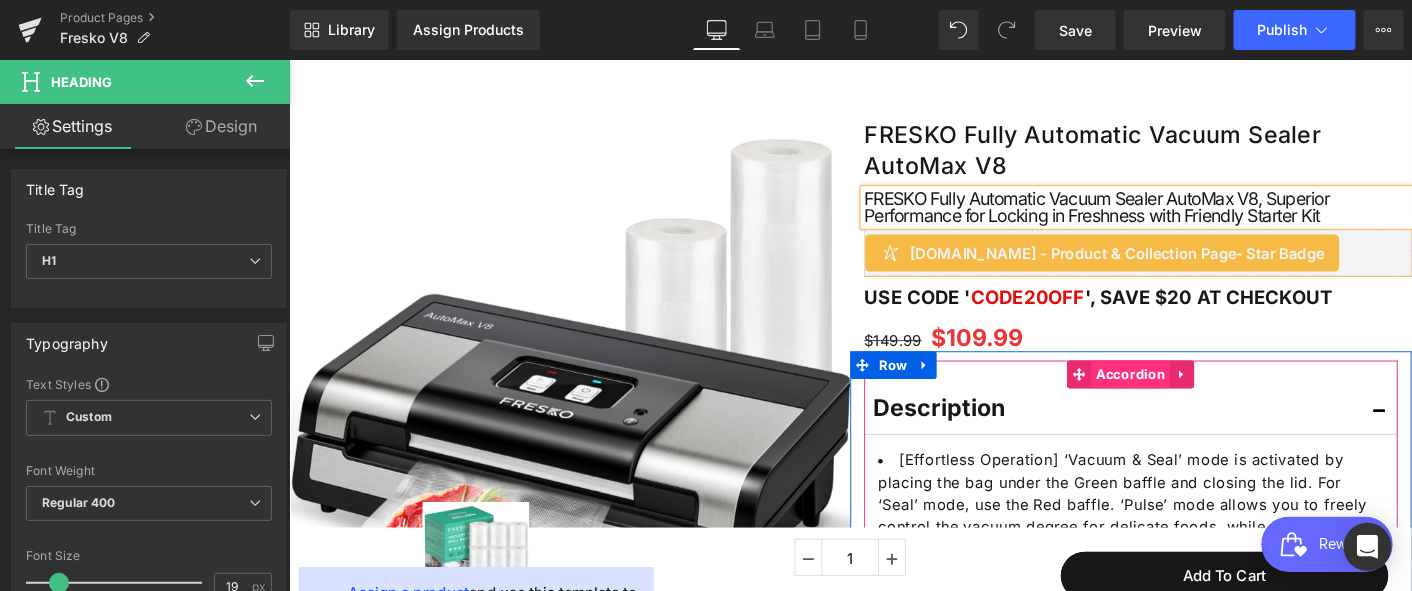 click on "Accordion" at bounding box center (1195, 398) 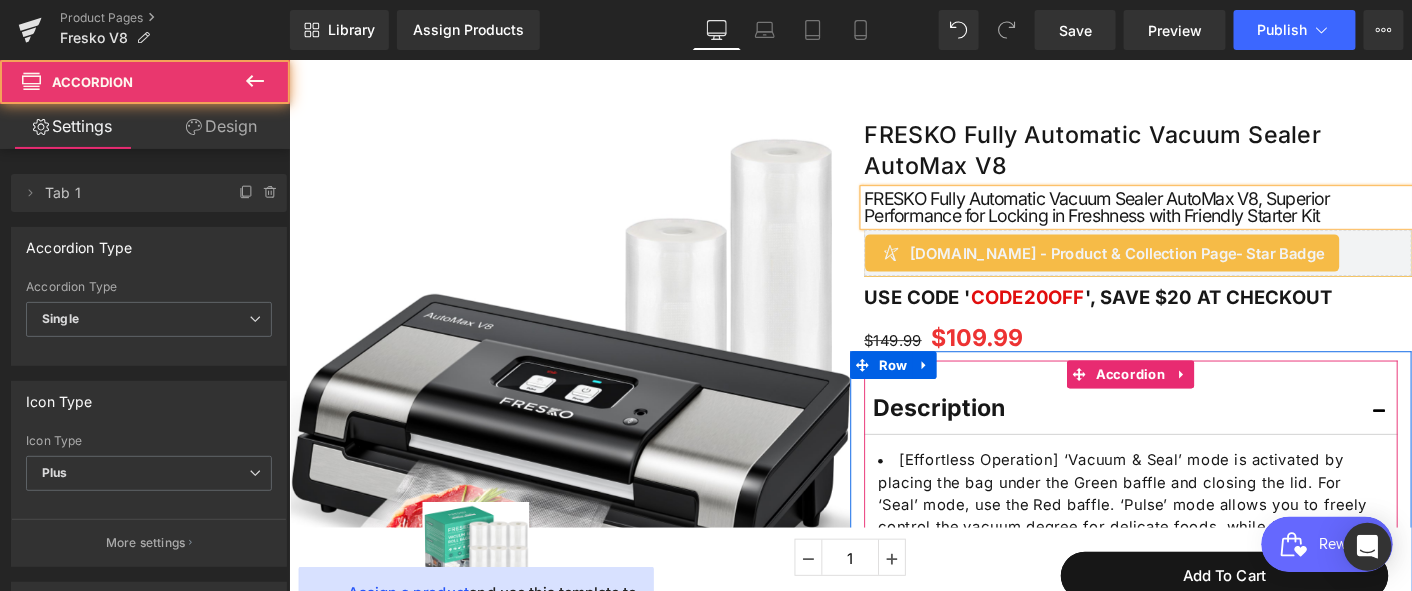 click at bounding box center [1463, 437] 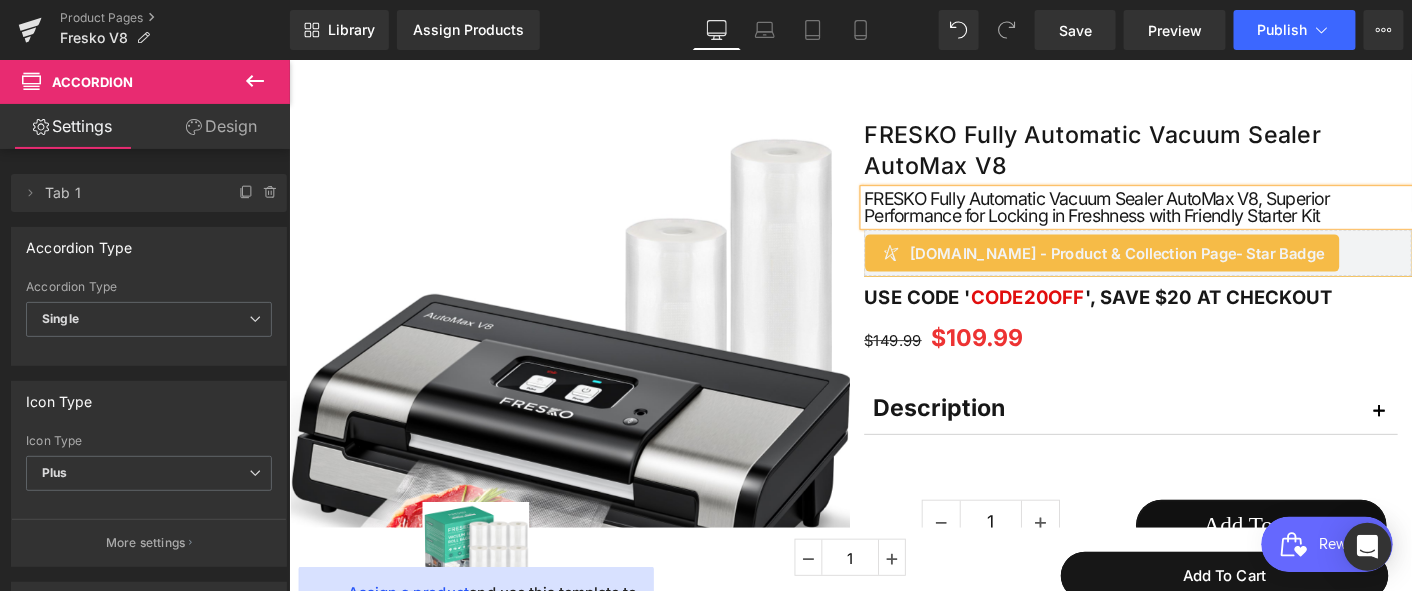 click on "FRESKO Fully Automatic Vacuum Sealer AutoMax V8, Superior Performance for Locking in Freshness with Friendly Starter Kit" at bounding box center [1203, 218] 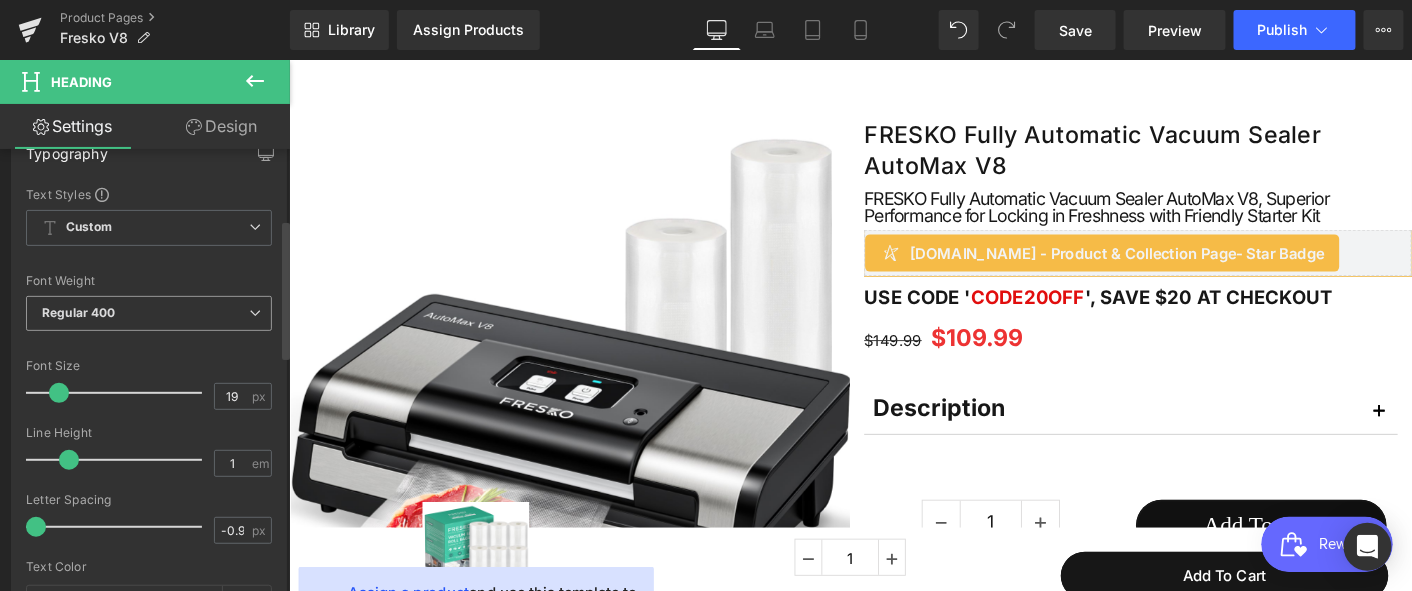 scroll, scrollTop: 222, scrollLeft: 0, axis: vertical 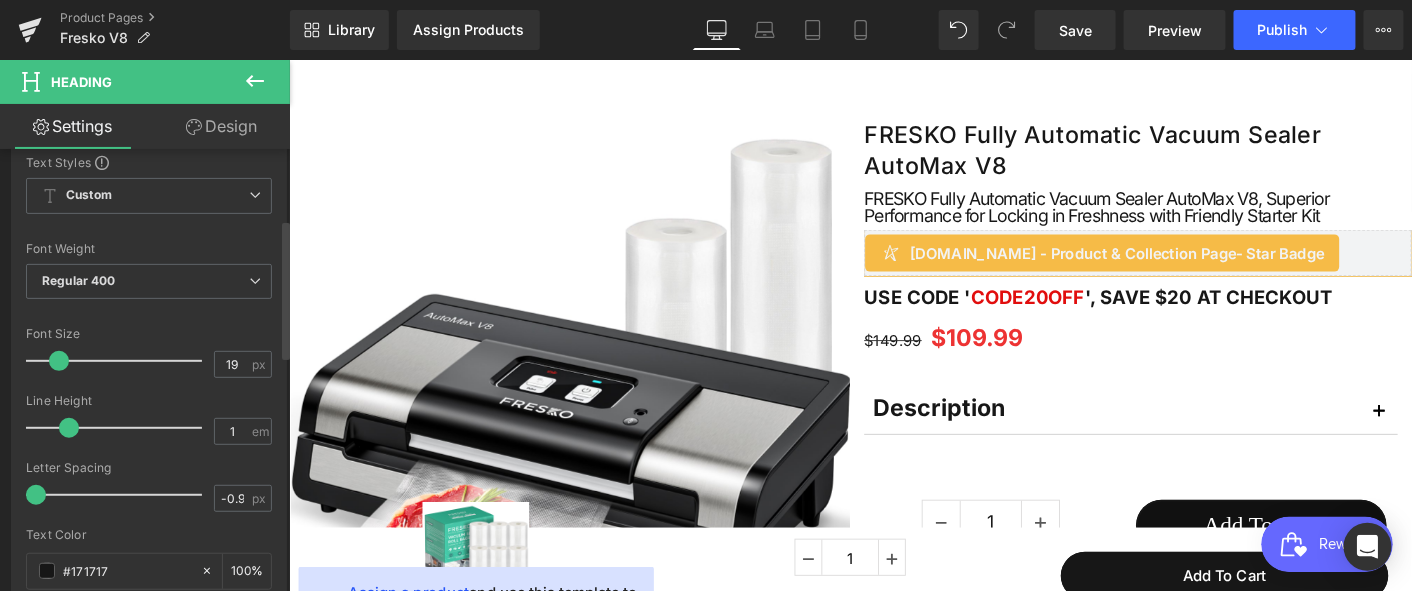 type on "1.1" 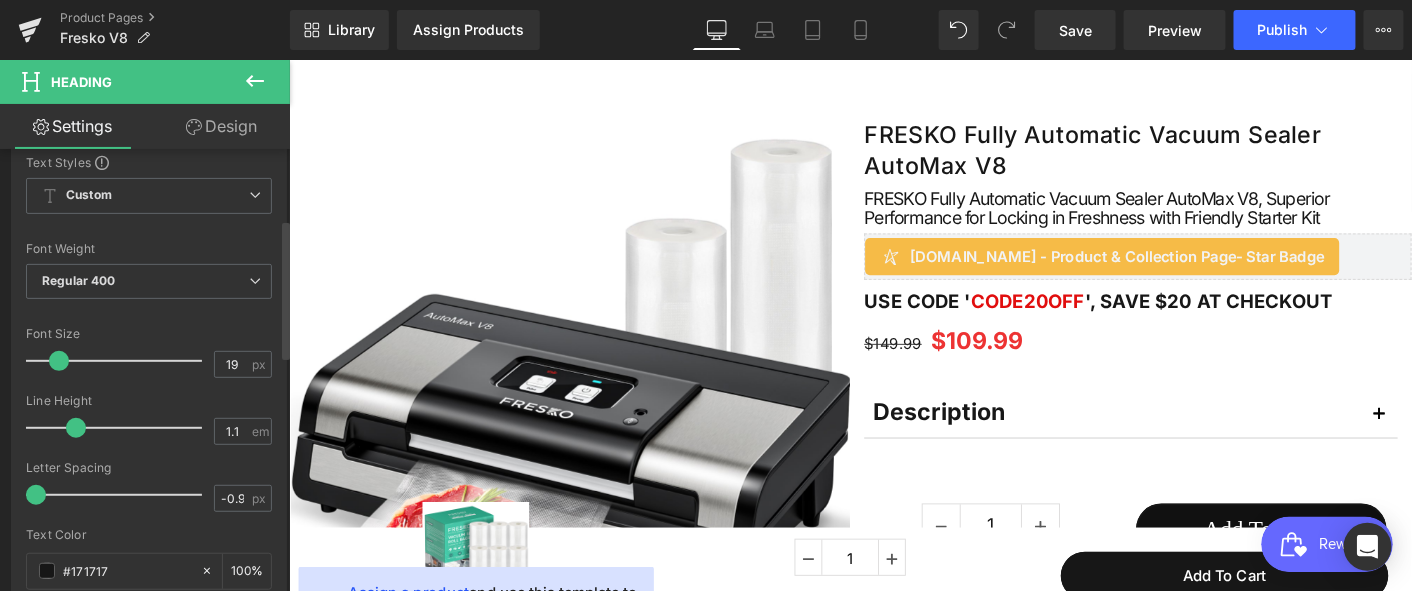 click at bounding box center (76, 428) 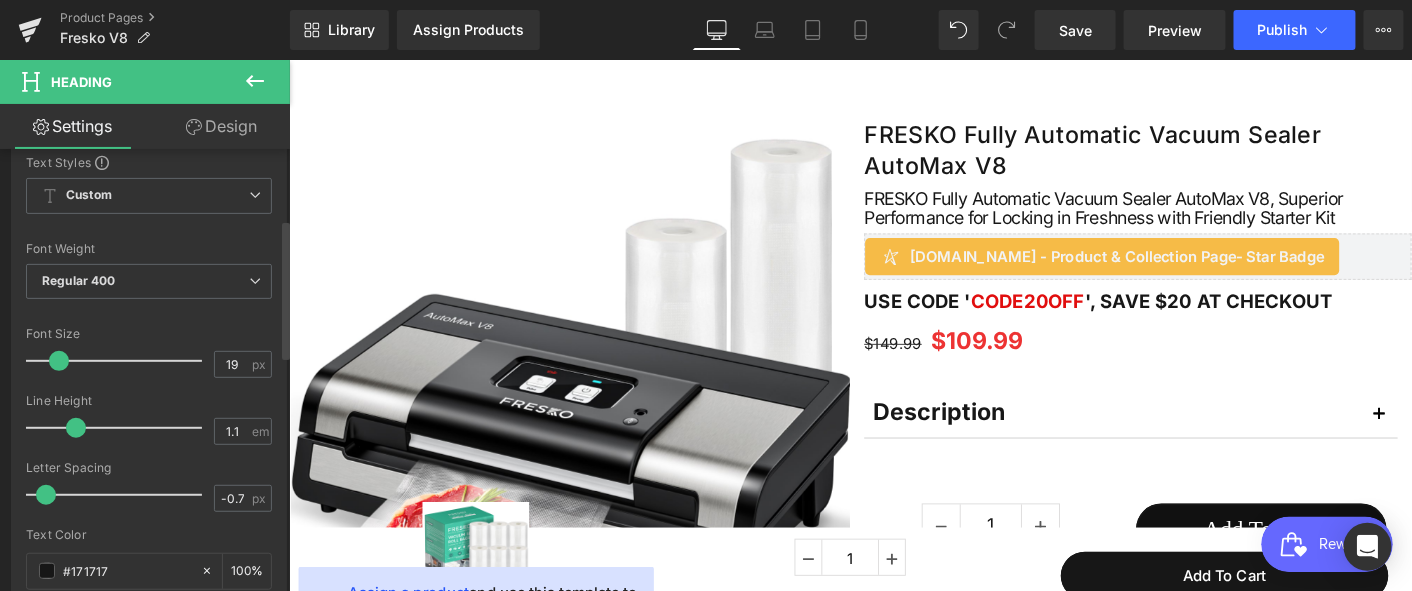 type on "-0.6" 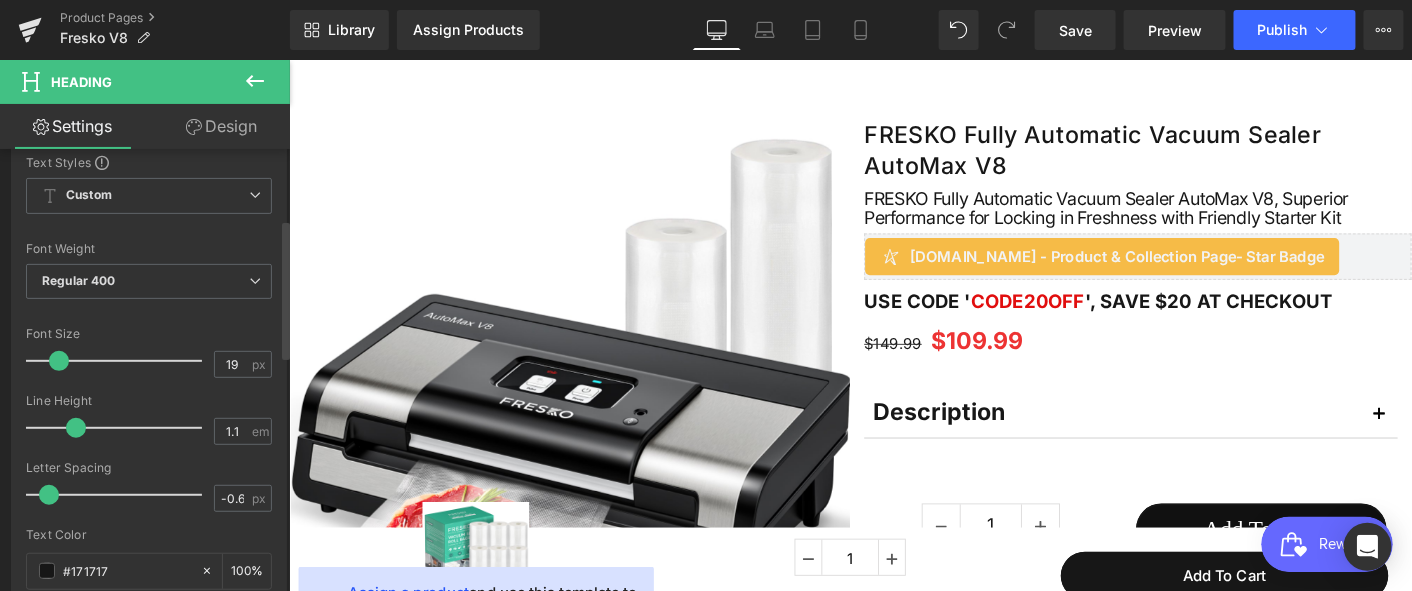 drag, startPoint x: 31, startPoint y: 497, endPoint x: 45, endPoint y: 490, distance: 15.652476 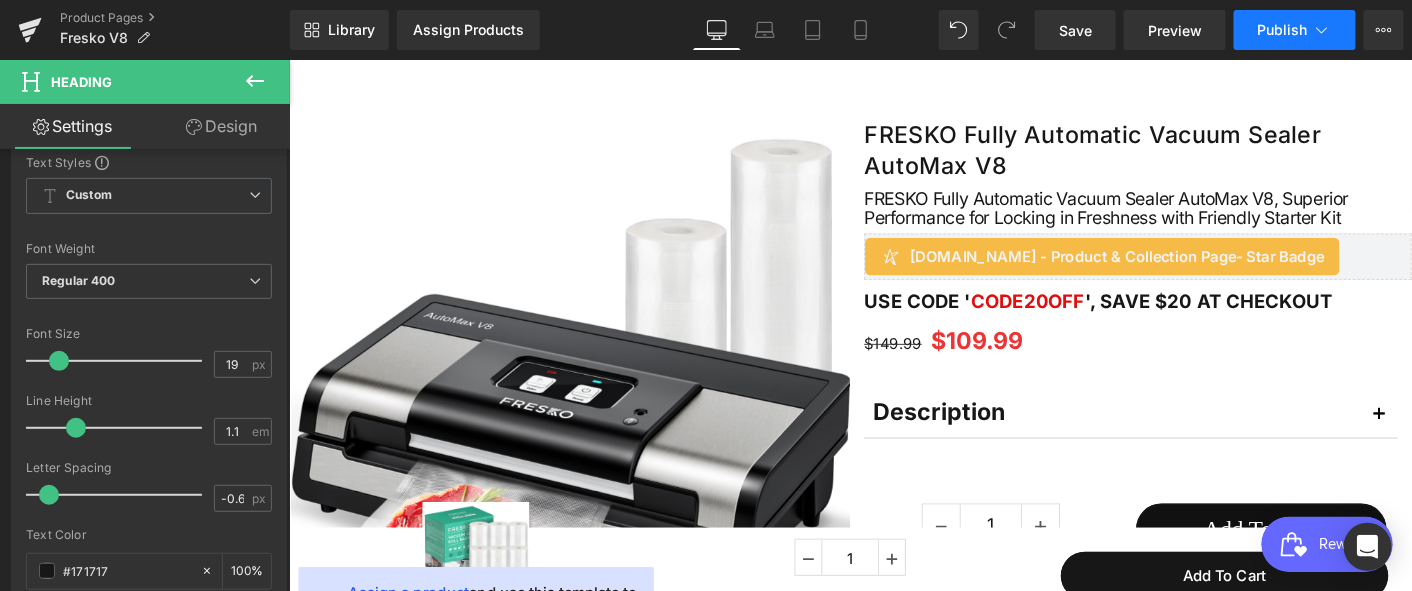 click on "Publish" at bounding box center [1283, 30] 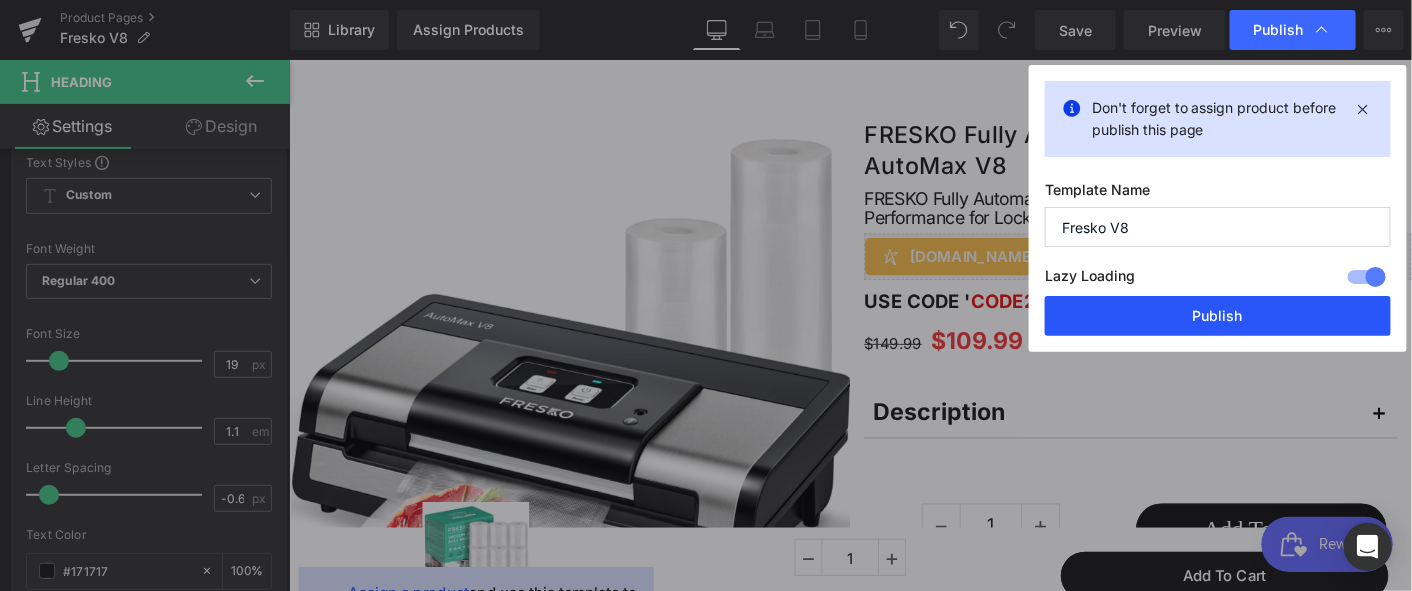 click on "Publish" at bounding box center (1218, 316) 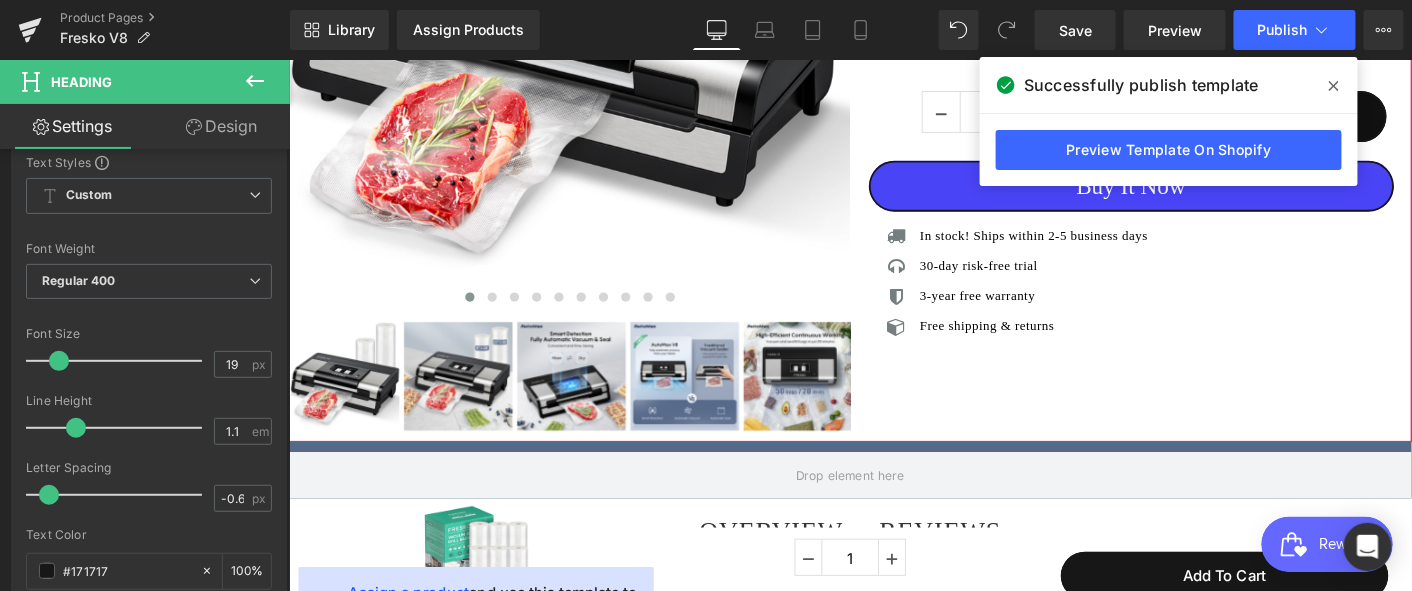 scroll, scrollTop: 214, scrollLeft: 0, axis: vertical 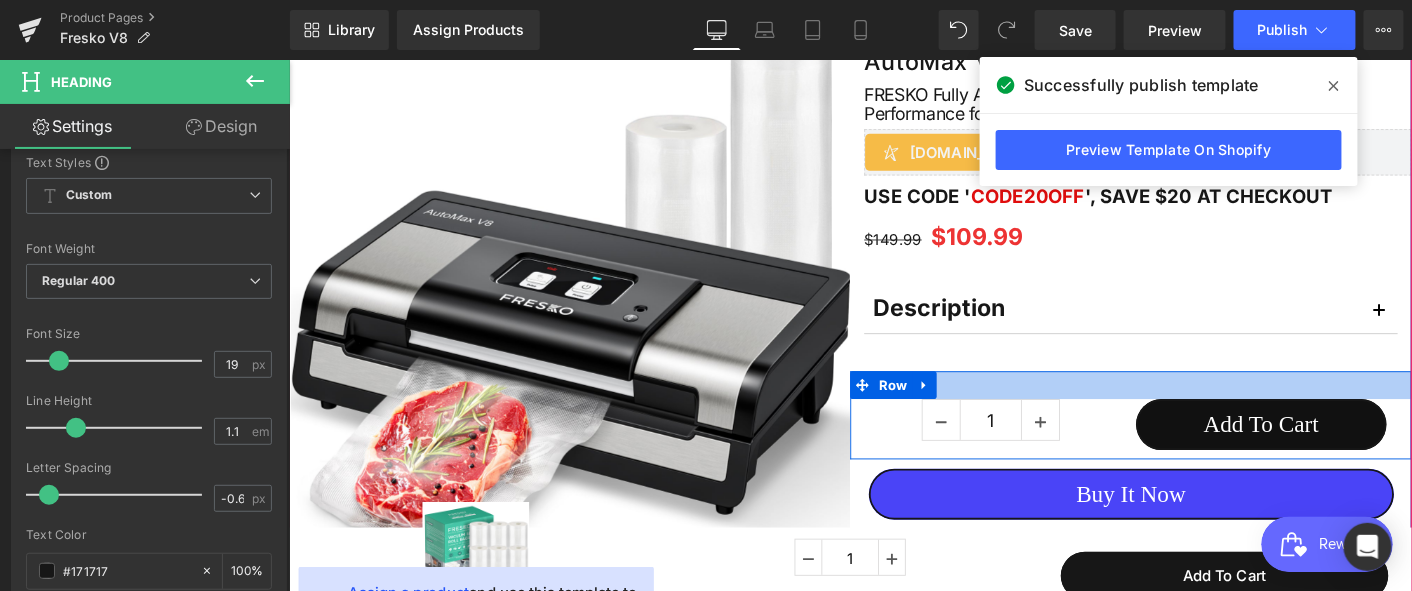 click at bounding box center [1195, 410] 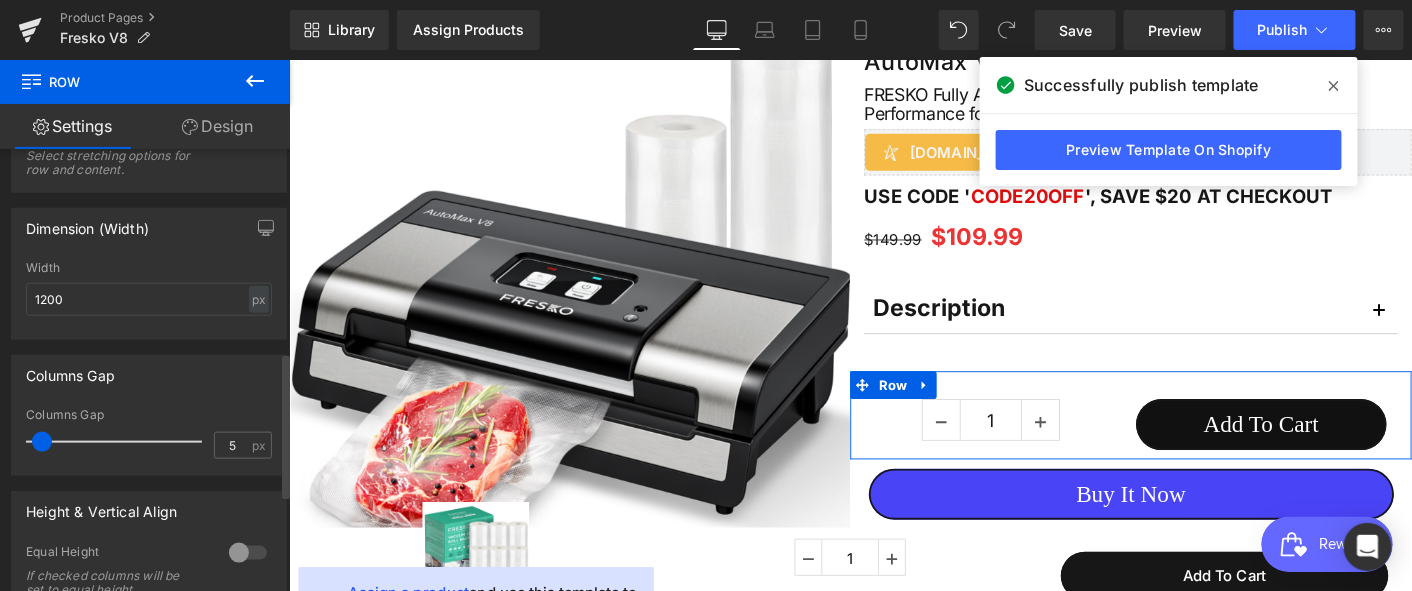 scroll, scrollTop: 555, scrollLeft: 0, axis: vertical 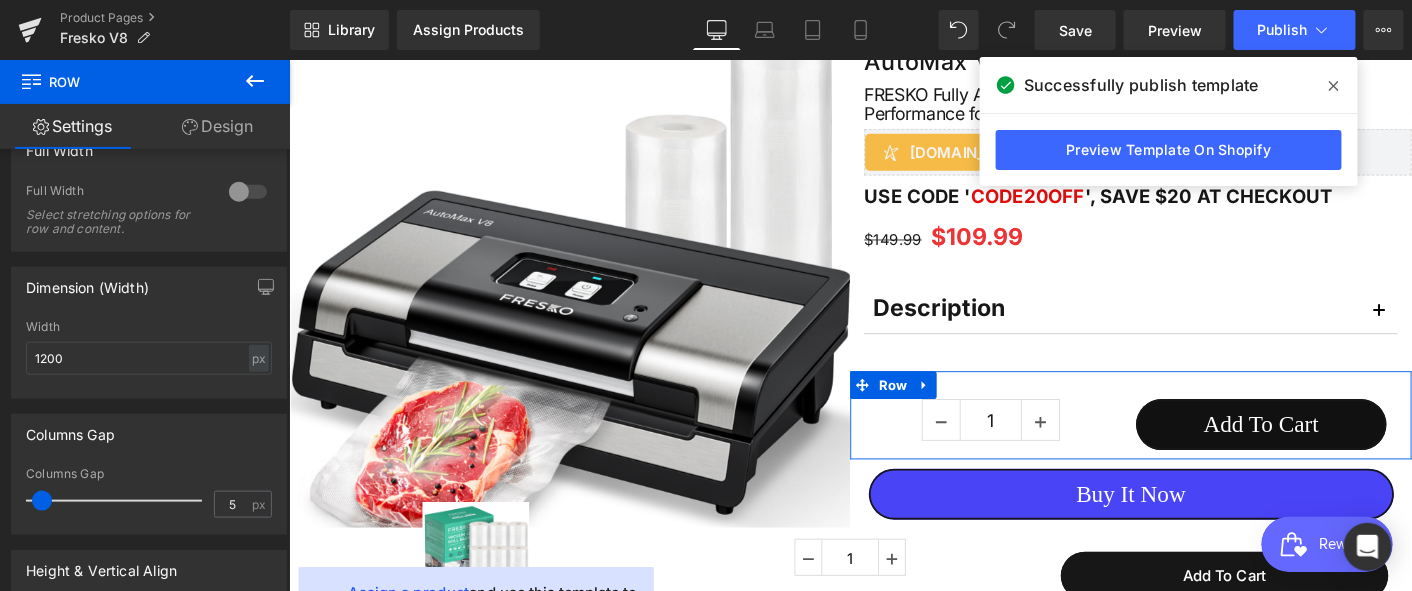 click on "Design" at bounding box center [217, 126] 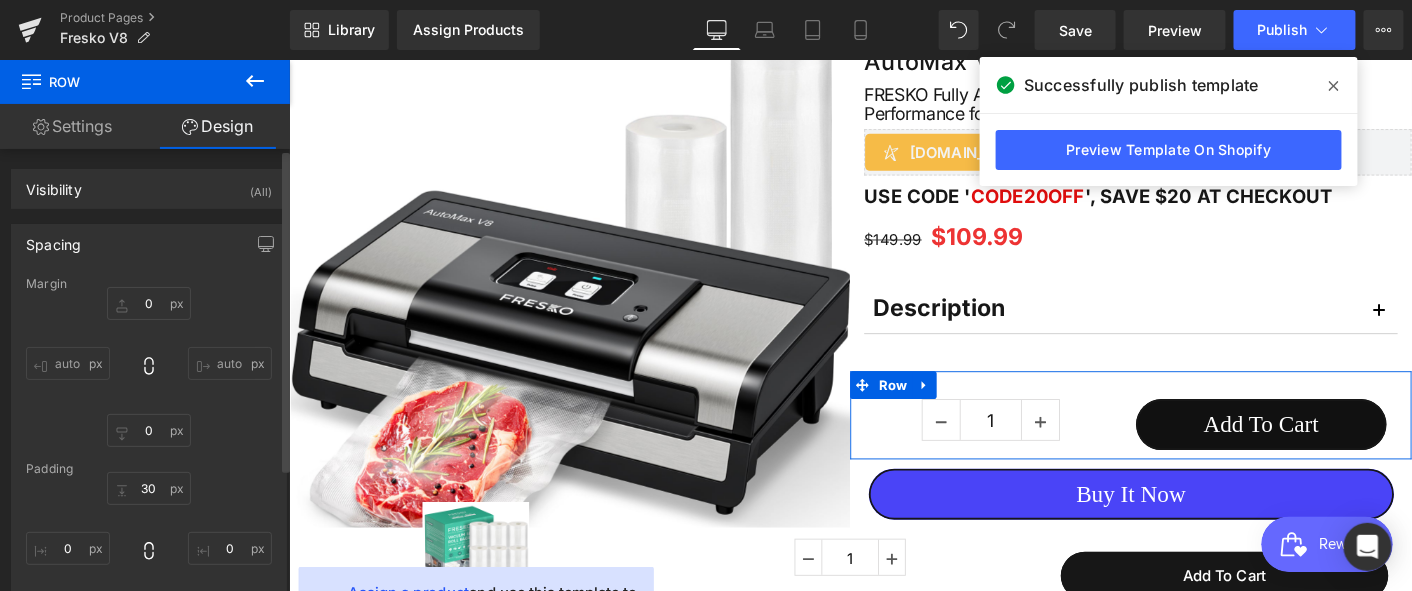type on "0" 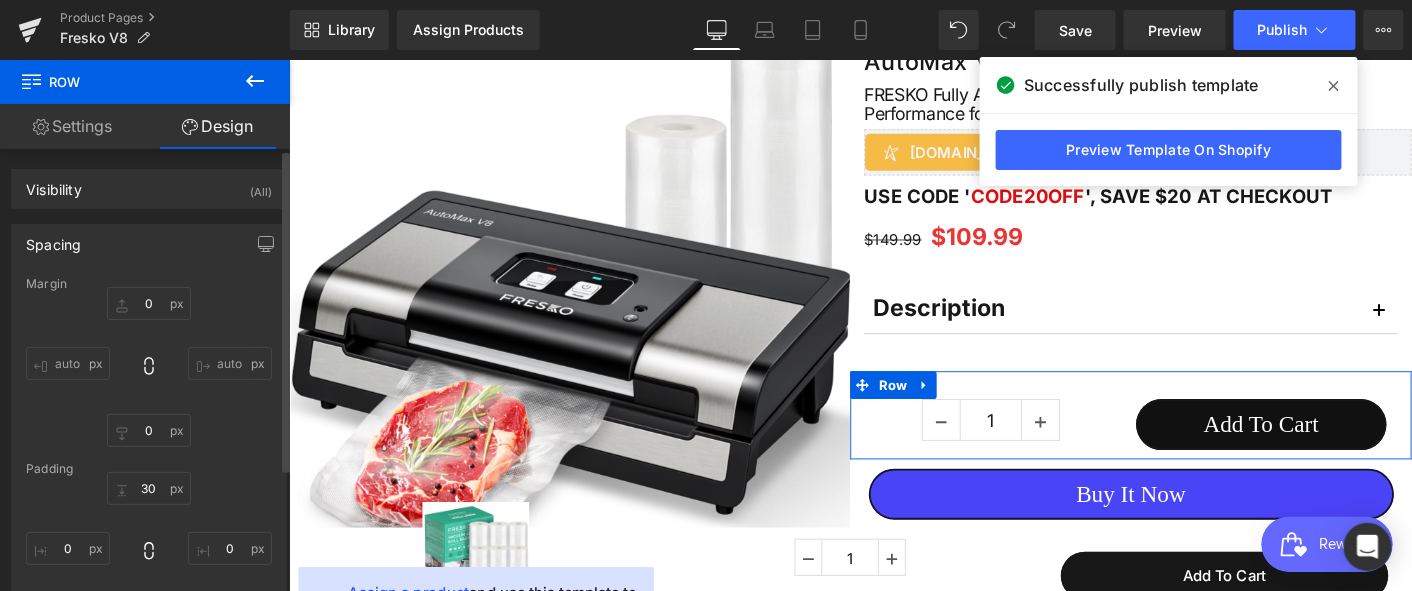 type on "0" 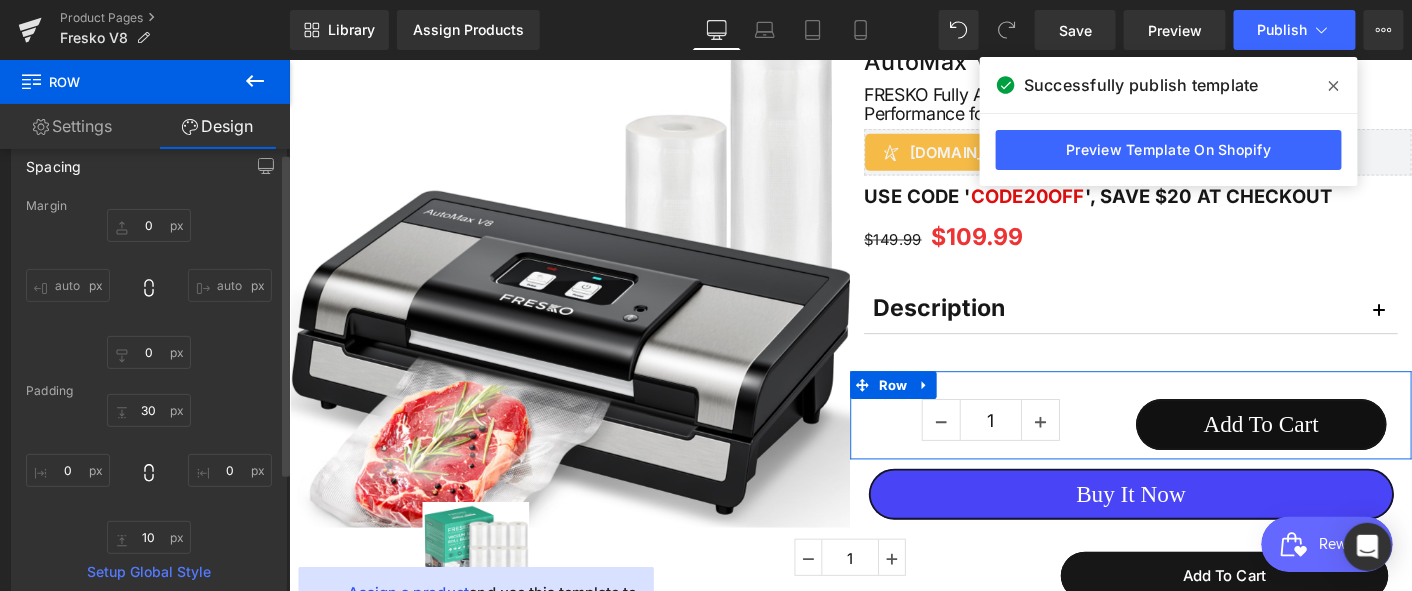 scroll, scrollTop: 0, scrollLeft: 0, axis: both 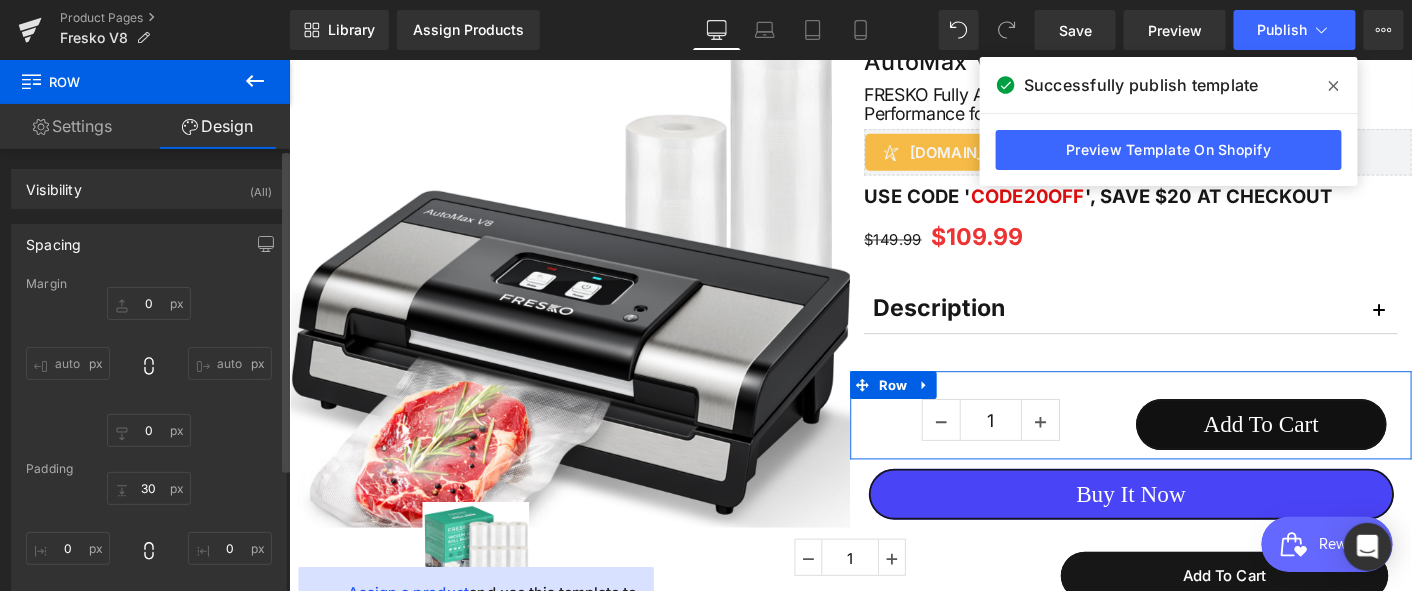click on "auto" at bounding box center (230, 363) 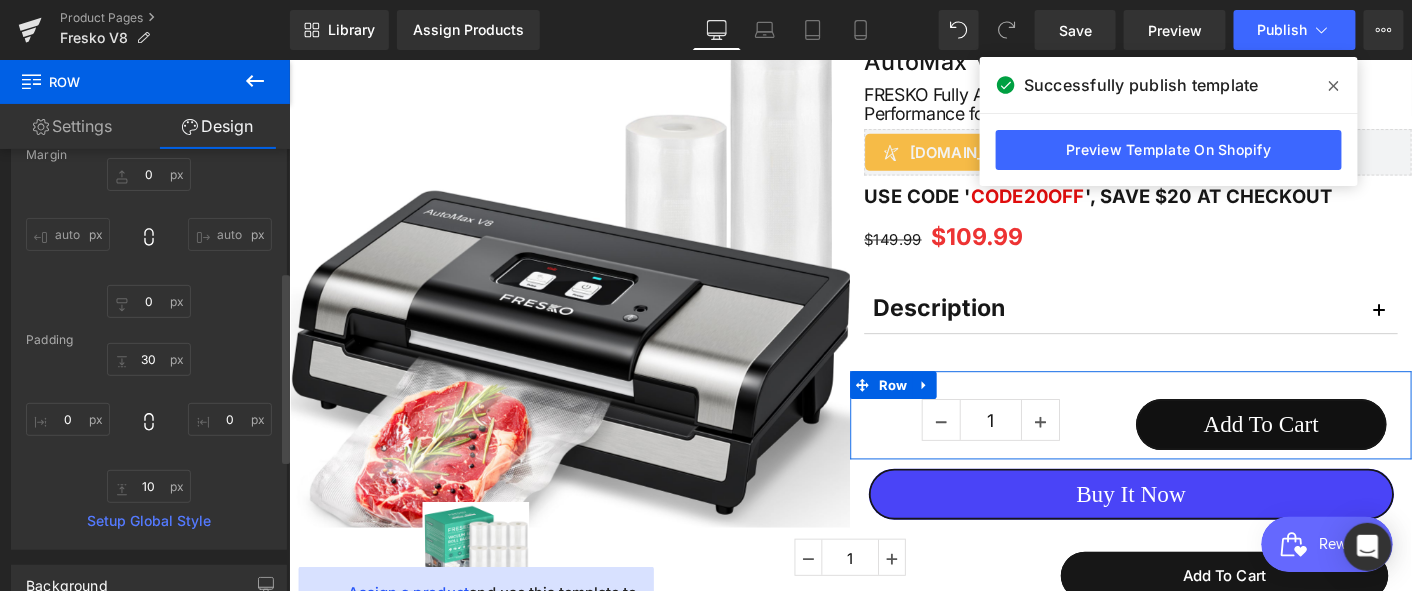 scroll, scrollTop: 333, scrollLeft: 0, axis: vertical 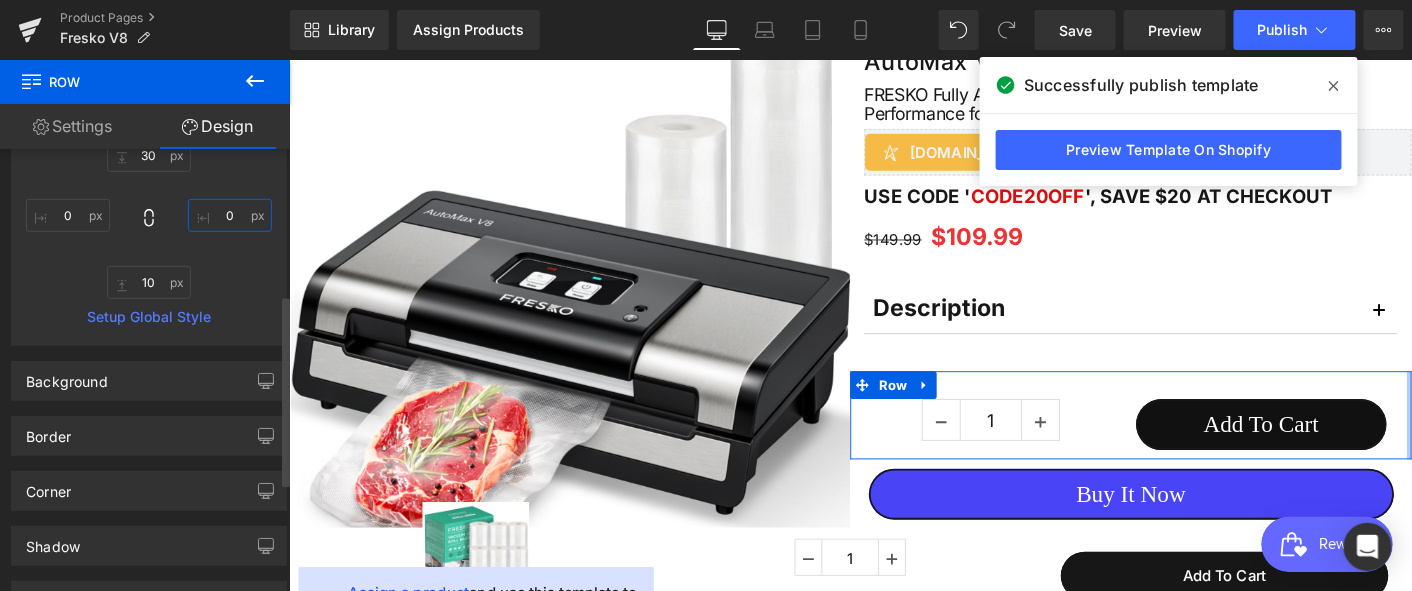 click on "0" at bounding box center [230, 215] 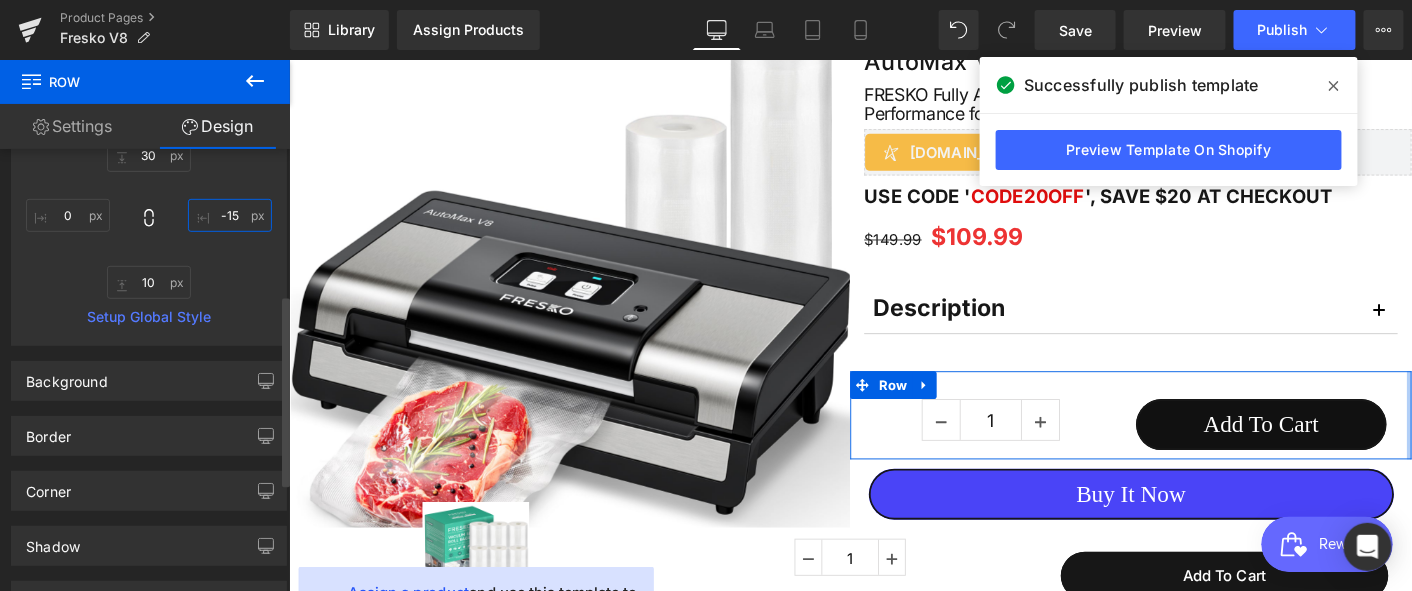 drag, startPoint x: 216, startPoint y: 215, endPoint x: 235, endPoint y: 213, distance: 19.104973 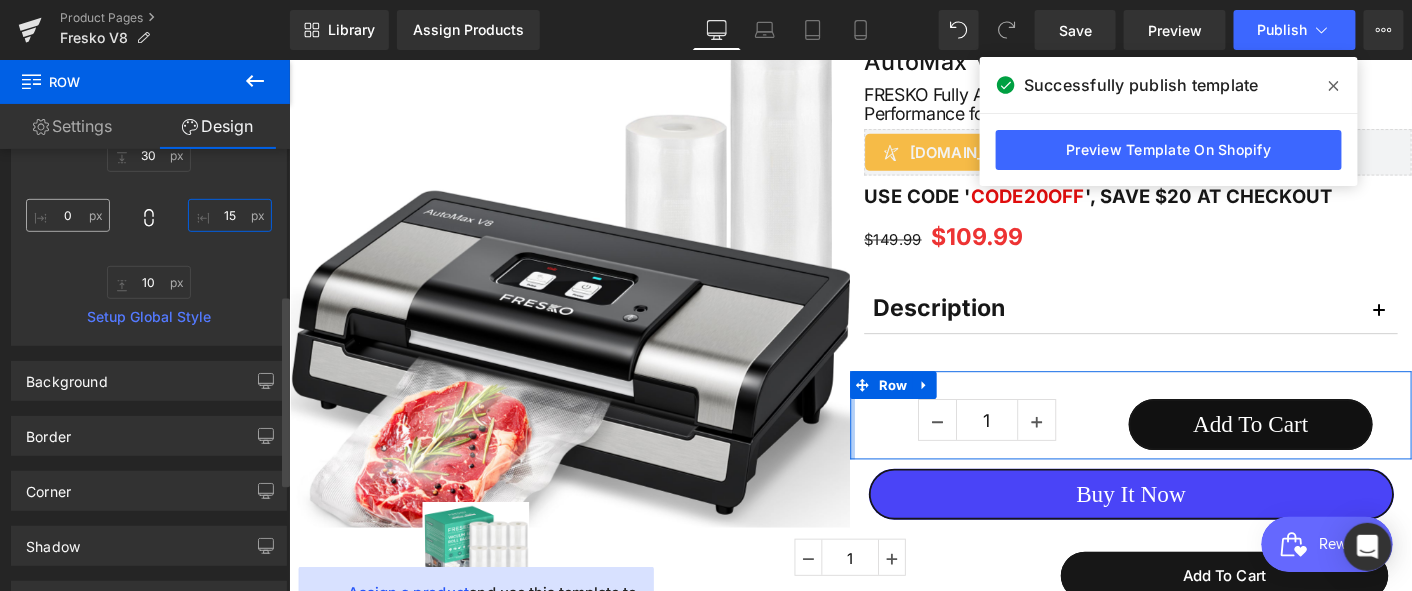 type on "15" 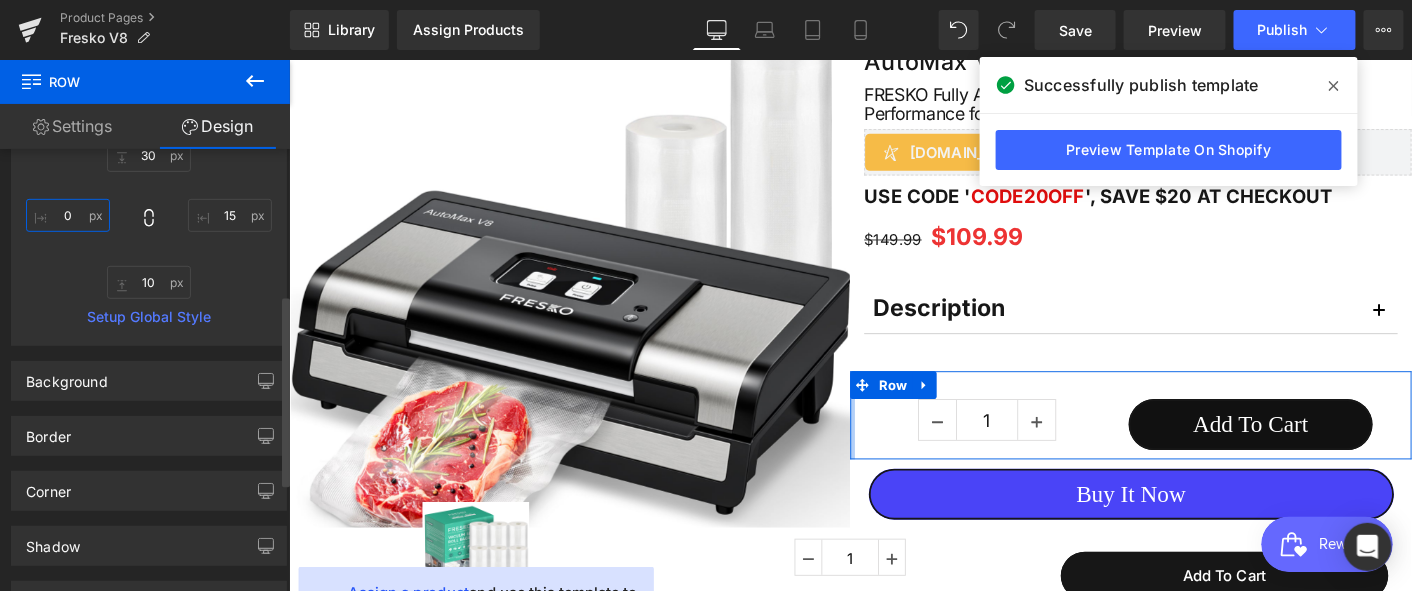 click on "0" at bounding box center [68, 215] 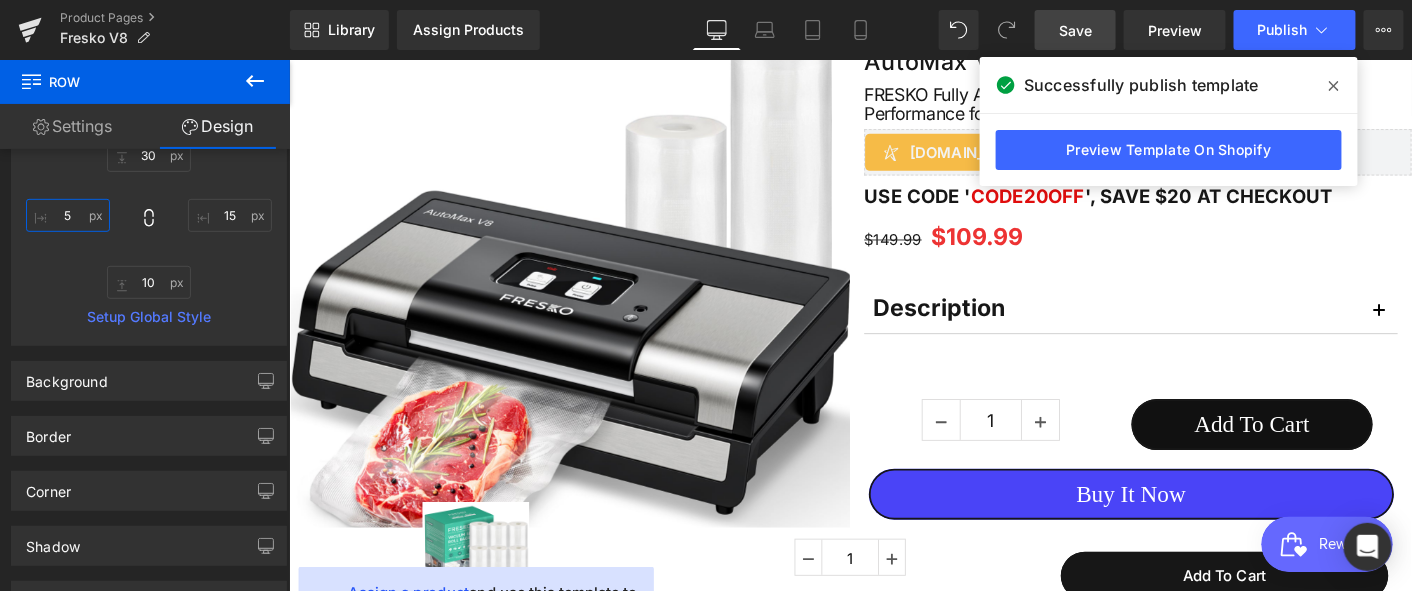type on "5" 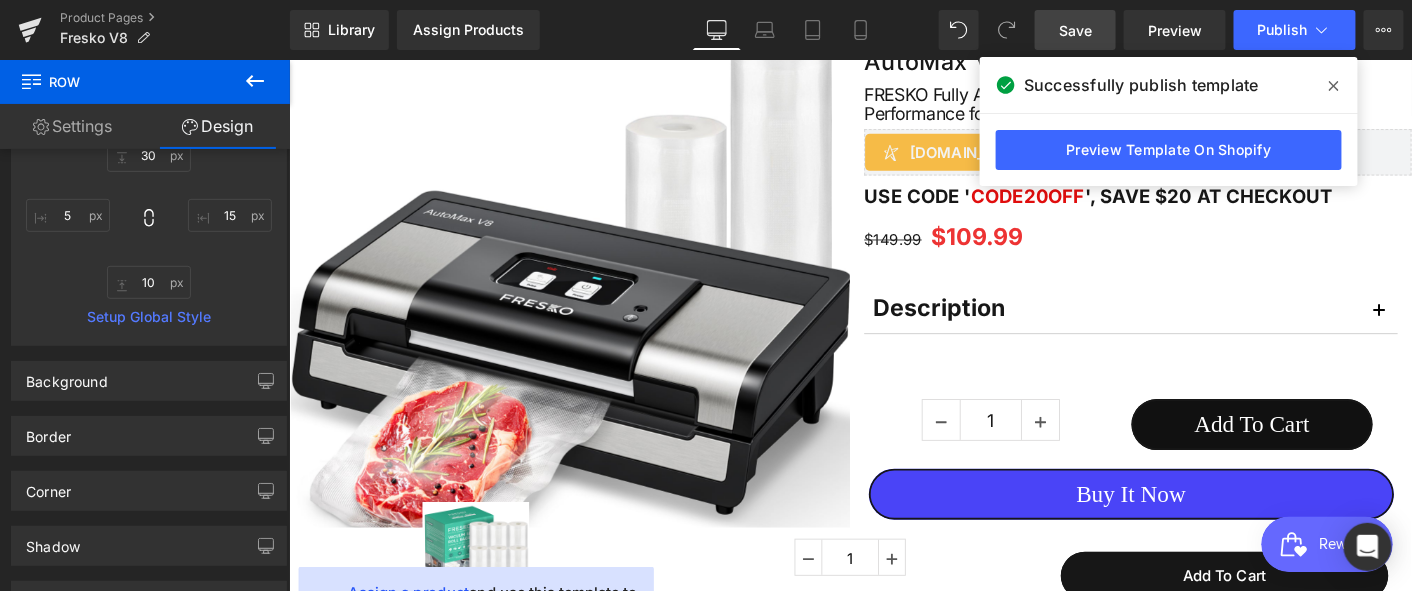 click on "Save" at bounding box center [1075, 30] 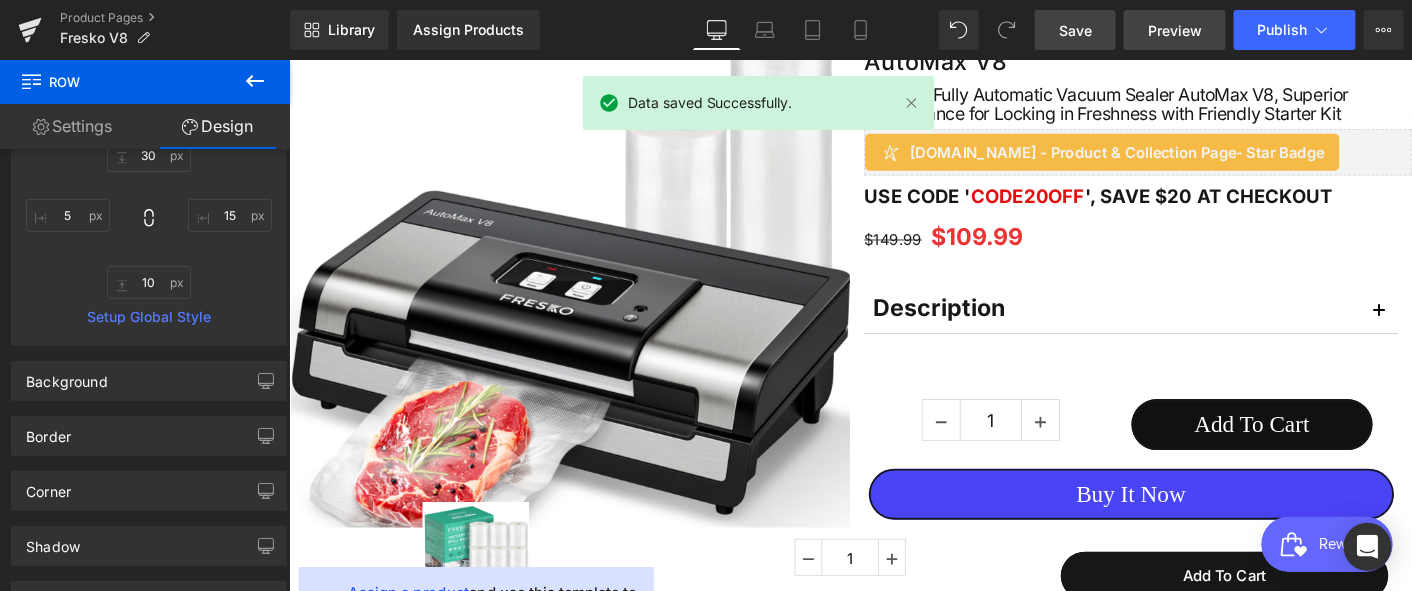 click on "Preview" at bounding box center [1175, 30] 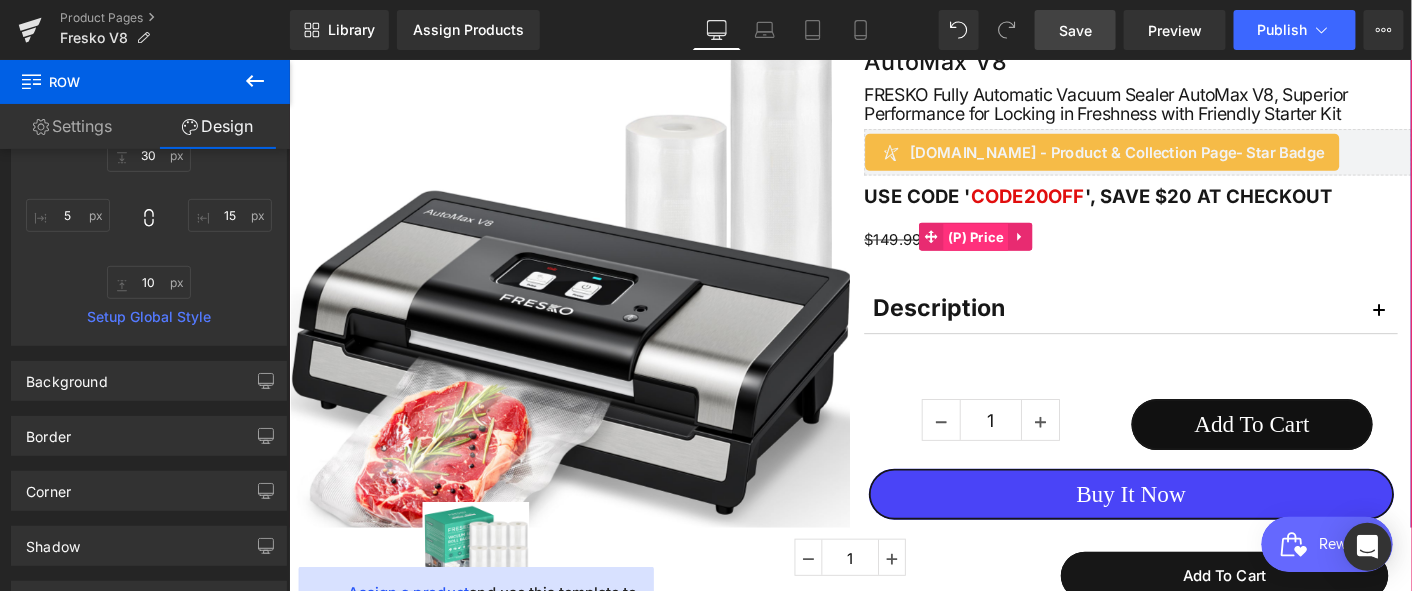 click on "(P) Price" at bounding box center (1029, 251) 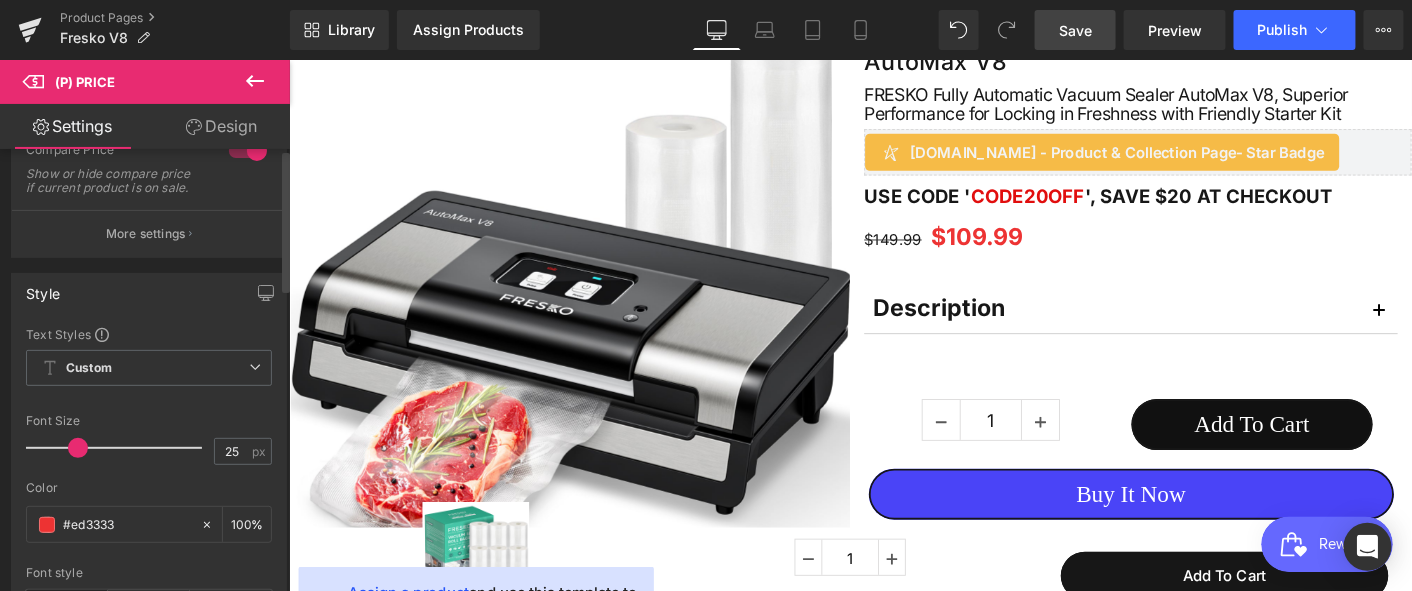 scroll, scrollTop: 111, scrollLeft: 0, axis: vertical 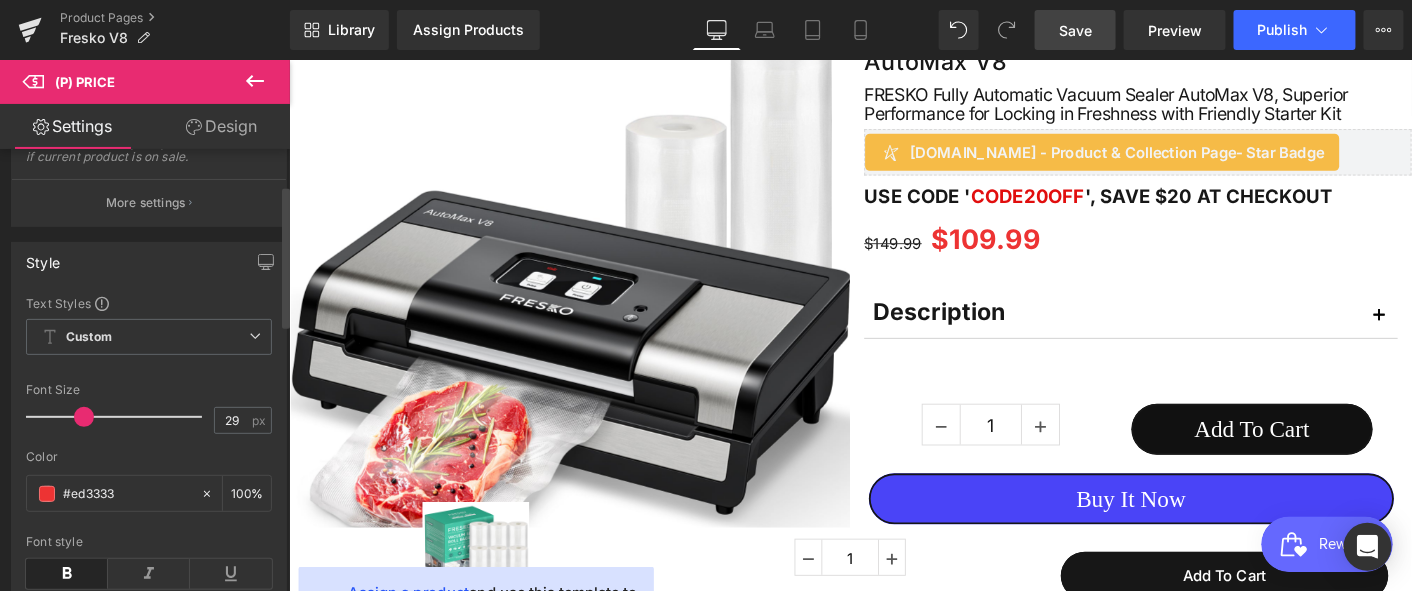 type on "30" 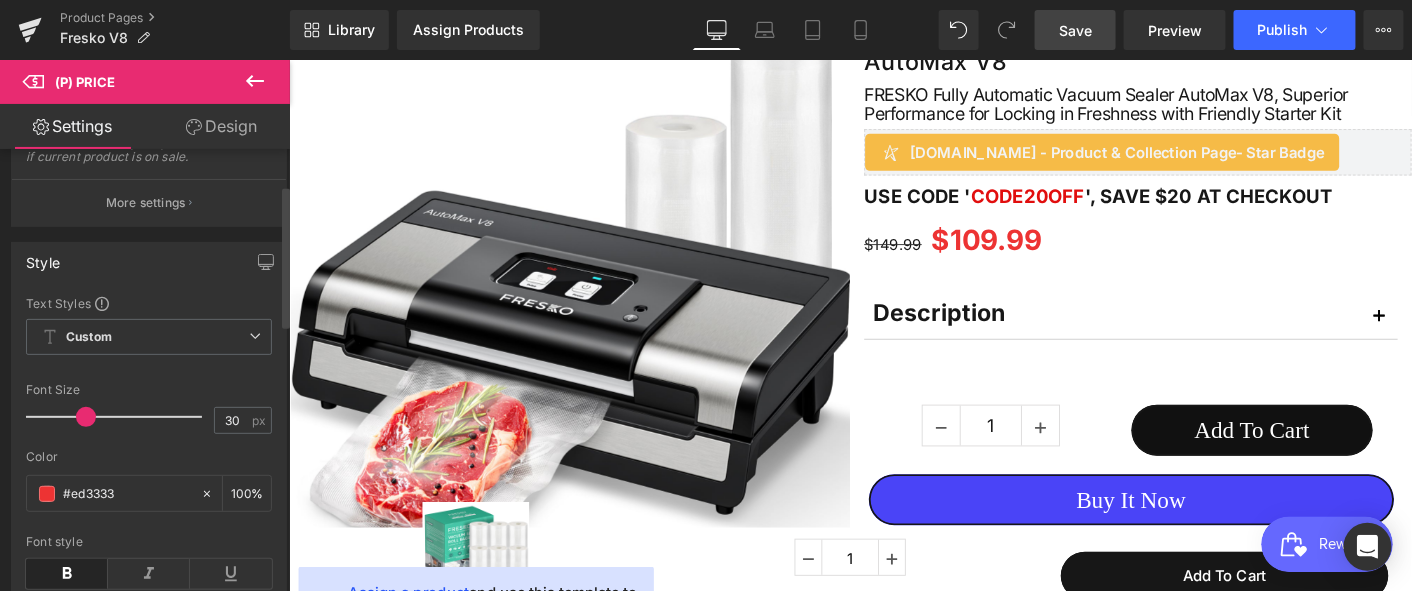 click at bounding box center (86, 417) 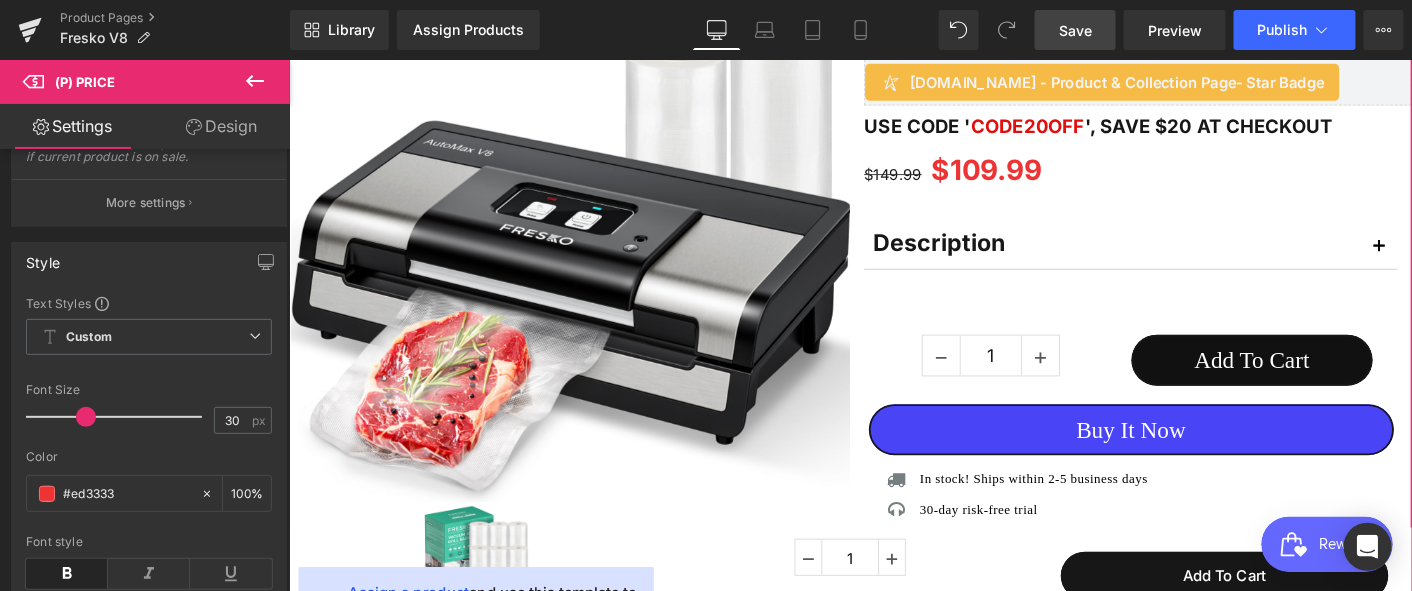 scroll, scrollTop: 325, scrollLeft: 0, axis: vertical 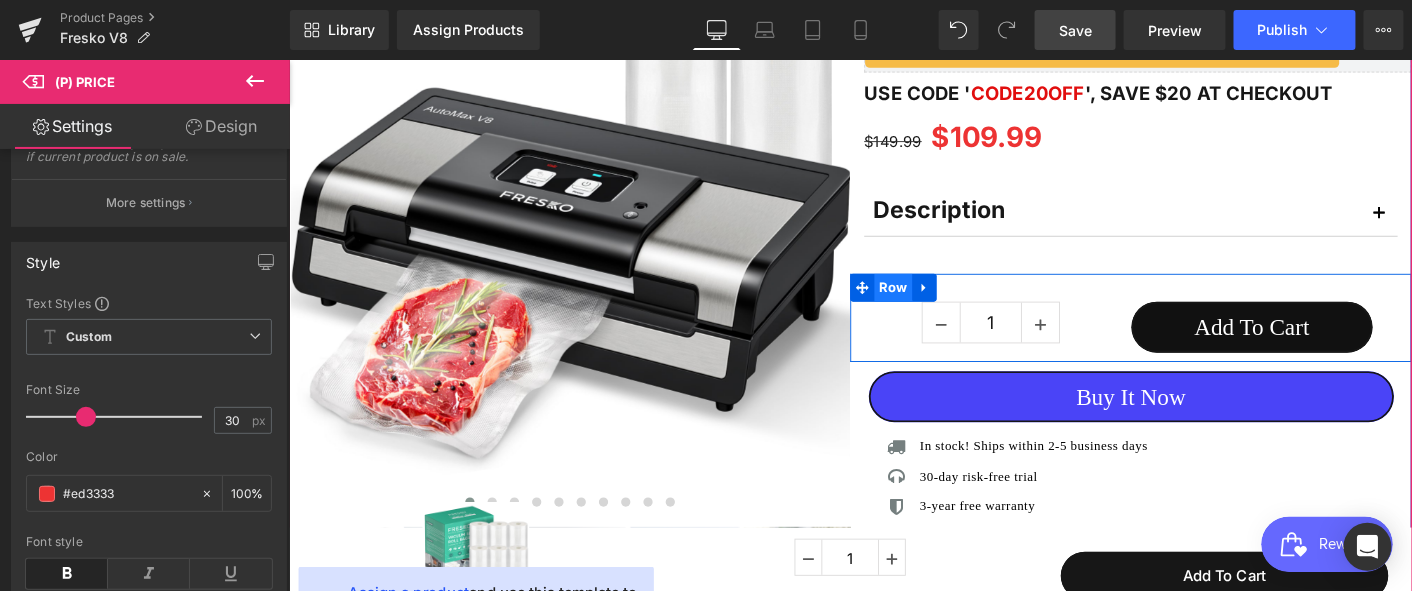 click on "Row" at bounding box center [939, 305] 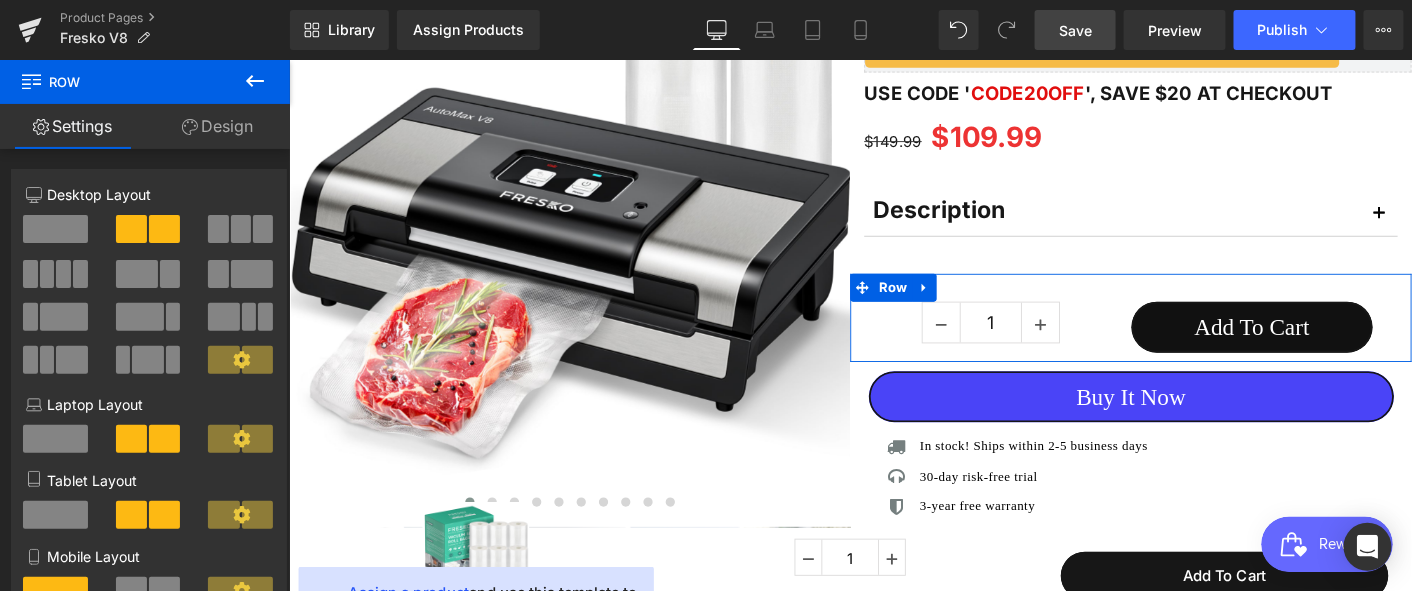 click on "Design" at bounding box center [217, 126] 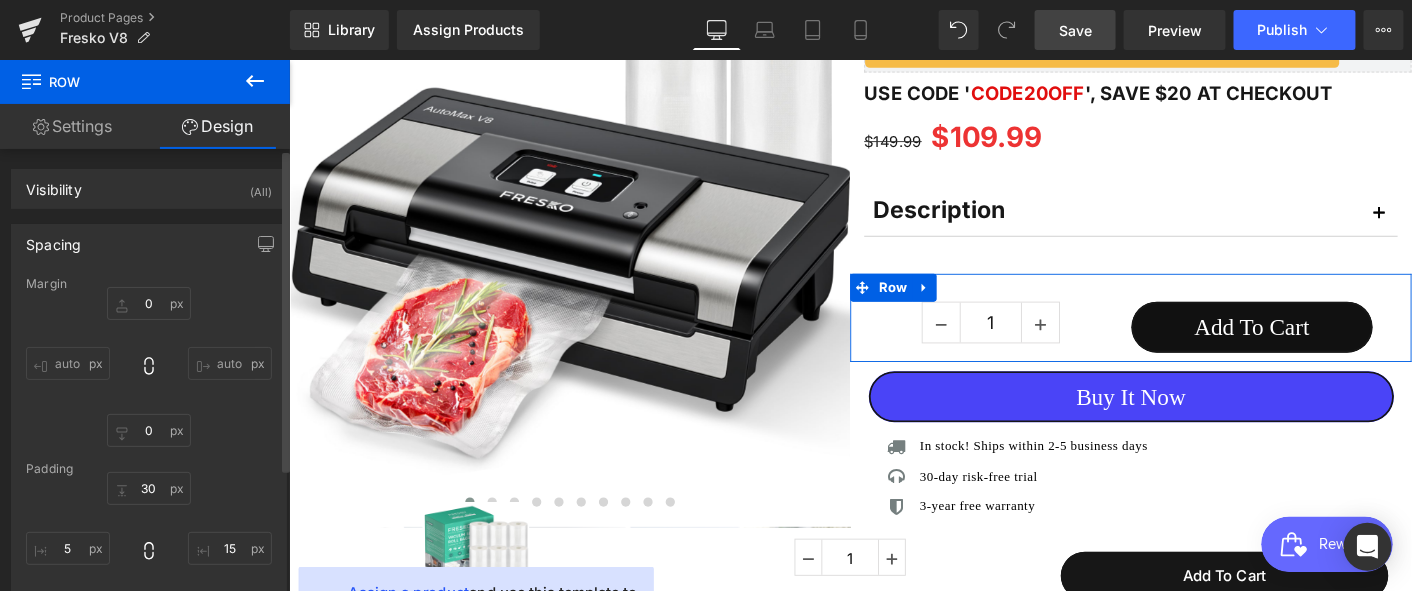 type on "0" 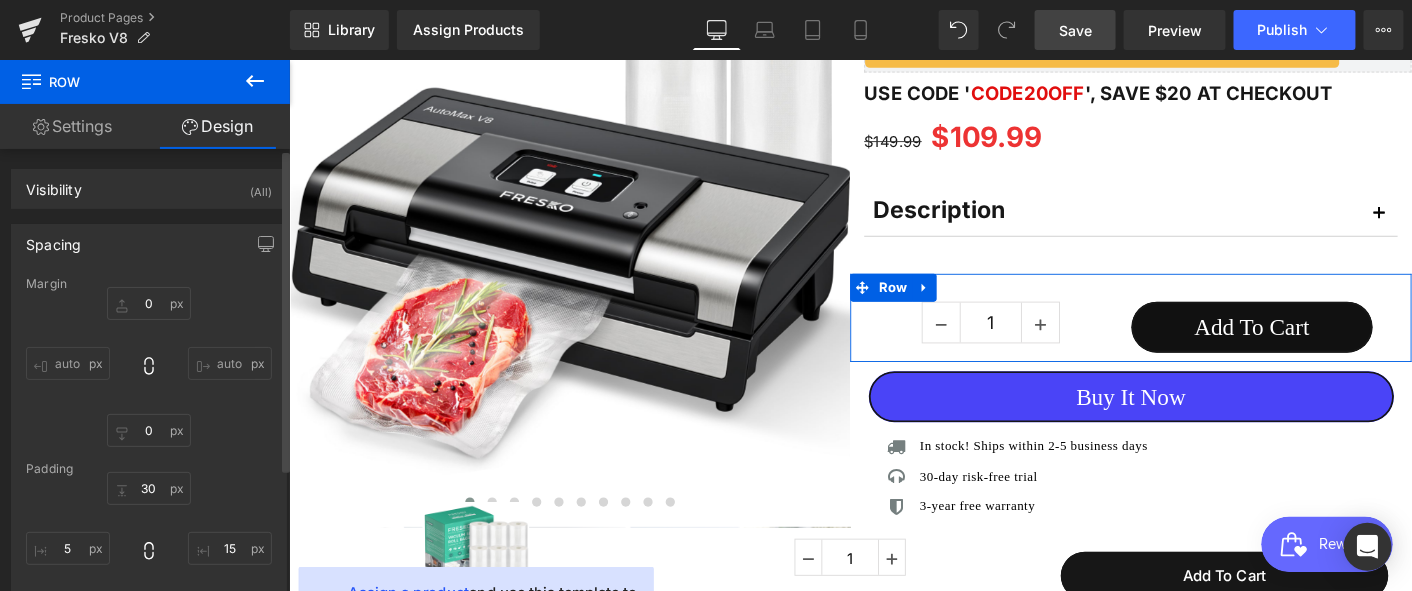 type on "0" 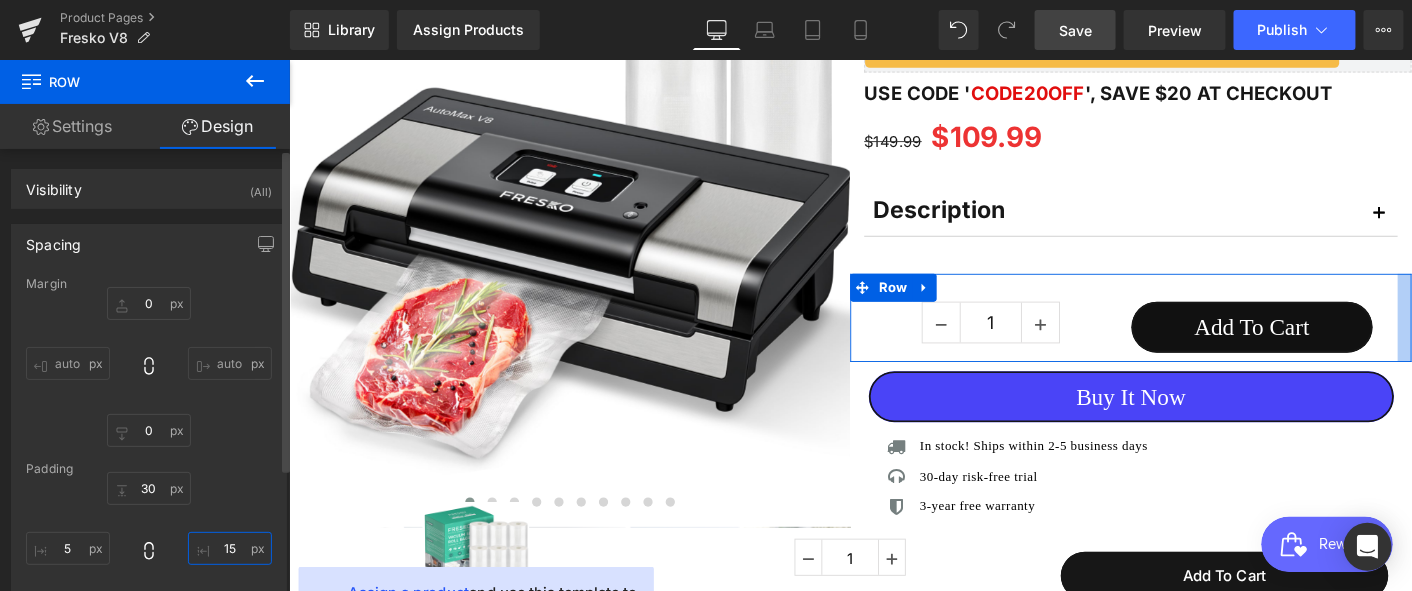 click on "15" at bounding box center (230, 548) 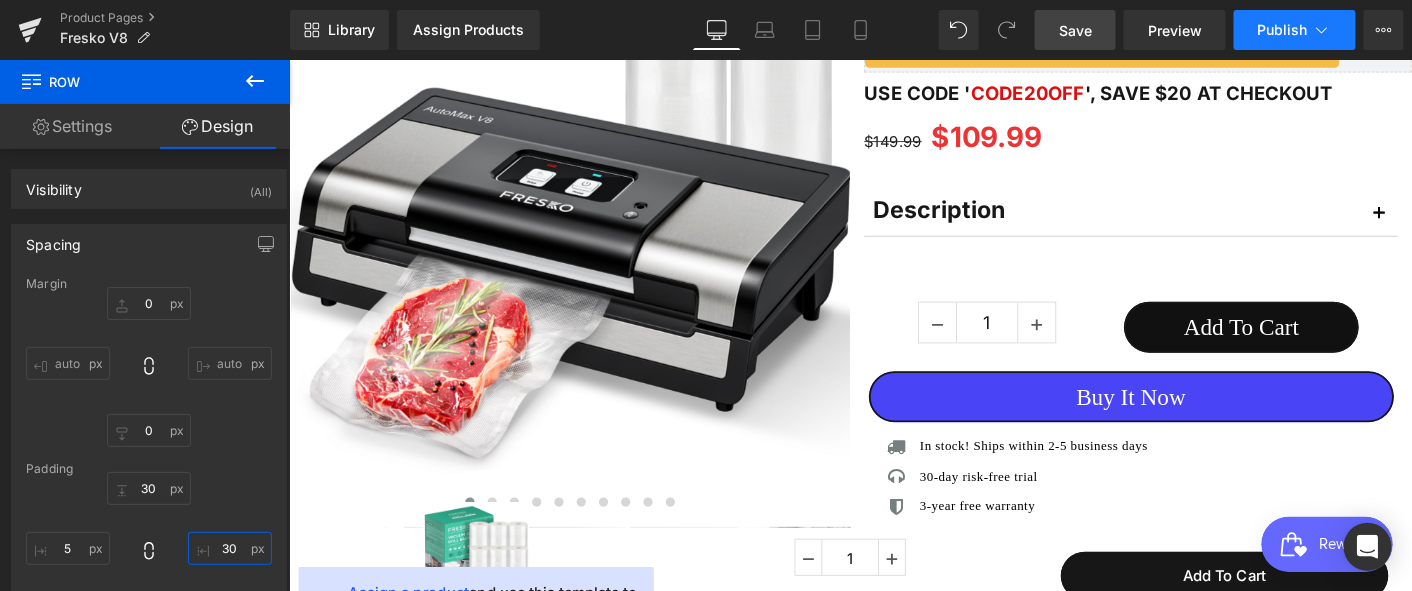 type on "30" 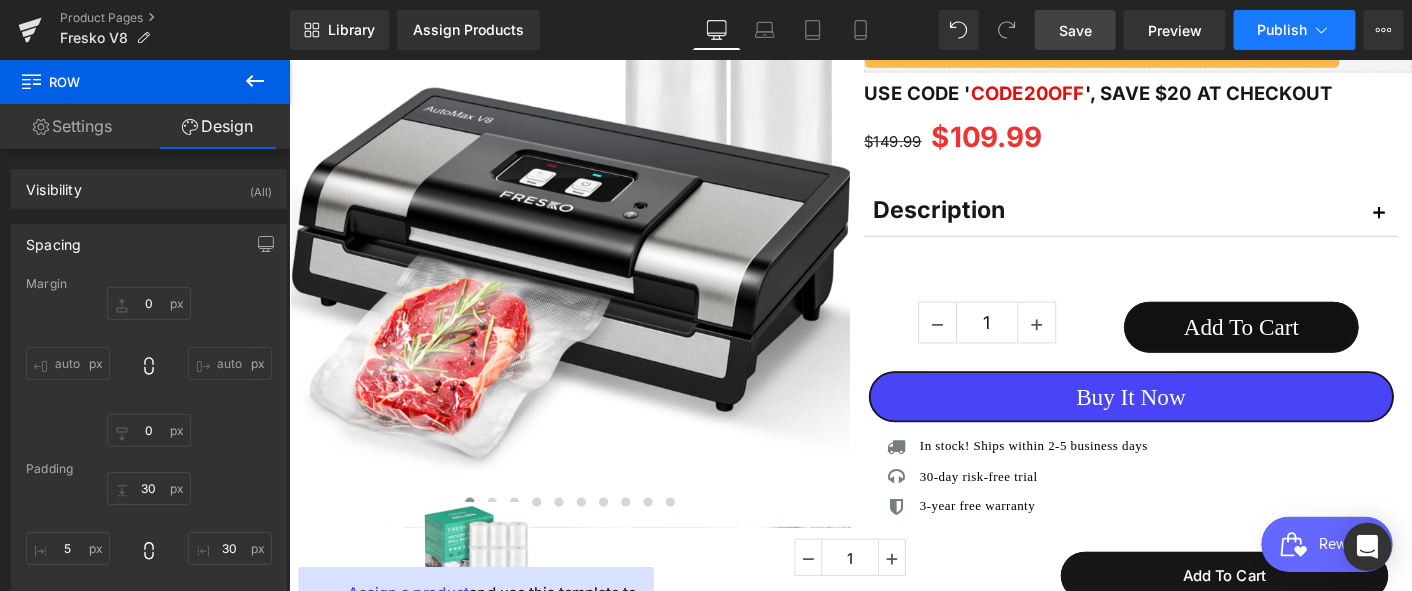 click on "Publish" at bounding box center (1283, 30) 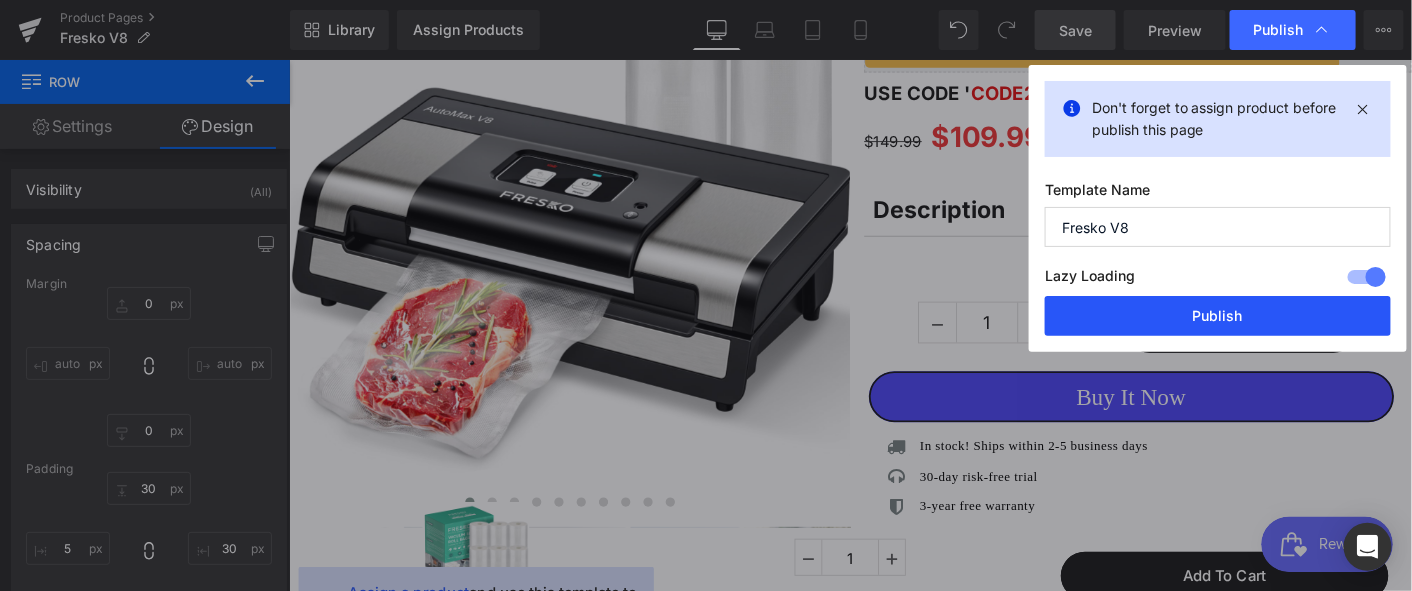 click on "Publish" at bounding box center (1218, 316) 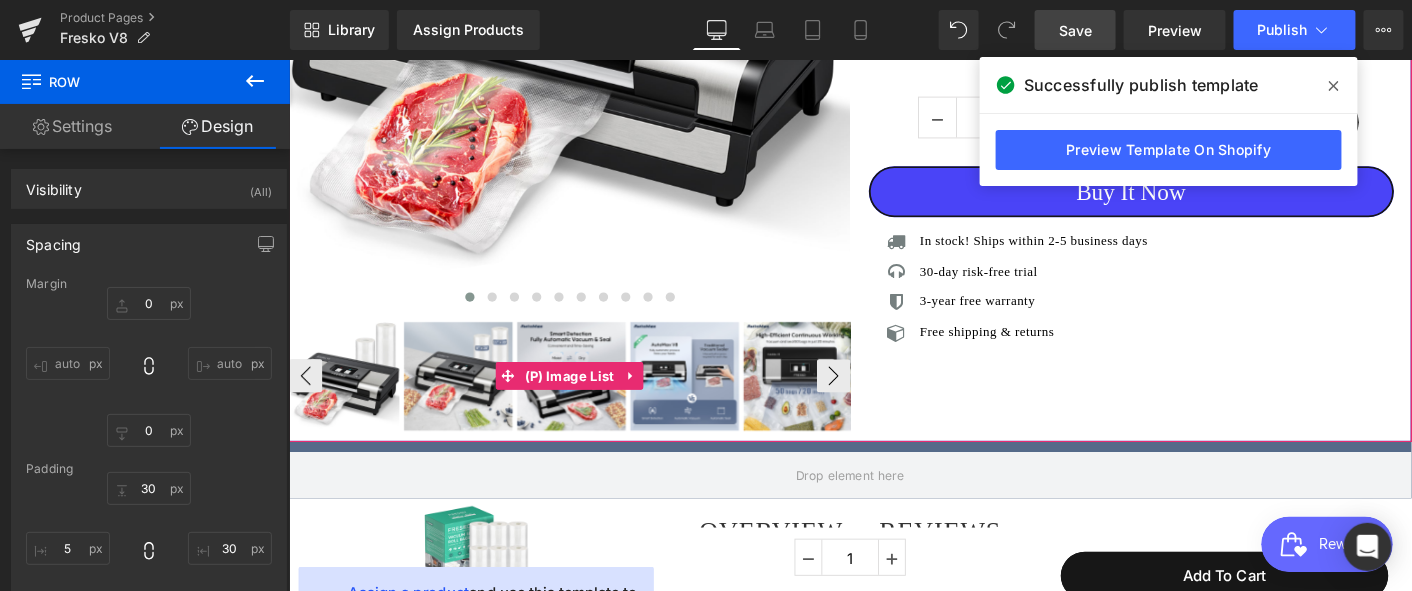 scroll, scrollTop: 325, scrollLeft: 0, axis: vertical 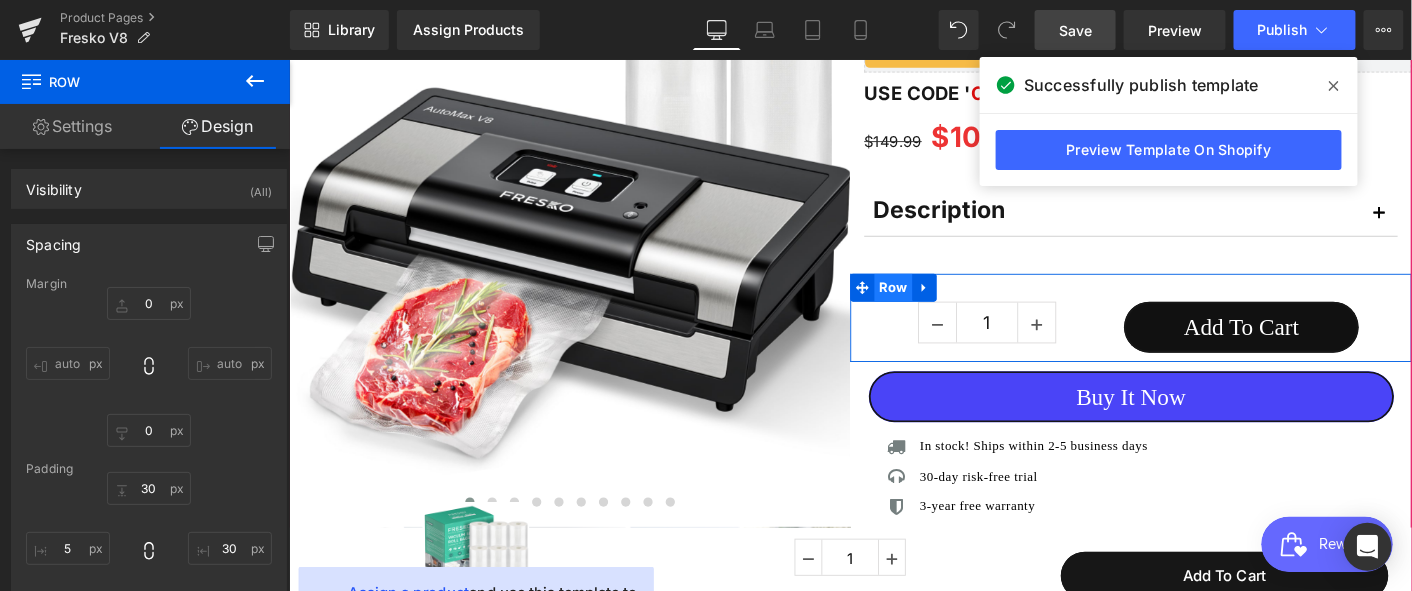 click on "Row" at bounding box center (939, 305) 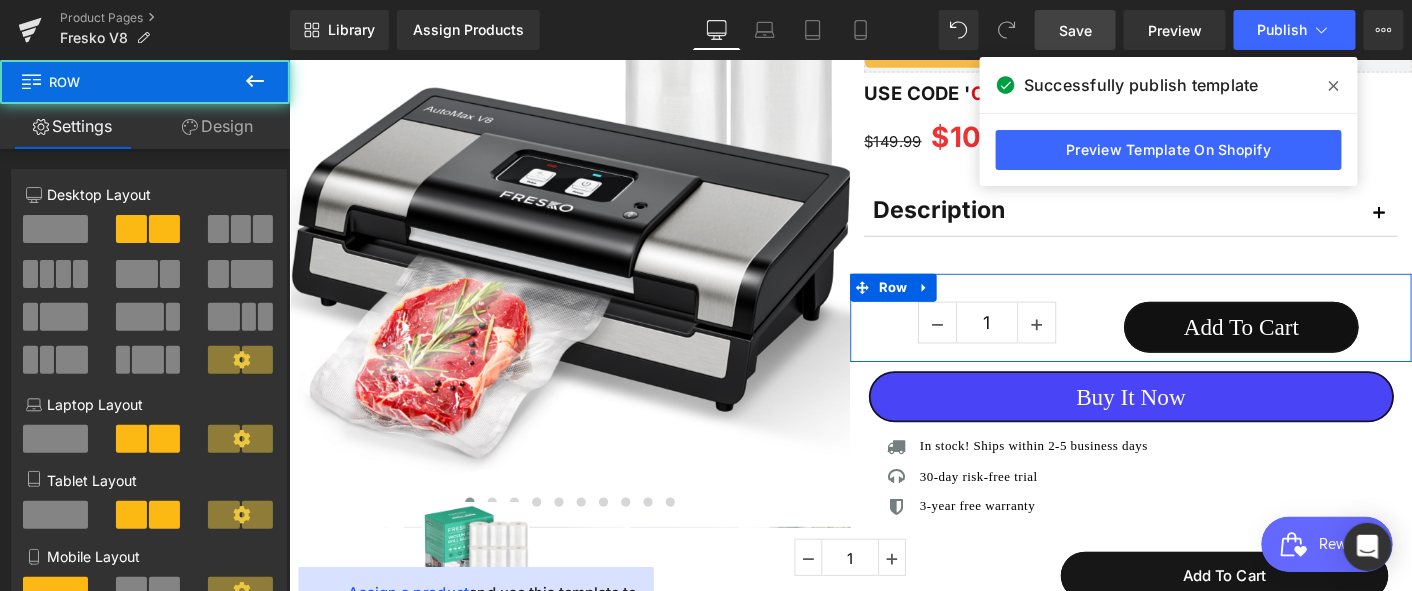 click on "Design" at bounding box center (217, 126) 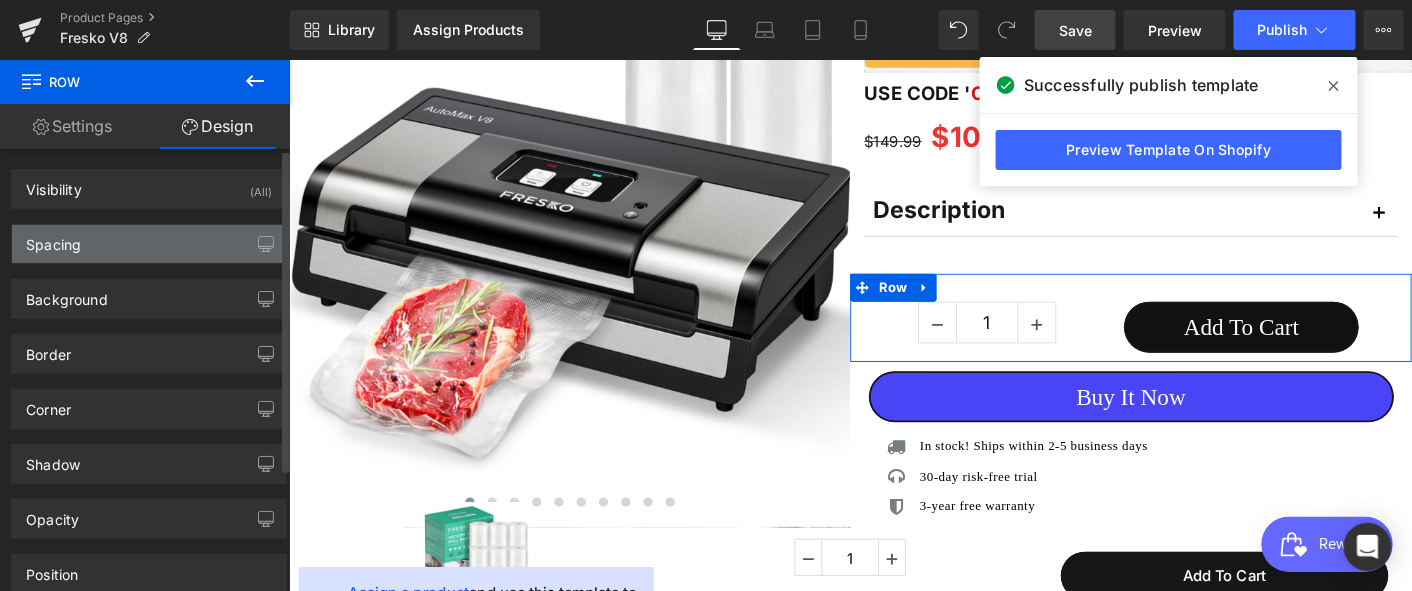 click on "Spacing" at bounding box center (149, 244) 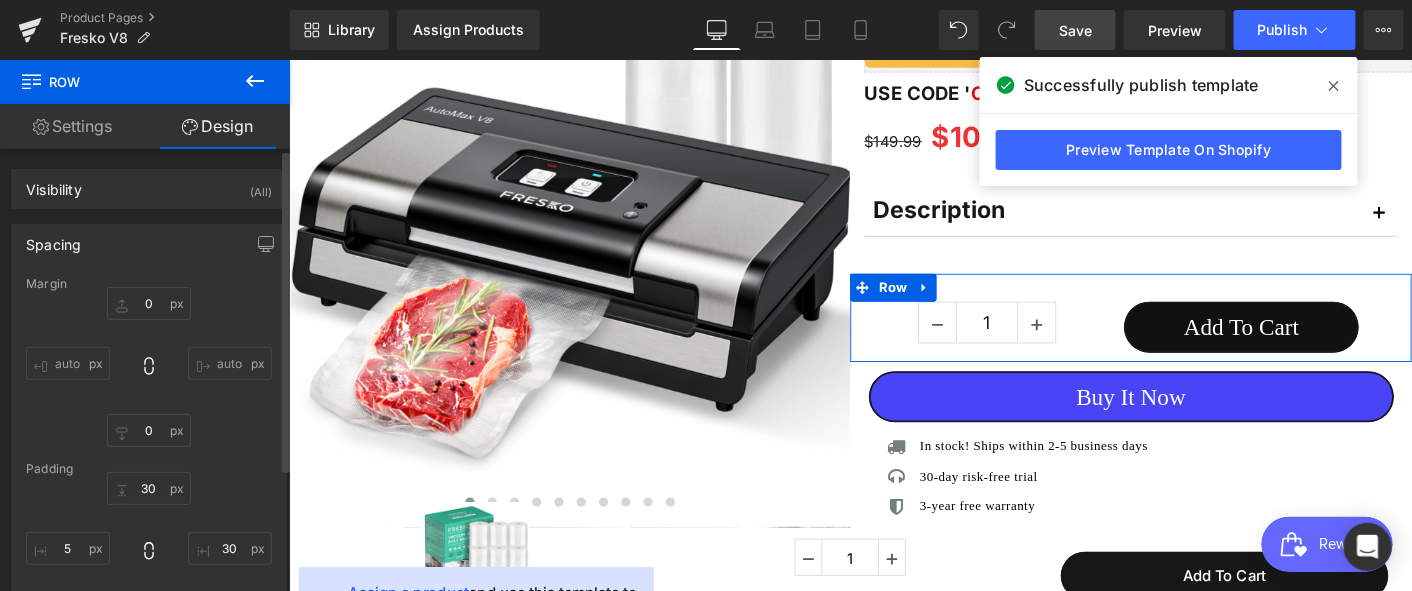 scroll, scrollTop: 111, scrollLeft: 0, axis: vertical 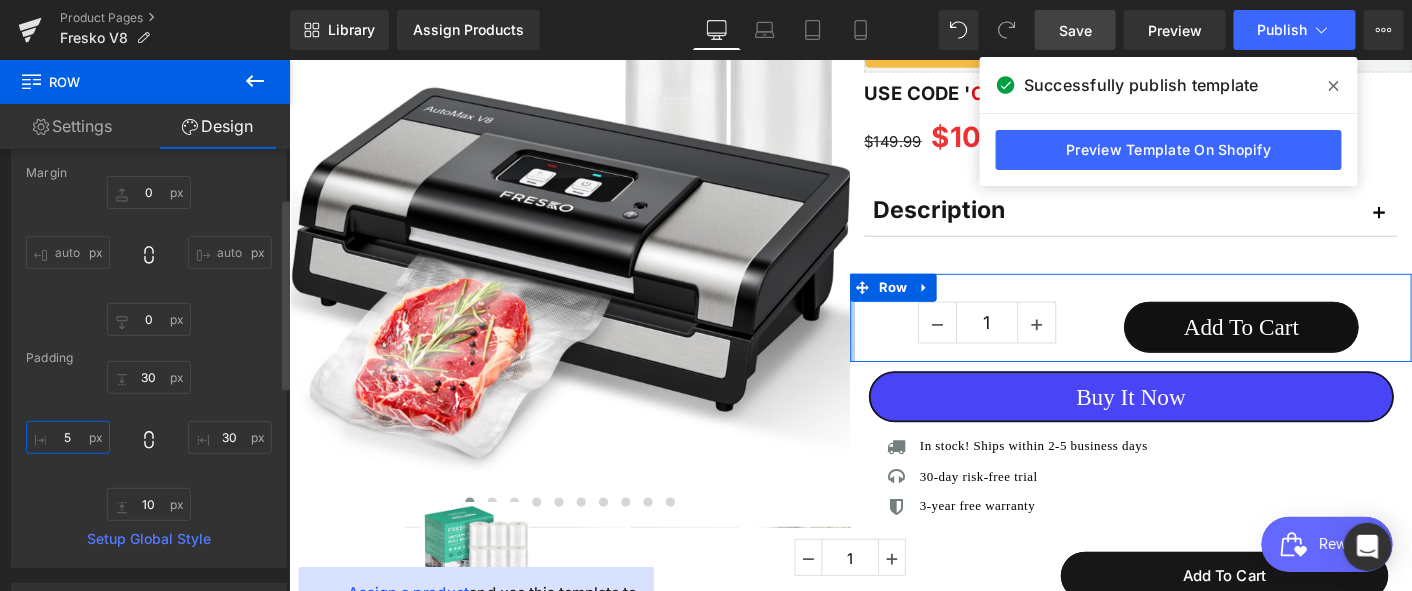 click on "5" at bounding box center [68, 437] 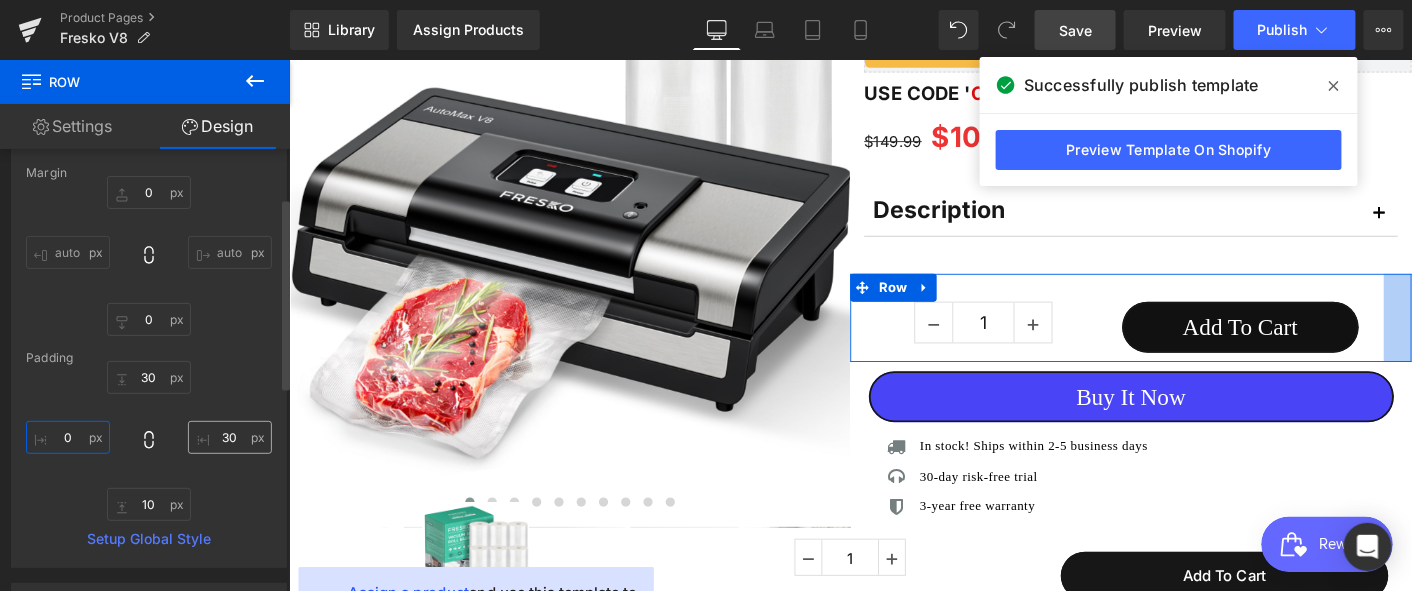 type on "0" 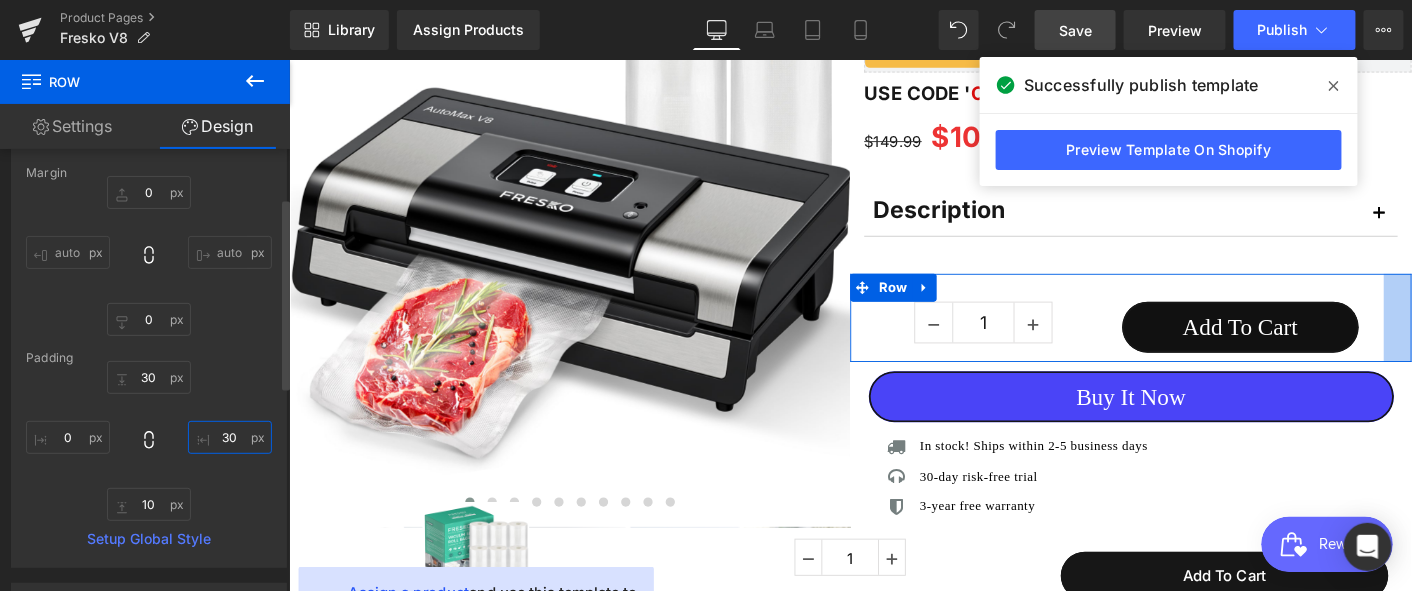 click on "30" at bounding box center (230, 437) 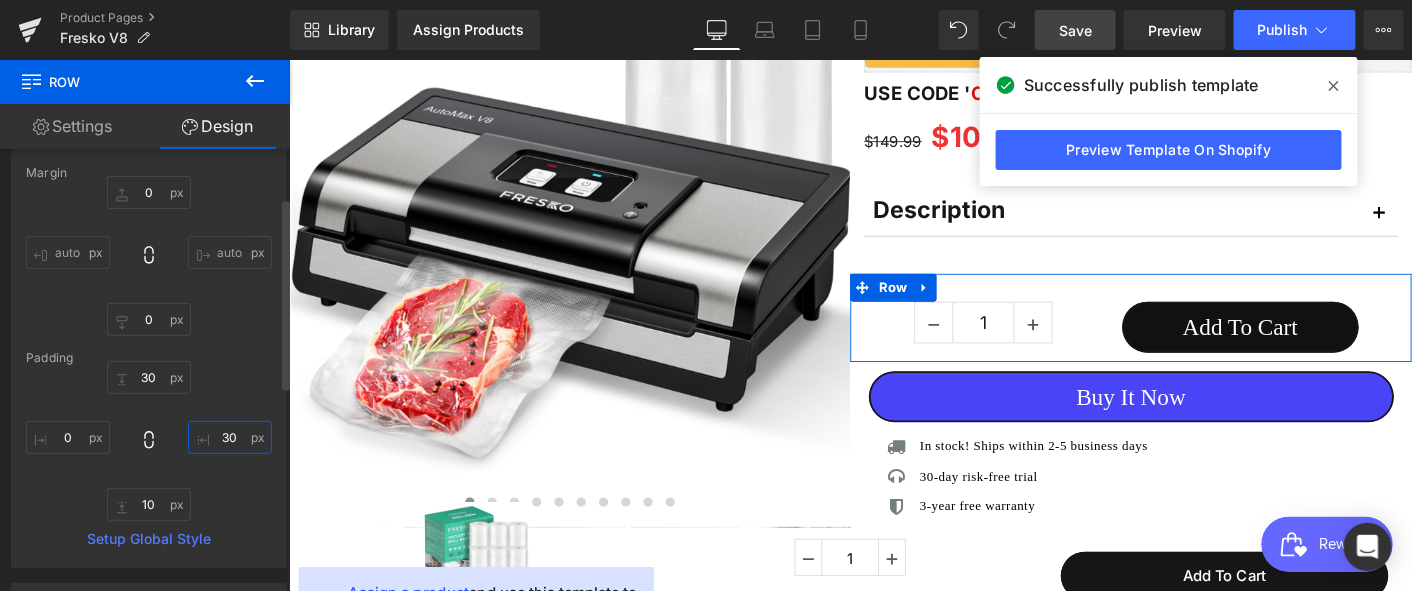 type on "0" 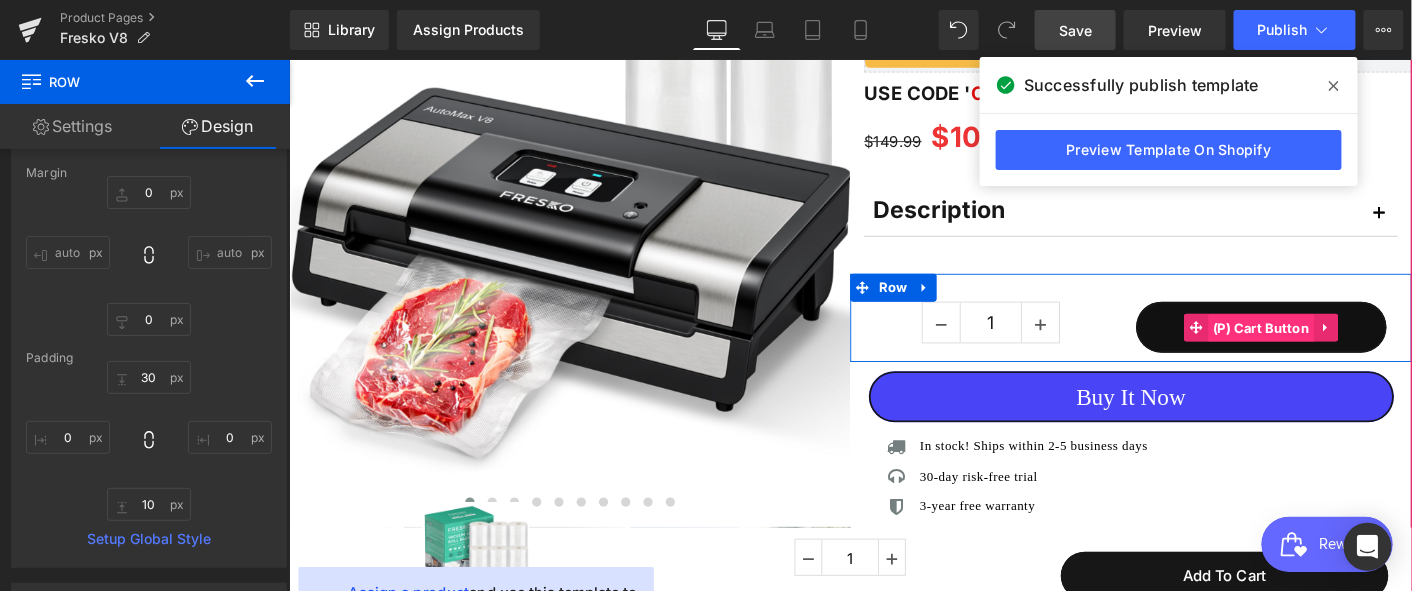 click on "(P) Cart Button" at bounding box center [1335, 349] 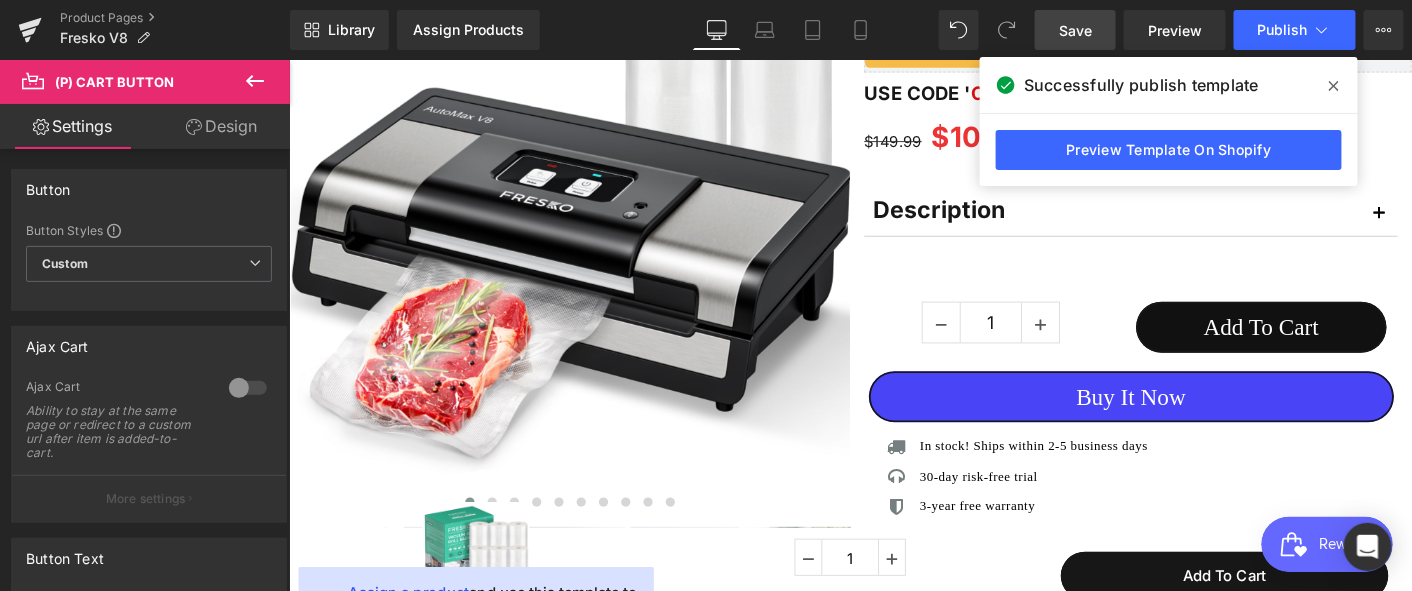 click on "Design" at bounding box center [221, 126] 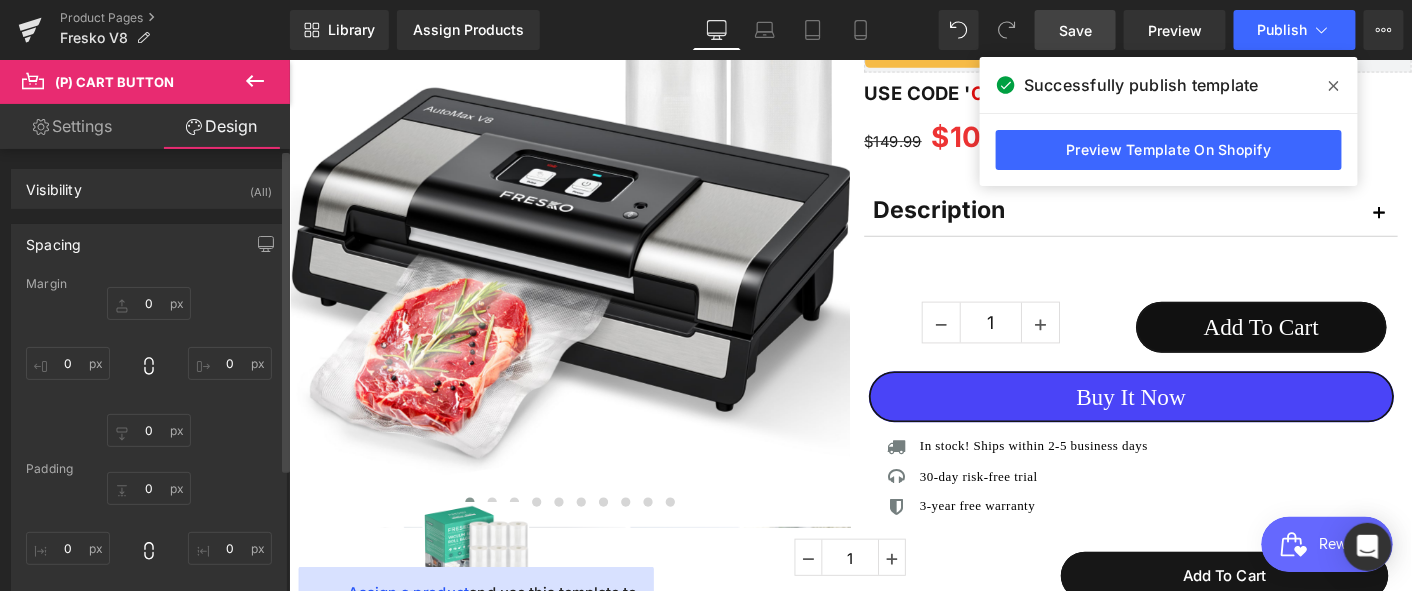 type on "0" 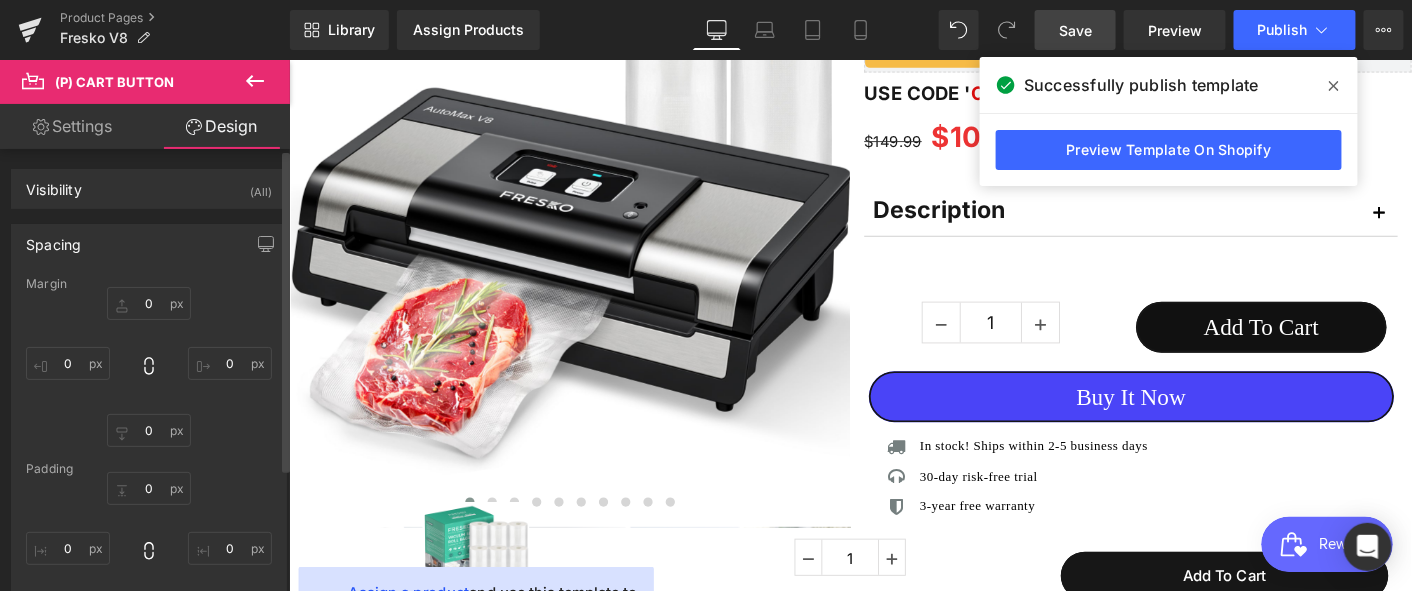 type on "22" 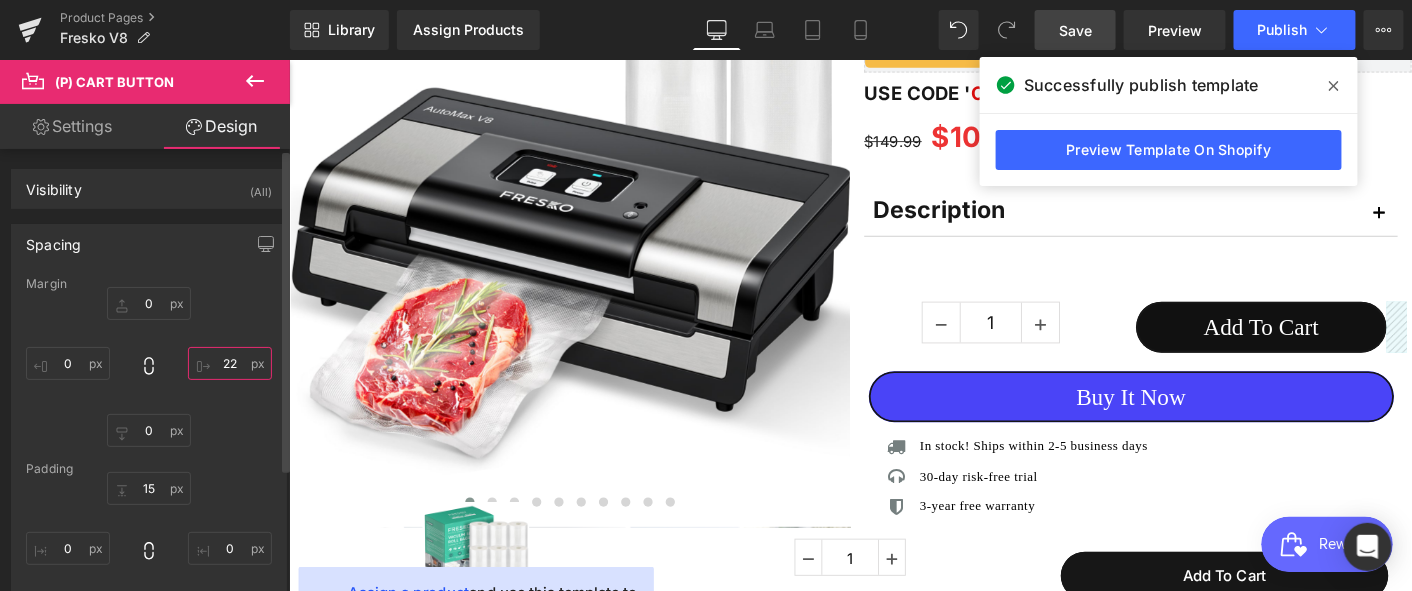 click on "22" at bounding box center (230, 363) 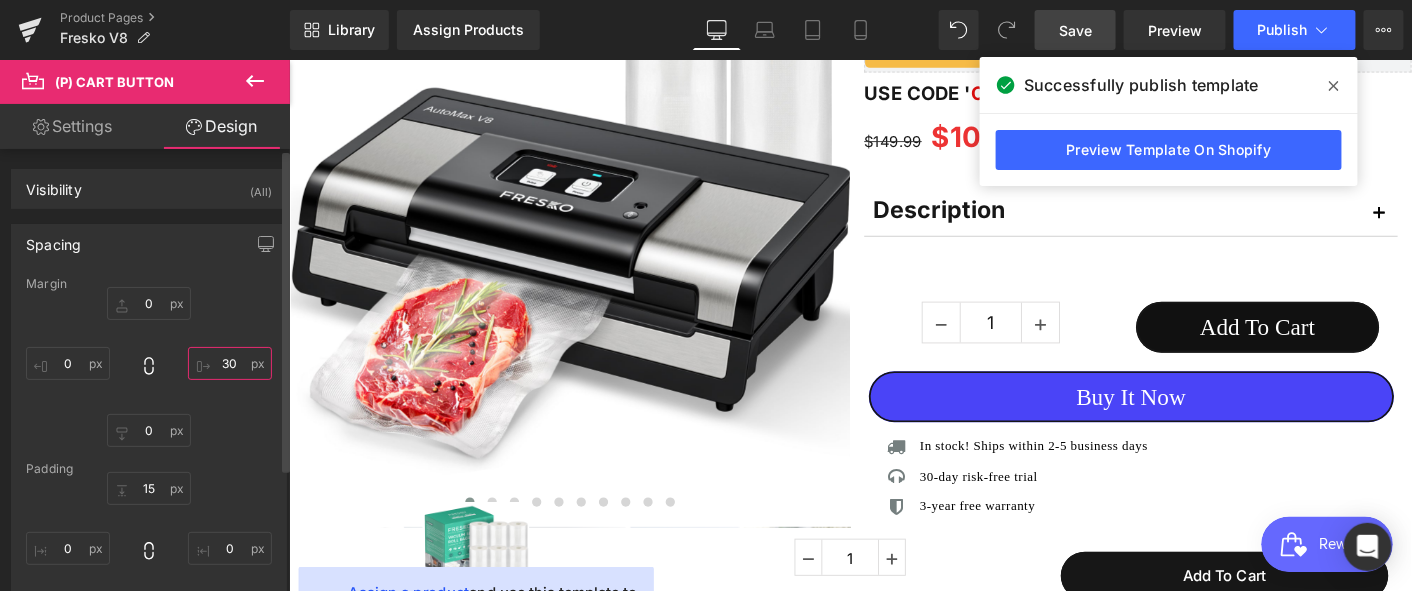 drag, startPoint x: 231, startPoint y: 358, endPoint x: 205, endPoint y: 358, distance: 26 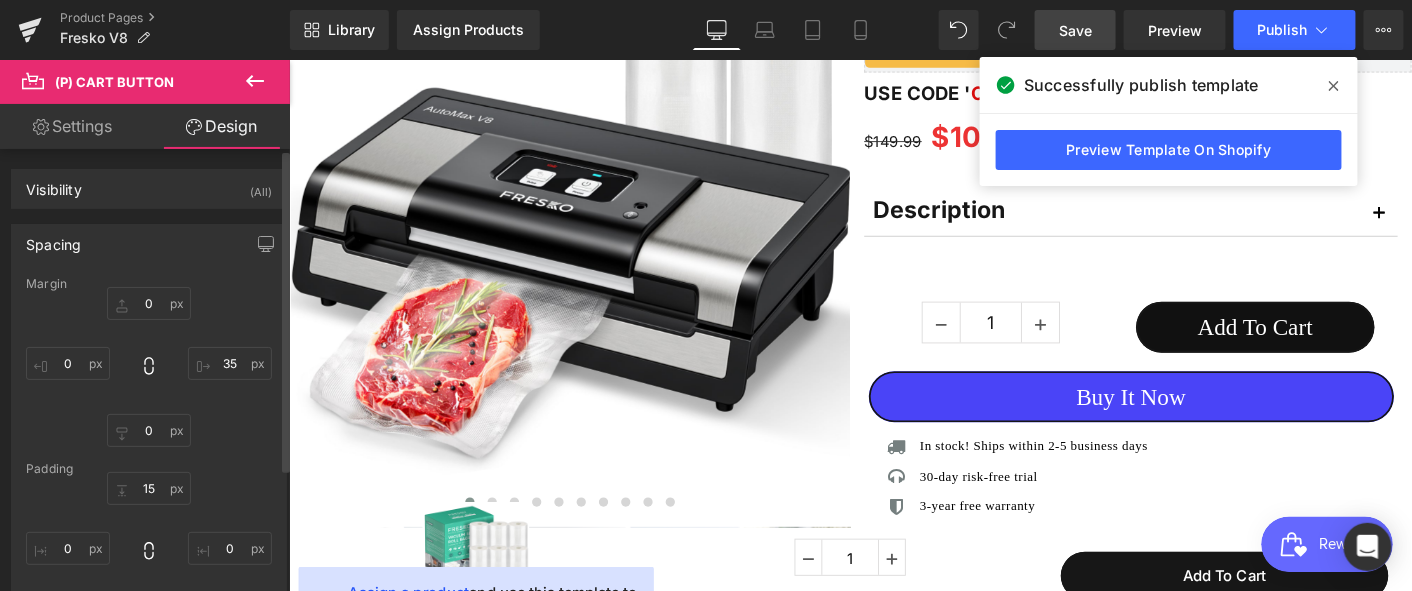 click on "0px 0
35 35
0px 0
0px 0" at bounding box center [149, 367] 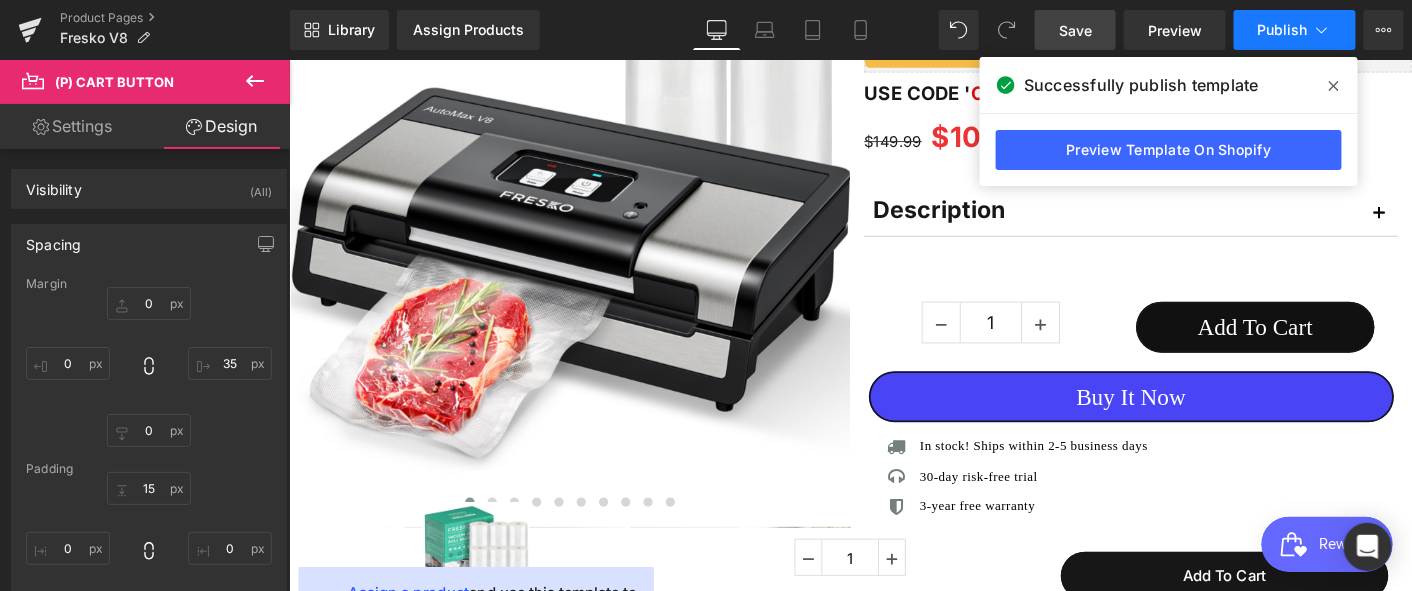 click on "Publish" at bounding box center (1283, 30) 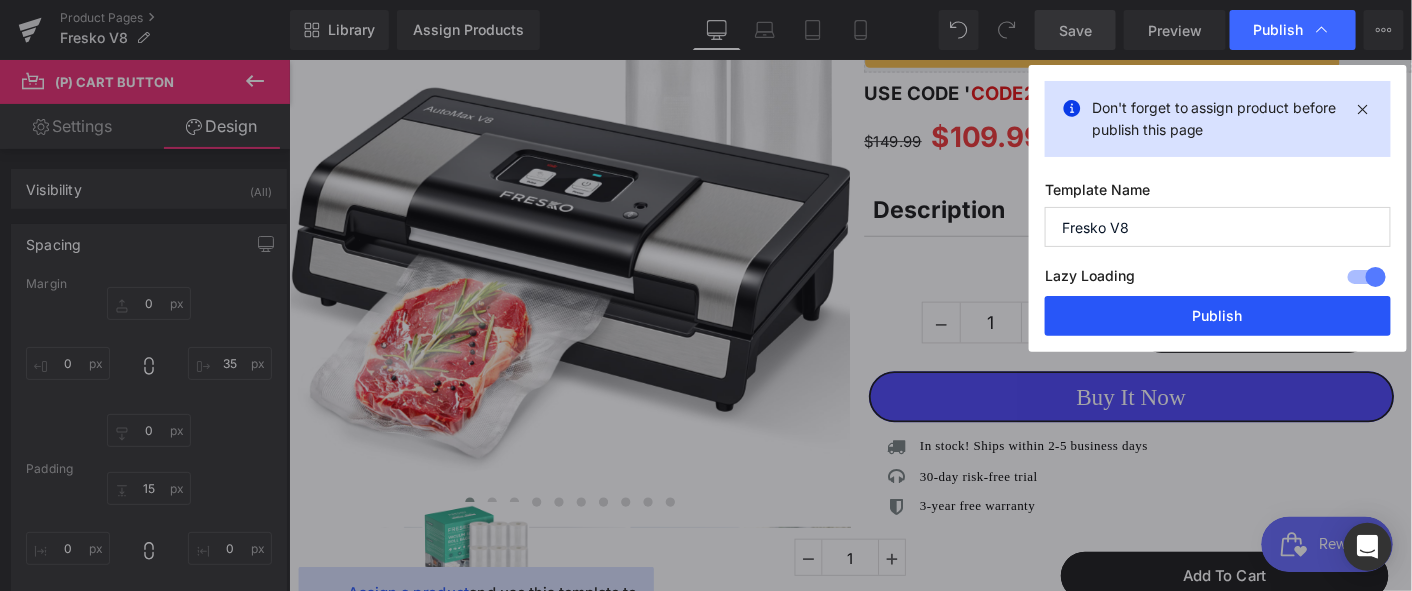drag, startPoint x: 1188, startPoint y: 316, endPoint x: 1015, endPoint y: 504, distance: 255.48581 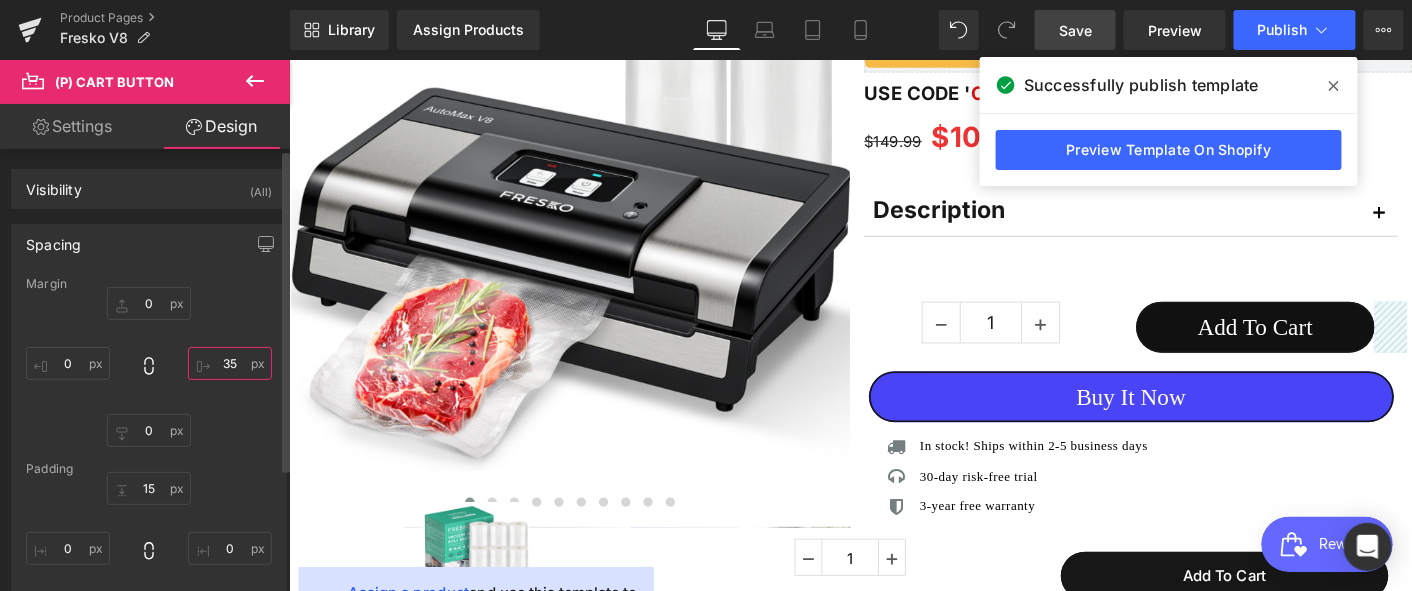 click on "35" at bounding box center (230, 363) 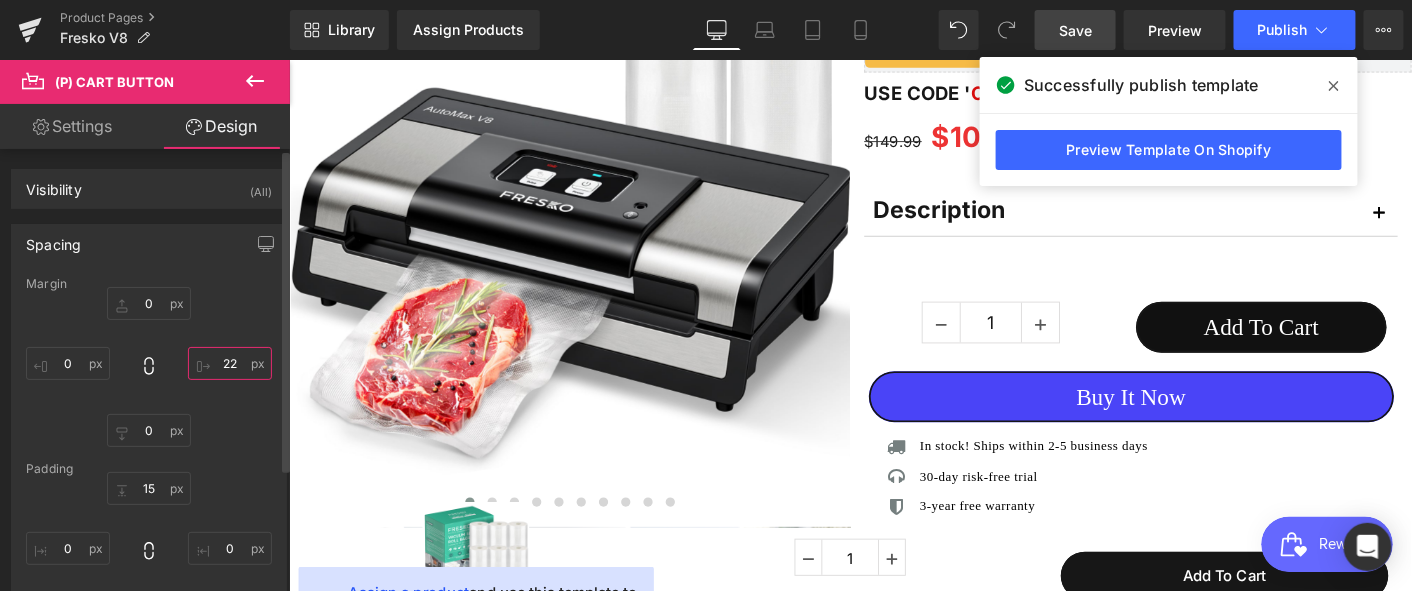 type on "22" 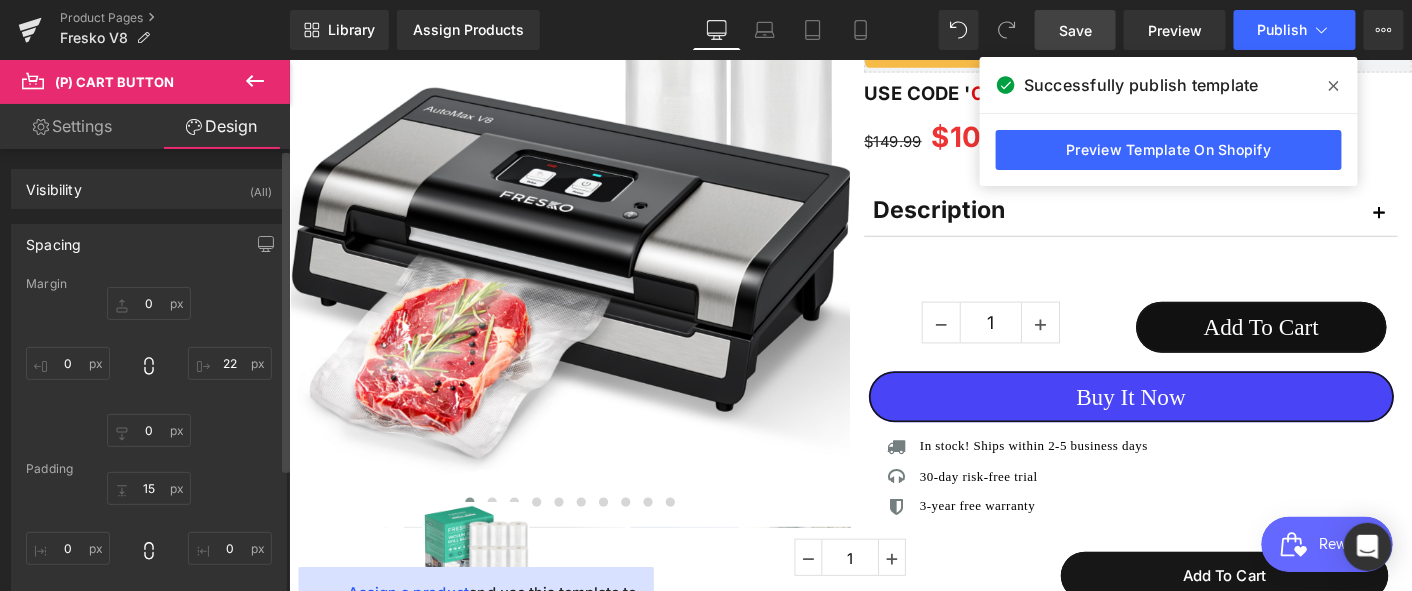 click on "0px 0
35 22
0px 0
0px 0" at bounding box center [149, 367] 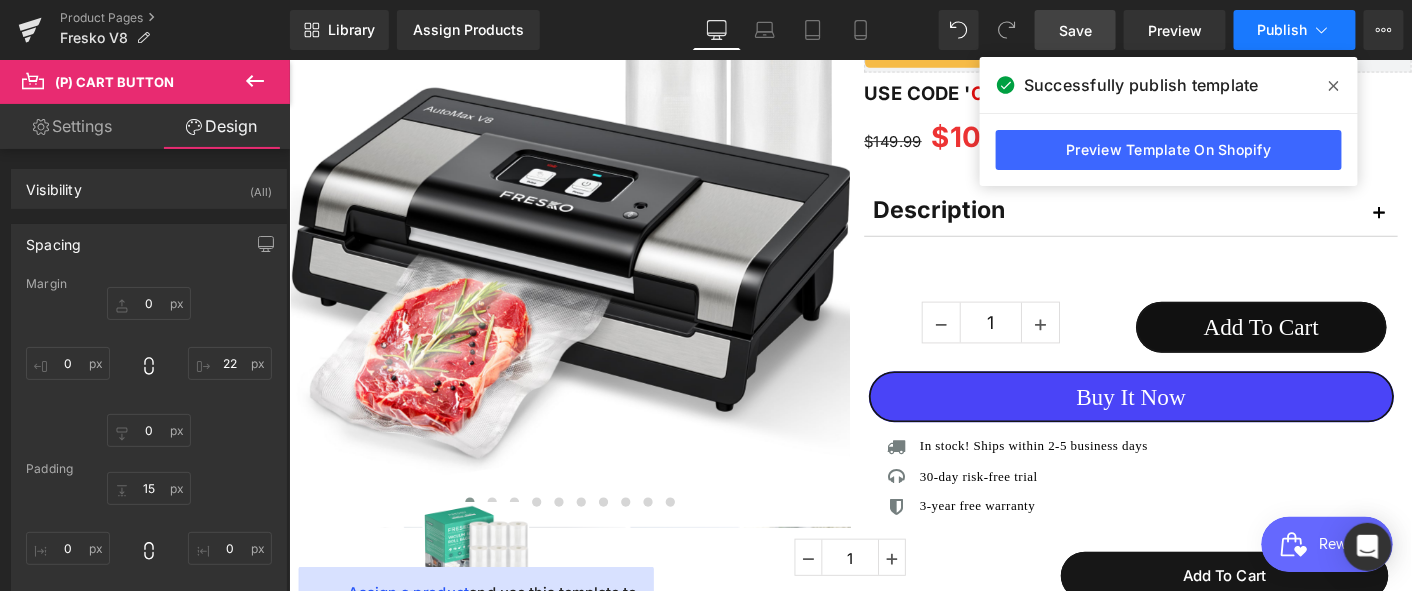click on "Publish" at bounding box center (1295, 30) 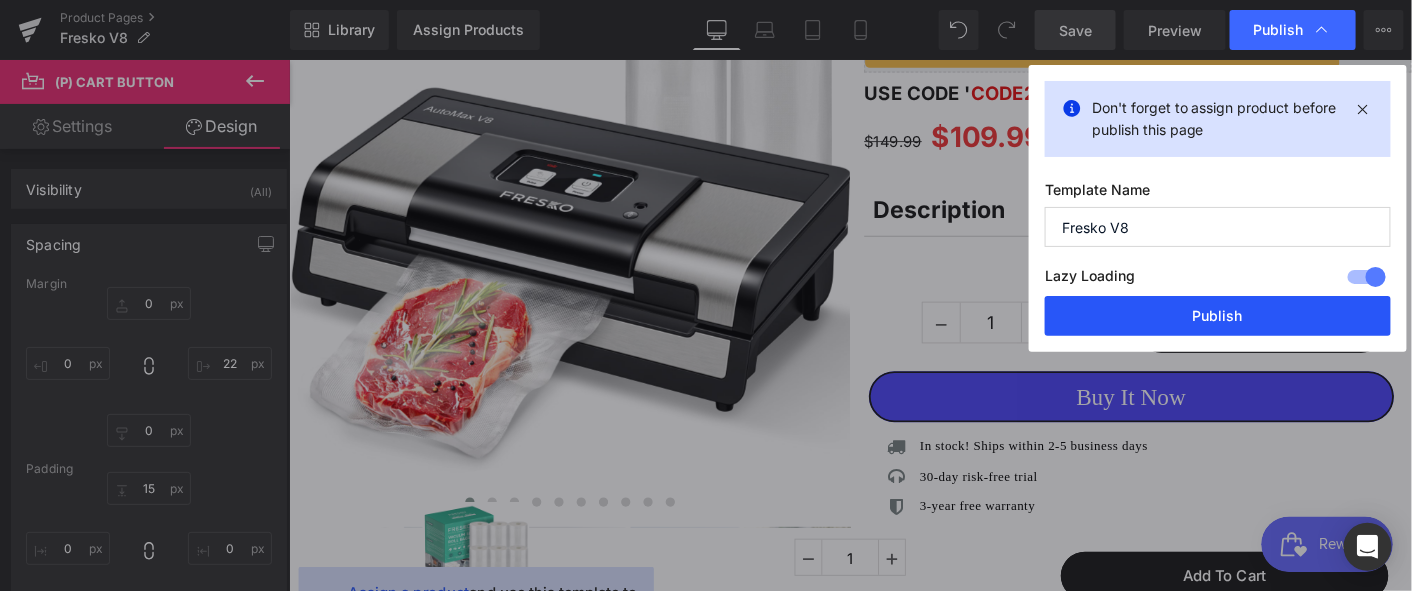 click on "Publish" at bounding box center (1218, 316) 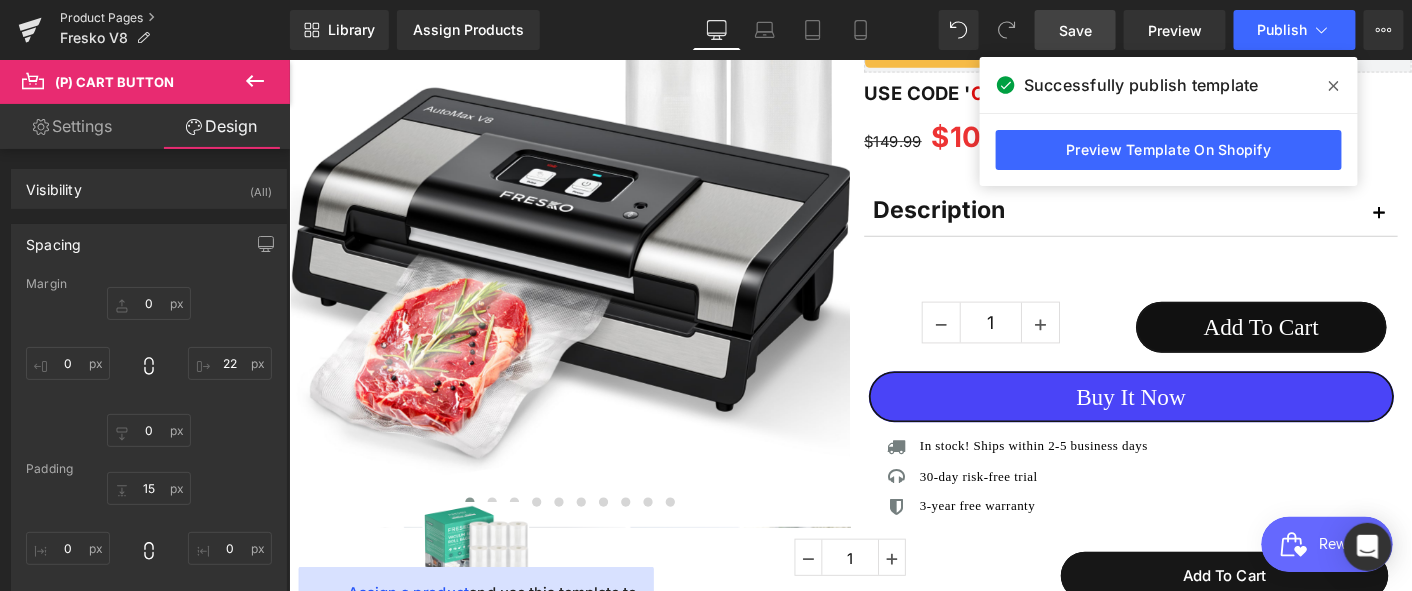 click on "Product Pages" at bounding box center (175, 18) 